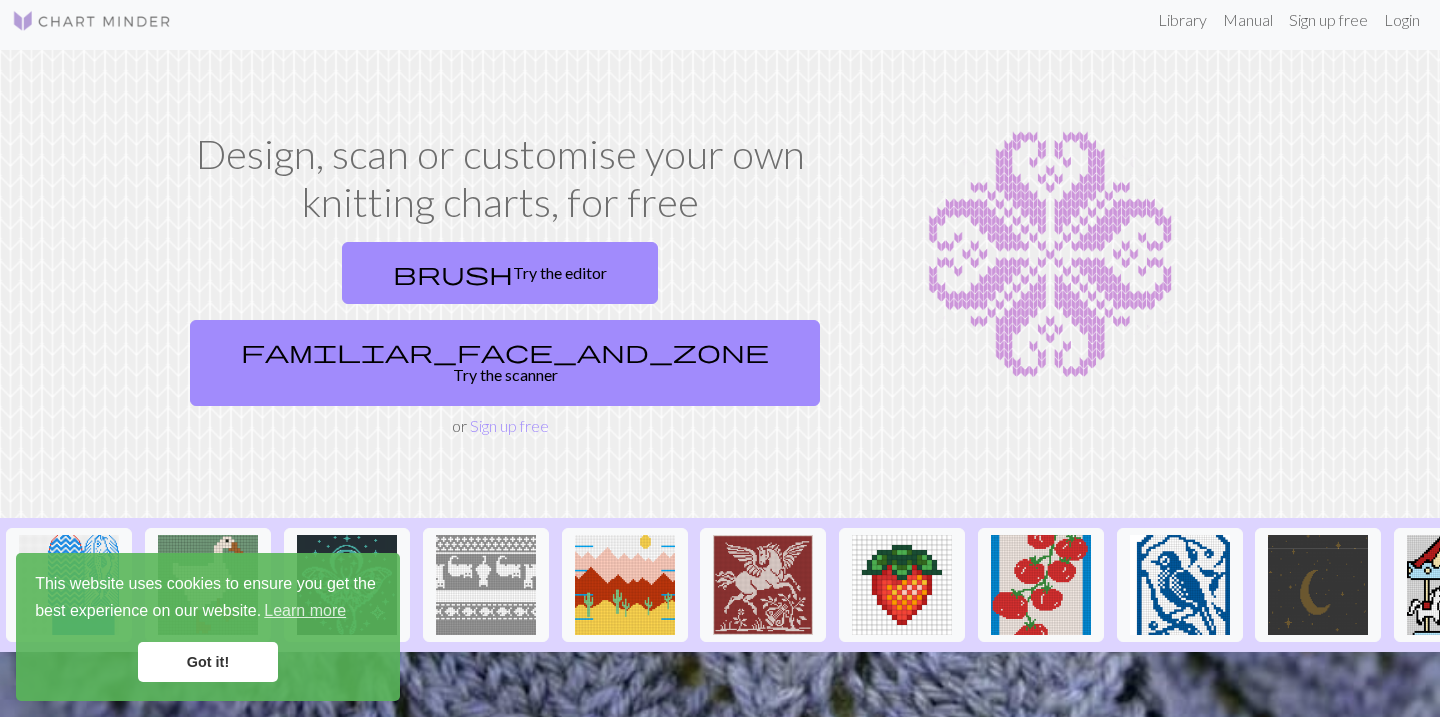 scroll, scrollTop: 2, scrollLeft: 0, axis: vertical 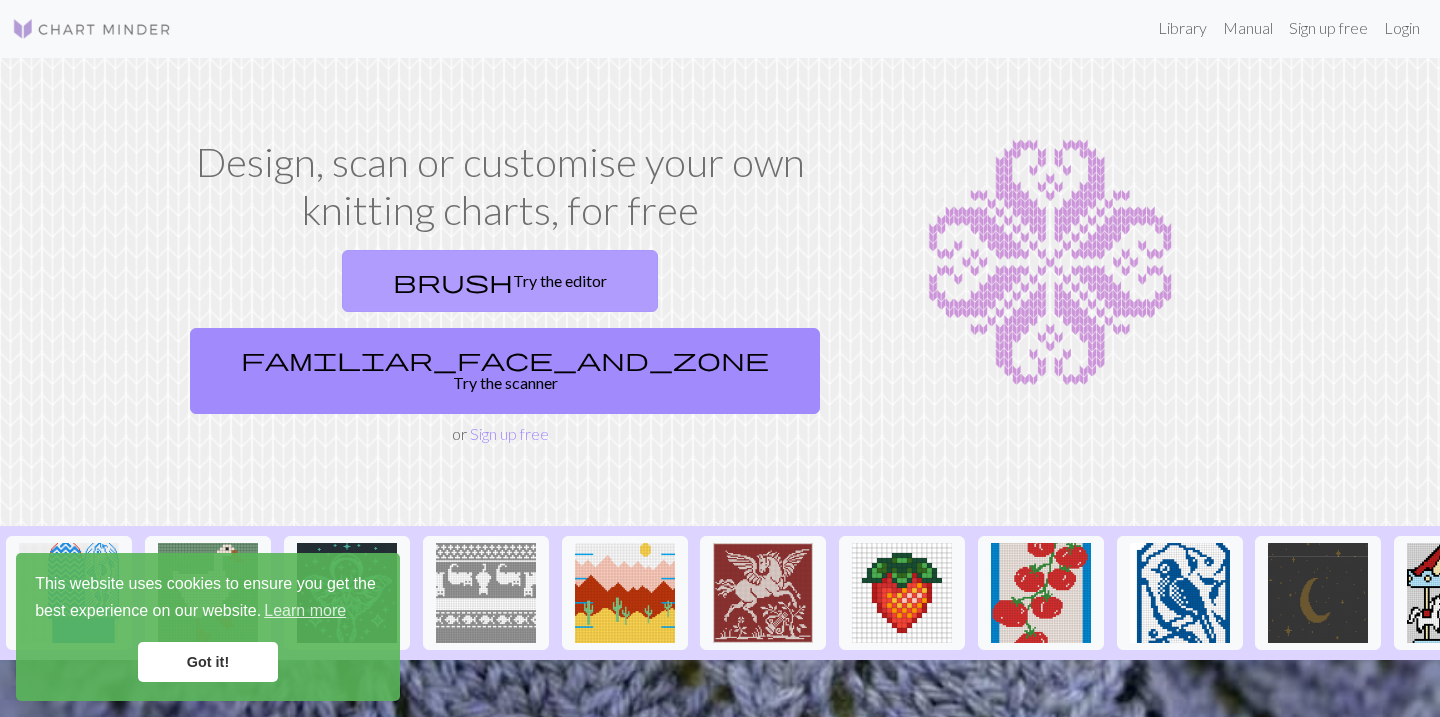 click on "brush  Try the editor" at bounding box center [500, 281] 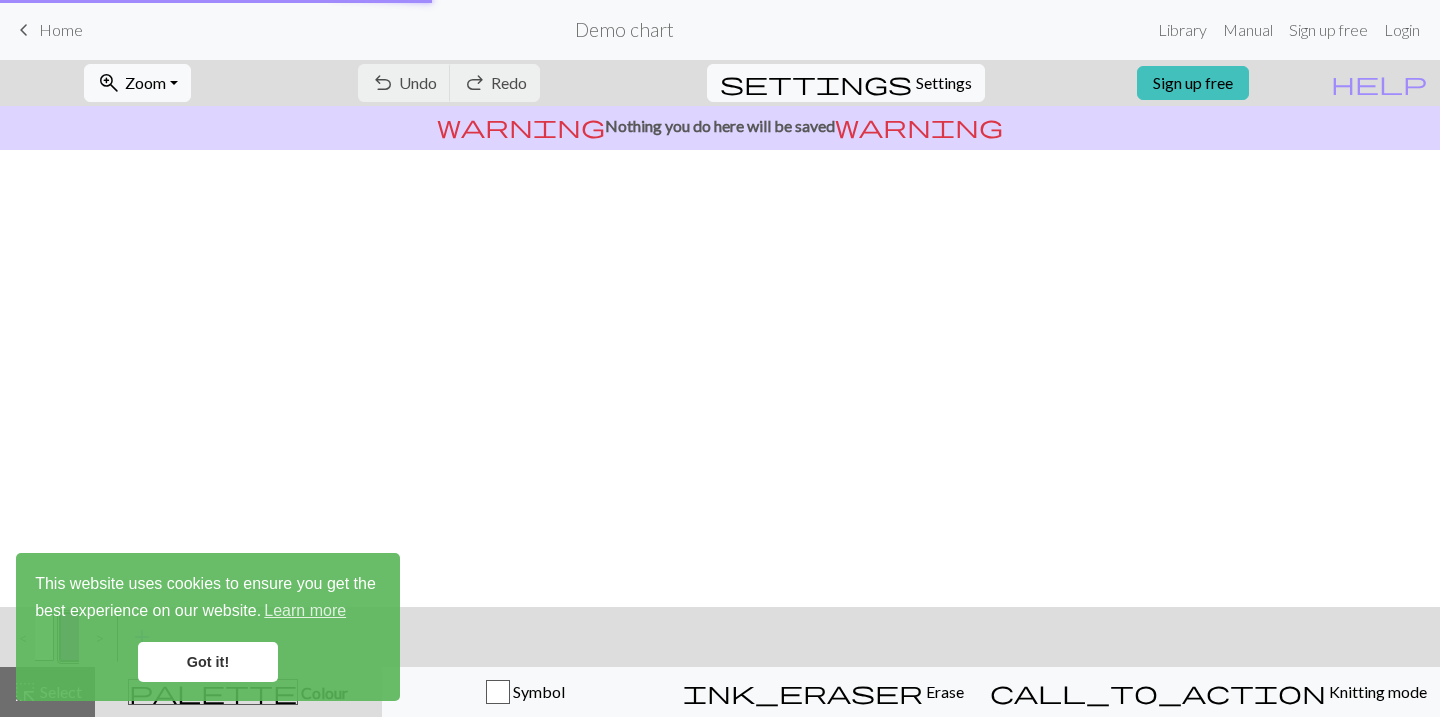 scroll, scrollTop: 0, scrollLeft: 0, axis: both 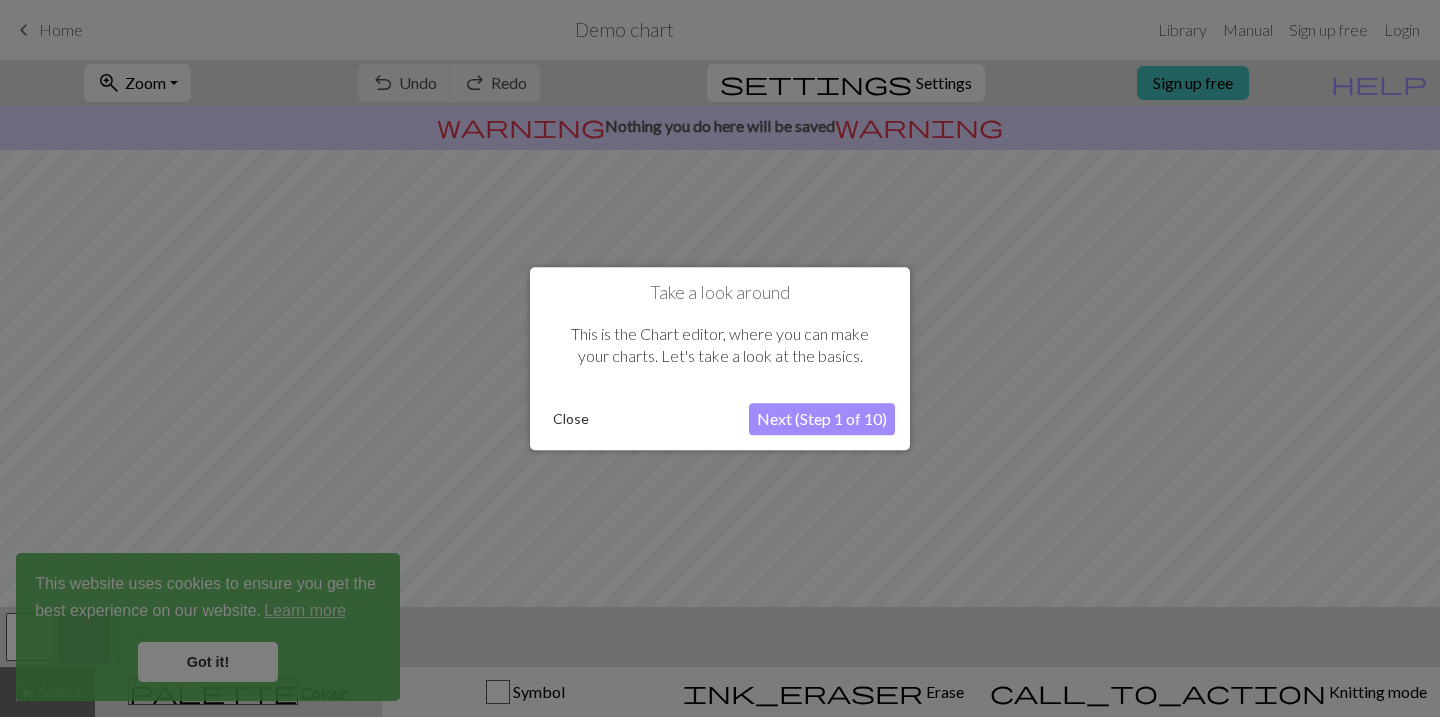 click on "Next (Step 1 of 10)" at bounding box center [822, 419] 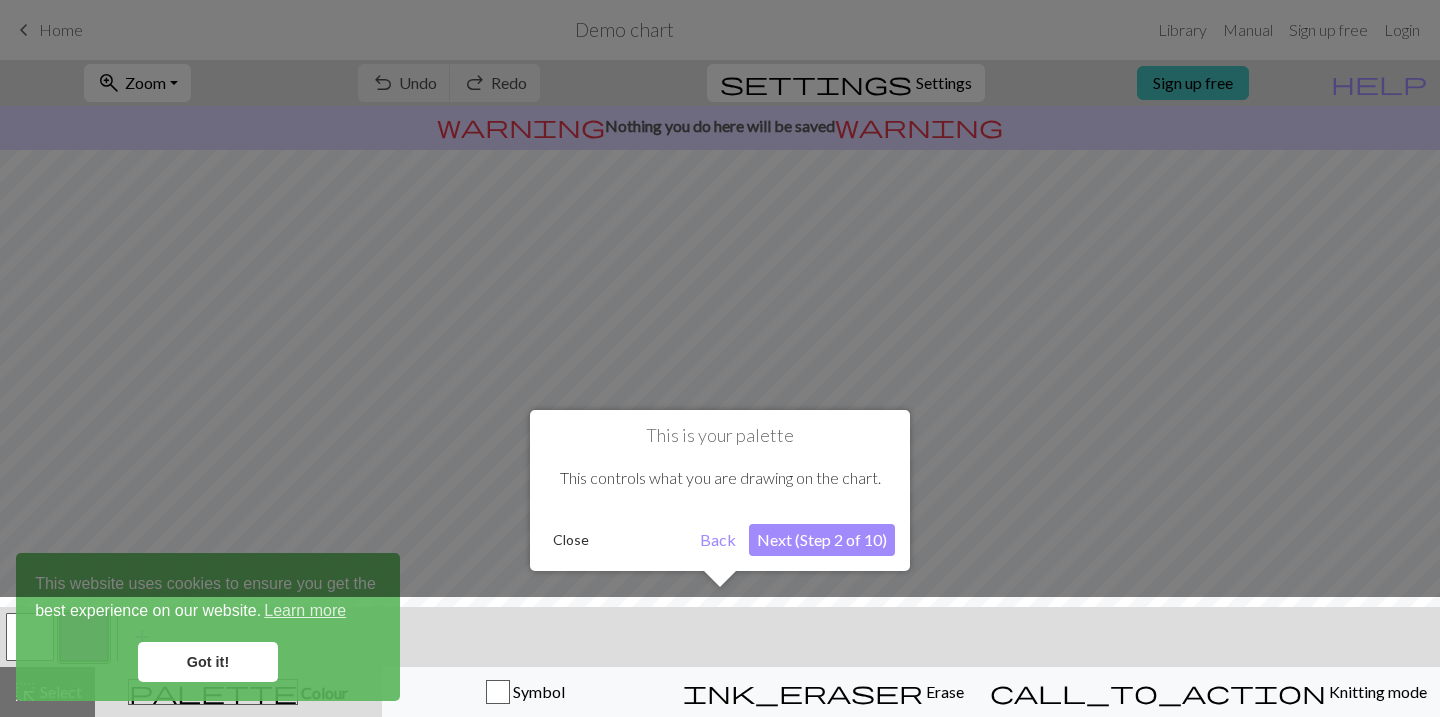 click at bounding box center [720, 662] 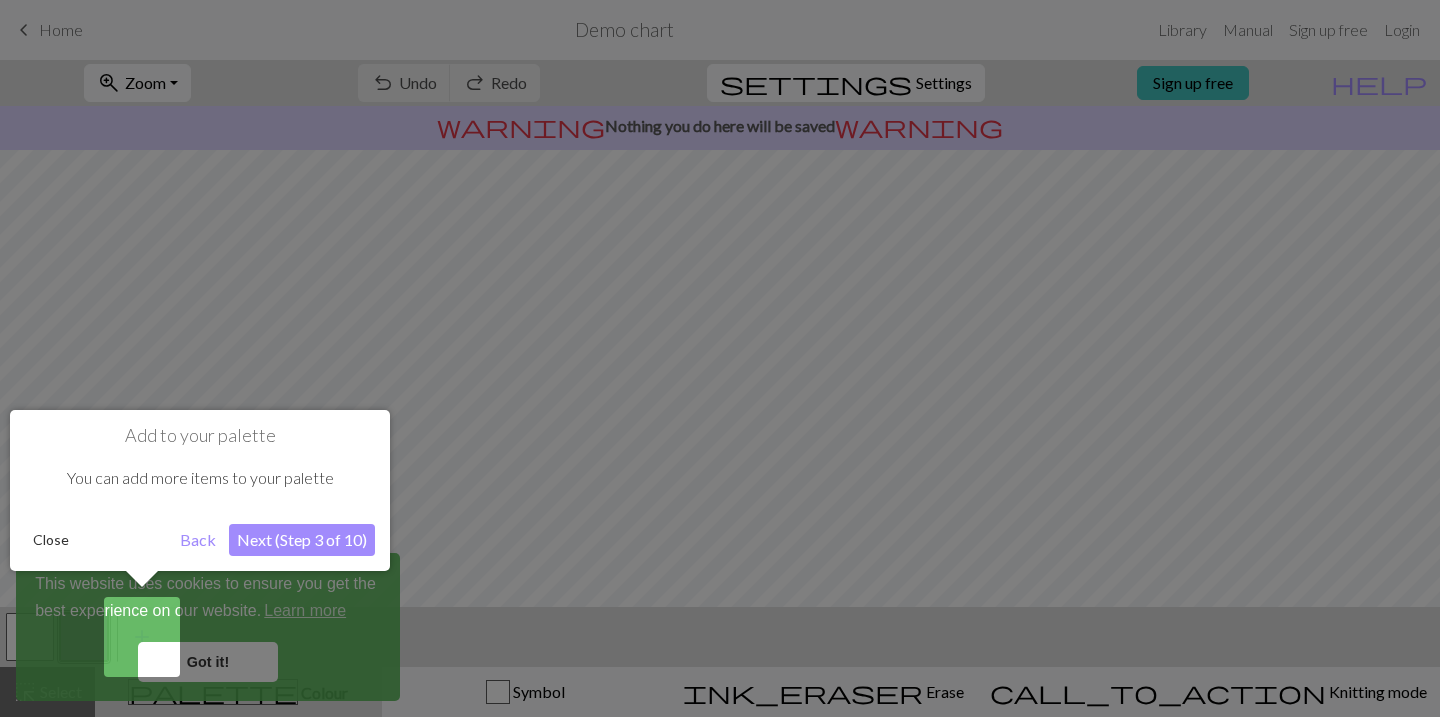 click on "Back" at bounding box center [198, 540] 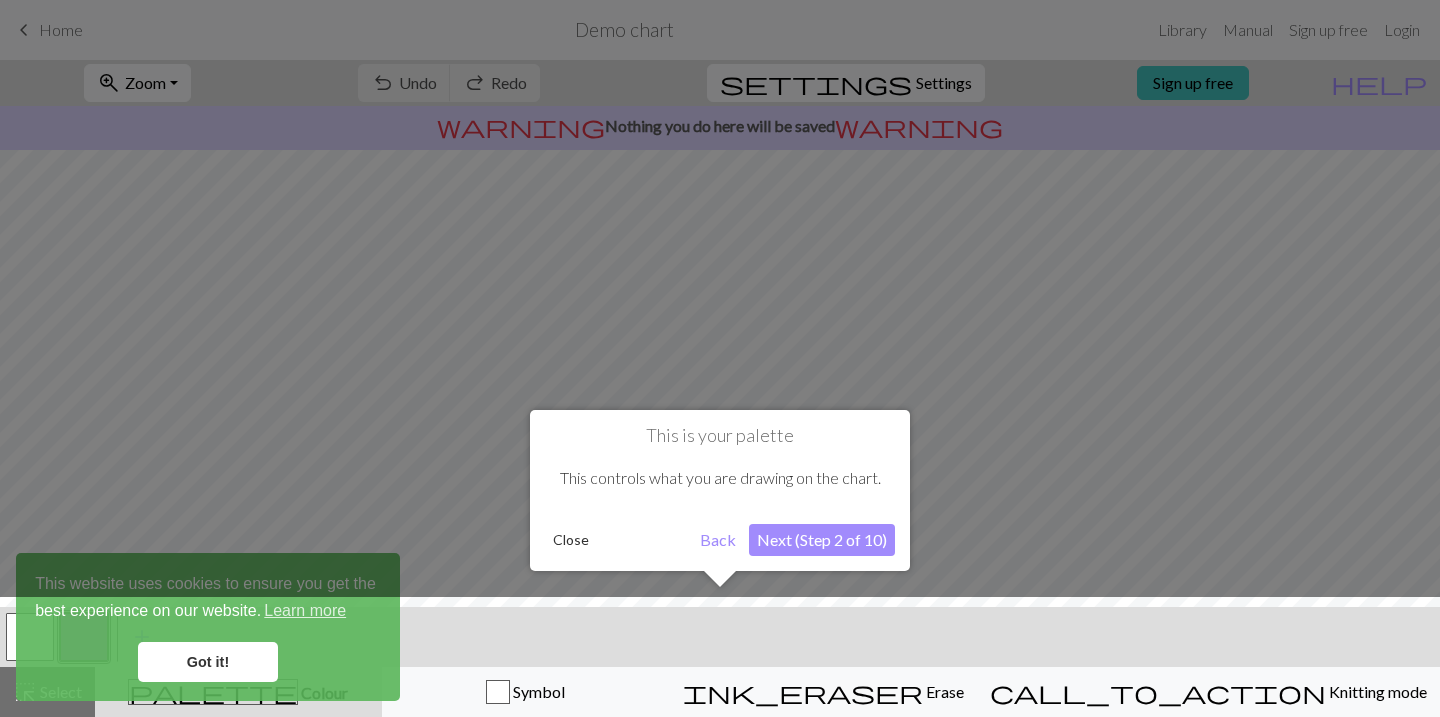 click on "Next (Step 2 of 10)" at bounding box center [822, 540] 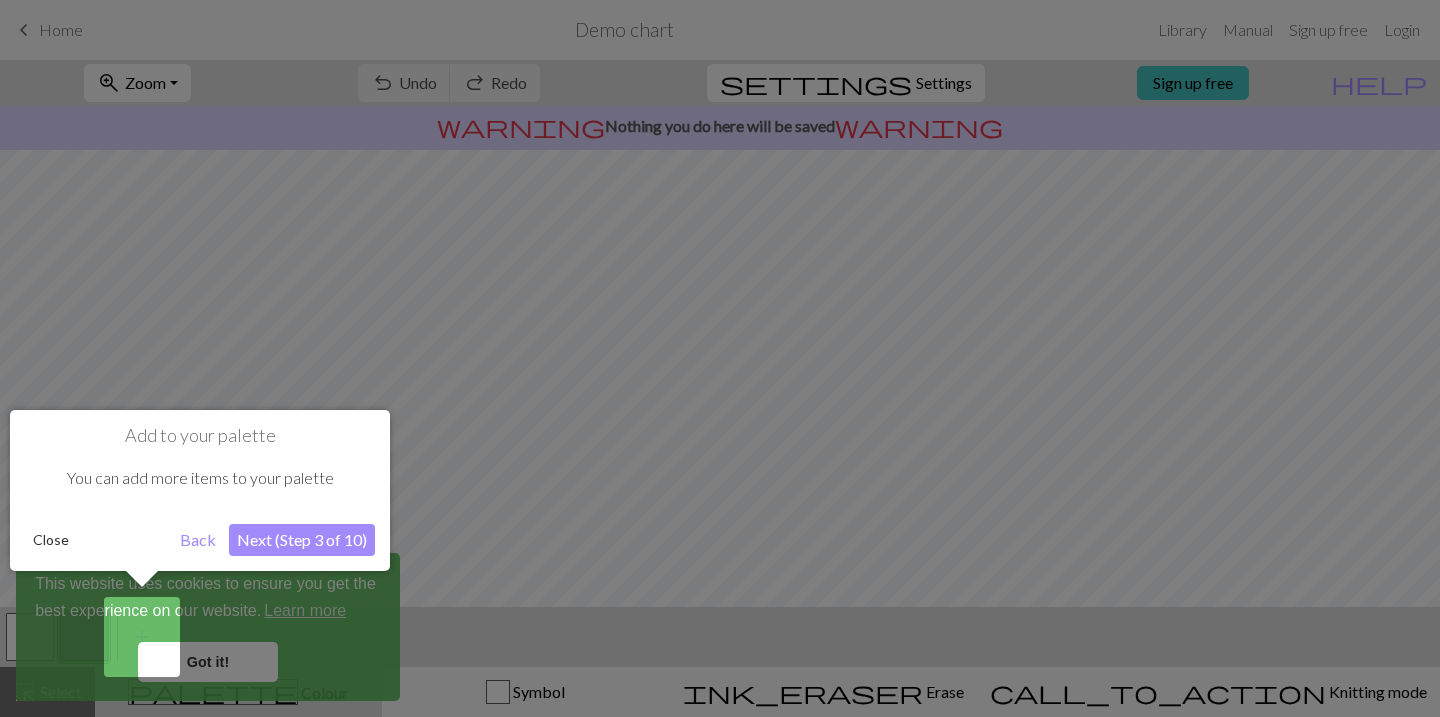 click on "Add to your palette You can add more items to your palette Close Back Next (Step 3 of 10)" at bounding box center [200, 498] 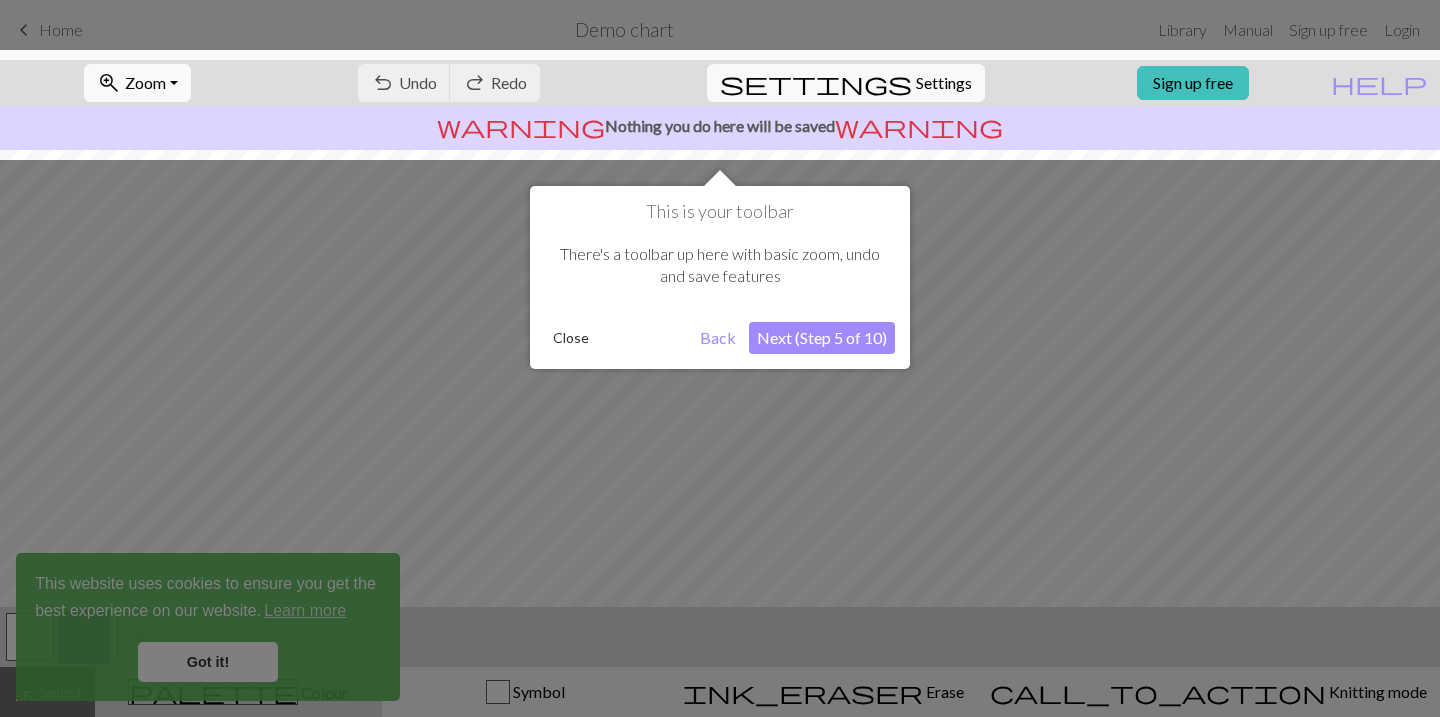 click on "Next (Step 5 of 10)" at bounding box center [822, 338] 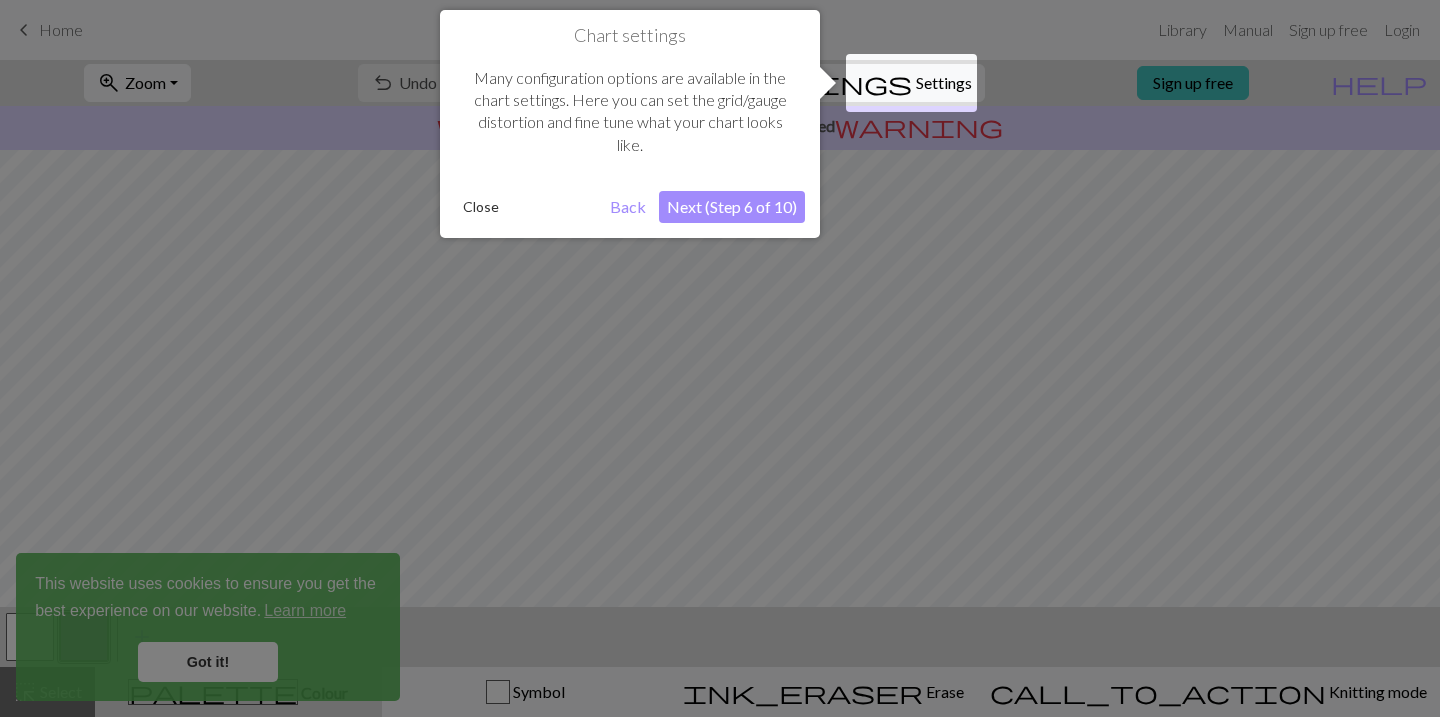 click on "Next (Step 6 of 10)" at bounding box center (732, 207) 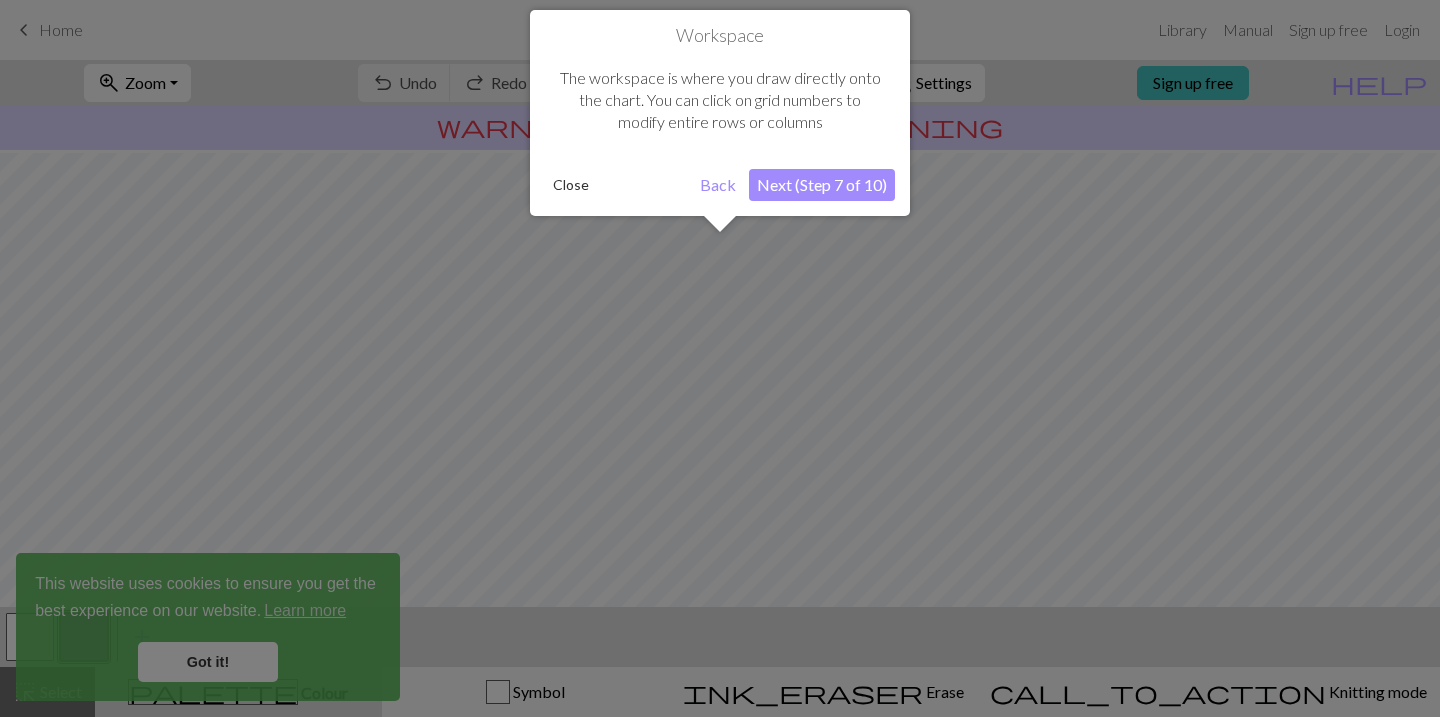 scroll, scrollTop: 120, scrollLeft: 0, axis: vertical 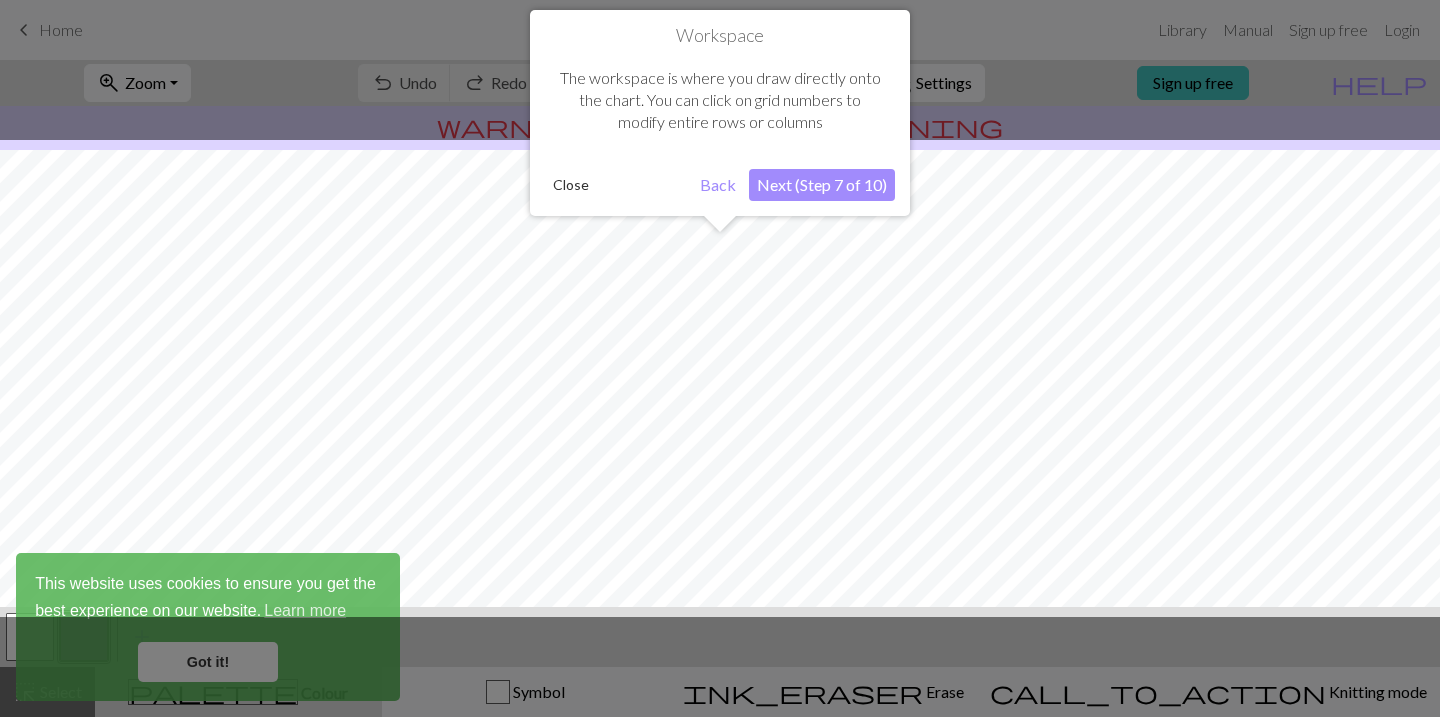 drag, startPoint x: 846, startPoint y: 187, endPoint x: 827, endPoint y: 101, distance: 88.07383 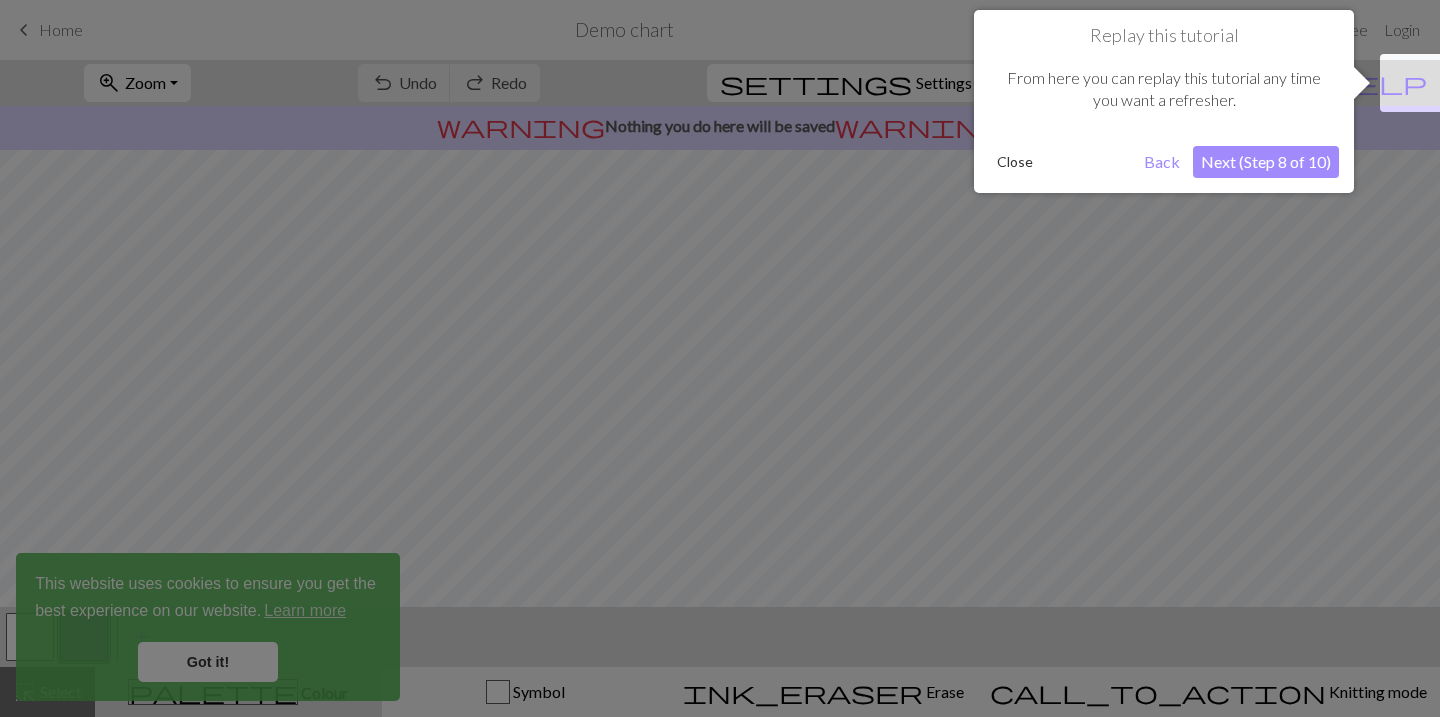 click on "Next (Step 8 of 10)" at bounding box center (1266, 162) 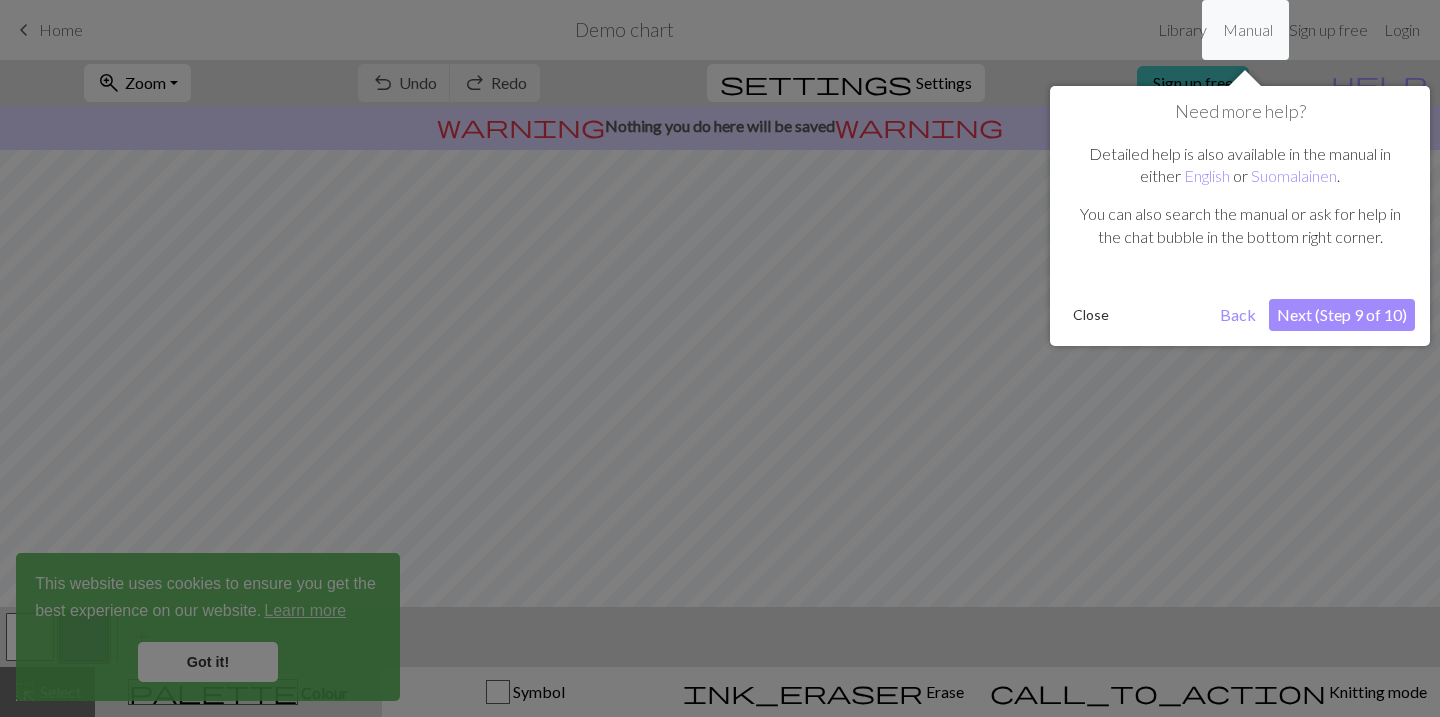 click on "Next (Step 9 of 10)" at bounding box center (1342, 315) 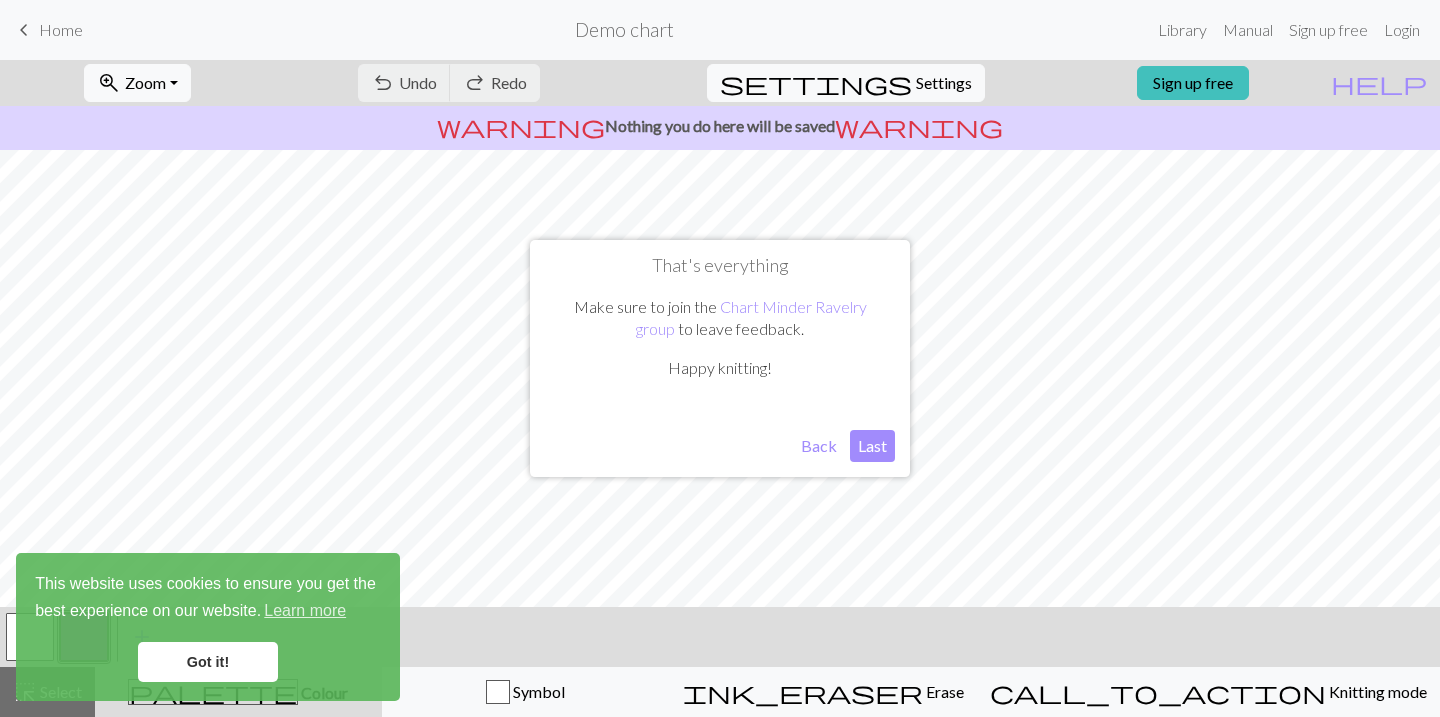click on "Last" at bounding box center (872, 446) 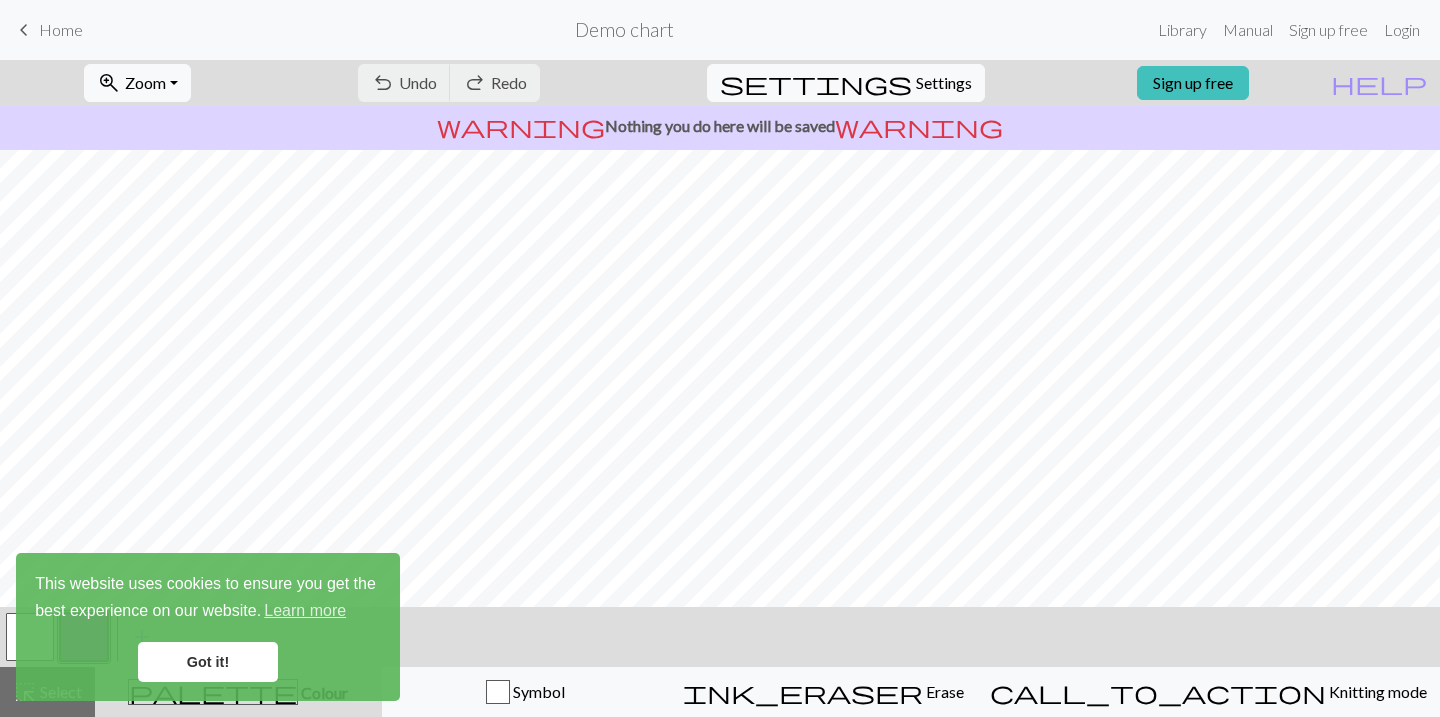 click on "Got it!" at bounding box center (208, 662) 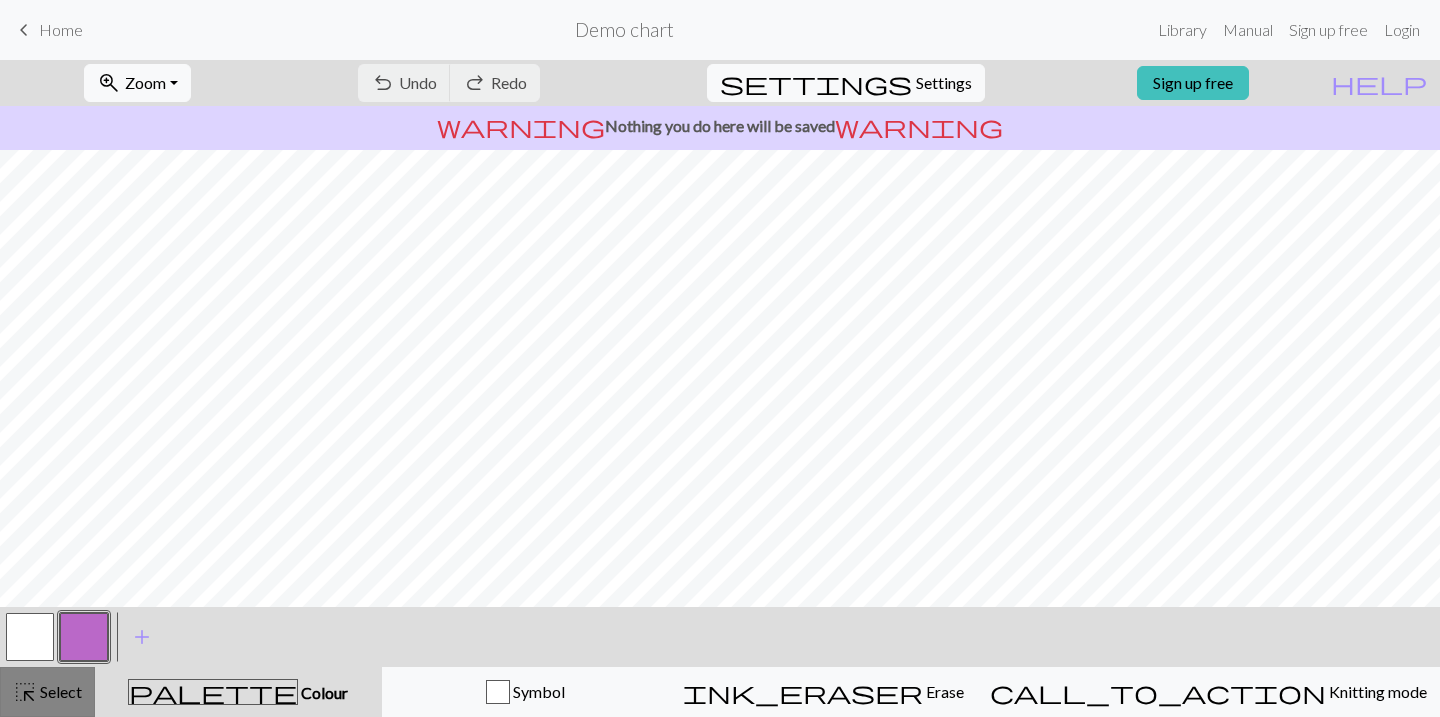 click on "Select" at bounding box center [59, 691] 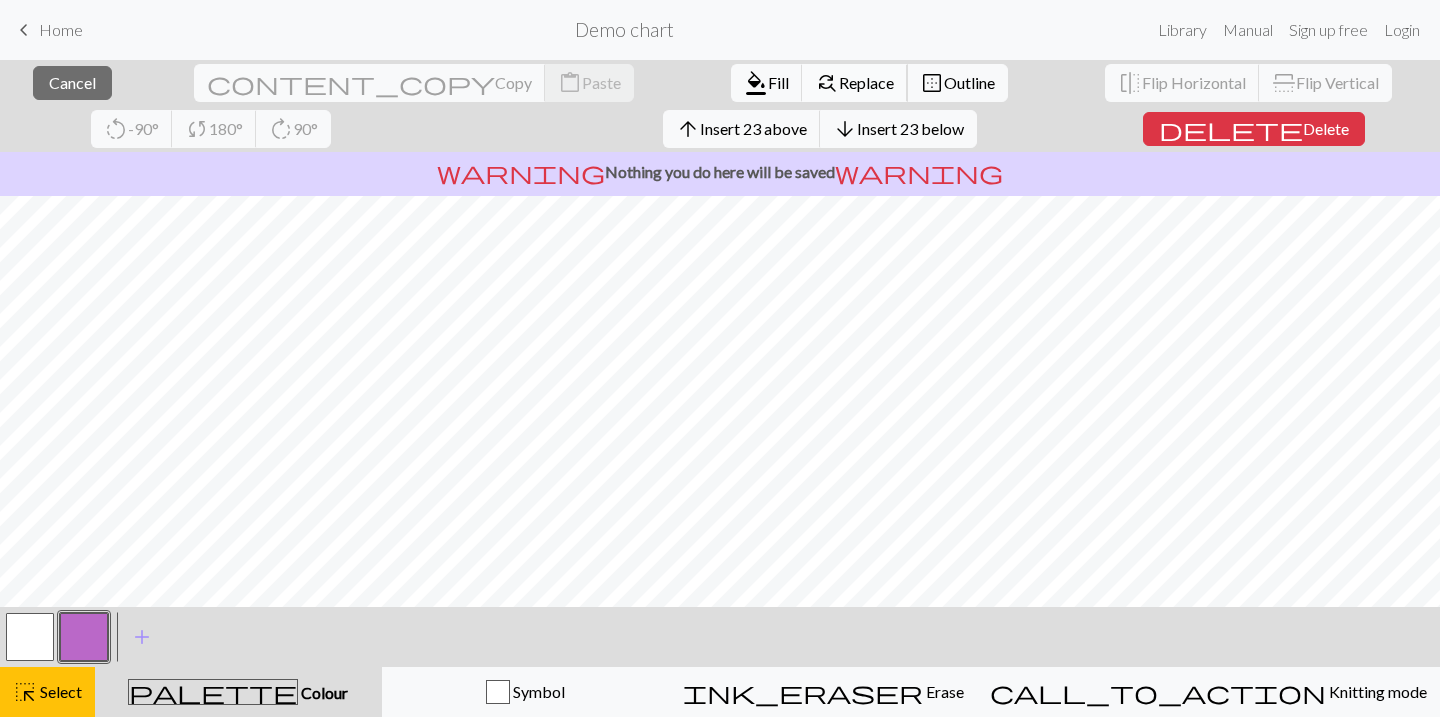 click on "Replace" at bounding box center (866, 82) 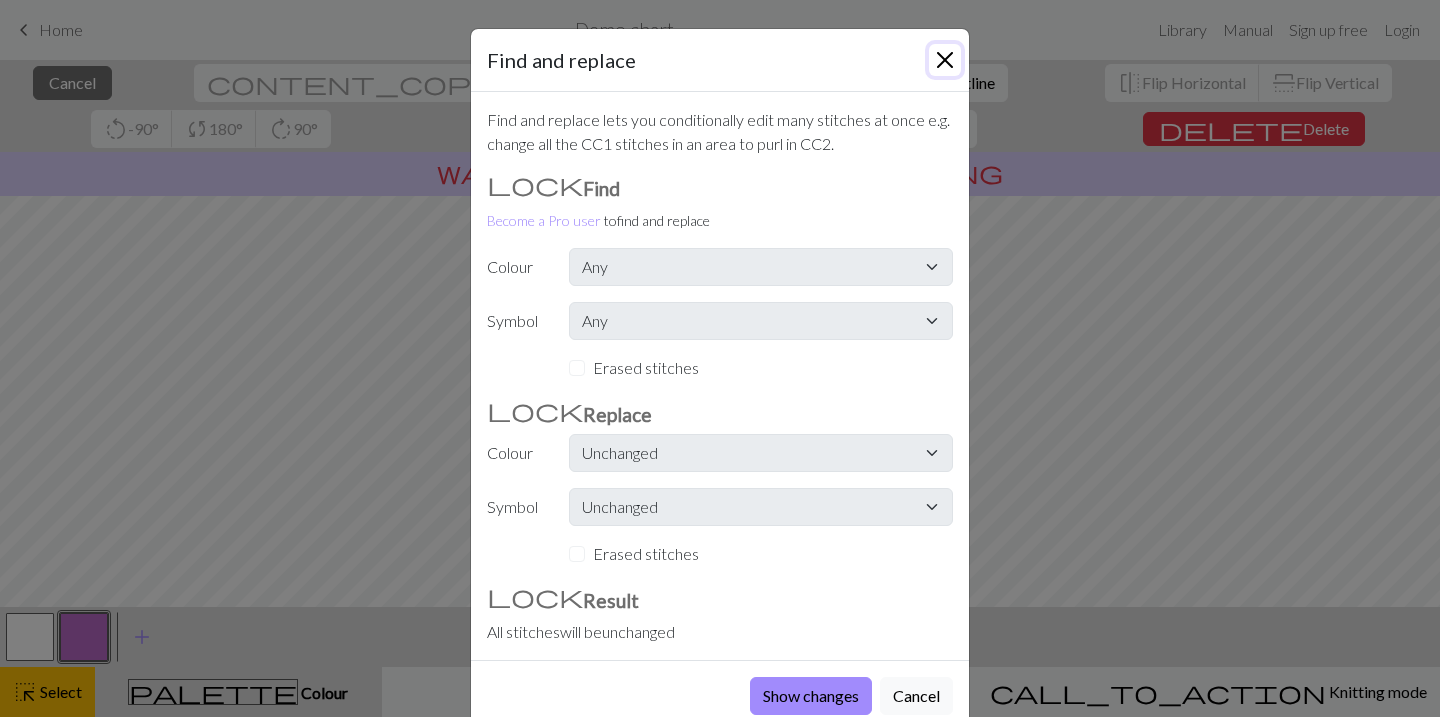 click at bounding box center [945, 60] 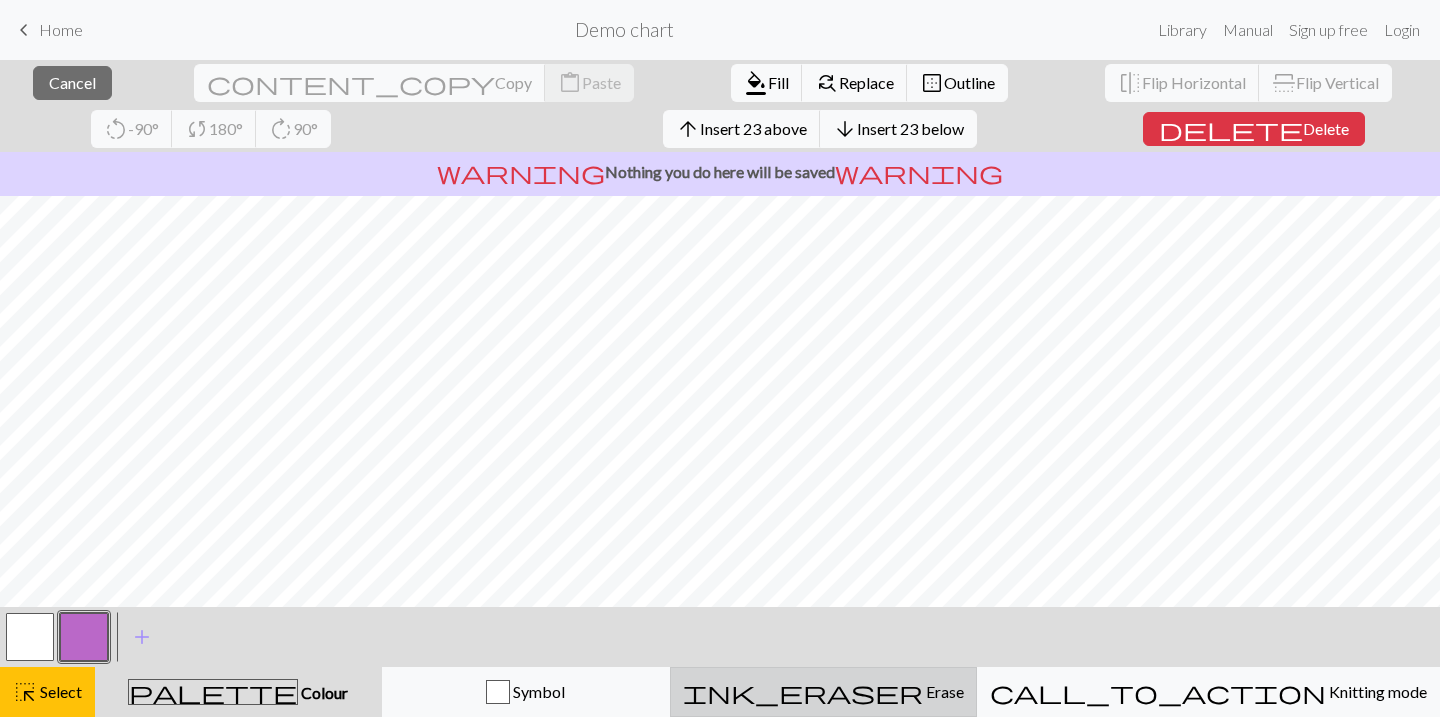 click on "ink_eraser   Erase   Erase" at bounding box center (823, 692) 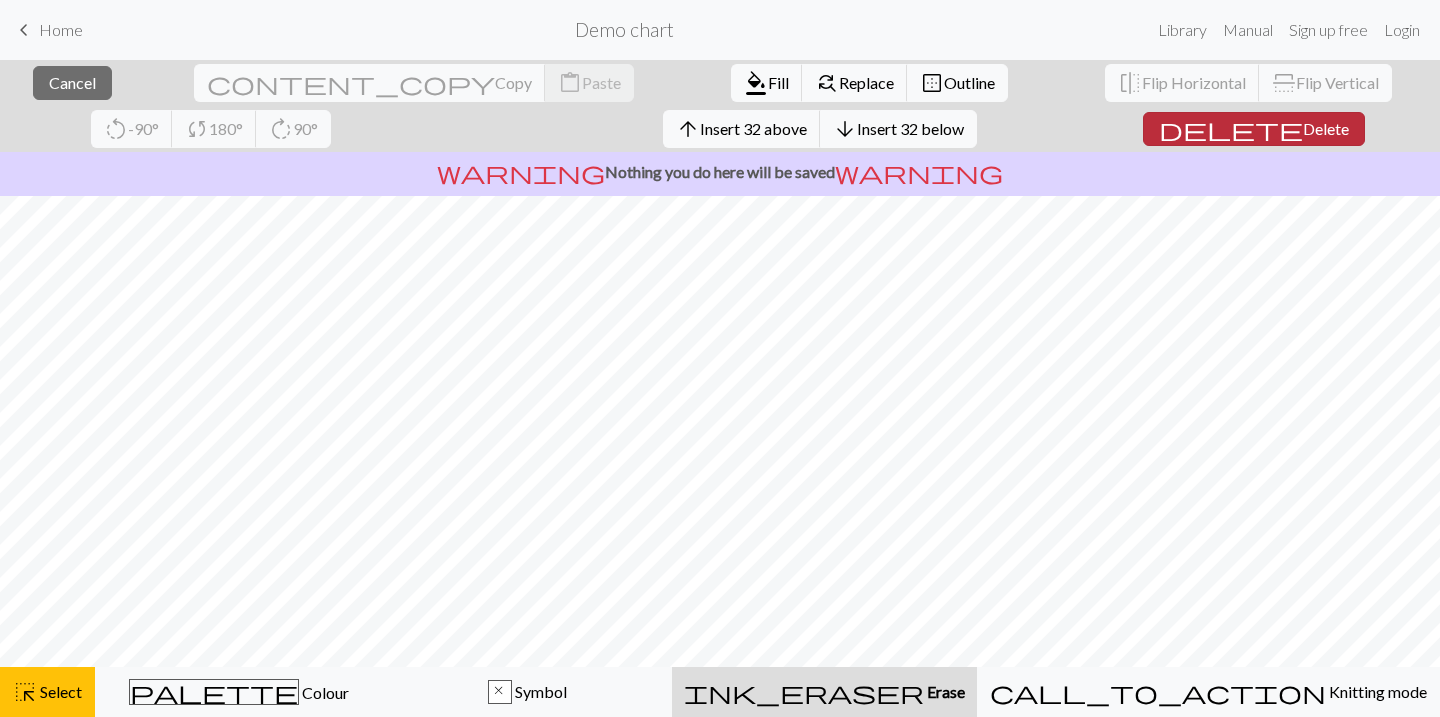 click on "Delete" at bounding box center (1326, 128) 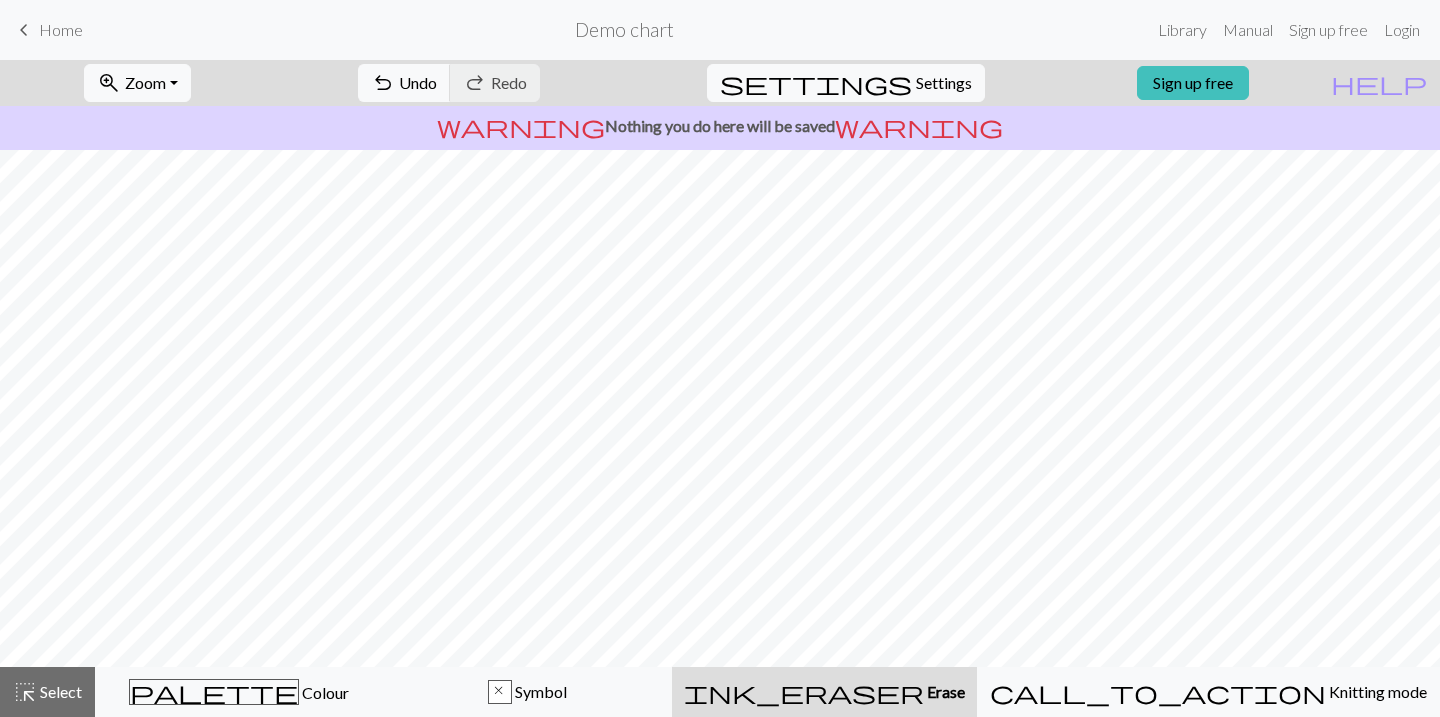 scroll, scrollTop: 0, scrollLeft: 0, axis: both 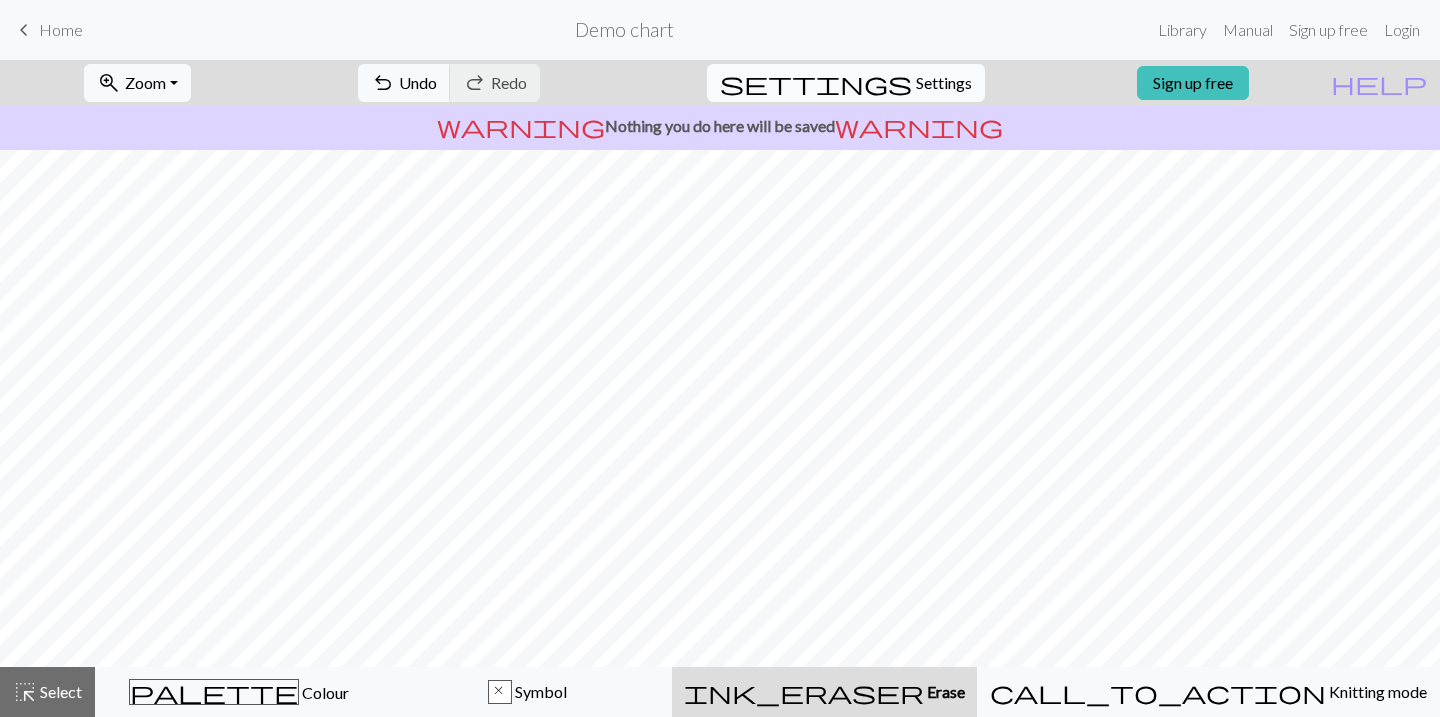 click on "settings  Settings" at bounding box center (846, 83) 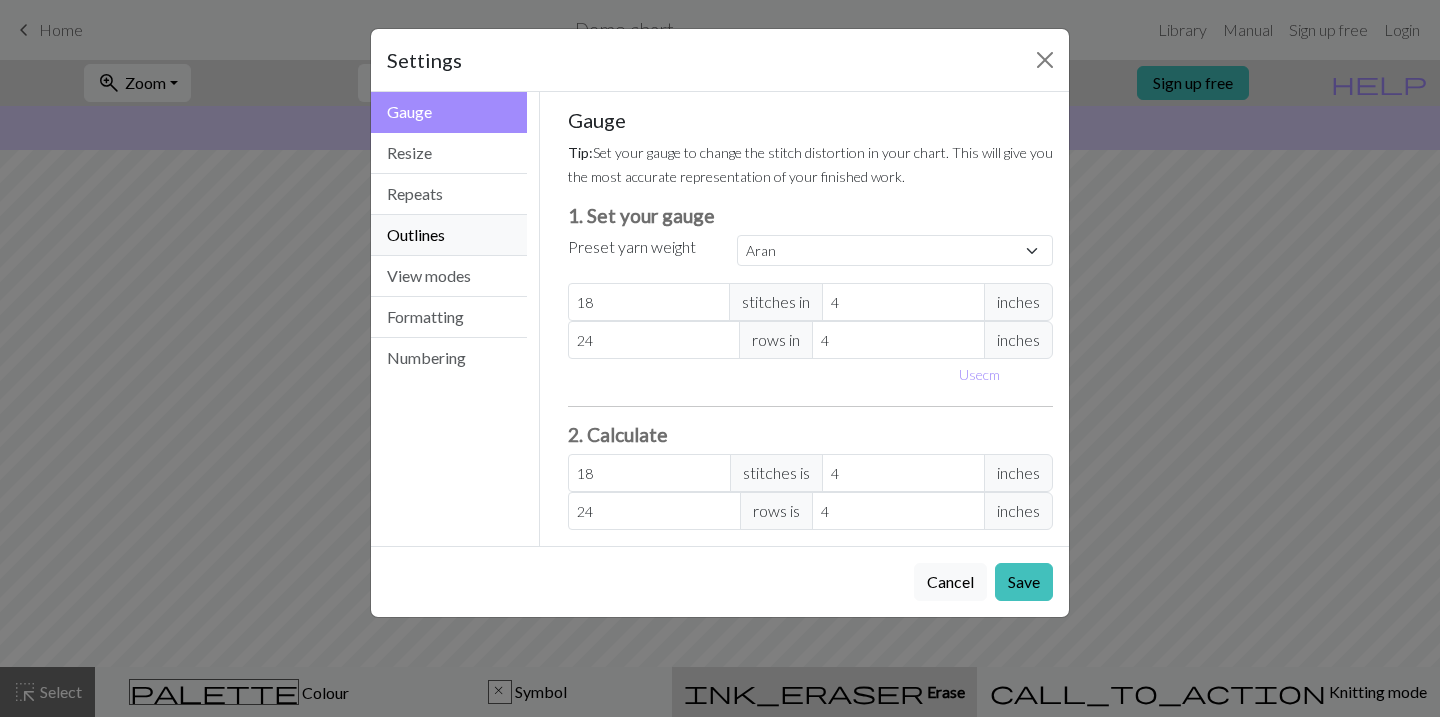 click on "Outlines" at bounding box center (449, 235) 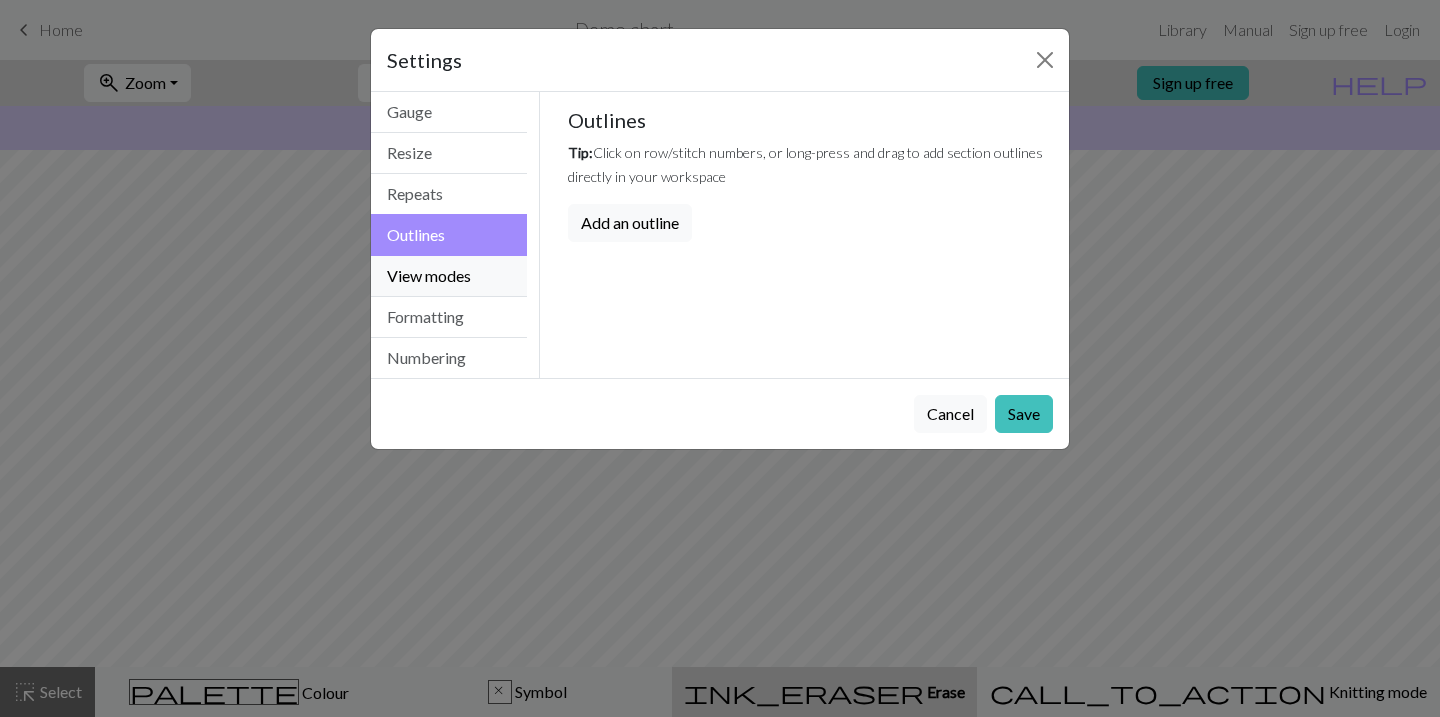 click on "View modes" at bounding box center (449, 276) 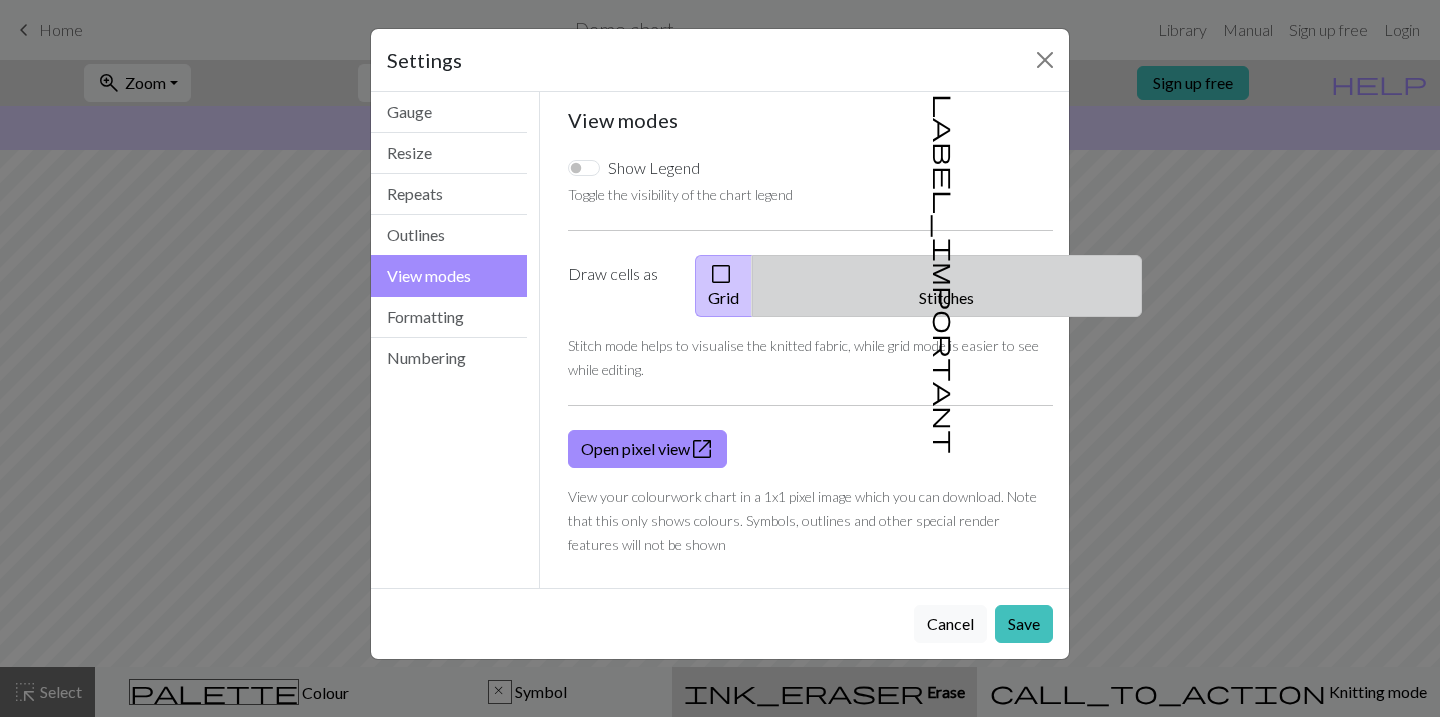 click on "label_important Stitches" at bounding box center (947, 286) 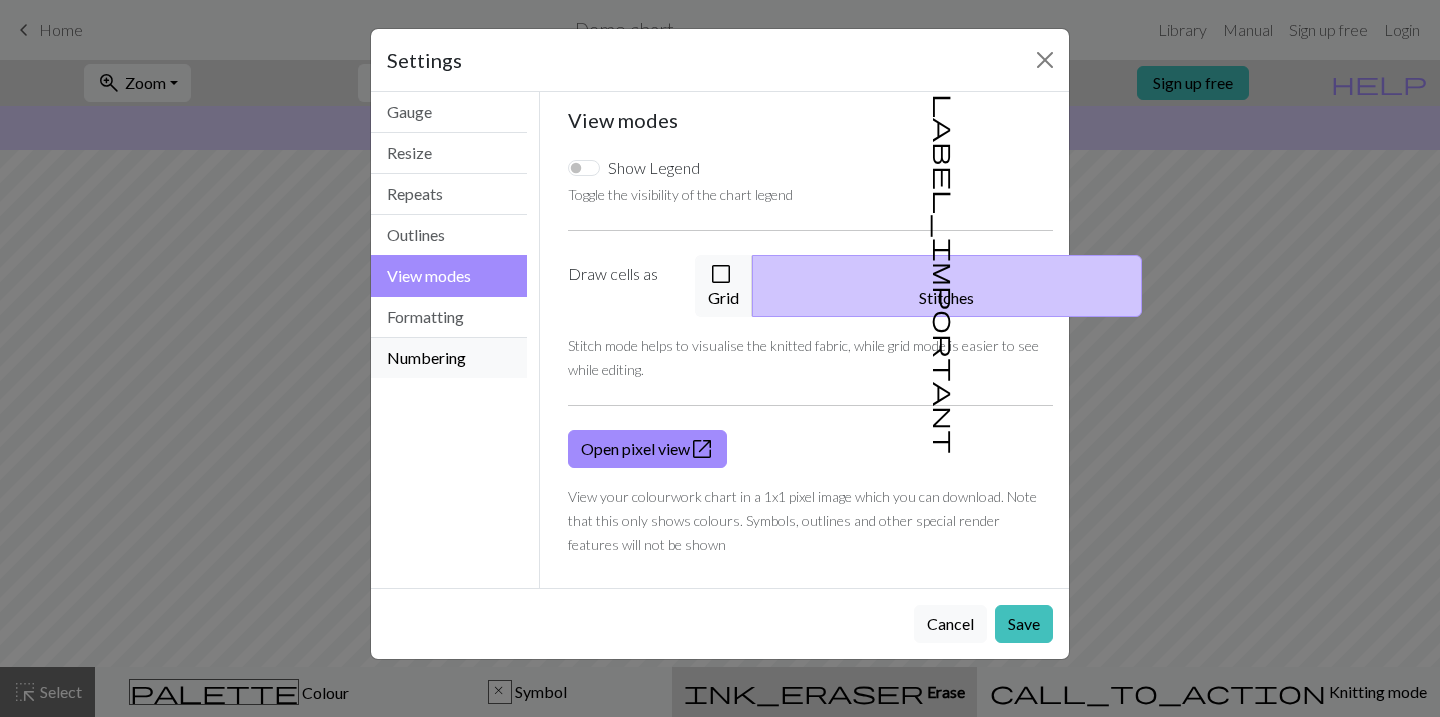 click on "Numbering" at bounding box center (449, 358) 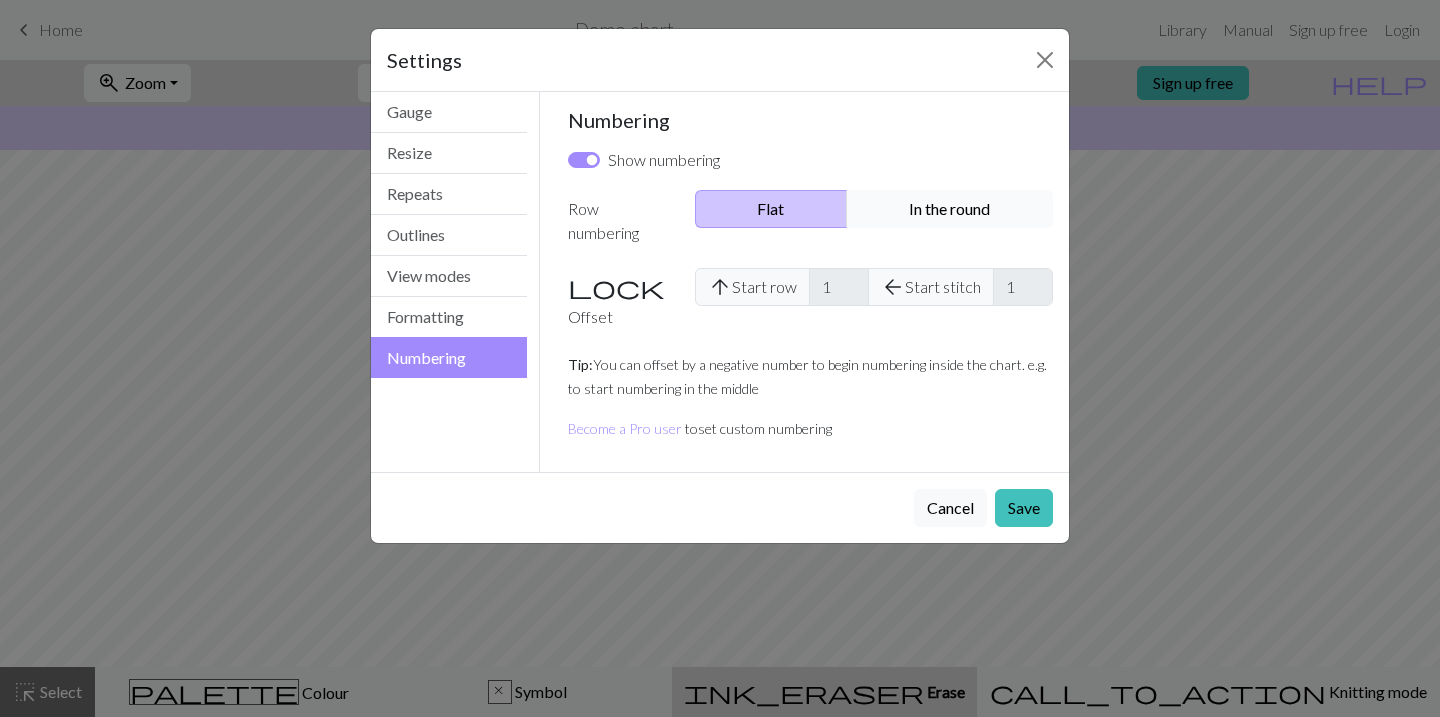 click on "In the round" at bounding box center [950, 209] 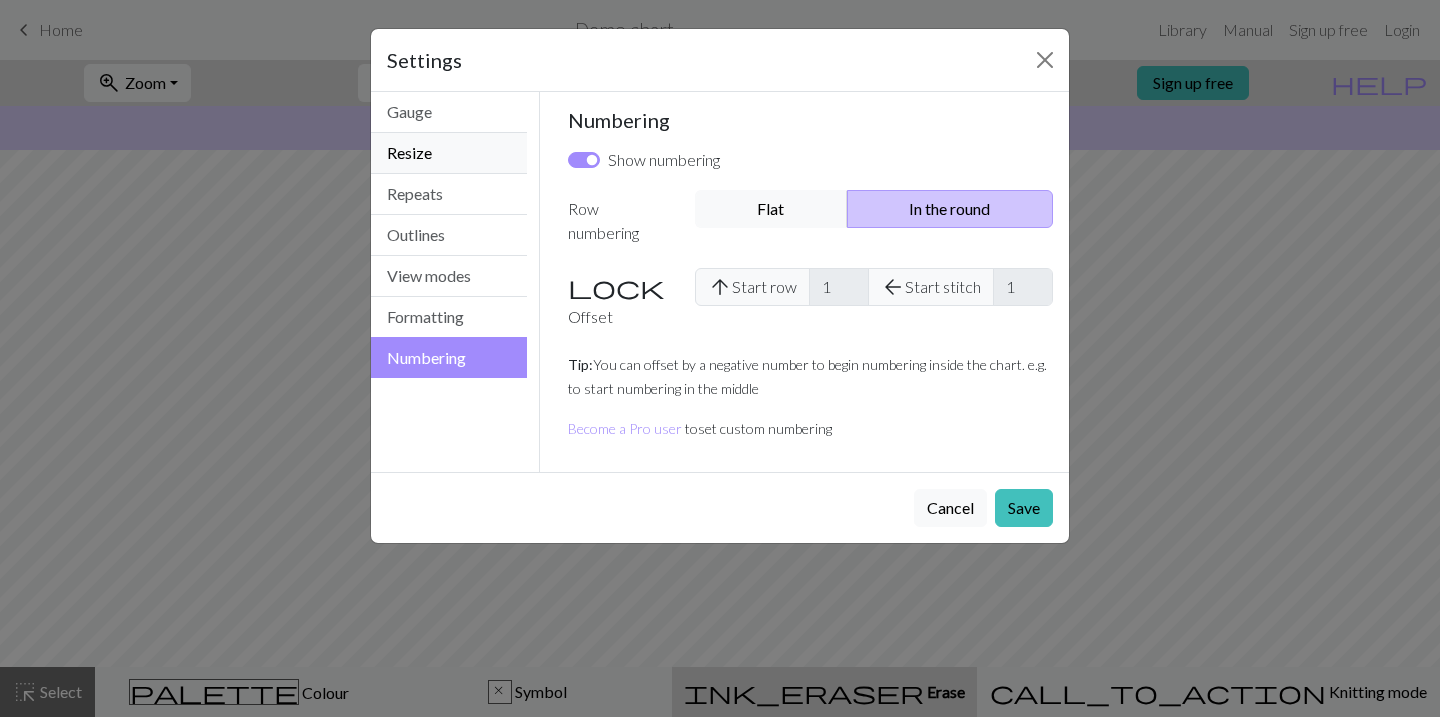 click on "Resize" at bounding box center [449, 153] 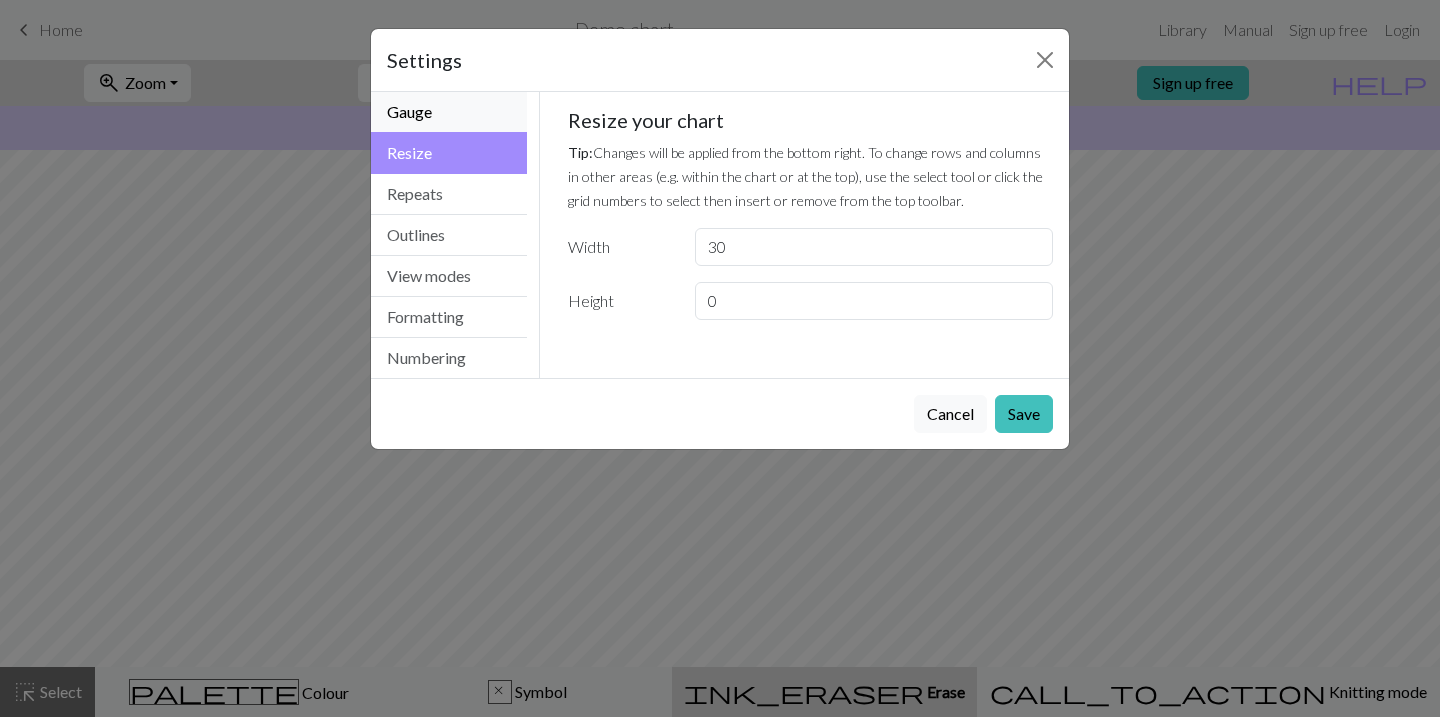 click on "Gauge" at bounding box center [449, 112] 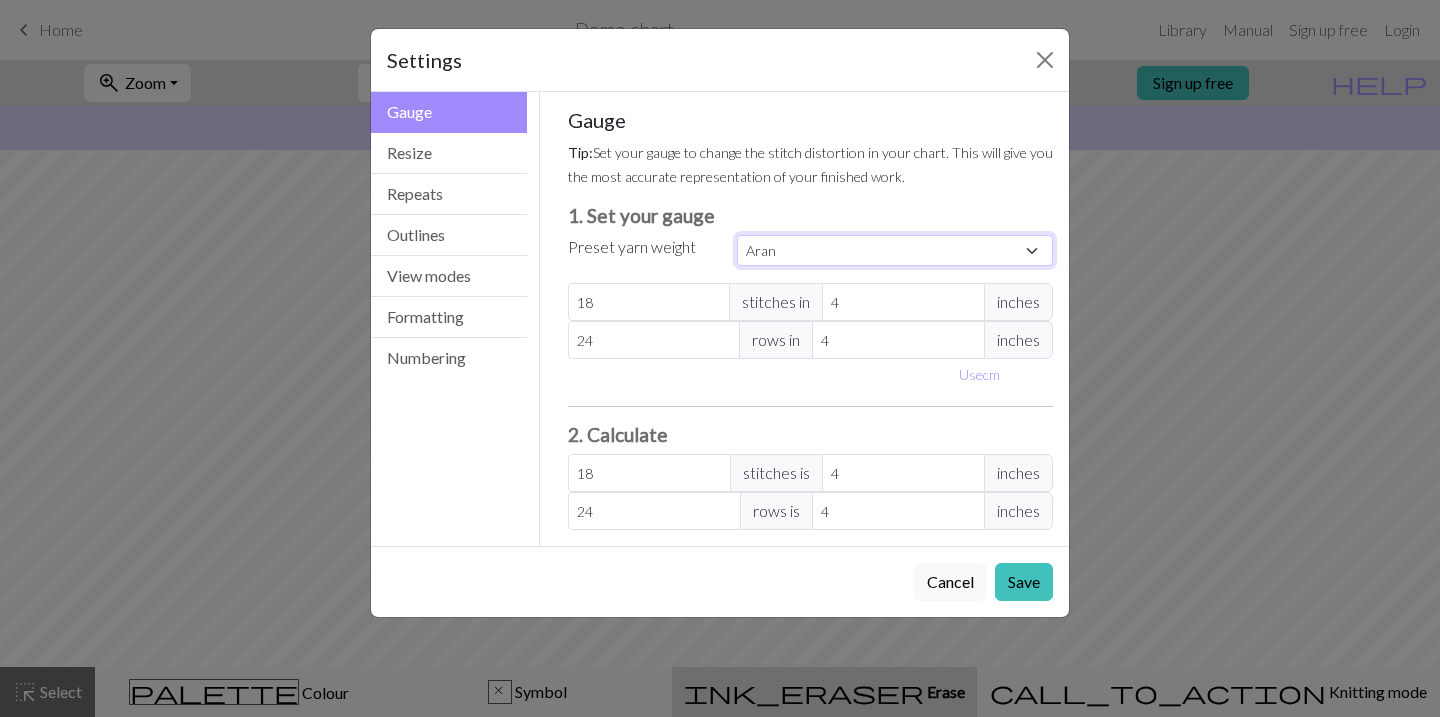 click on "Custom Square Lace Light Fingering Fingering Sport Double knit Worsted Aran Bulky Super Bulky" at bounding box center [895, 250] 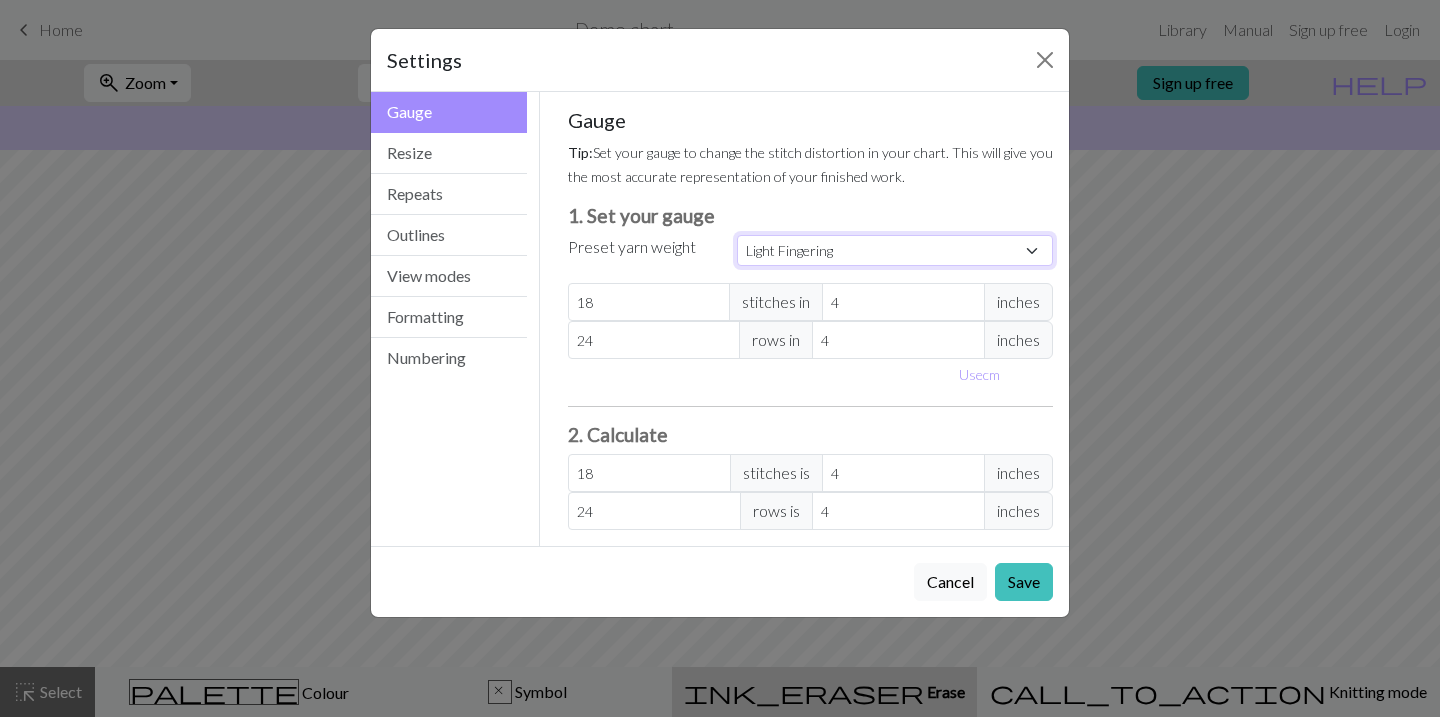 type on "32" 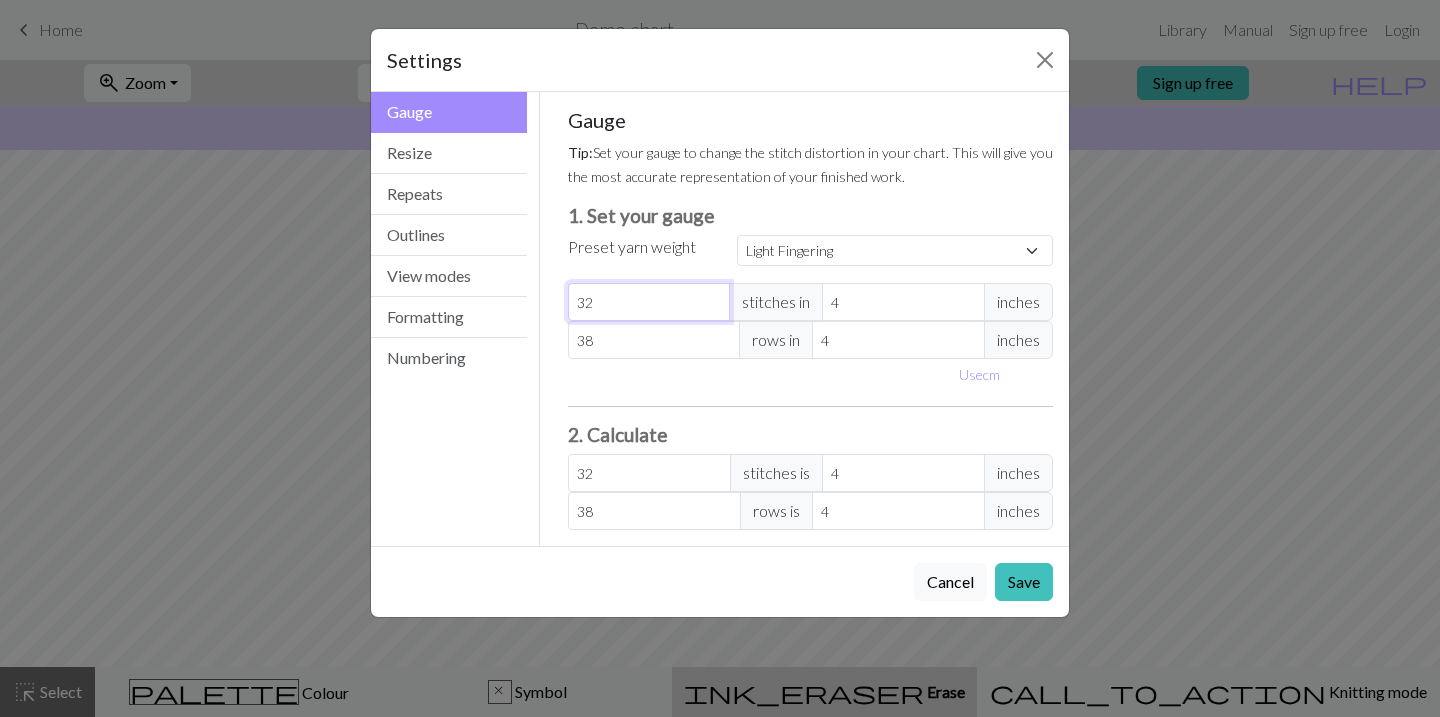 click on "32" at bounding box center [649, 302] 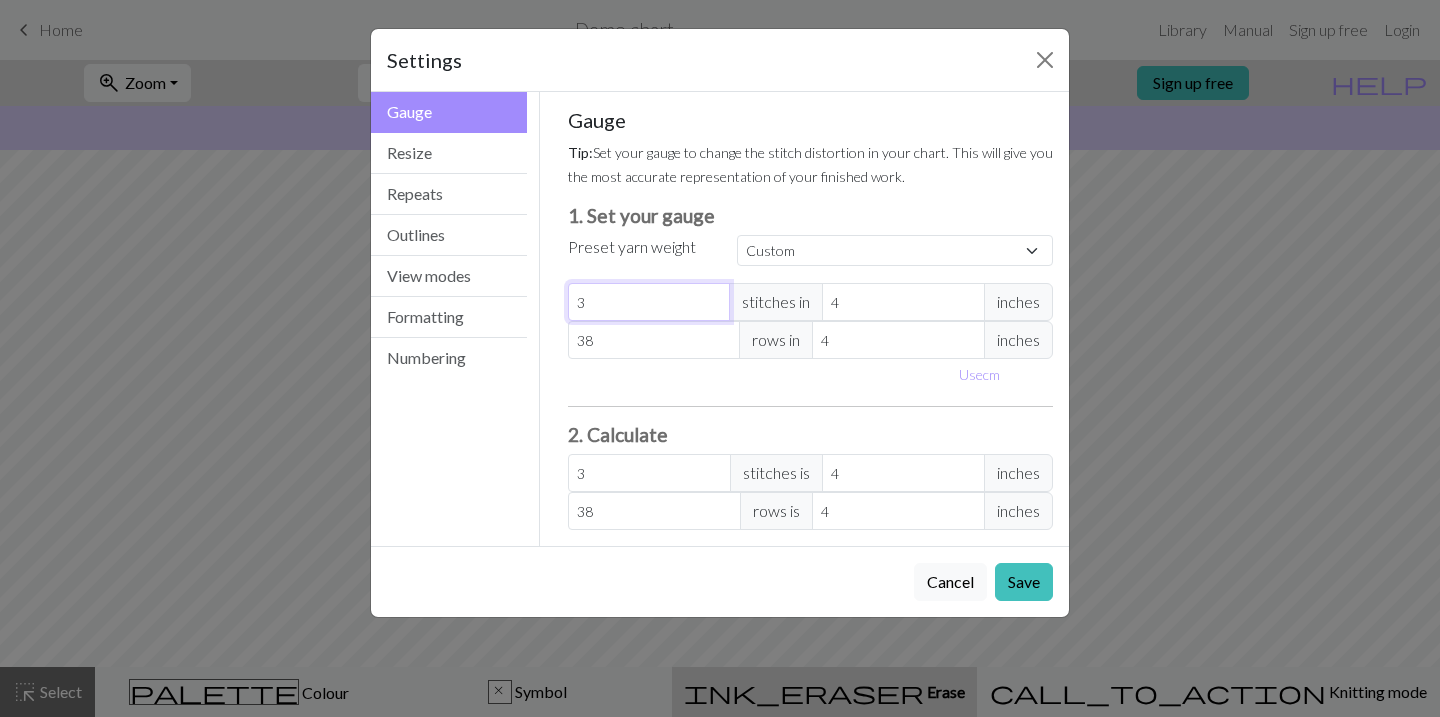 type 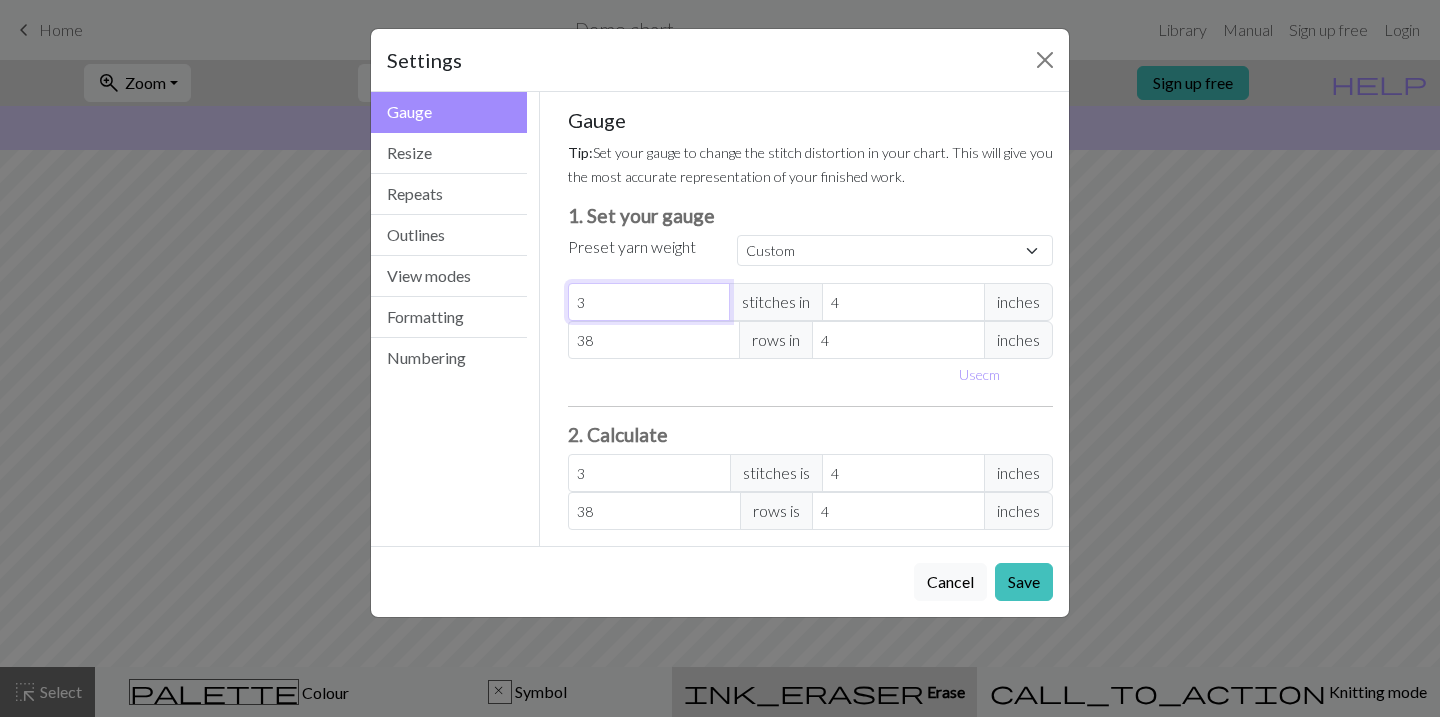 type on "0" 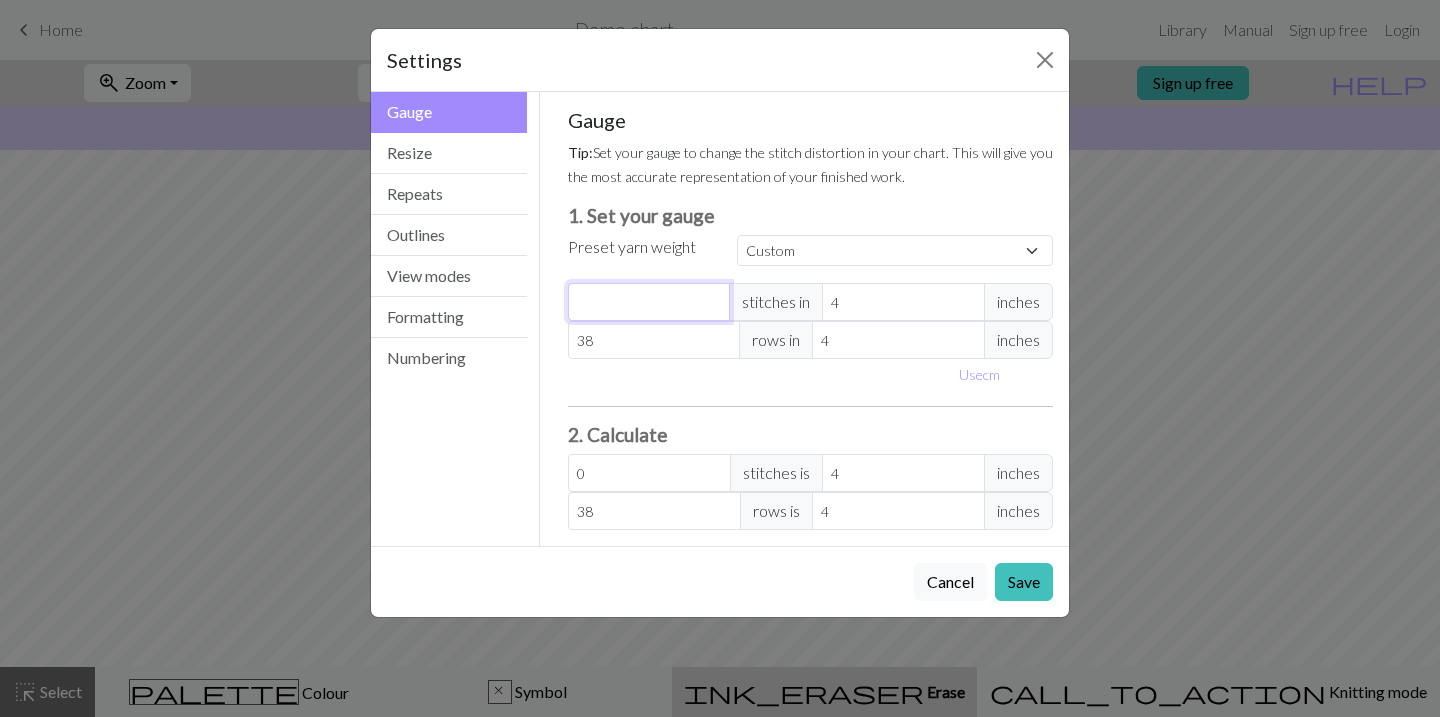 type on "9" 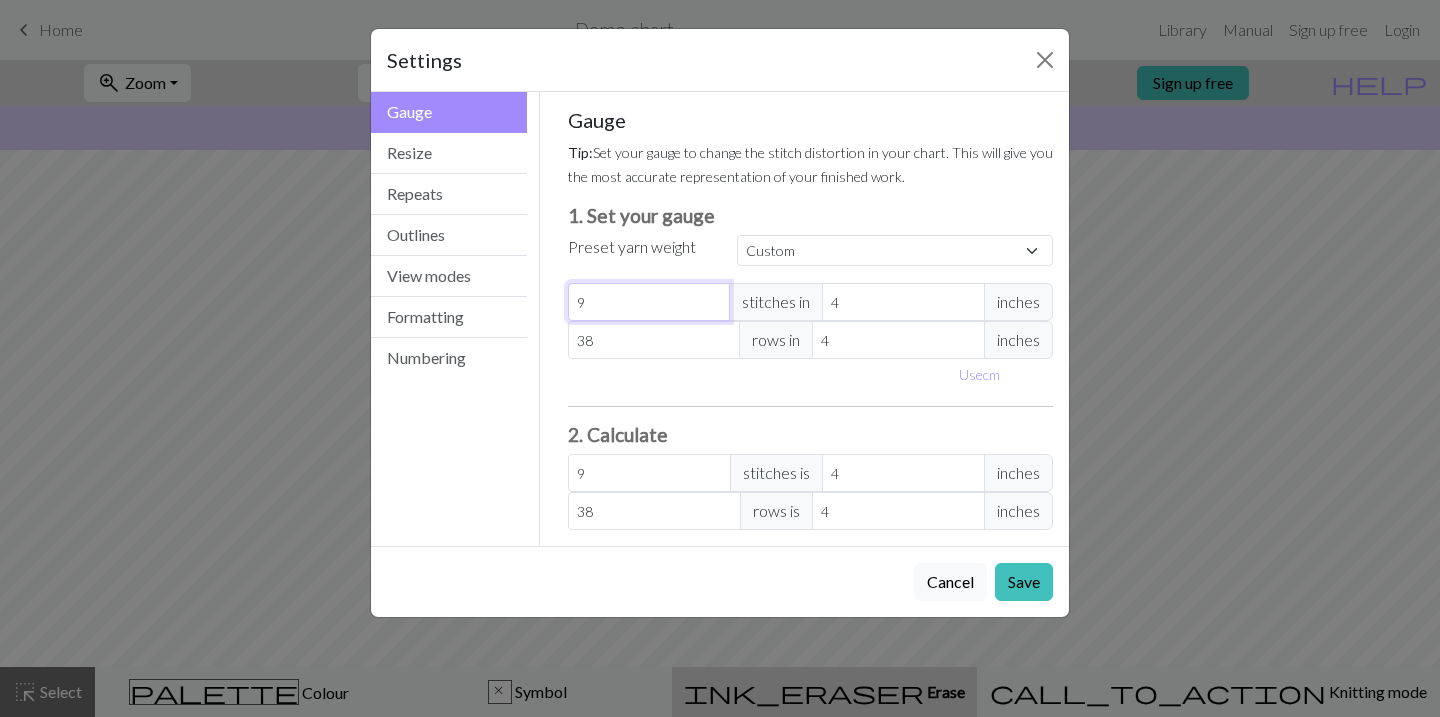 type on "9" 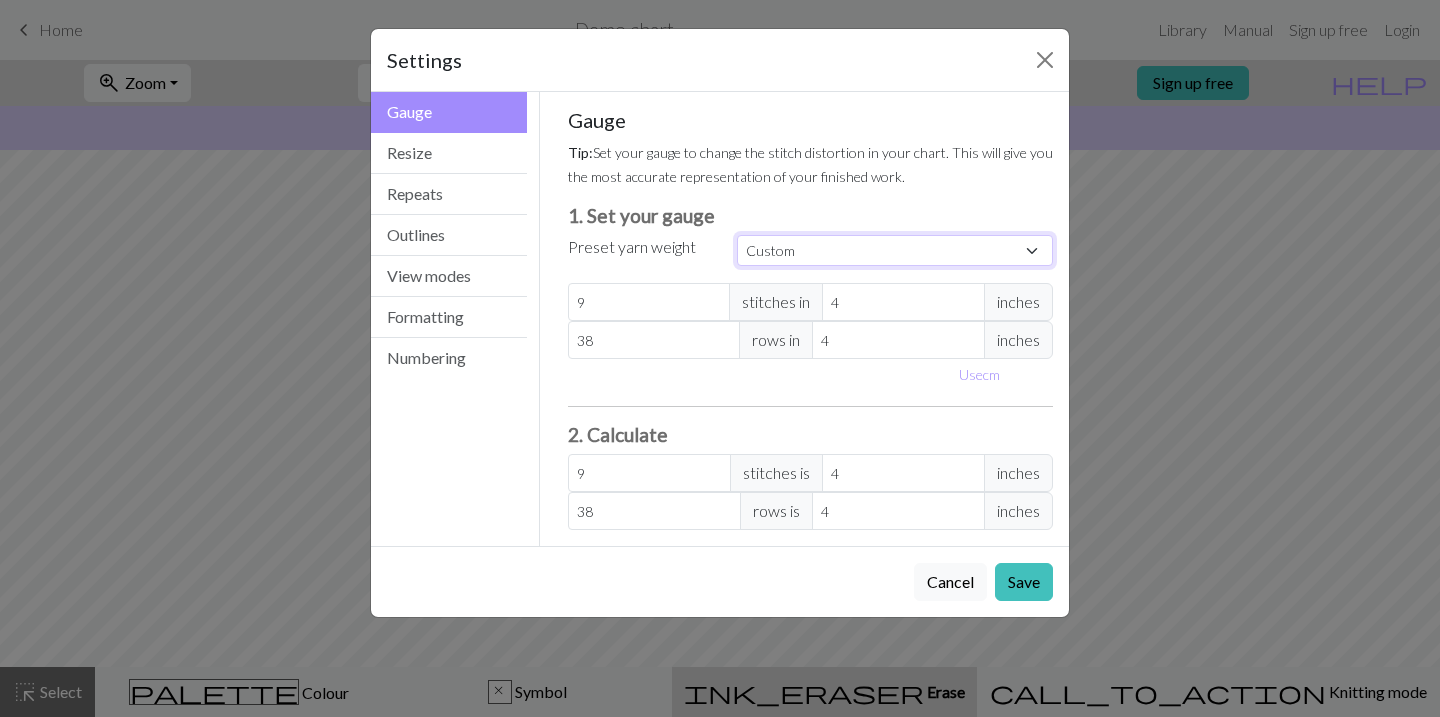 click on "Custom Square Lace Light Fingering Fingering Sport Double knit Worsted Aran Bulky Super Bulky" at bounding box center (895, 250) 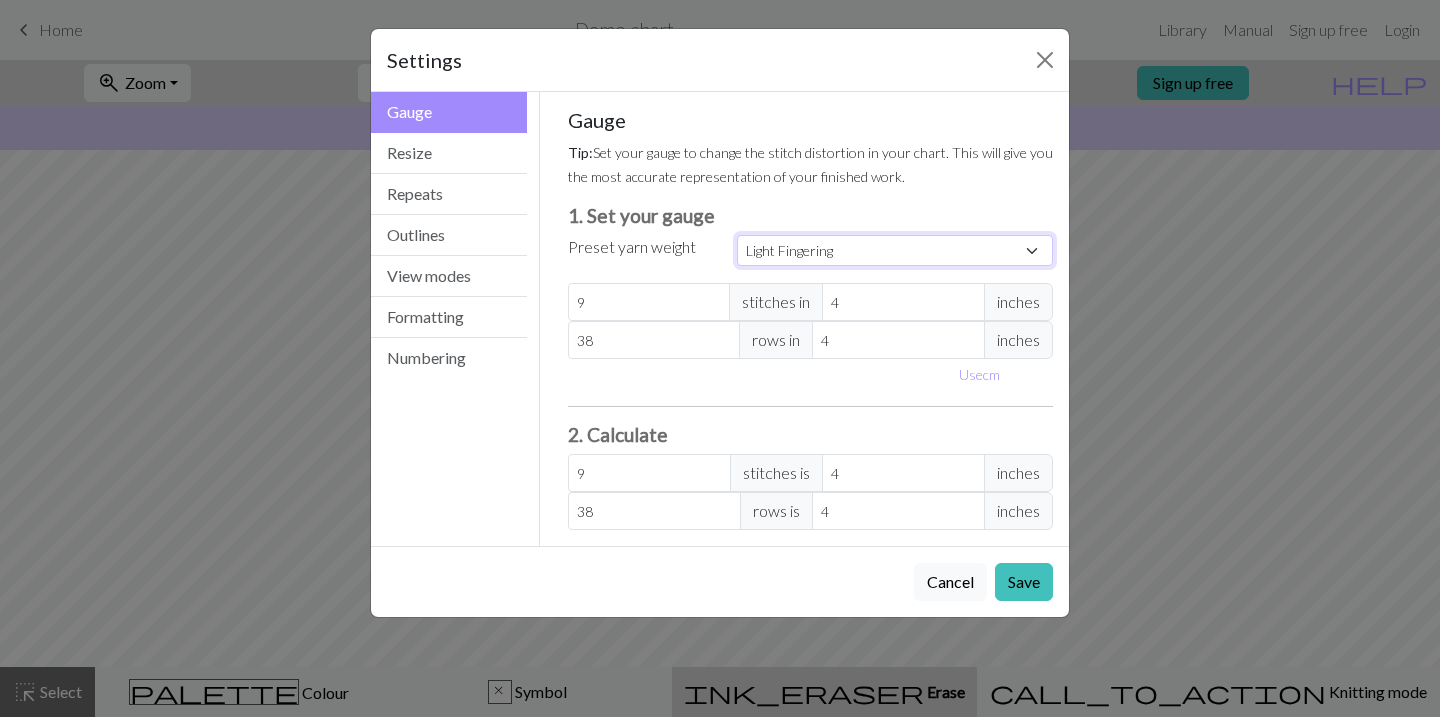 type on "32" 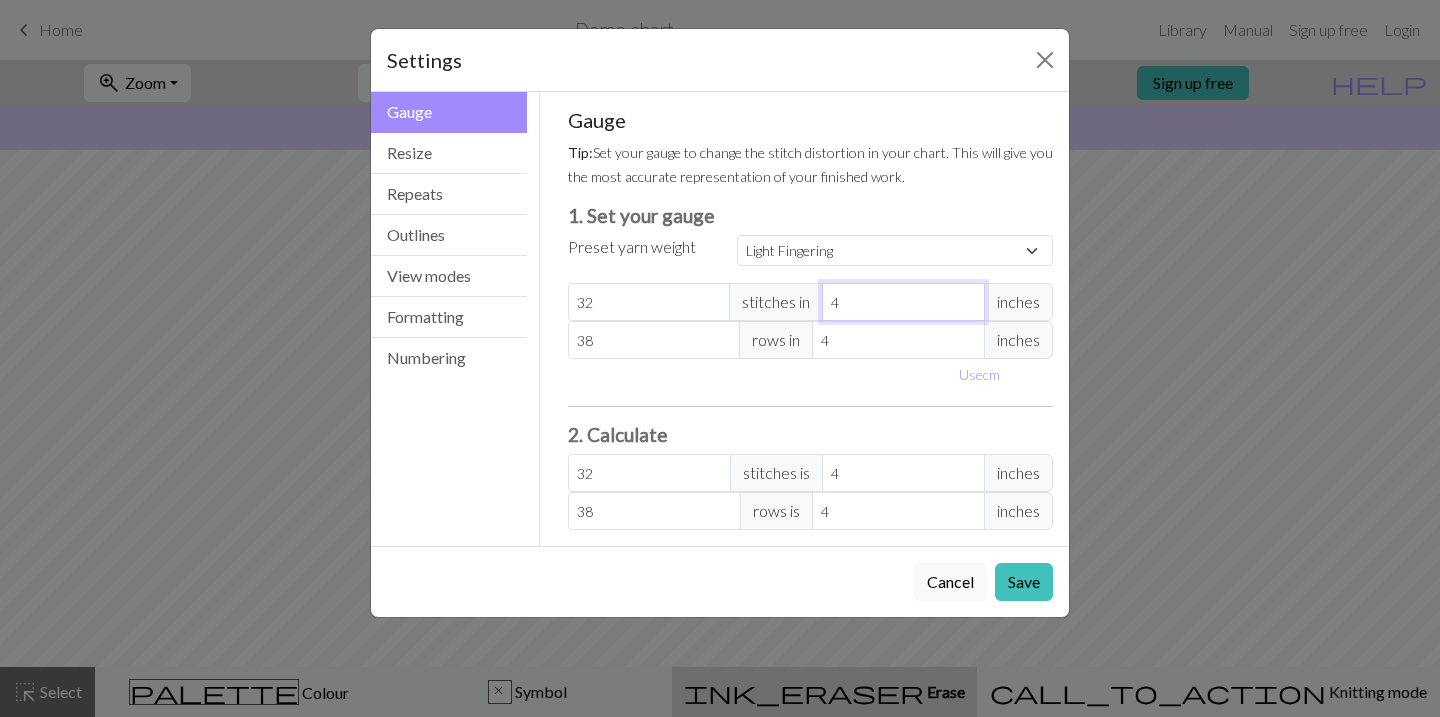 click on "4" at bounding box center (903, 302) 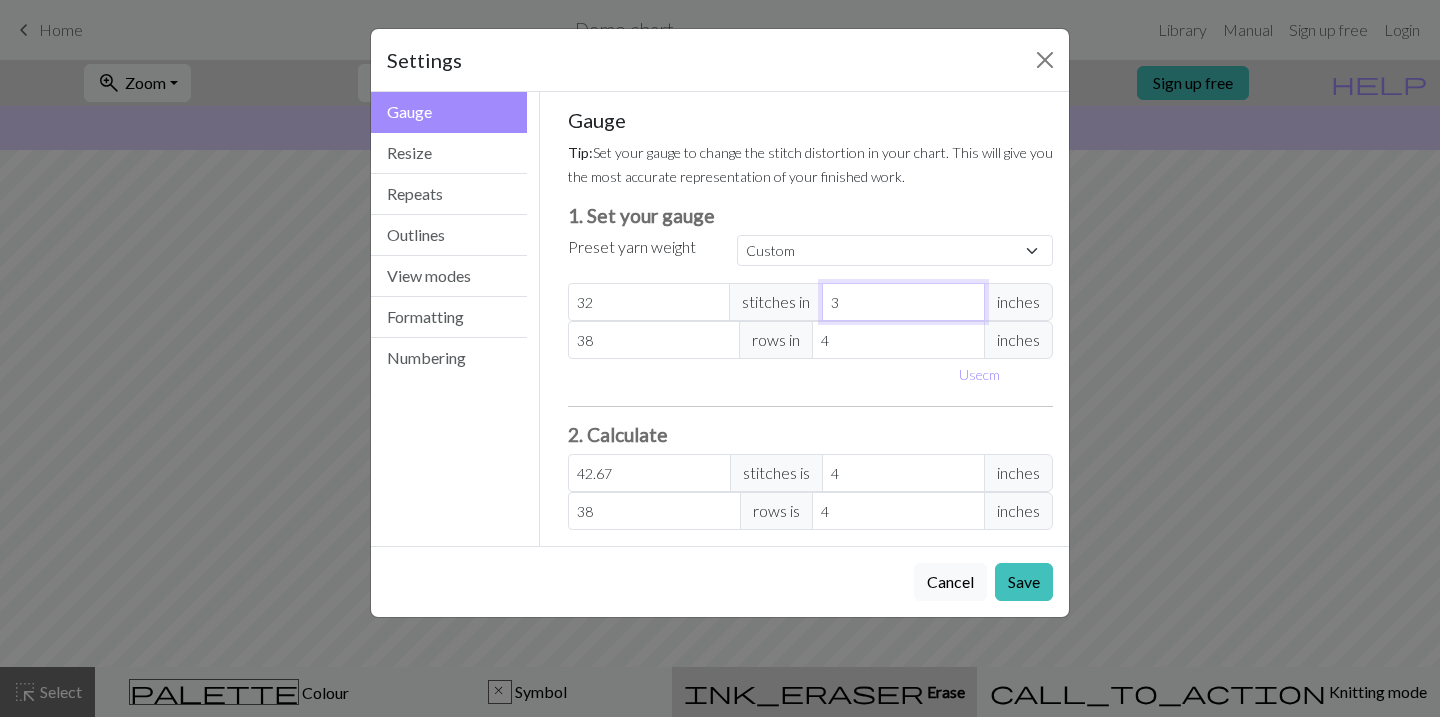 click on "3" at bounding box center (903, 302) 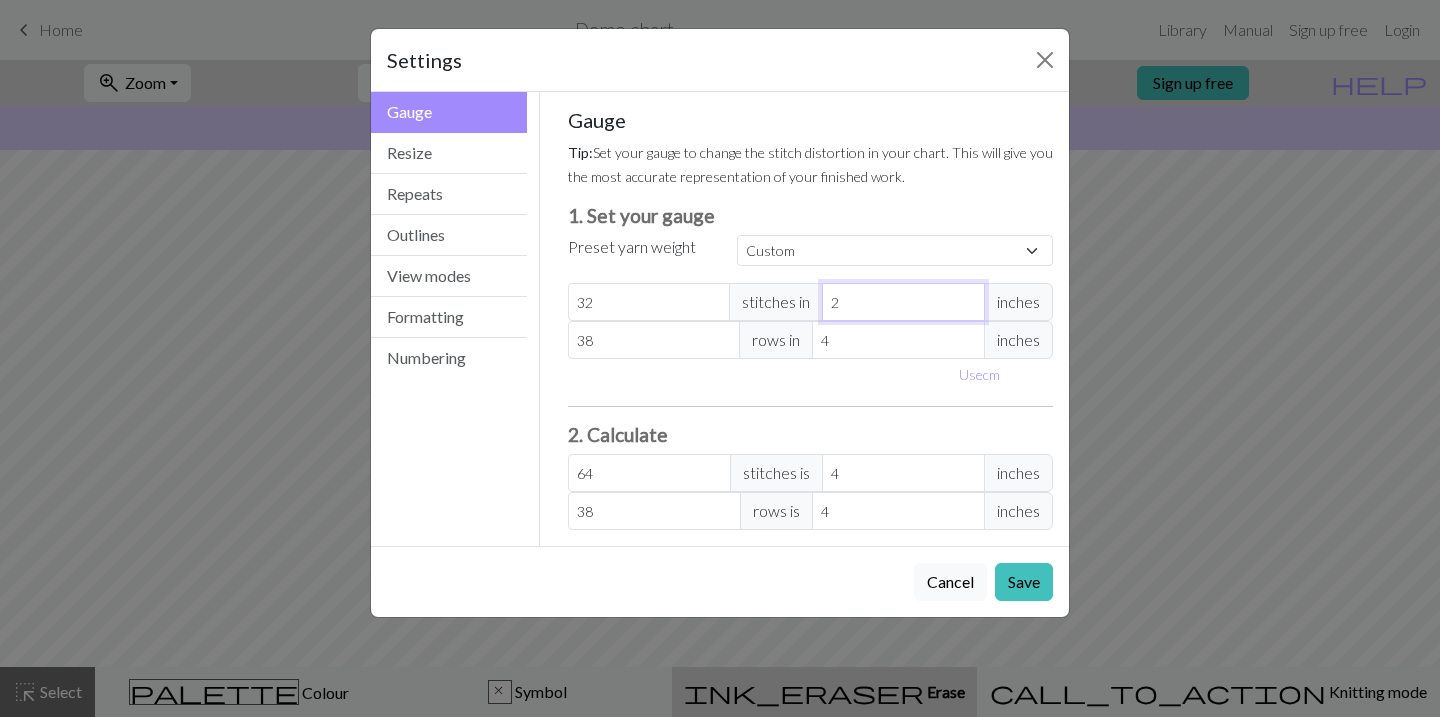 click on "2" at bounding box center [903, 302] 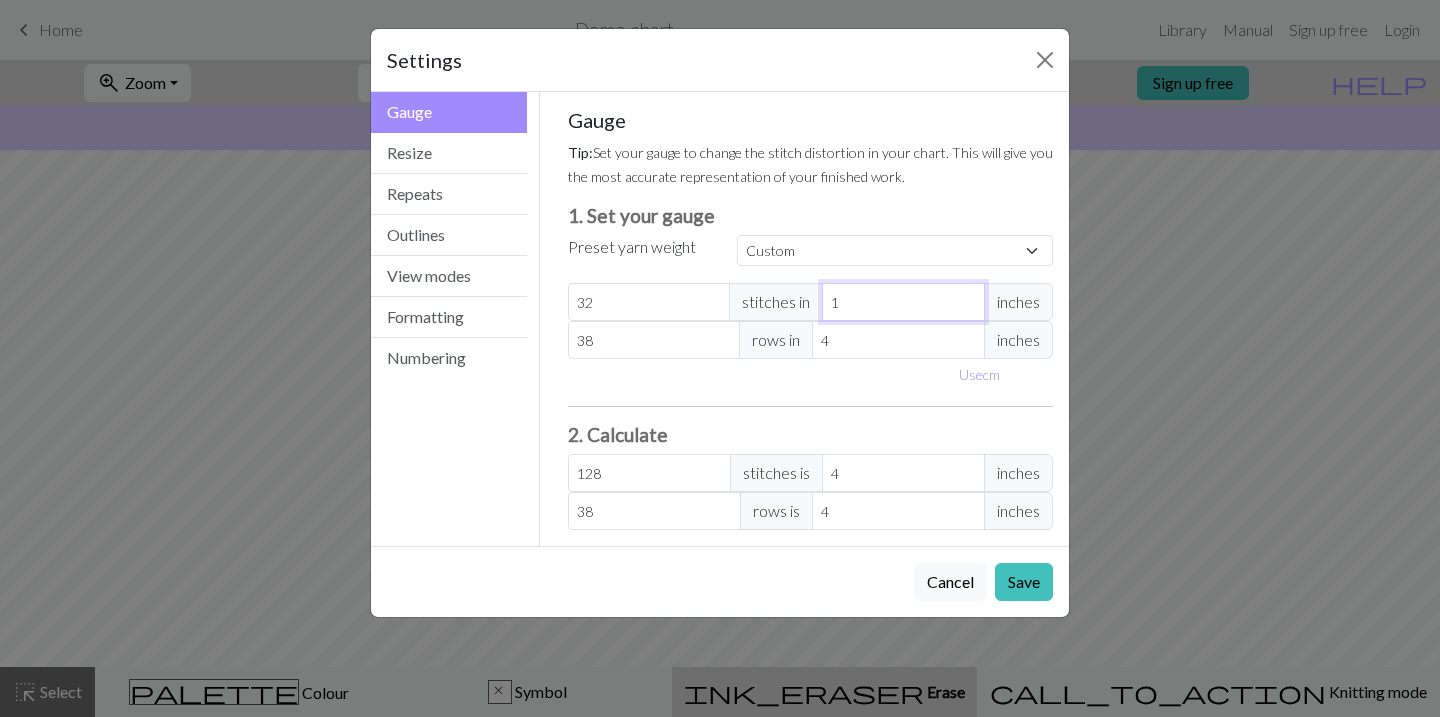 type on "1" 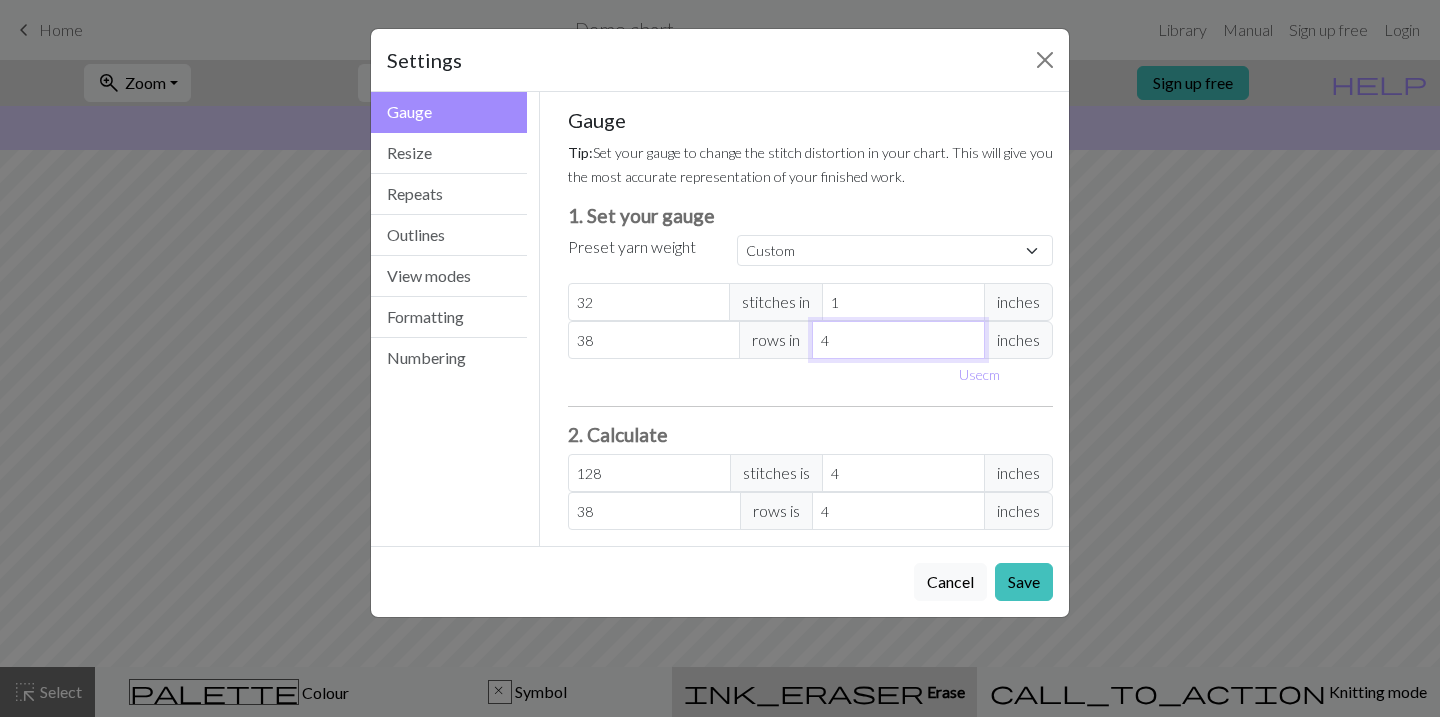 type on "3" 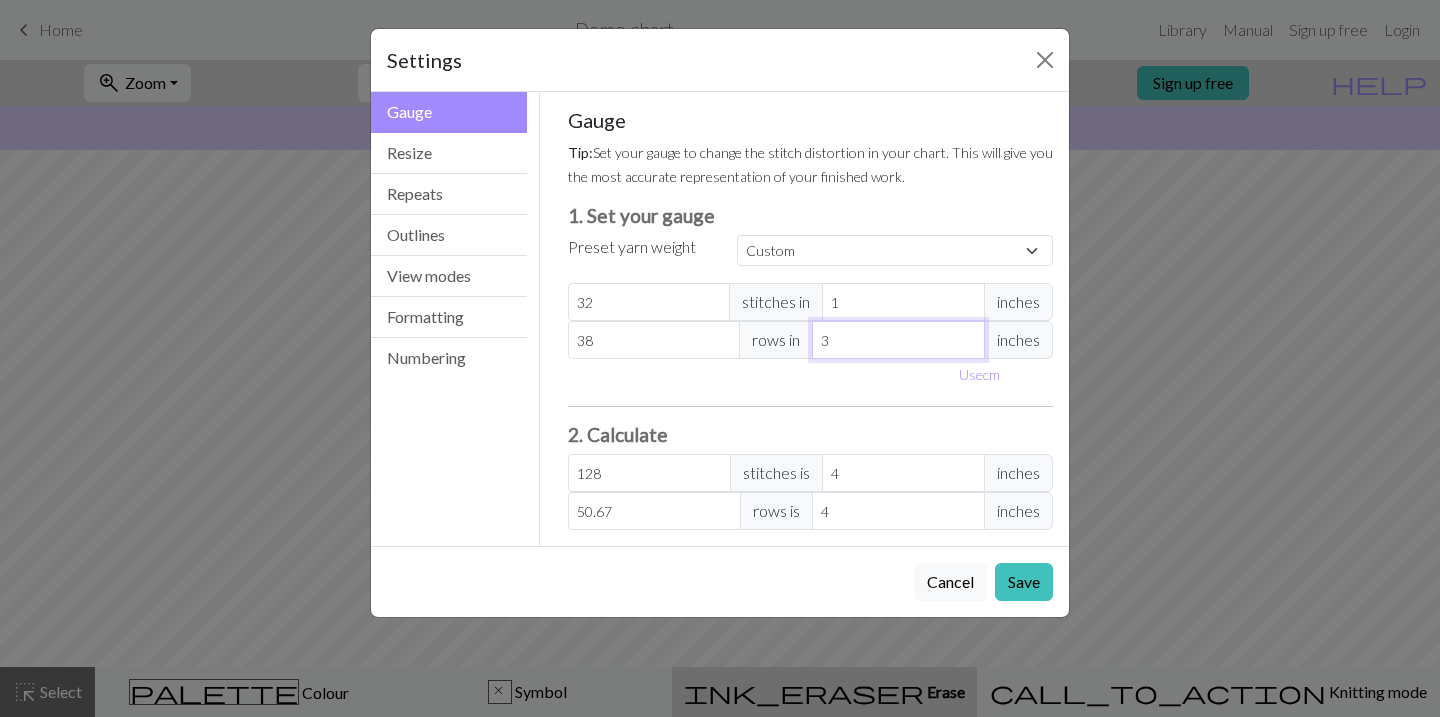 click on "3" at bounding box center (898, 340) 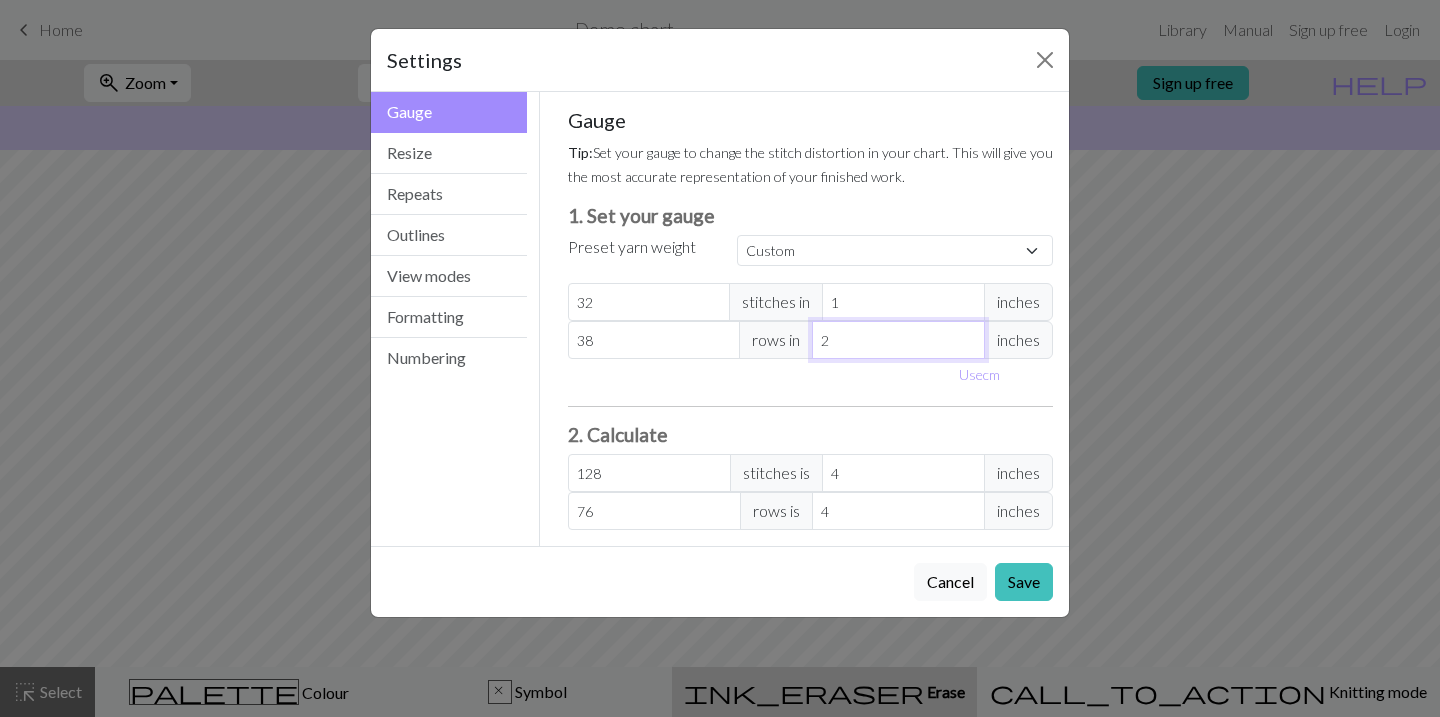 click on "2" at bounding box center (898, 340) 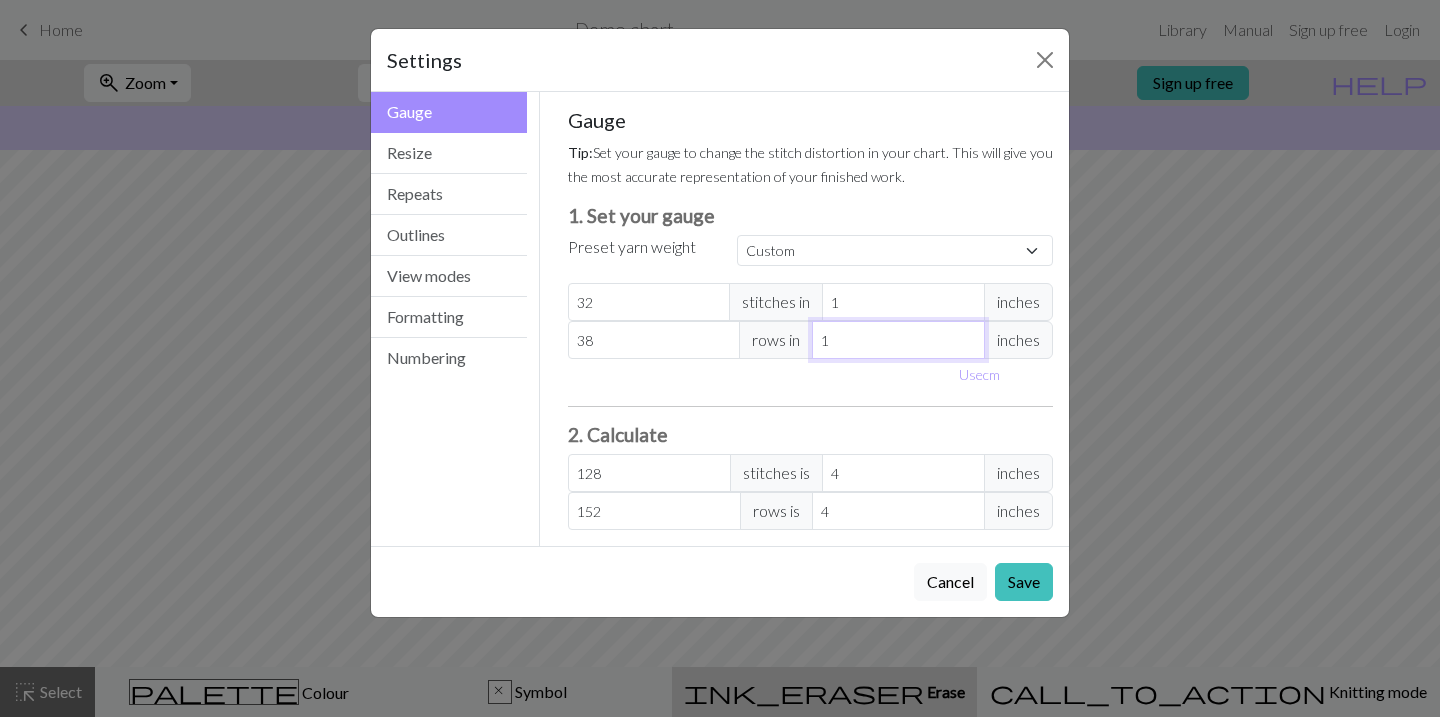 type on "1" 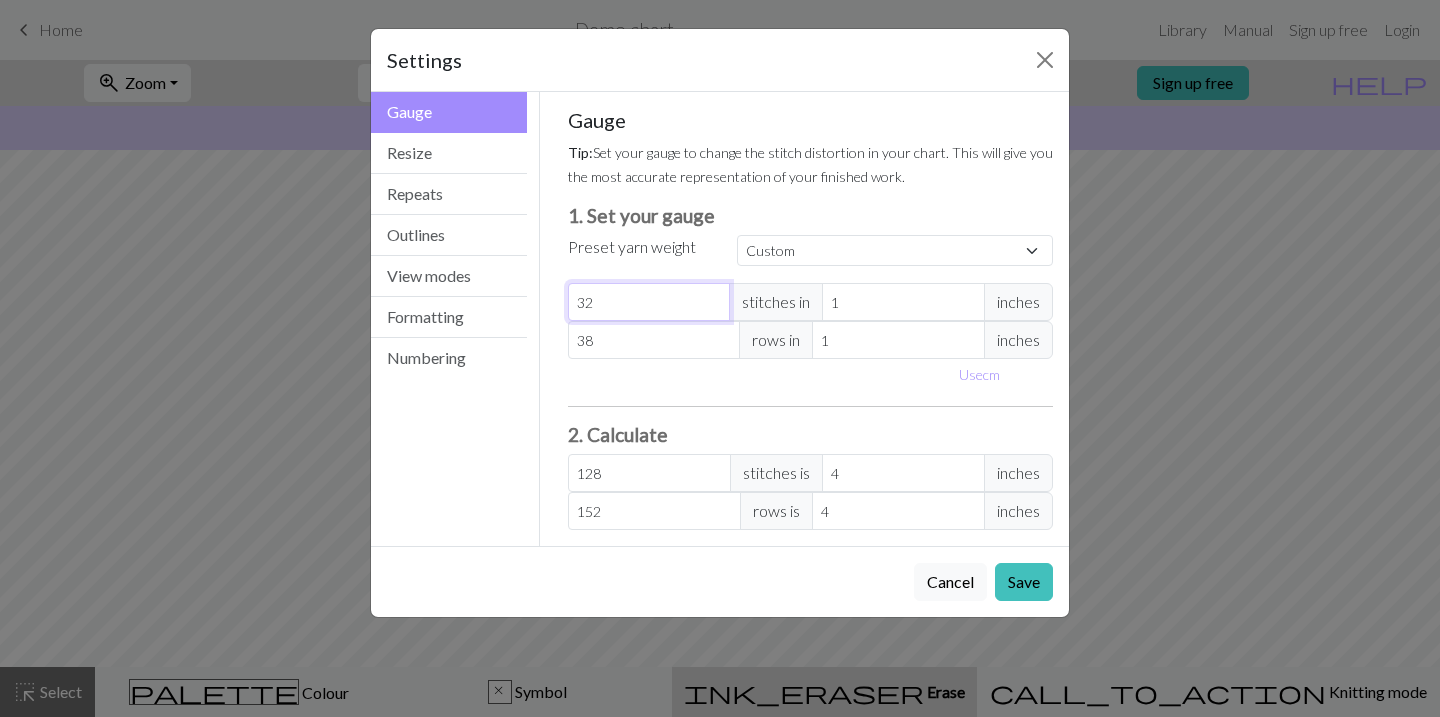 click on "32" at bounding box center (649, 302) 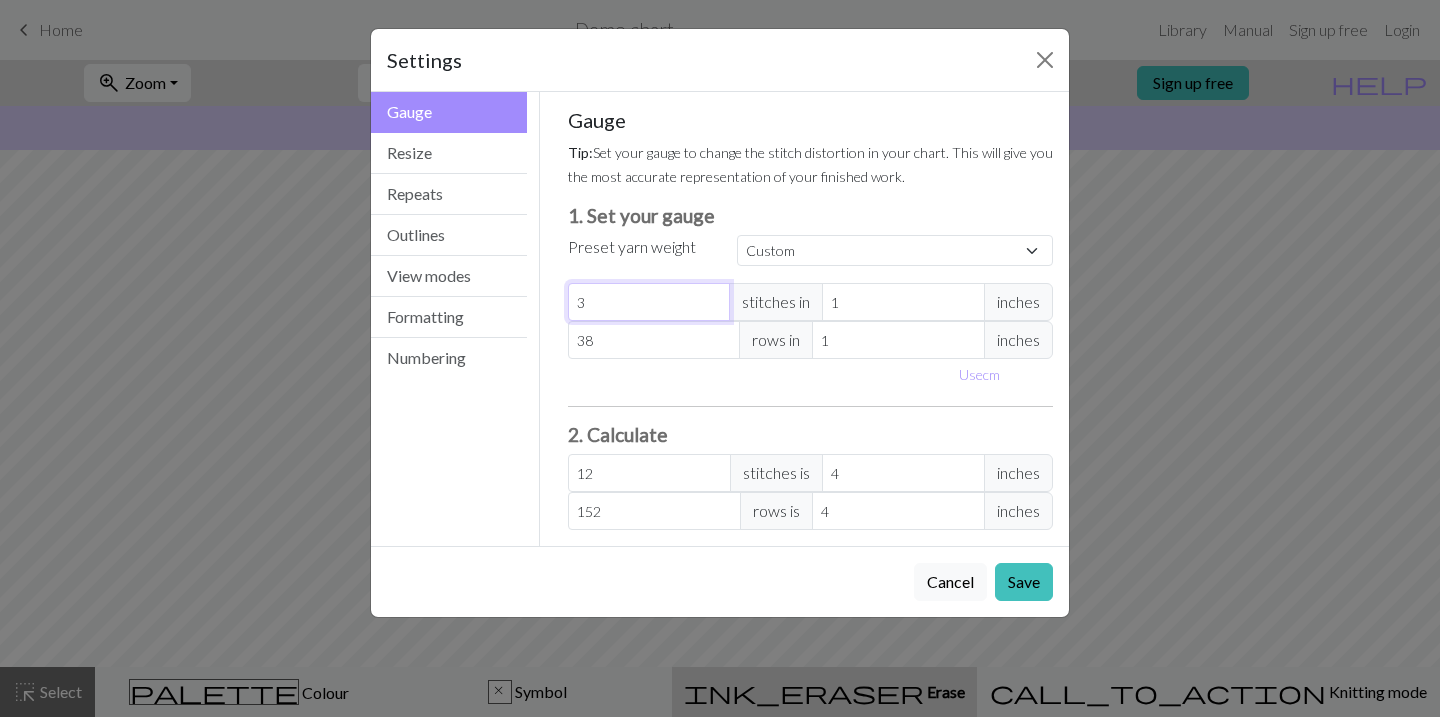 type 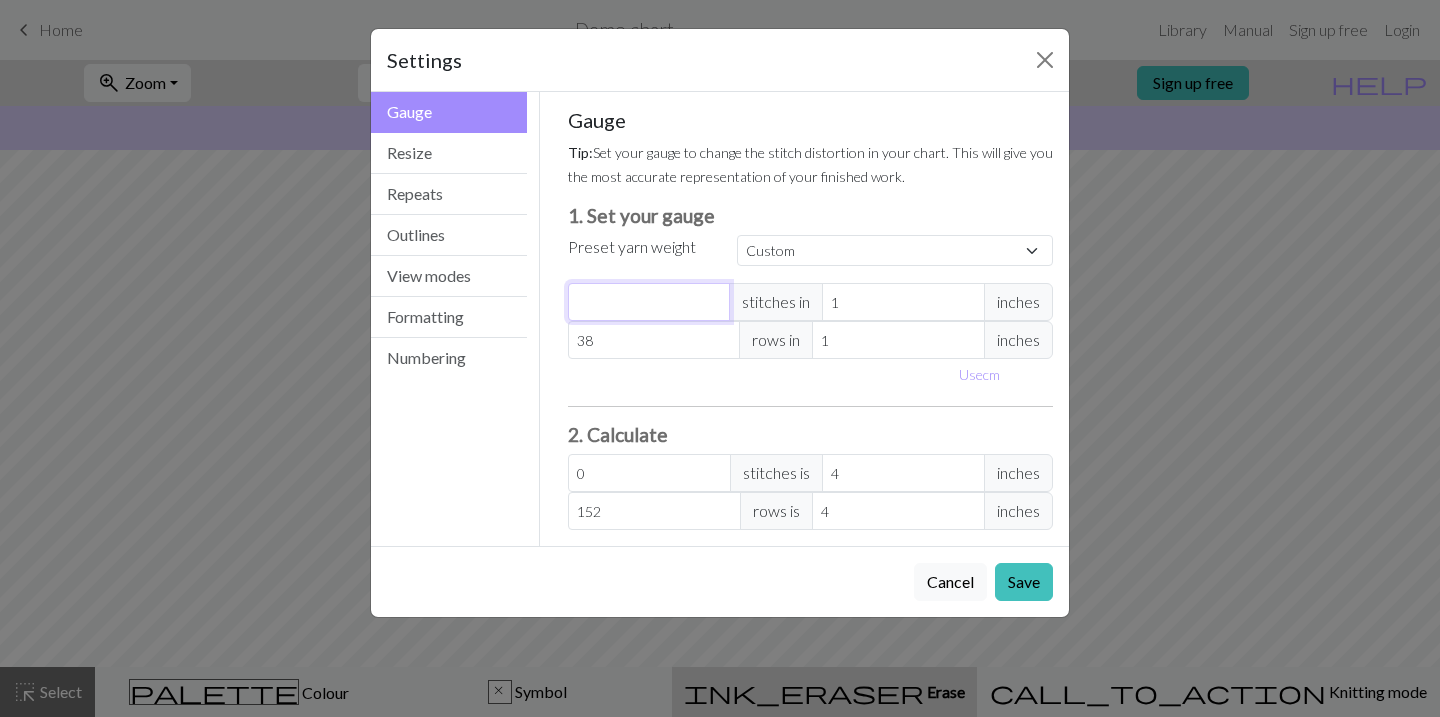 type on "9" 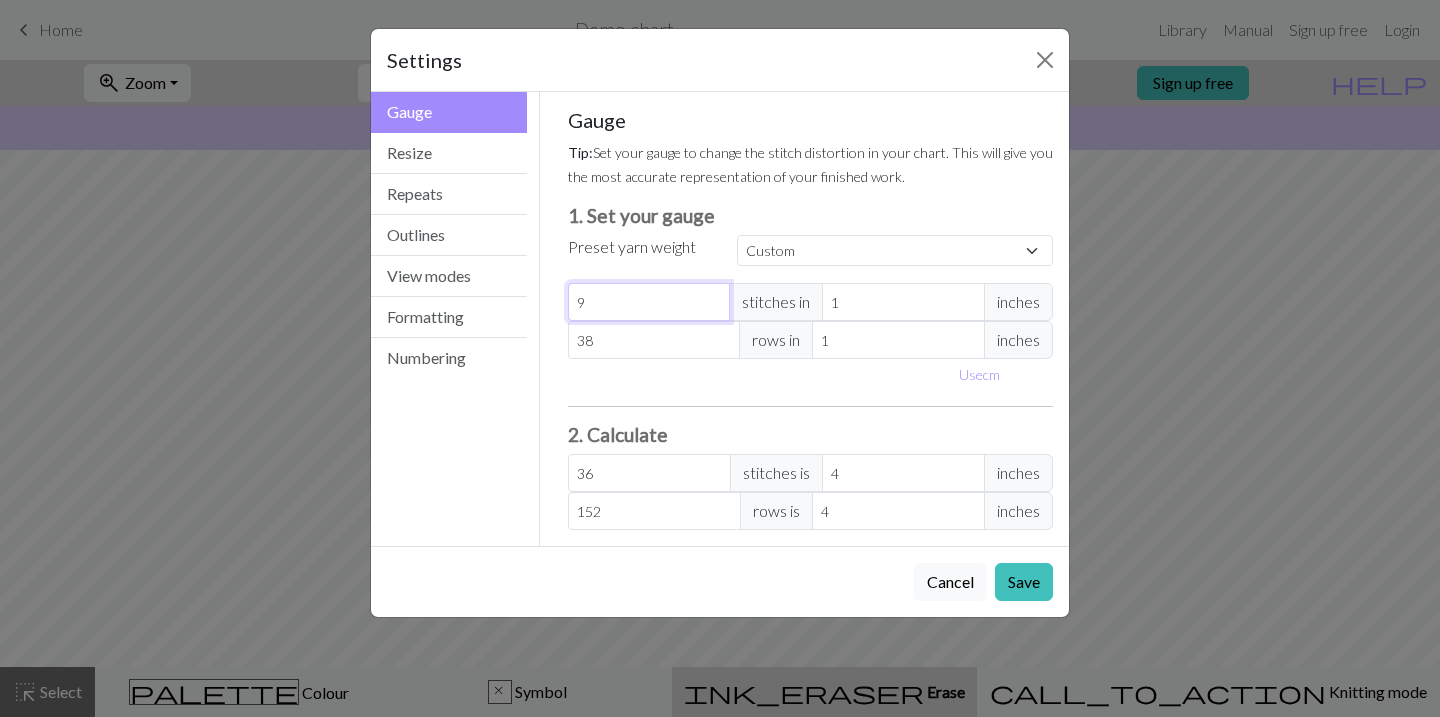 type on "9" 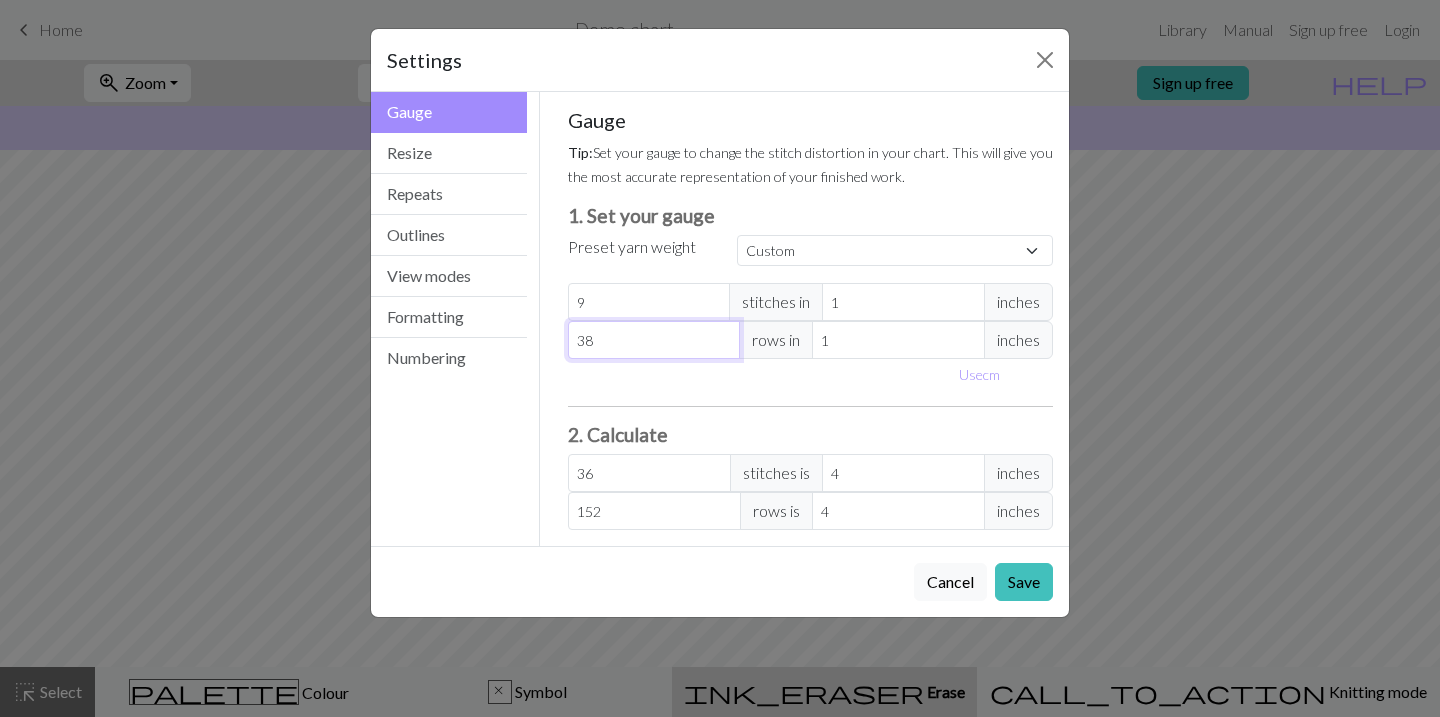 click on "38" at bounding box center (654, 340) 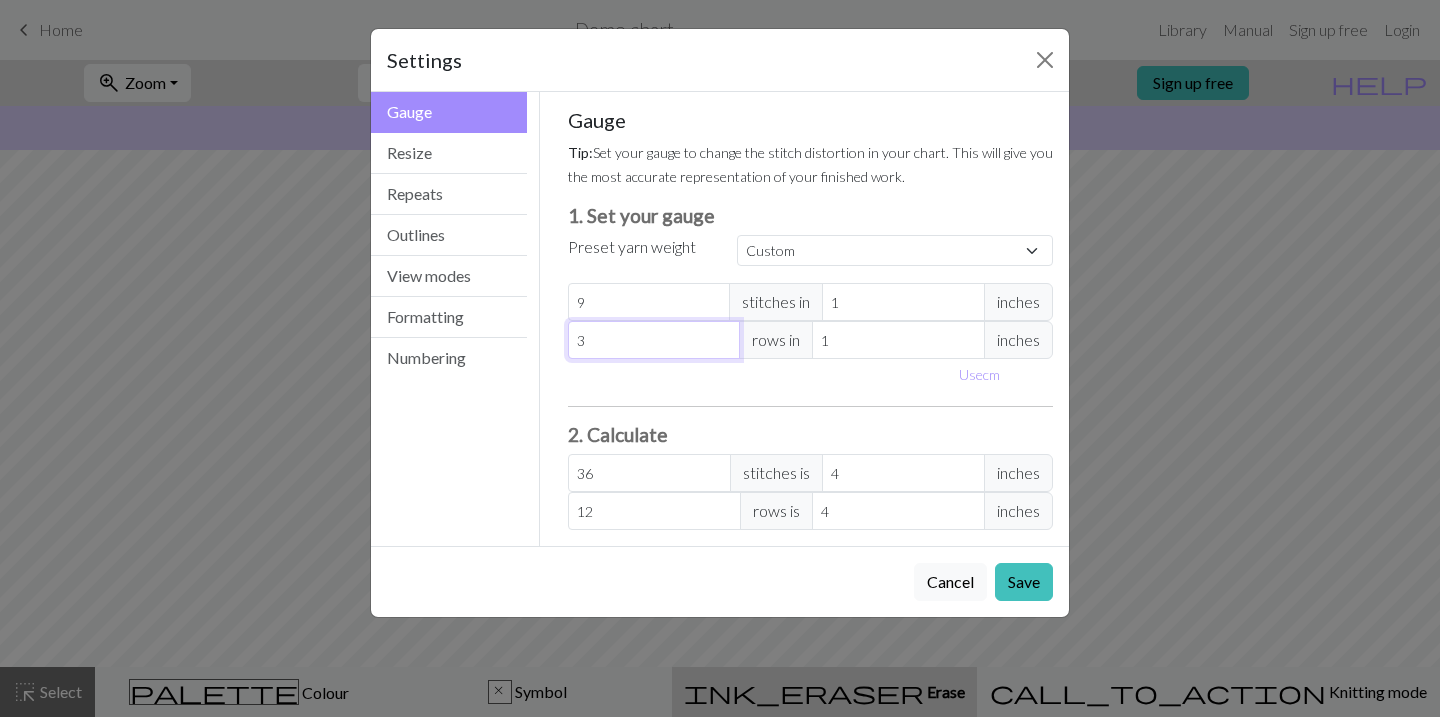 type on "31" 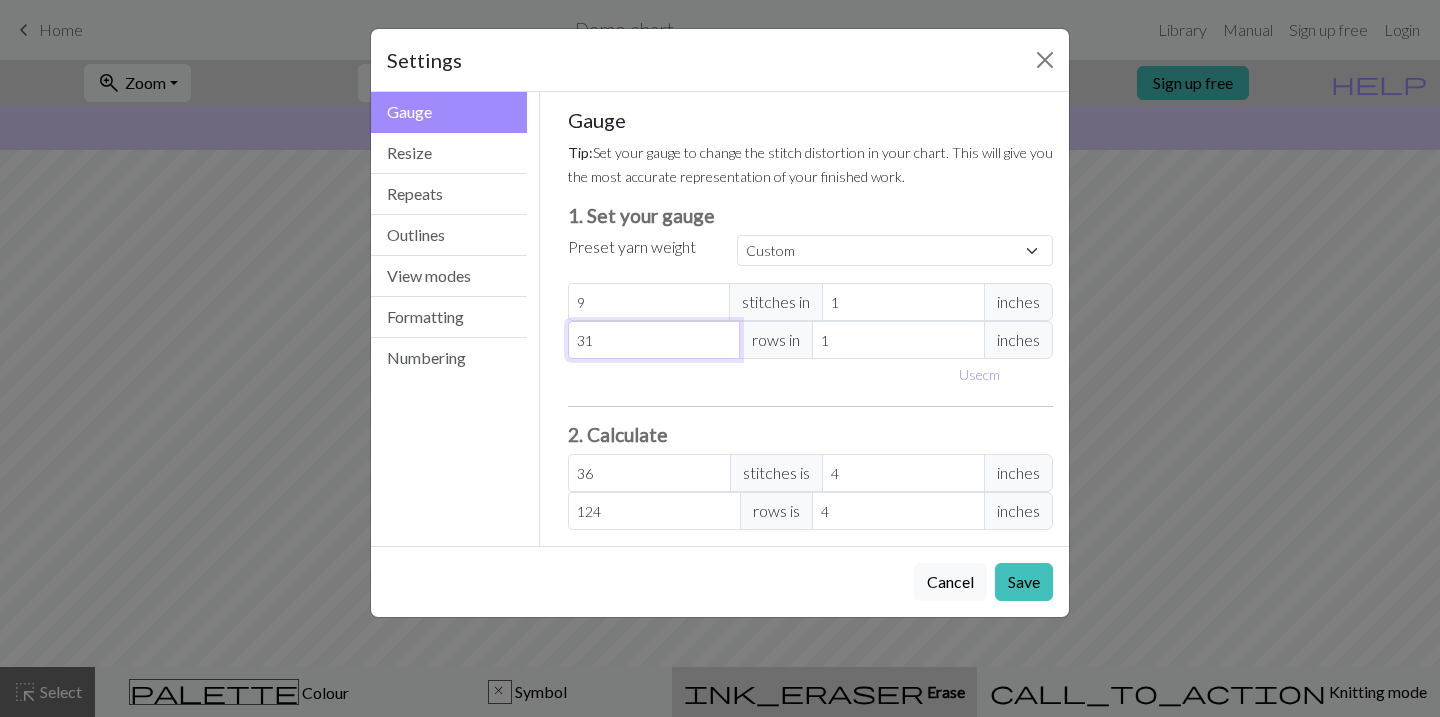 type on "312" 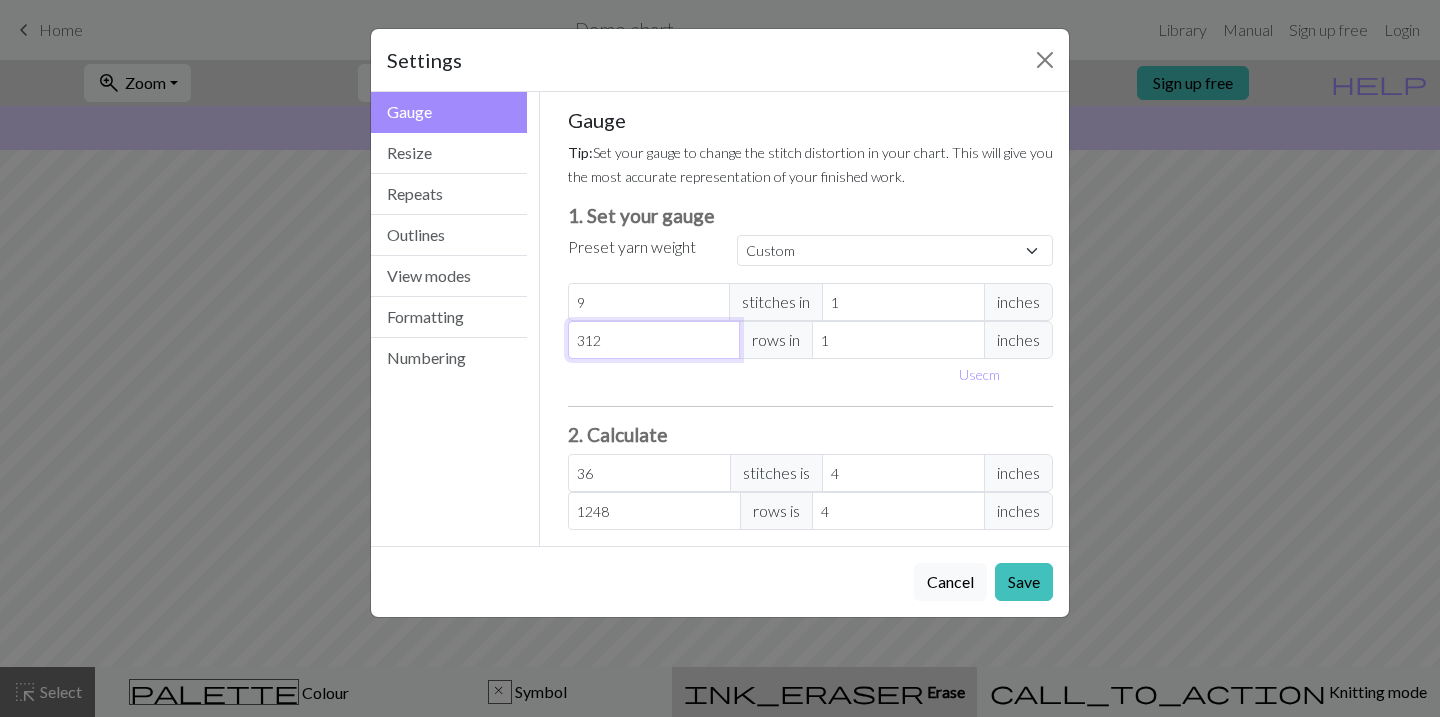 type on "31" 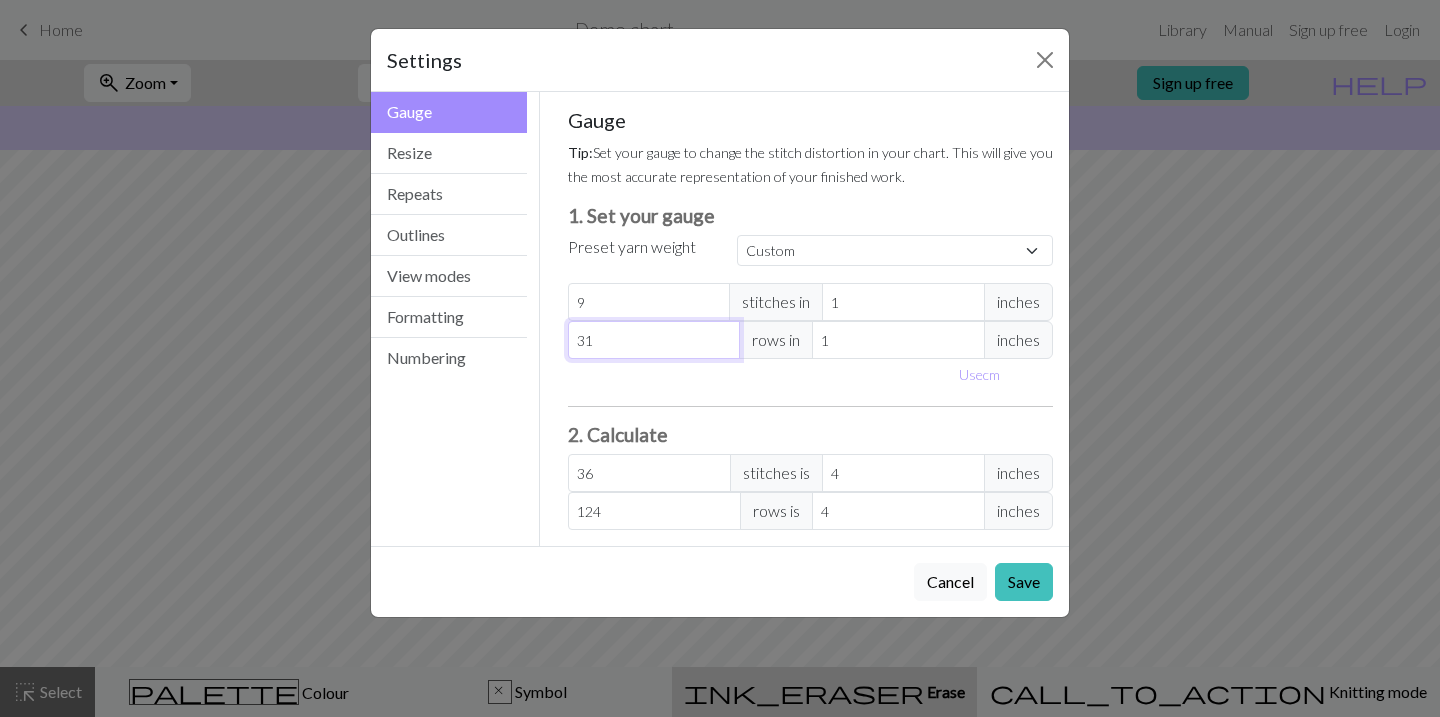 type on "3" 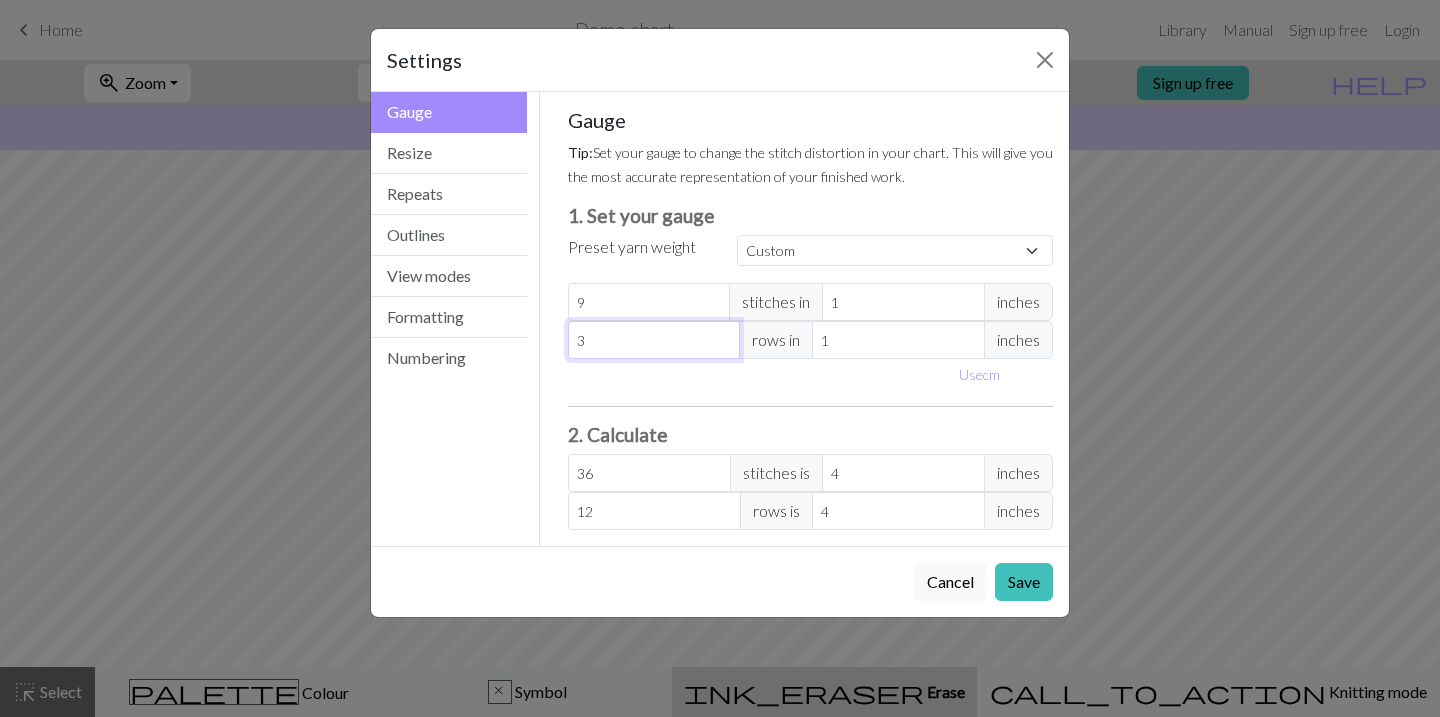 type 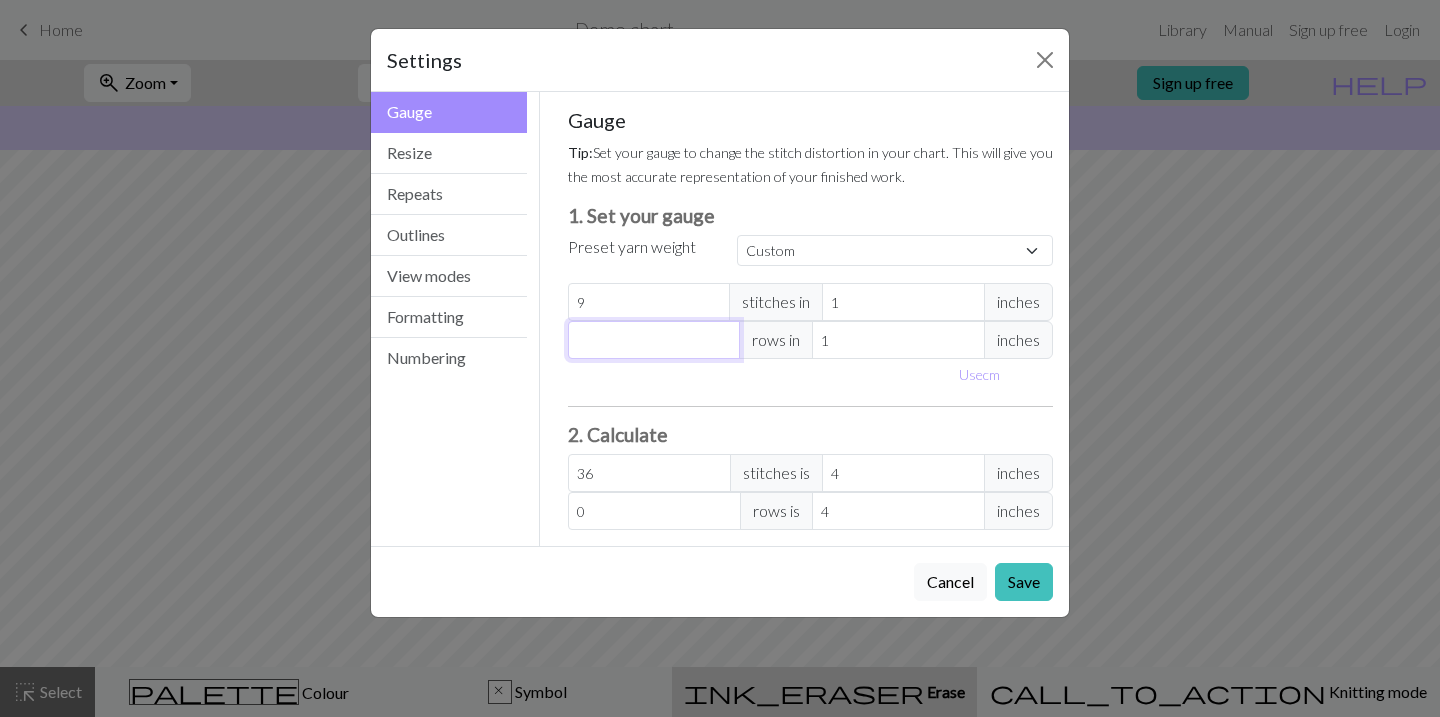 type on "1" 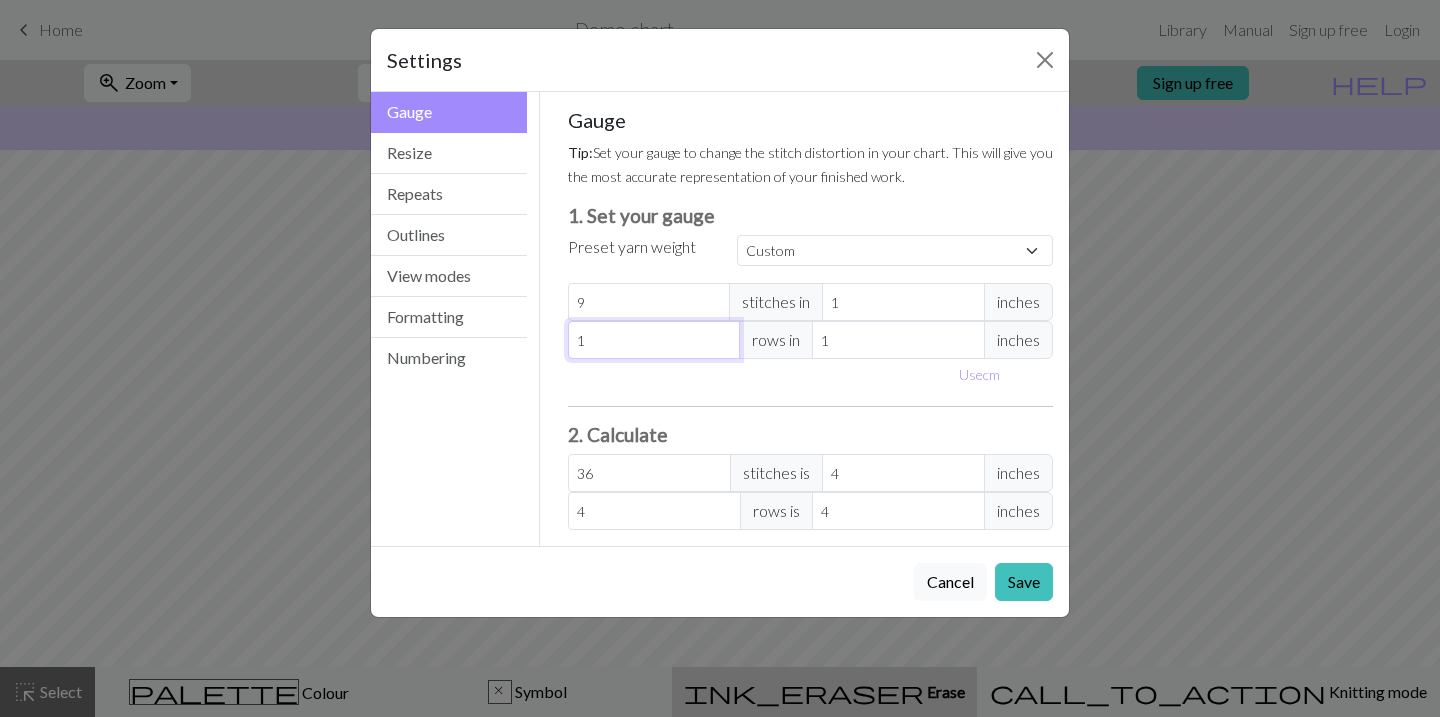 type on "12" 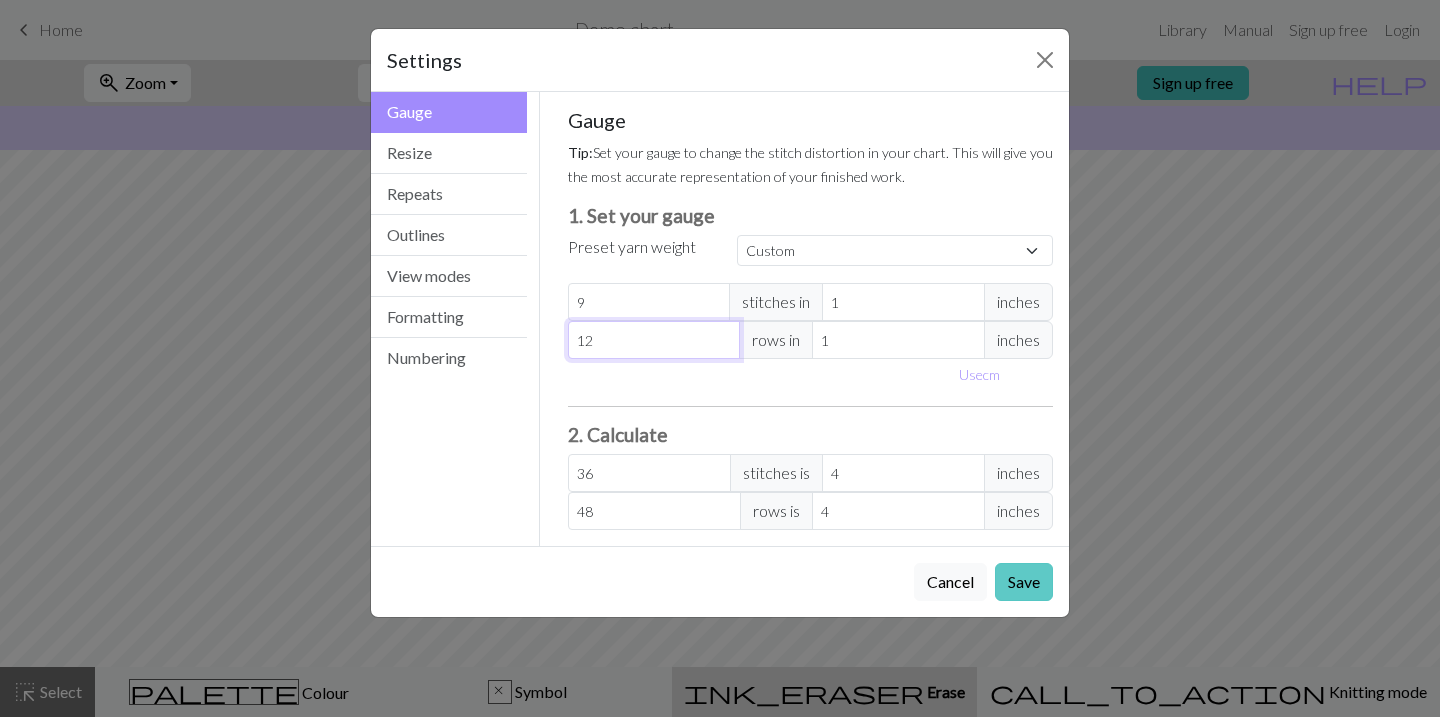 type on "12" 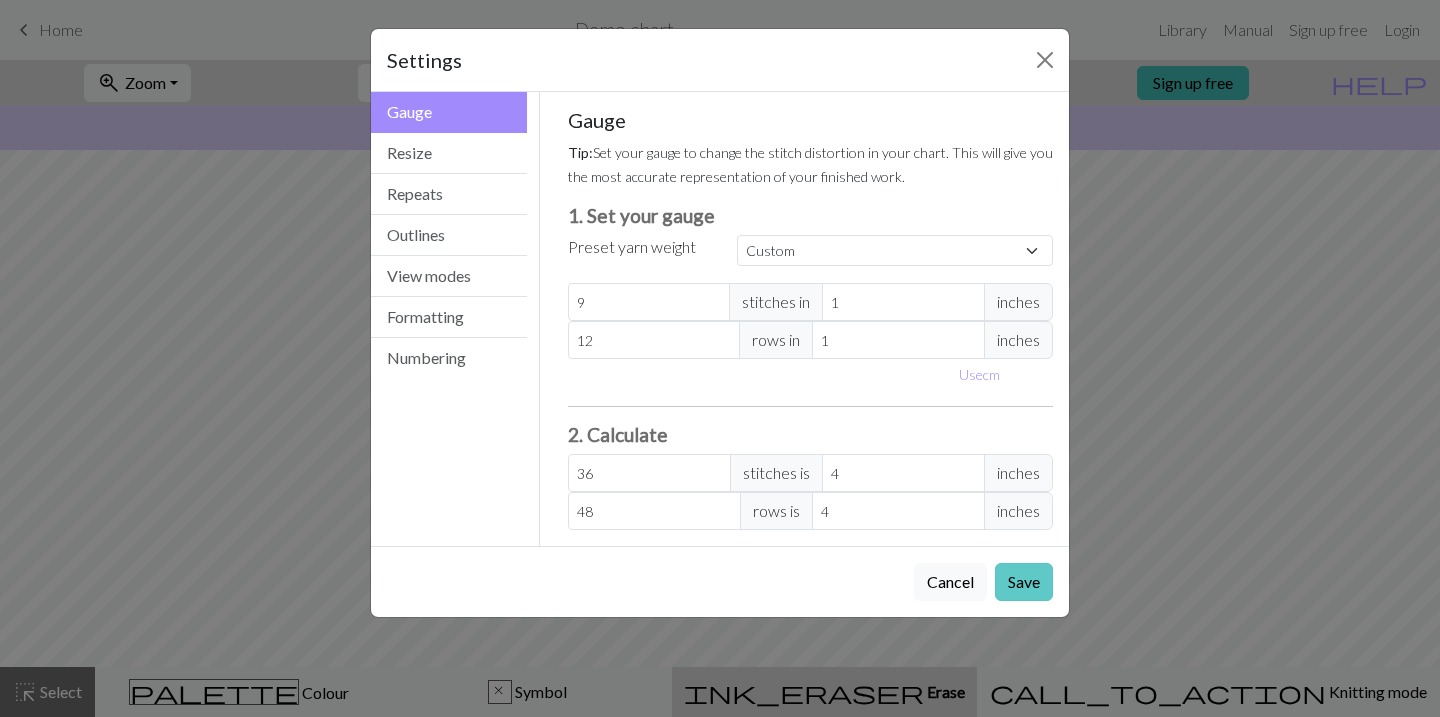 click on "Save" at bounding box center (1024, 582) 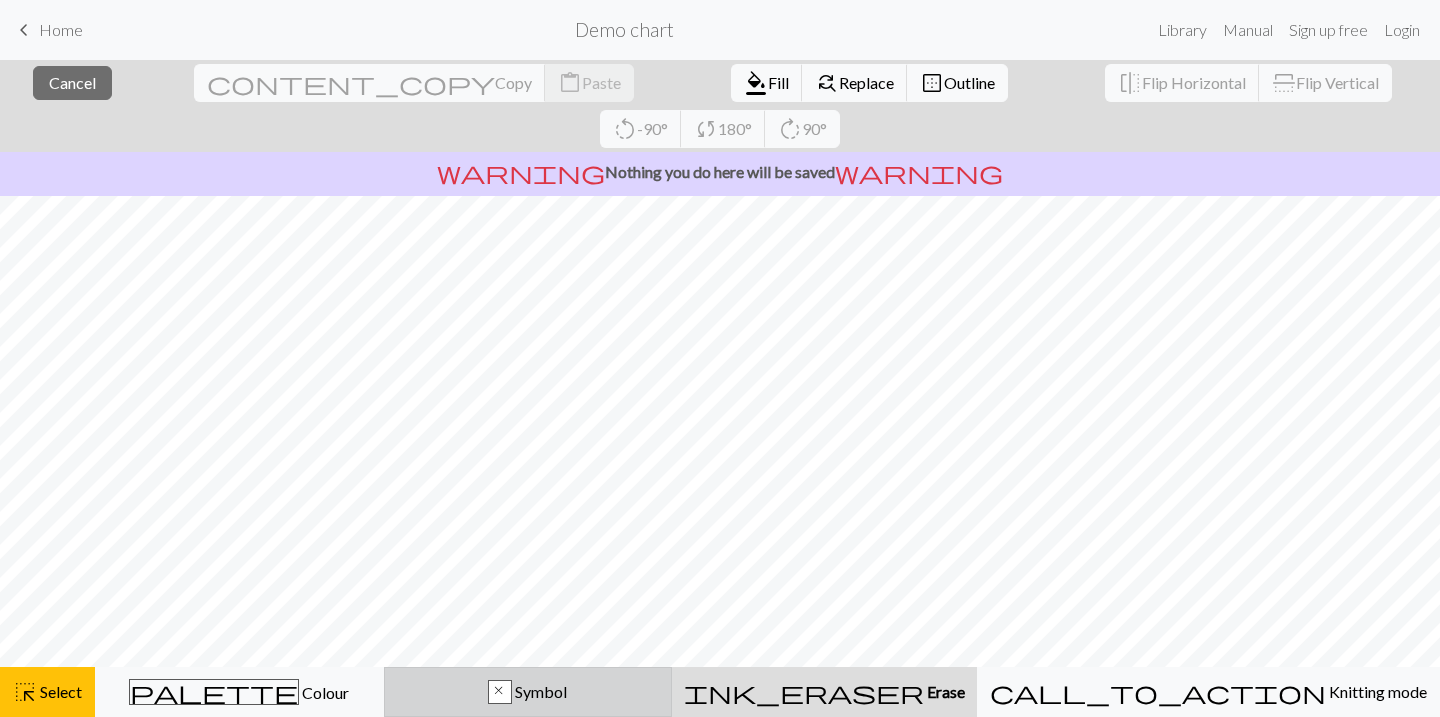 click on "x" at bounding box center [500, 693] 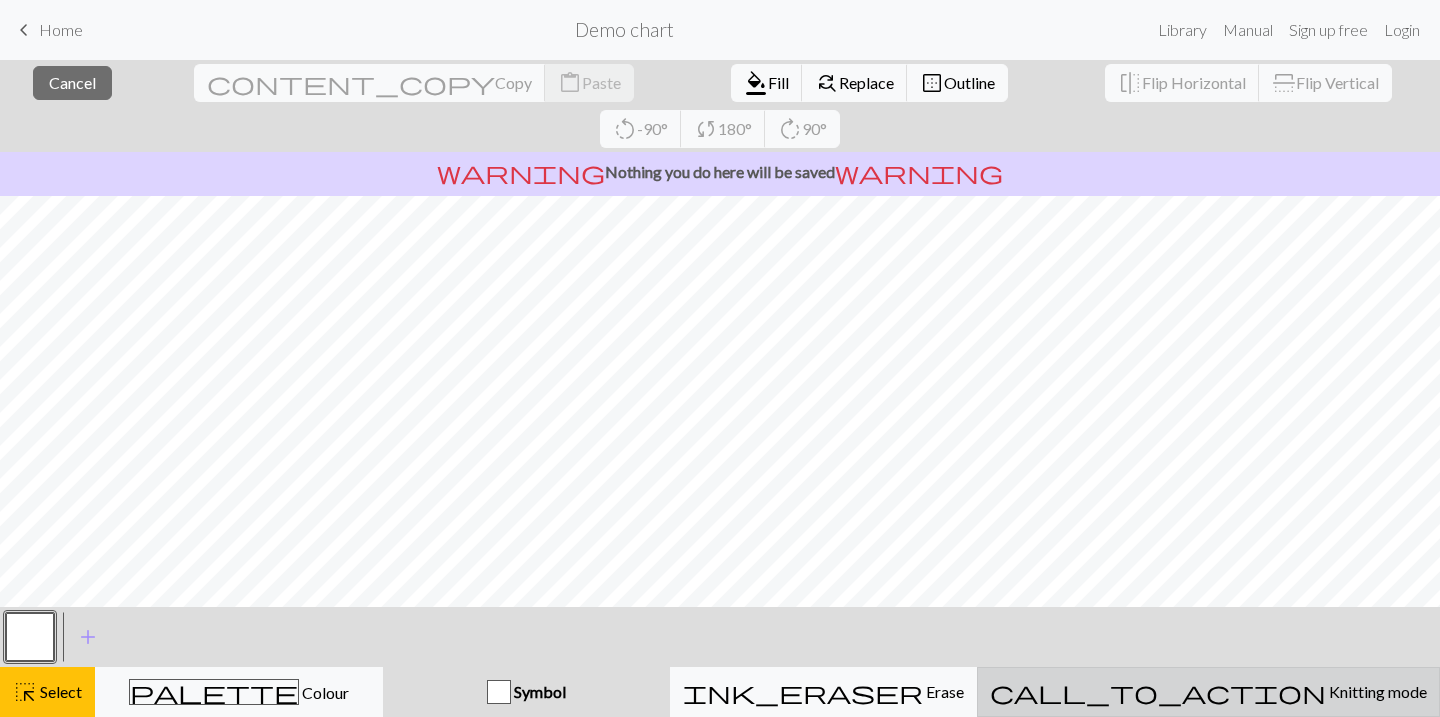 click on "Knitting mode" at bounding box center (1376, 691) 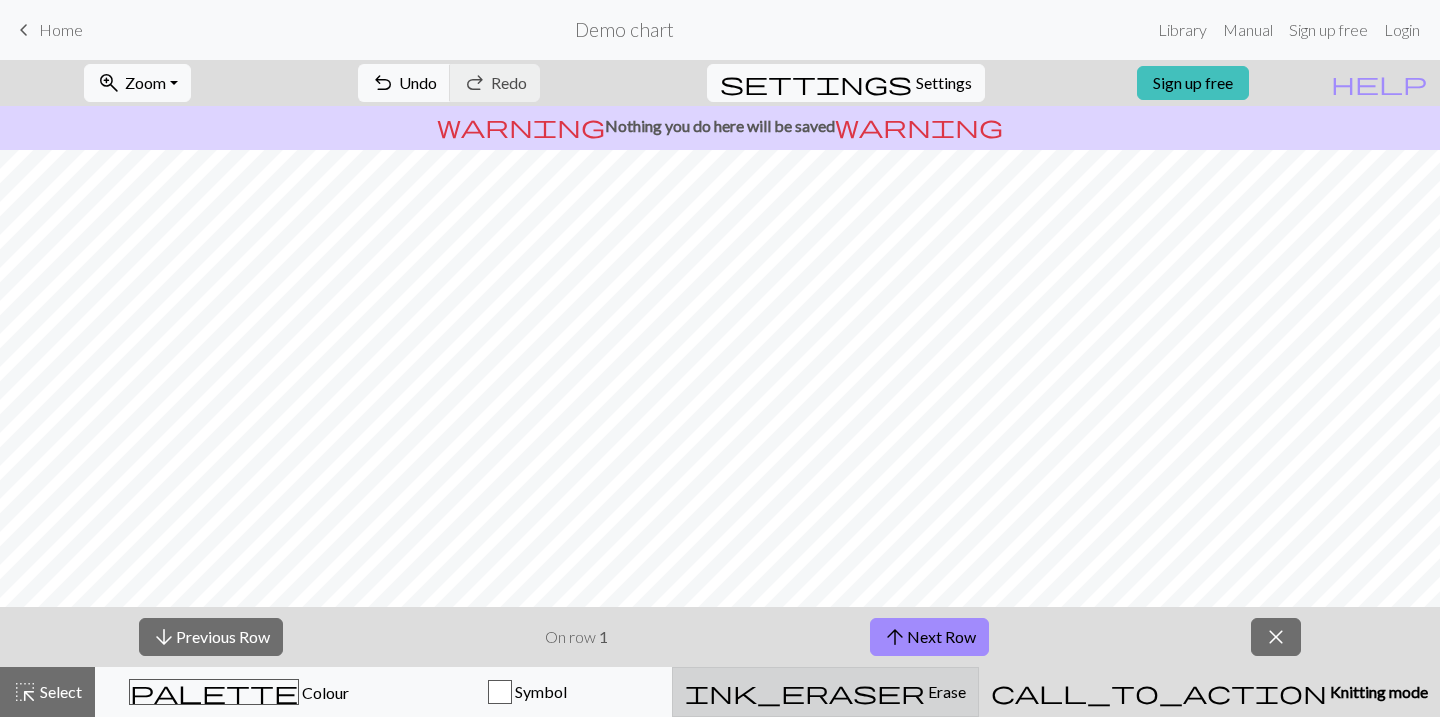 click on "ink_eraser   Erase   Erase" at bounding box center [825, 692] 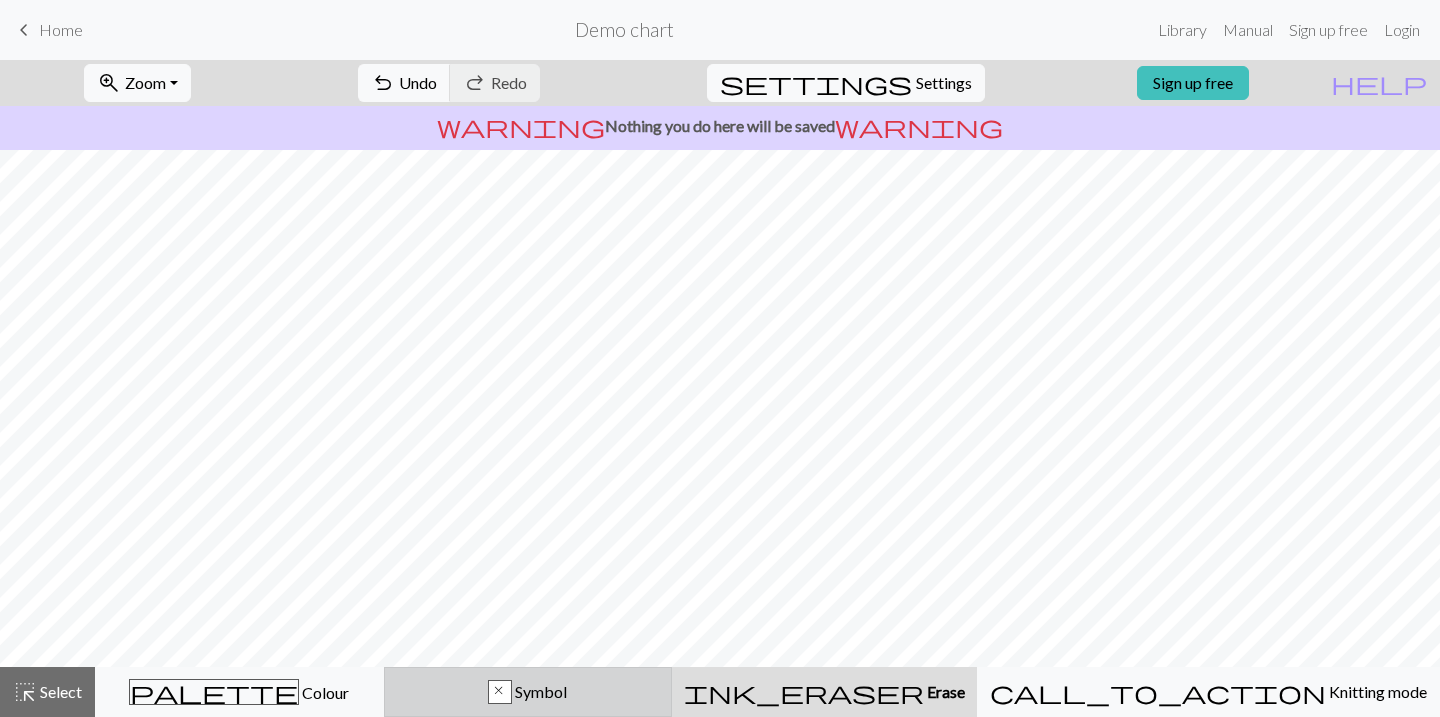 click on "x   Symbol" at bounding box center (528, 692) 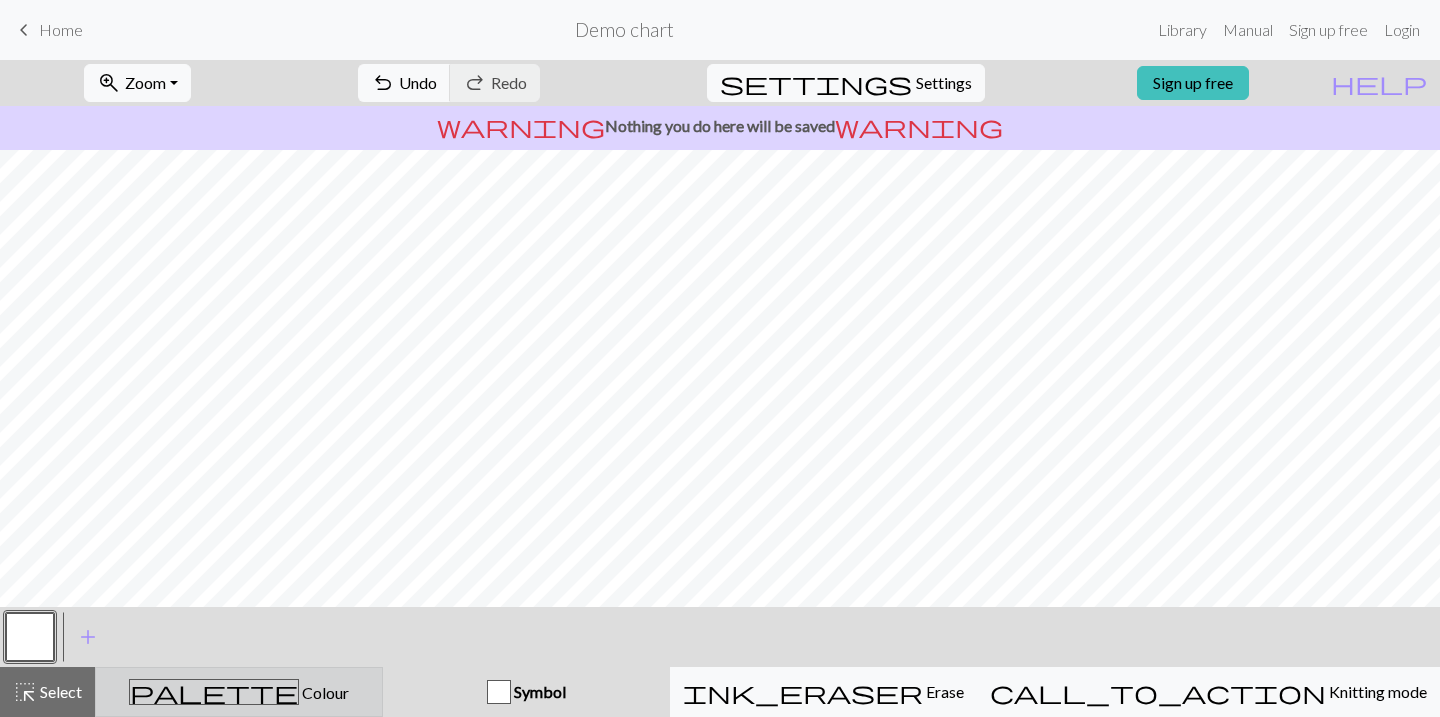 click on "palette   Colour   Colour" at bounding box center [239, 692] 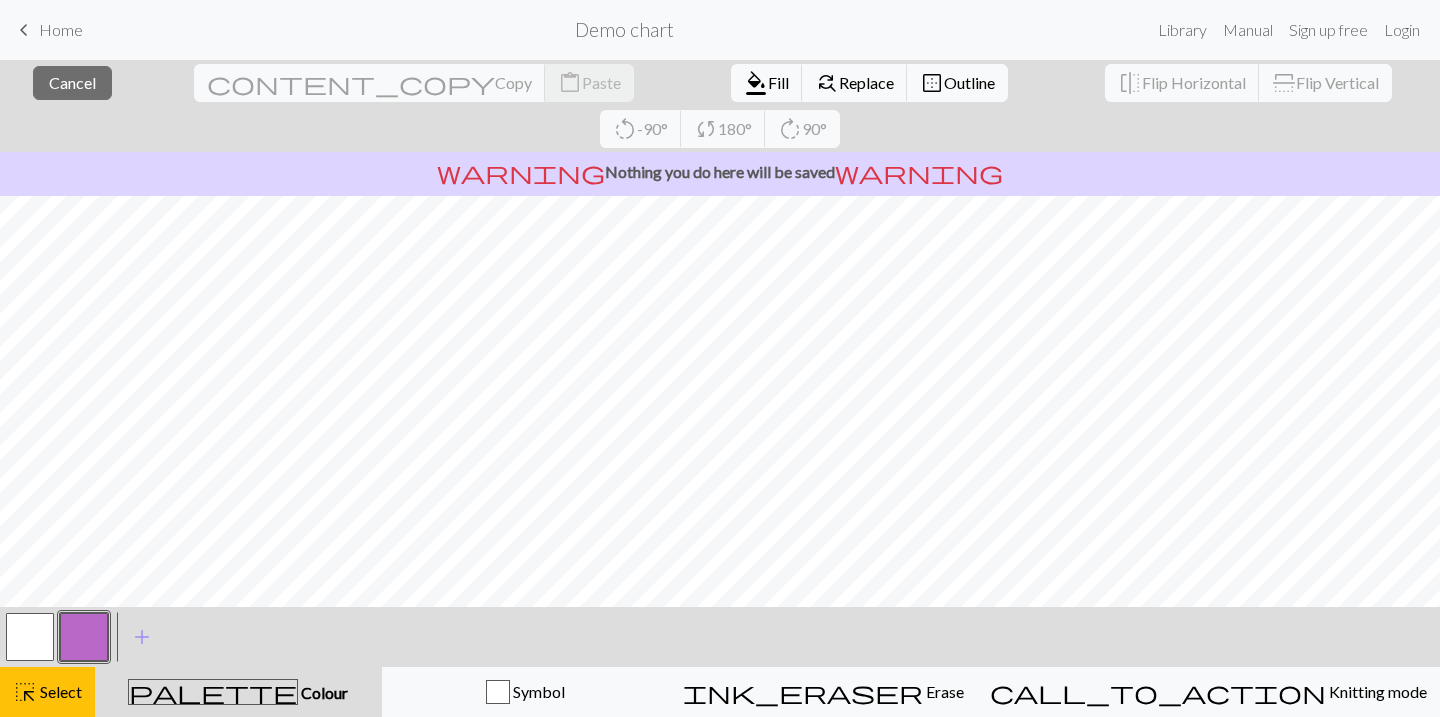 click at bounding box center (84, 637) 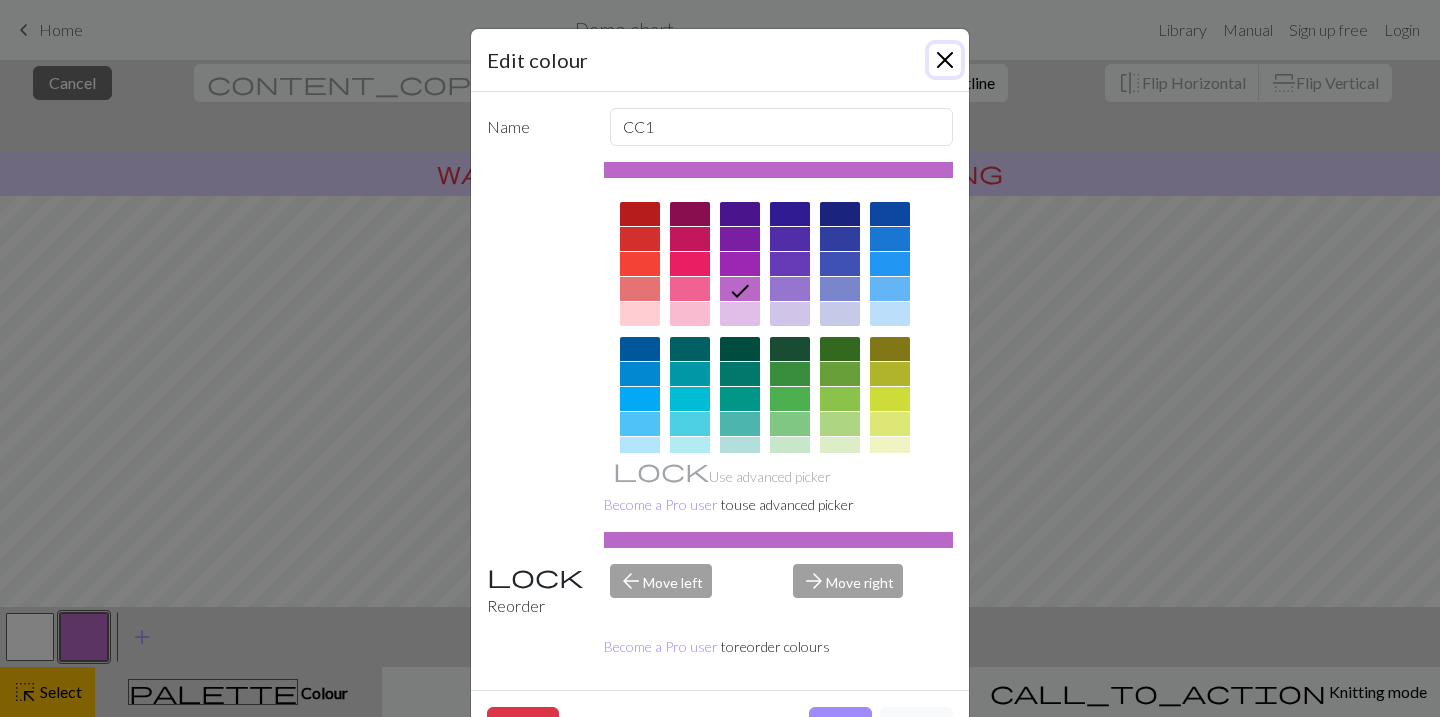 click at bounding box center [945, 60] 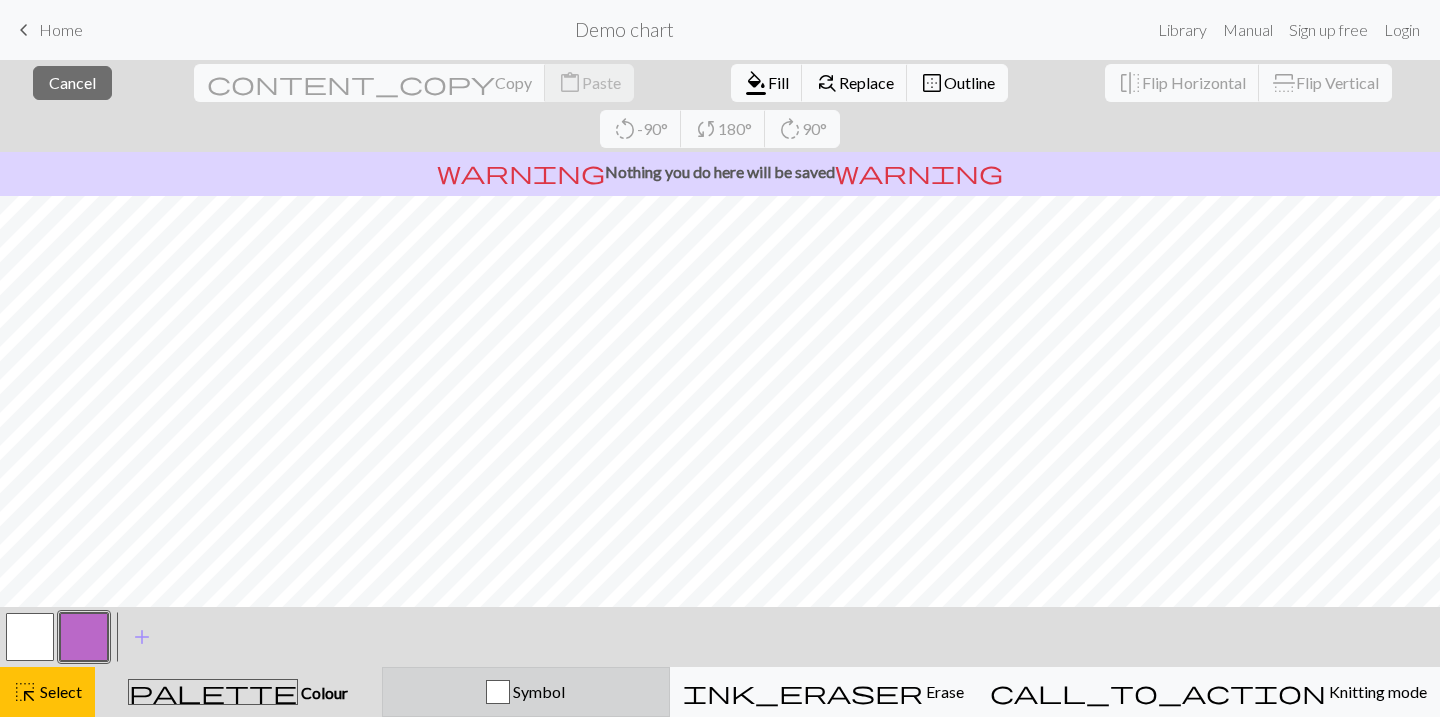 click on "Symbol" at bounding box center [537, 691] 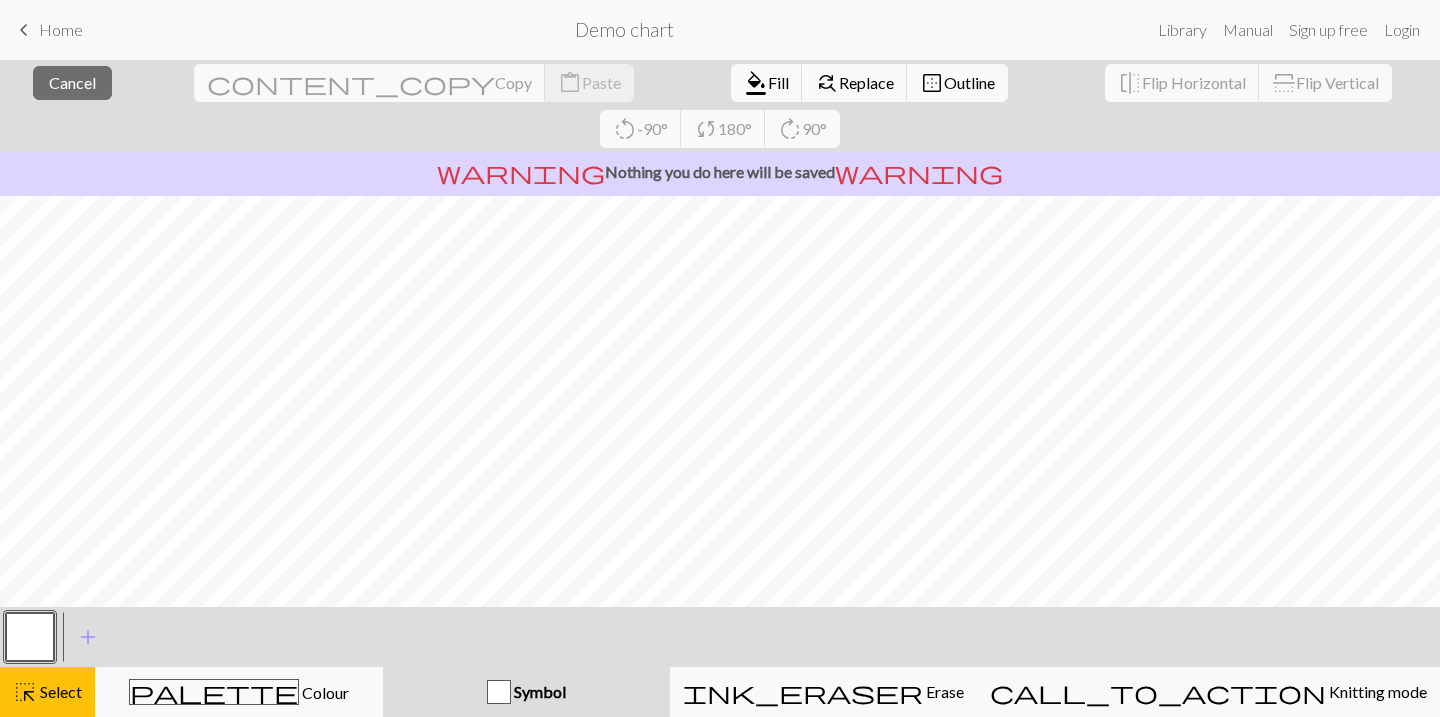 click at bounding box center (30, 637) 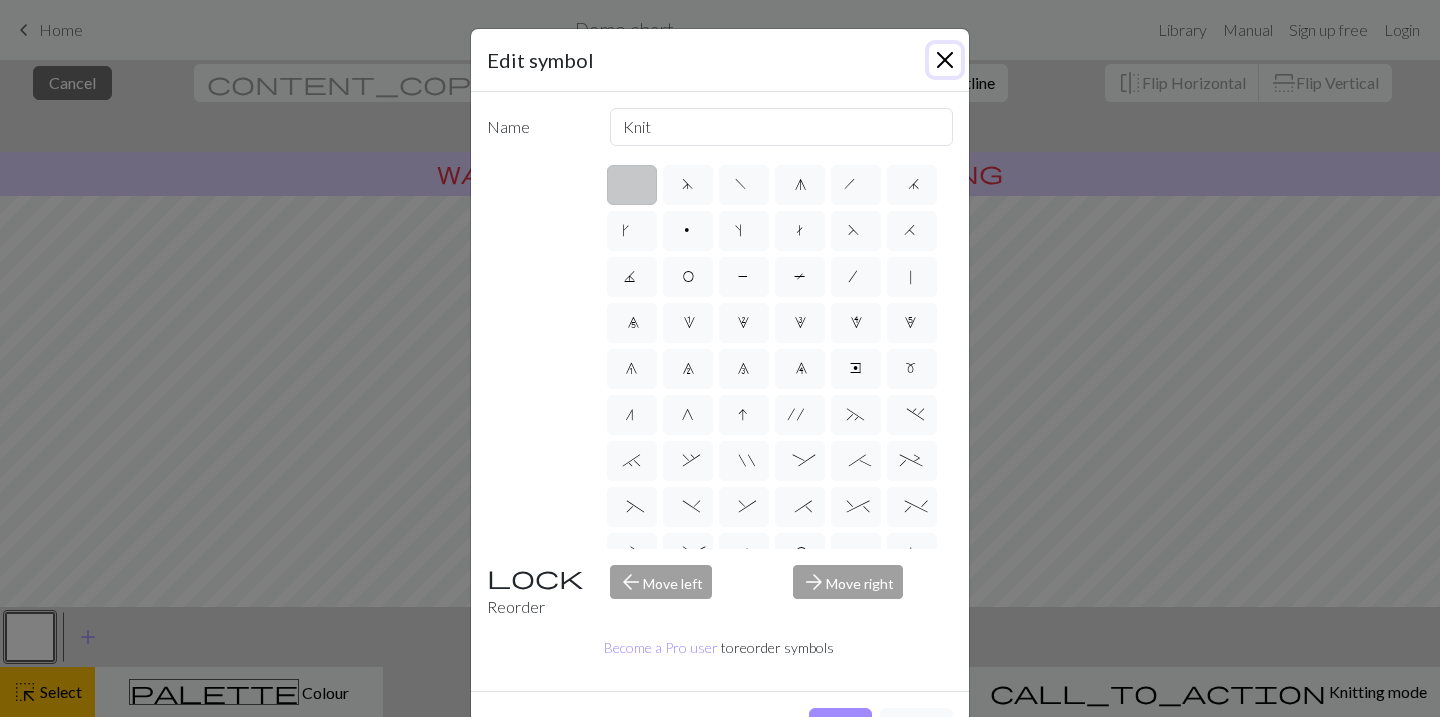 click at bounding box center (945, 60) 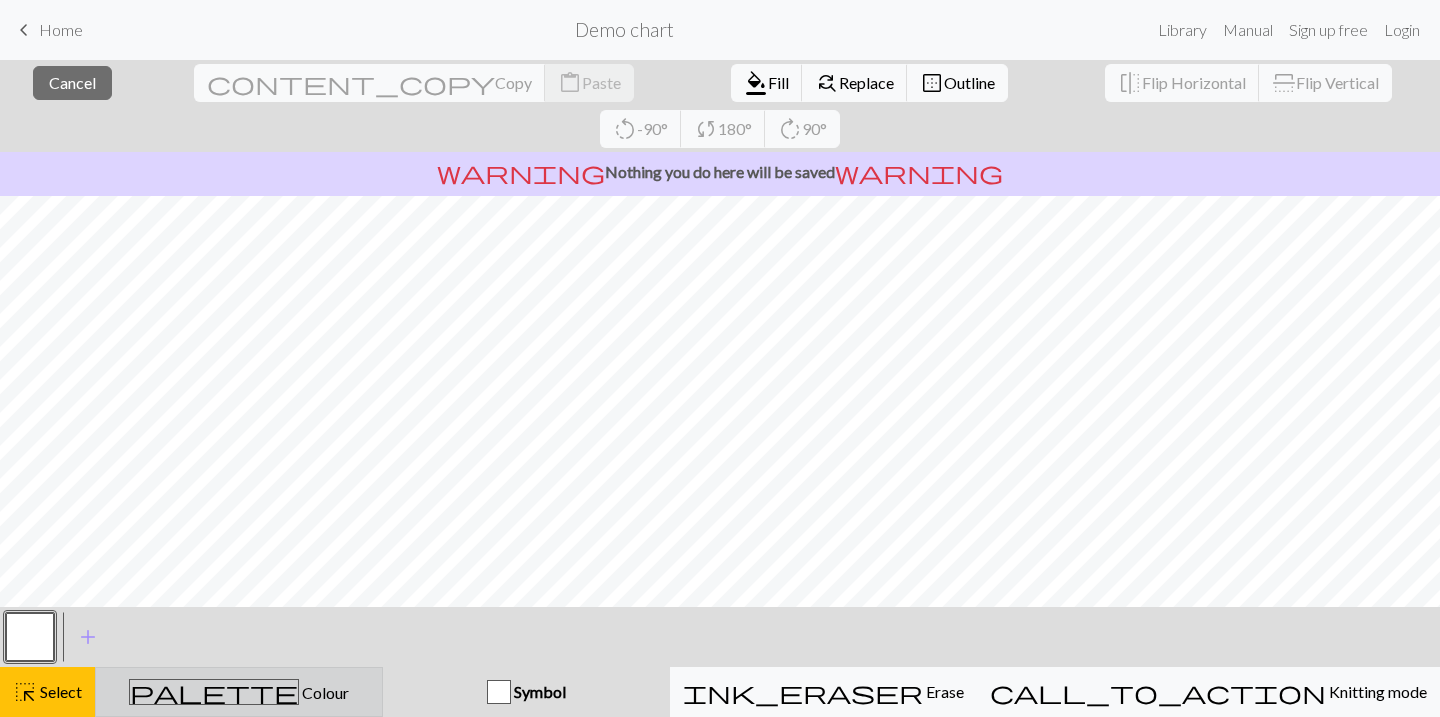 click on "palette   Colour   Colour" at bounding box center (239, 692) 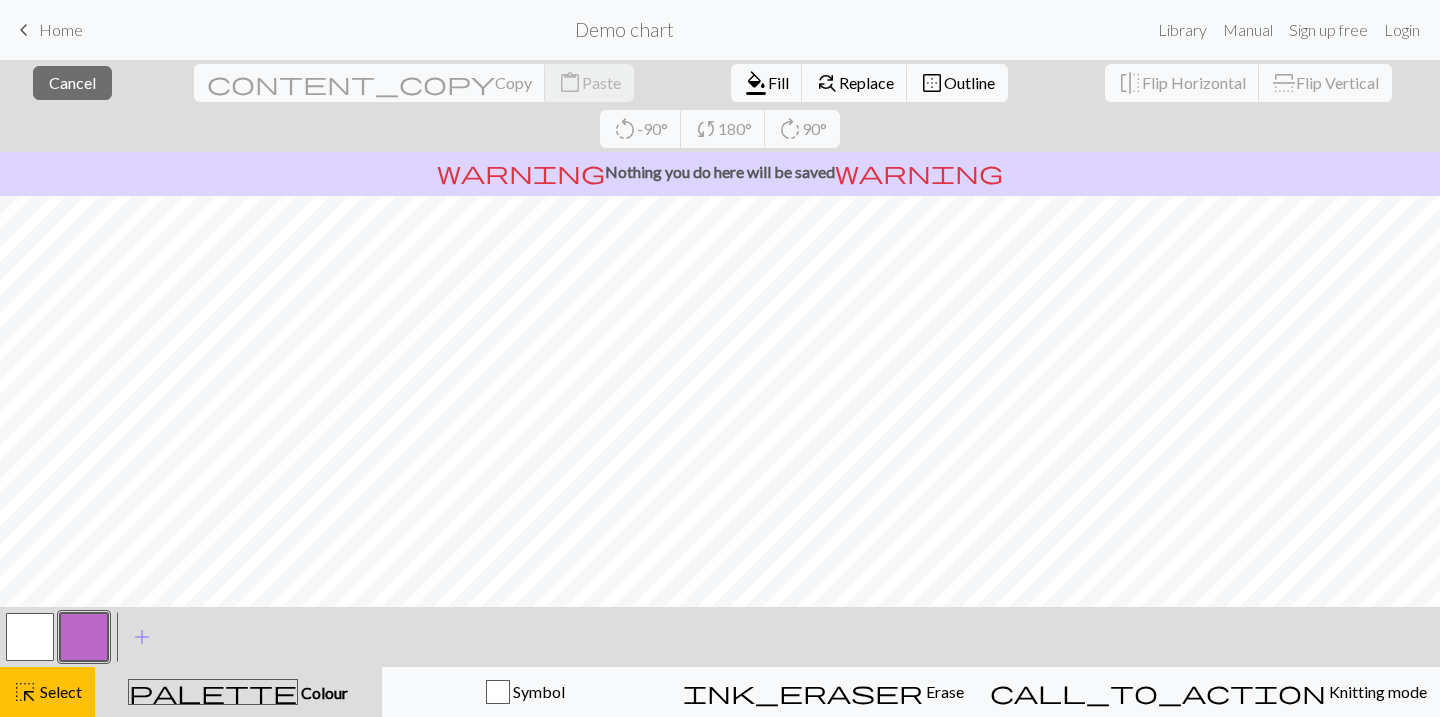 click at bounding box center [84, 637] 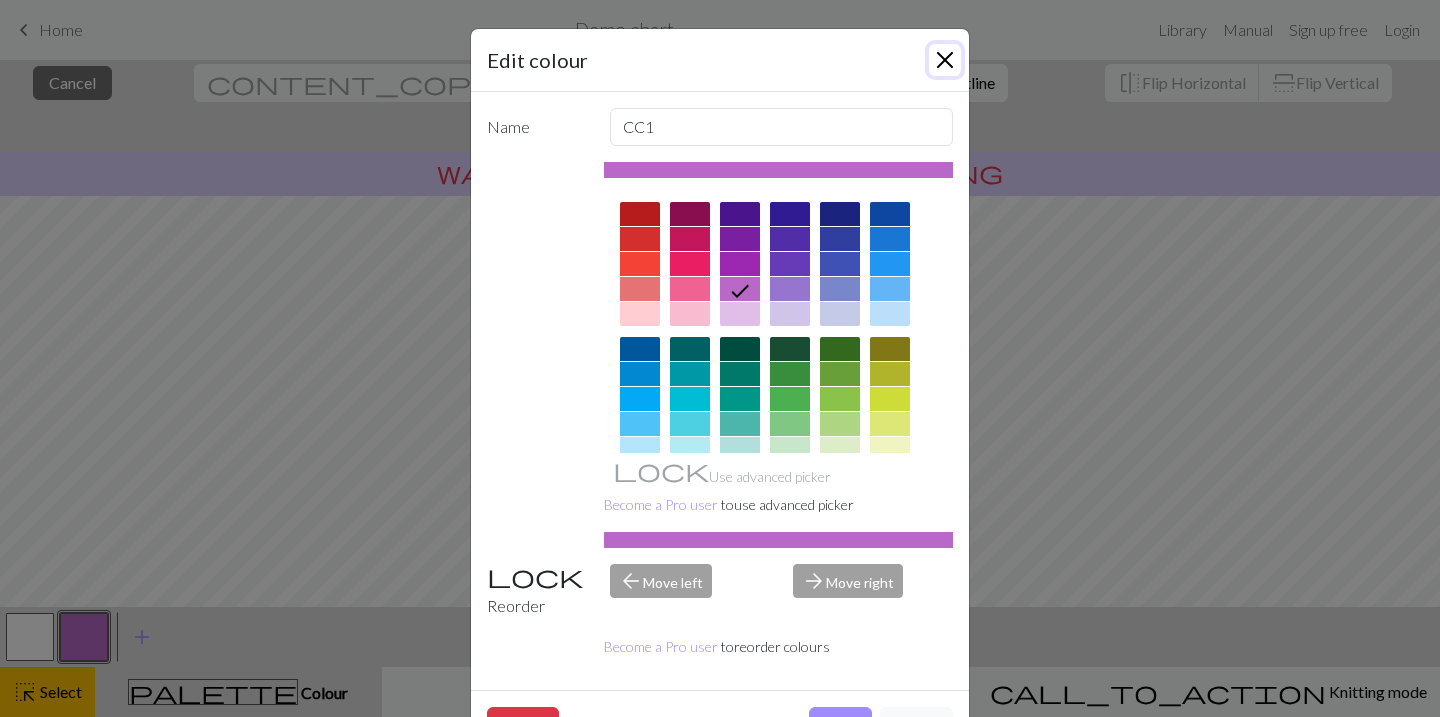 click at bounding box center (945, 60) 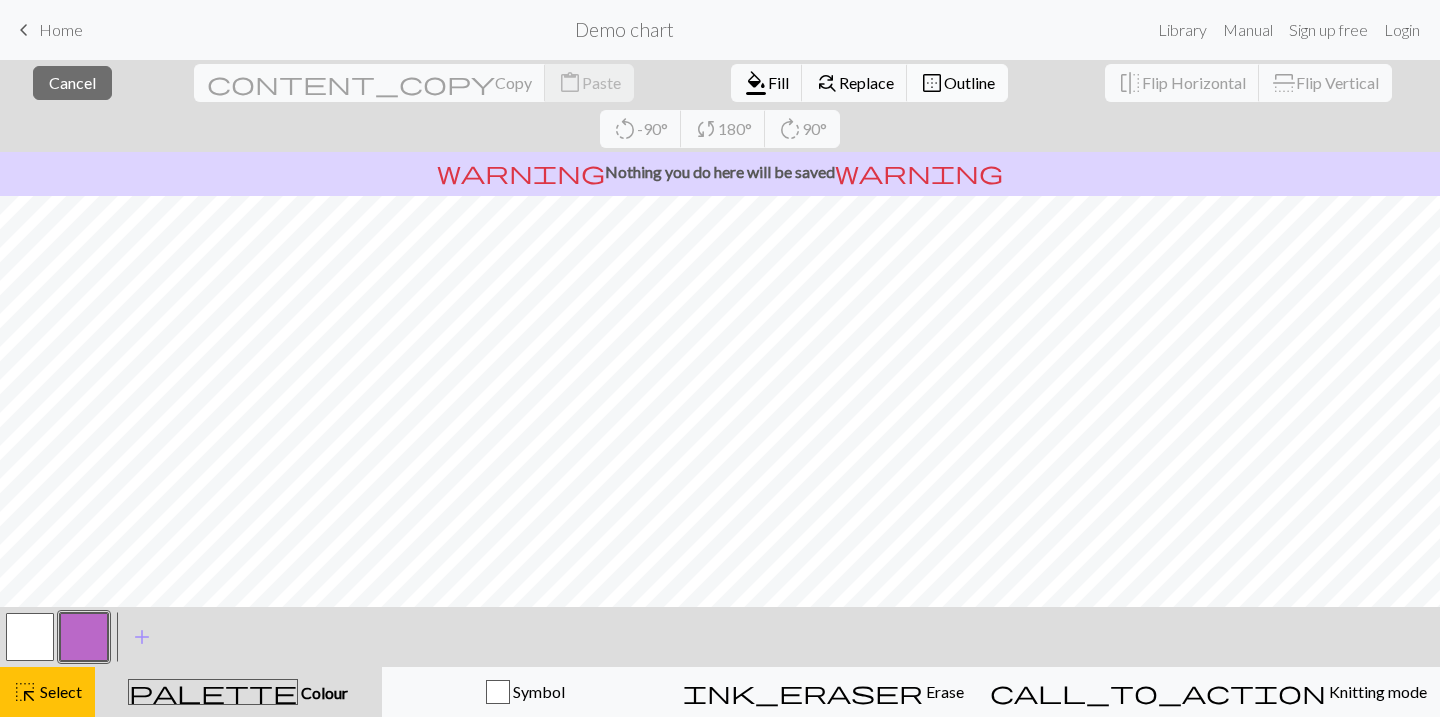 click on "Outline" at bounding box center (969, 82) 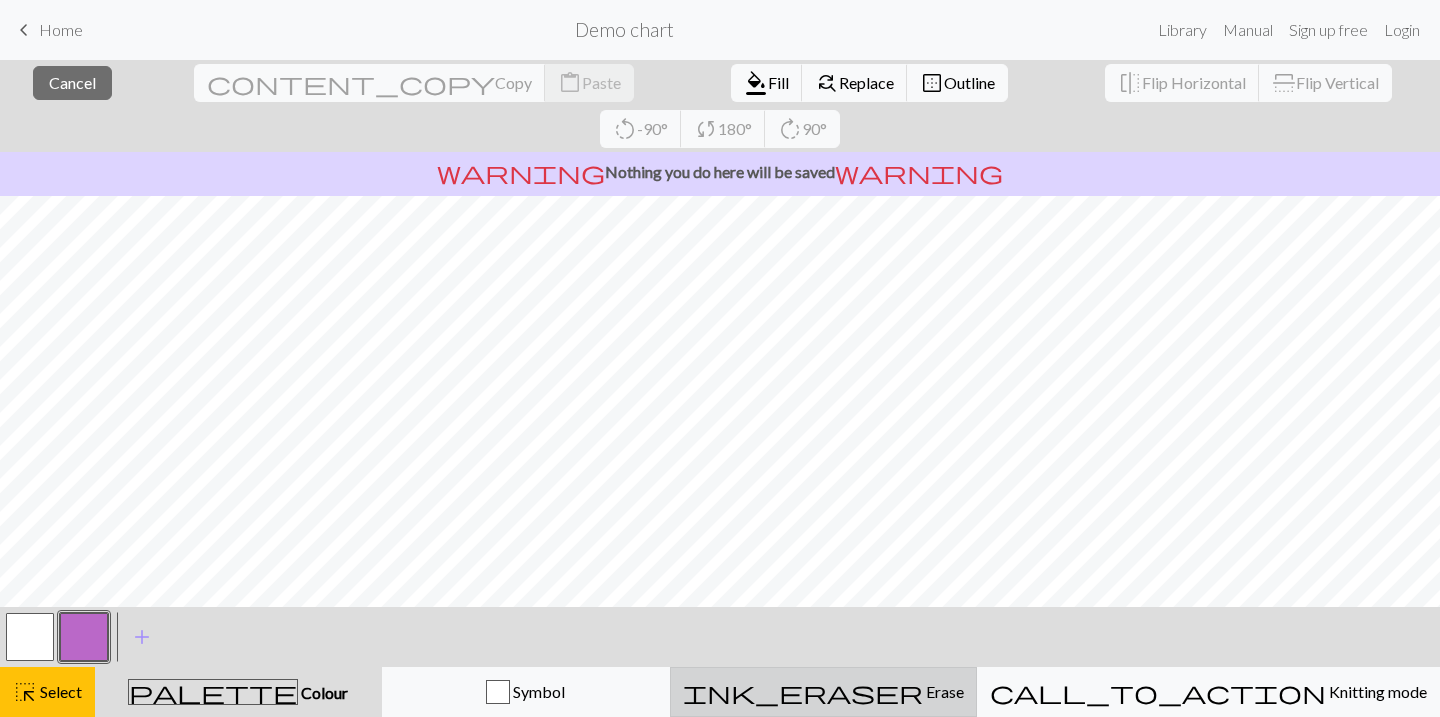click on "Erase" at bounding box center (943, 691) 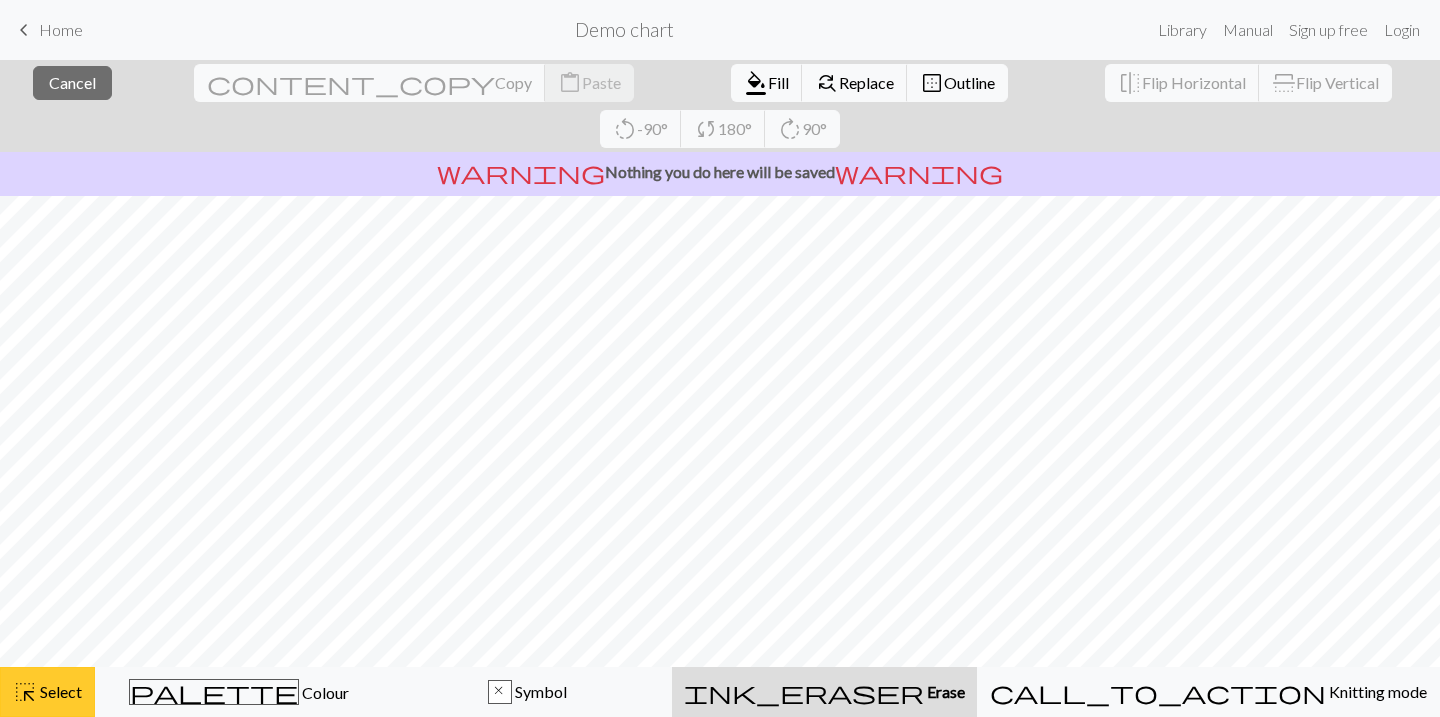 click on "Select" at bounding box center [59, 691] 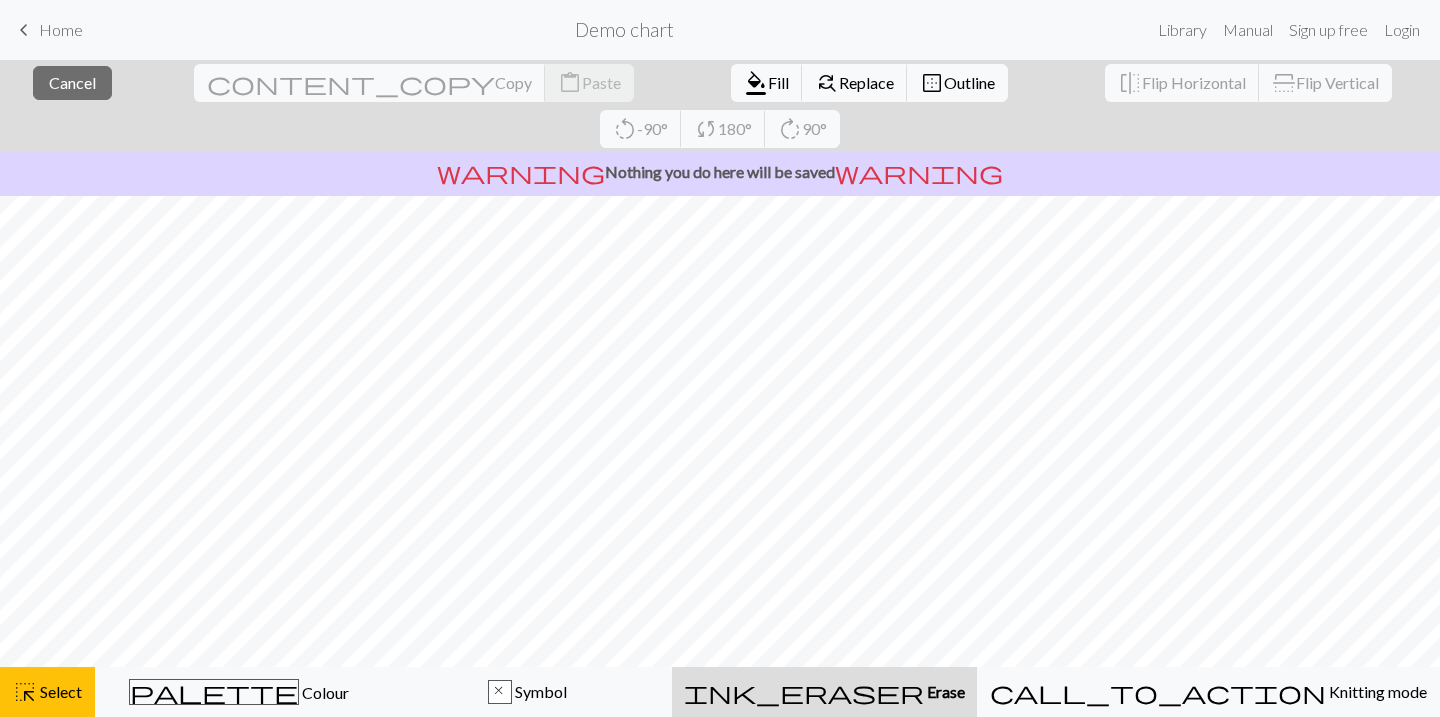click on "ink_eraser   Erase   Erase" at bounding box center [824, 692] 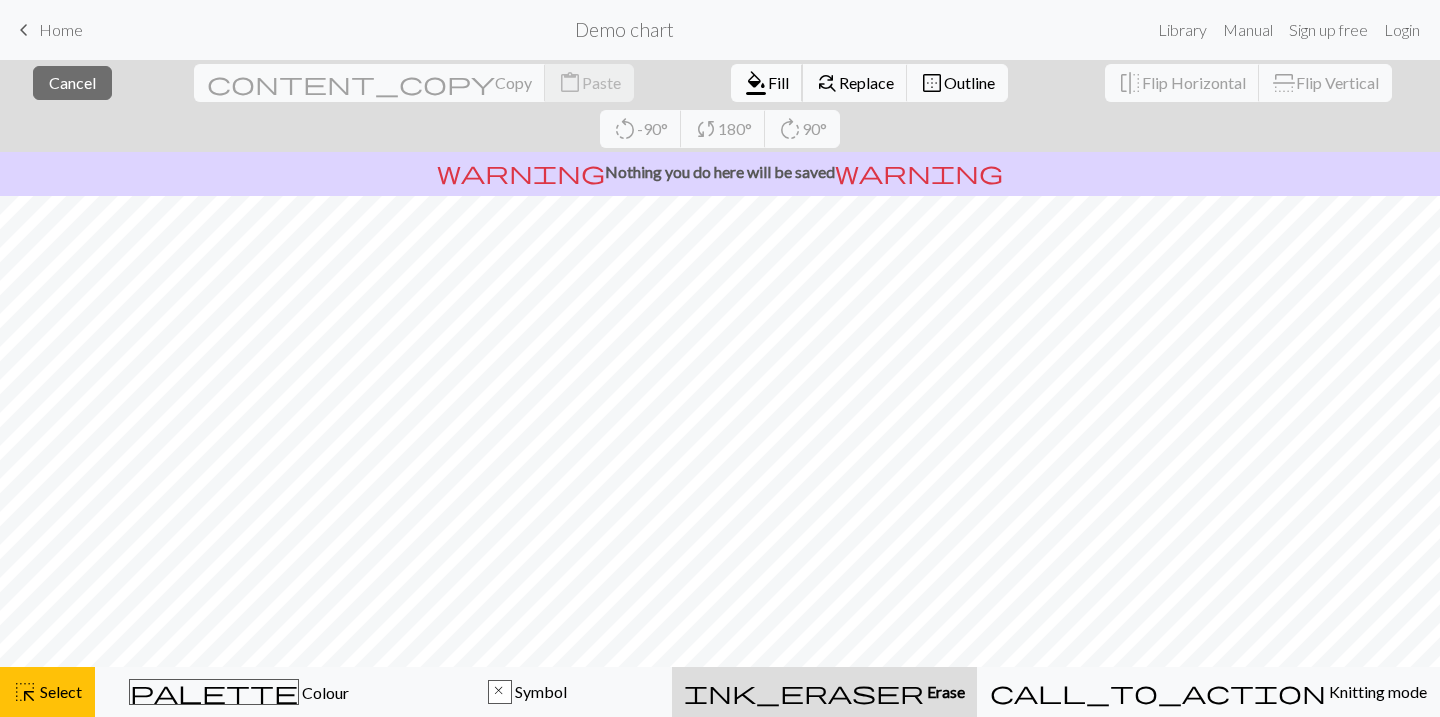 click on "format_color_fill" at bounding box center [756, 83] 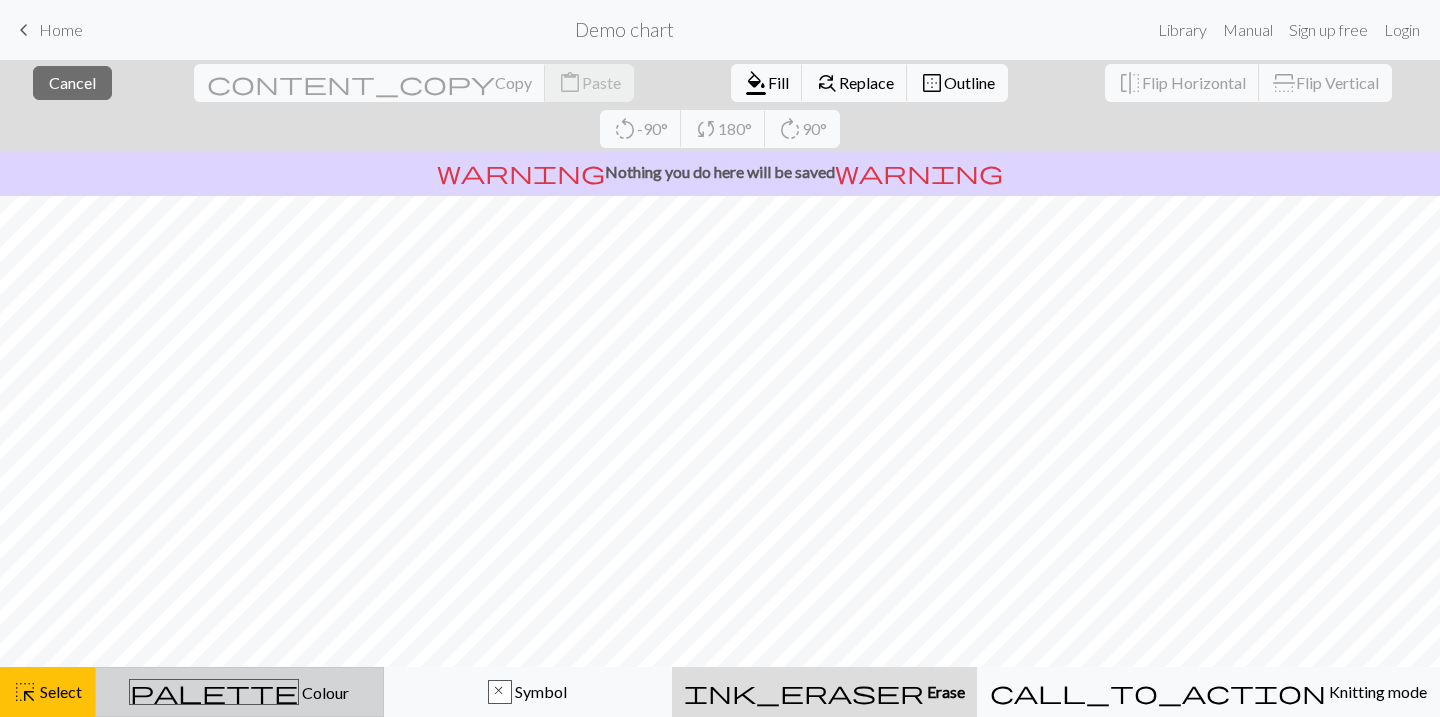 click on "Colour" at bounding box center [324, 692] 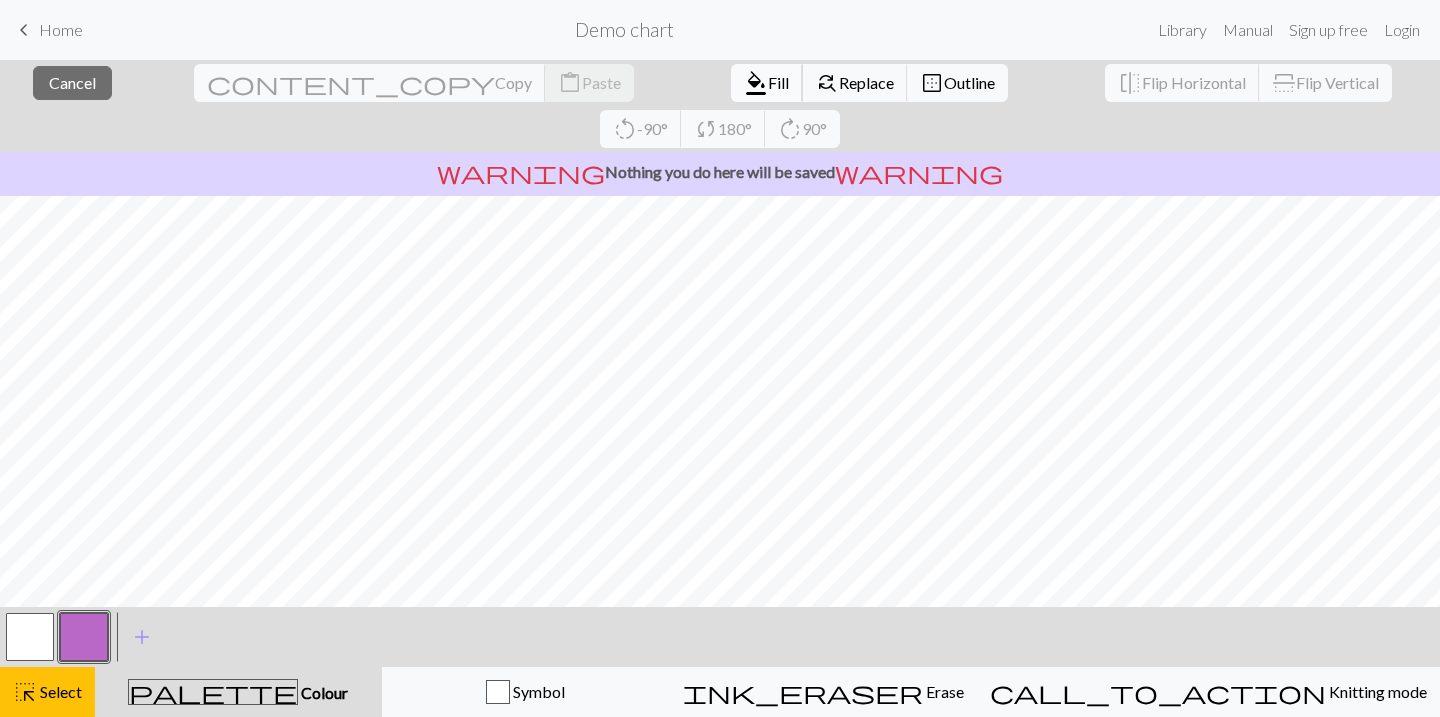 click on "Fill" at bounding box center (778, 82) 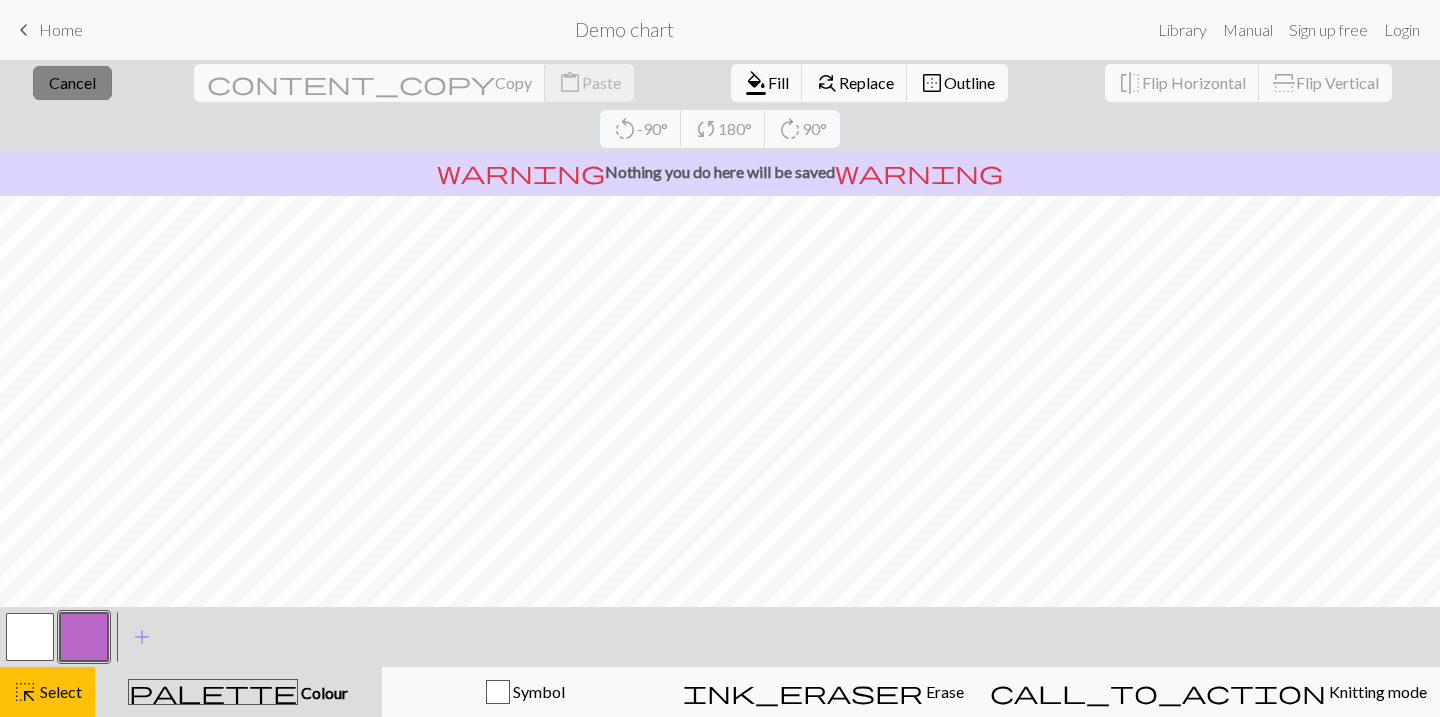 click on "close Cancel" at bounding box center [72, 83] 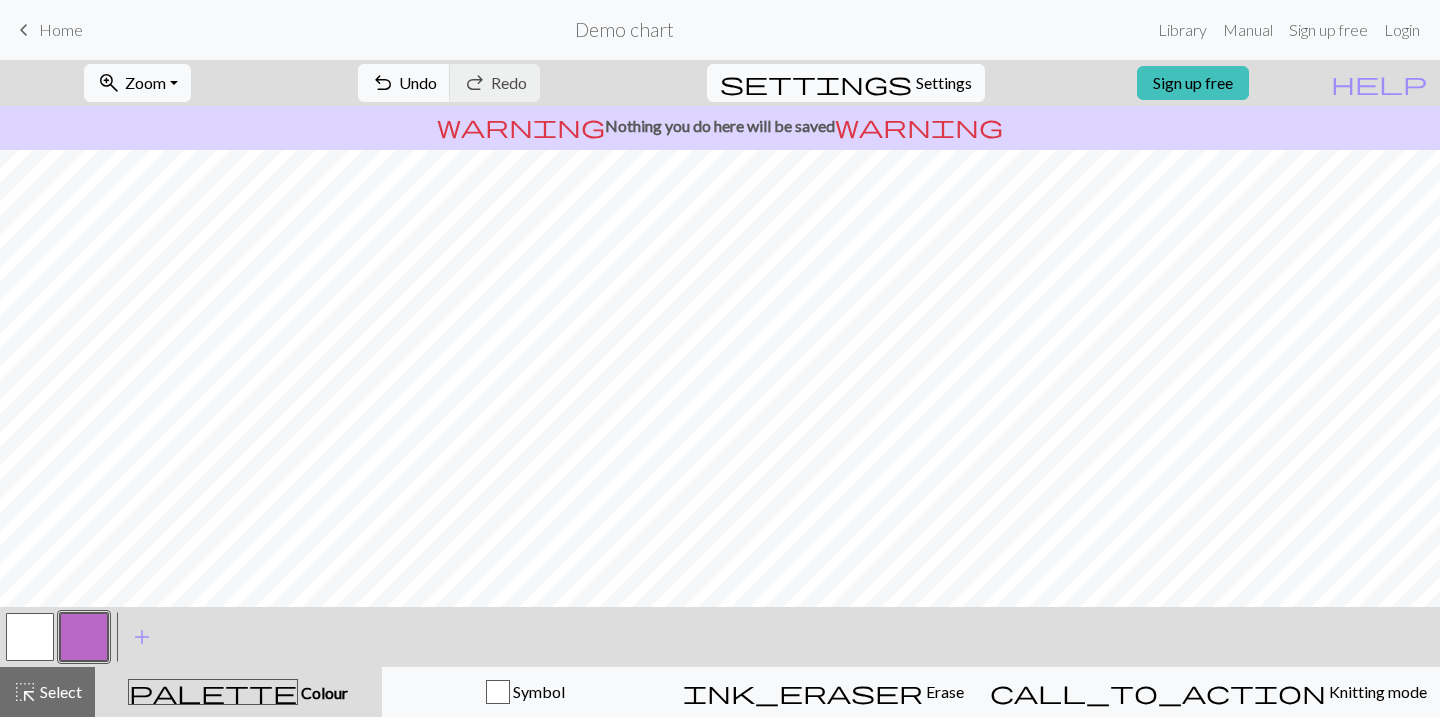 click on "settings  Settings" at bounding box center (846, 83) 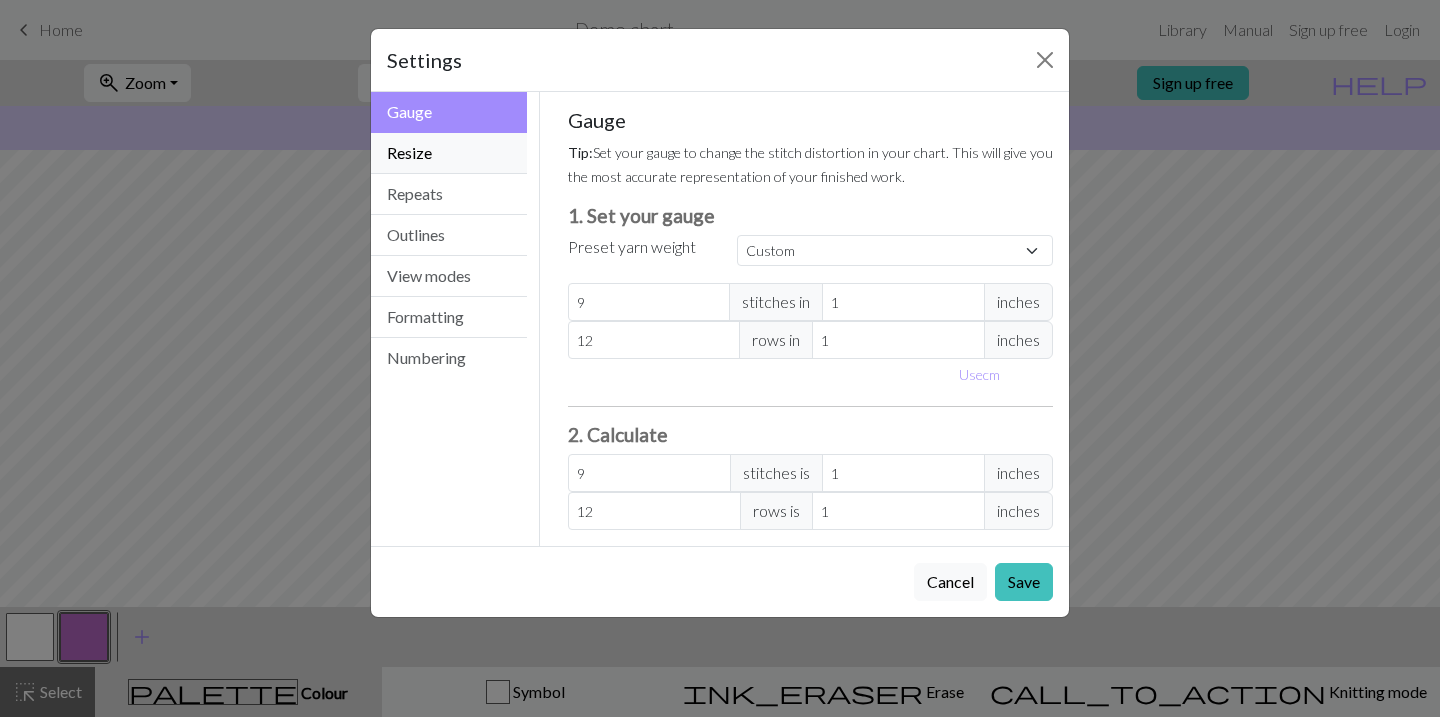 click on "Resize" at bounding box center (449, 153) 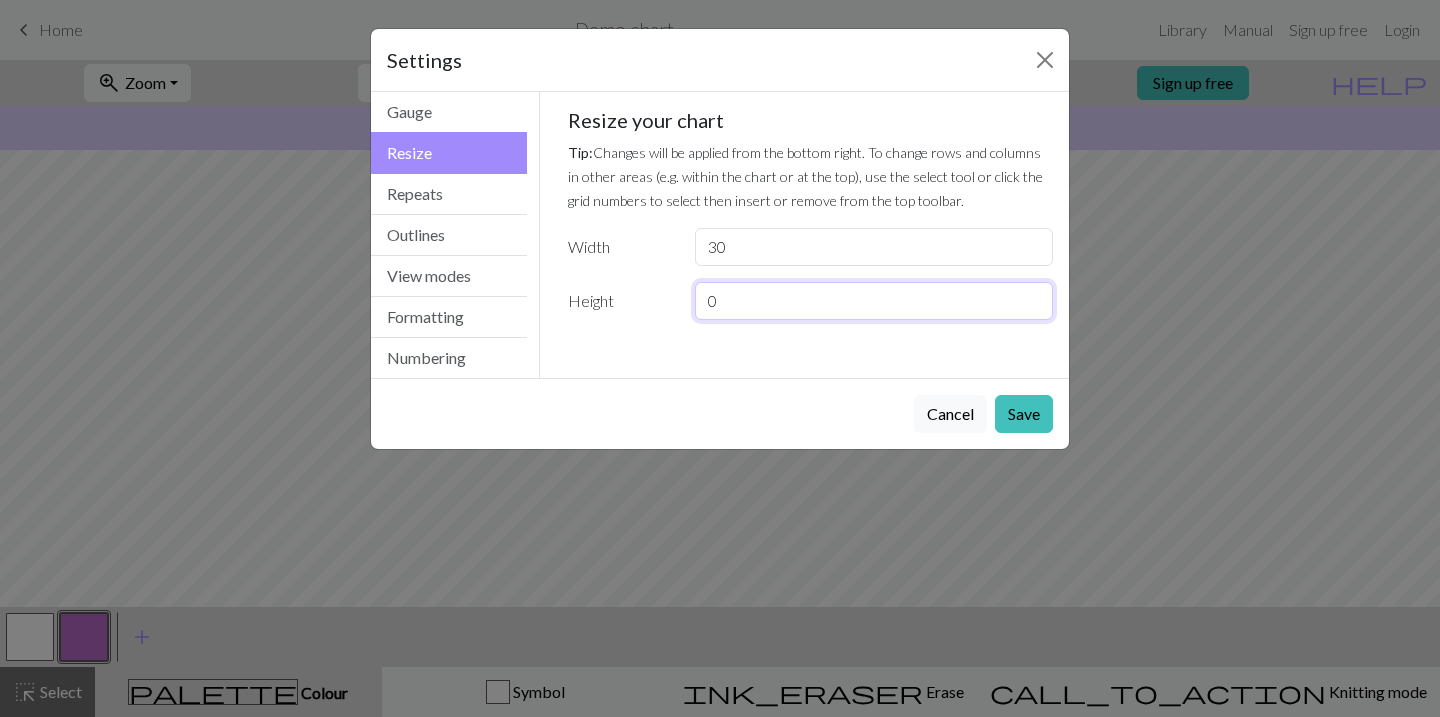 click on "0" at bounding box center (874, 301) 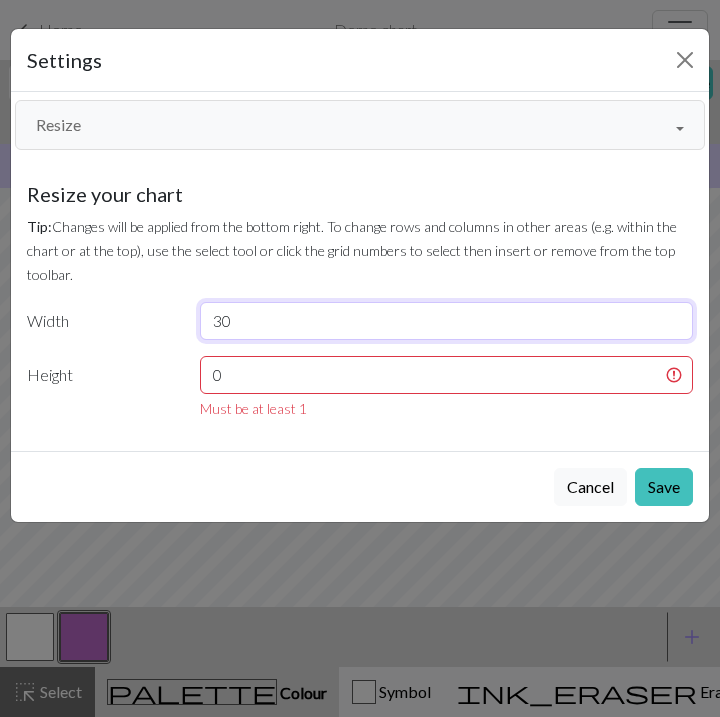 click on "30" at bounding box center [447, 321] 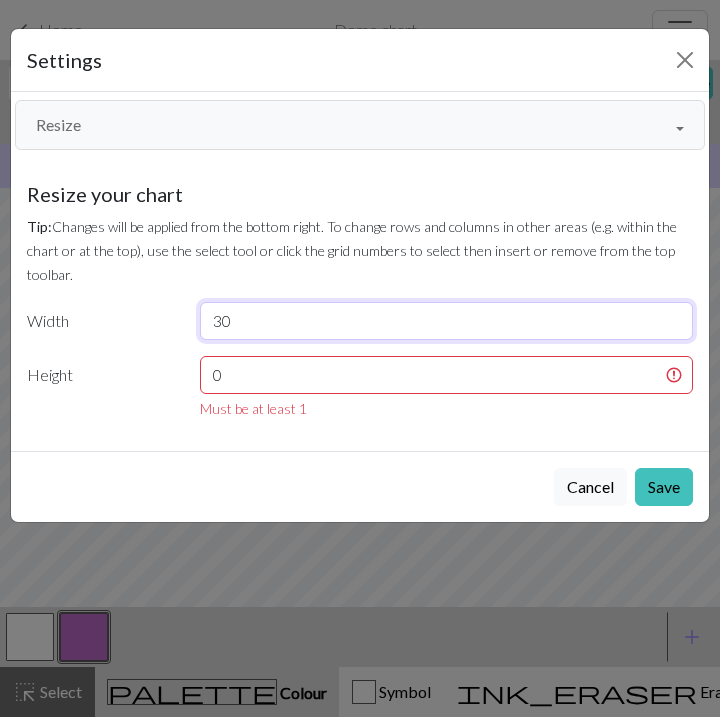 type on "3" 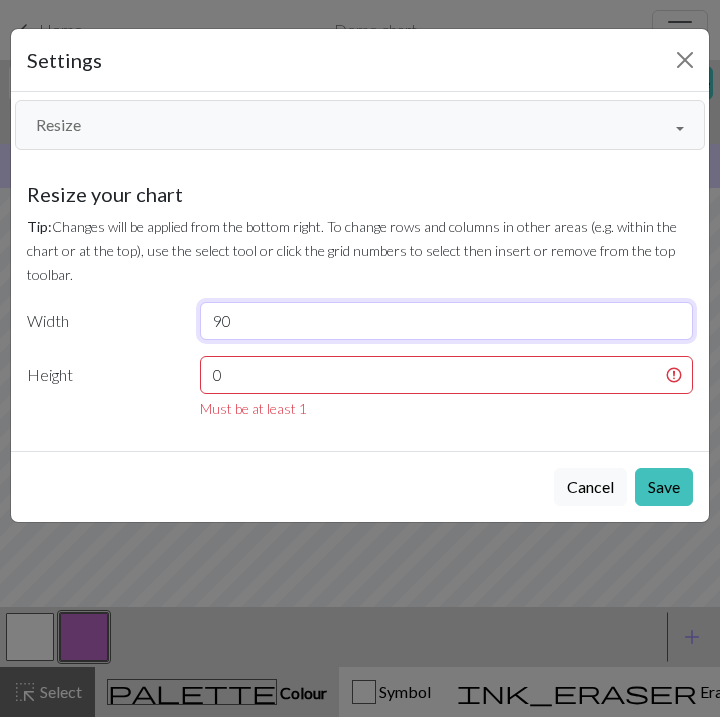 type on "90" 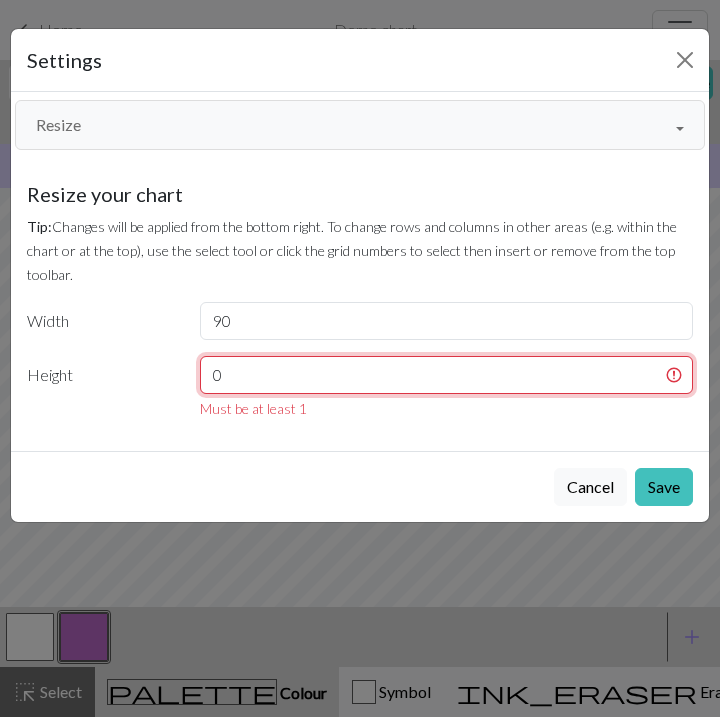 click on "0" at bounding box center (447, 375) 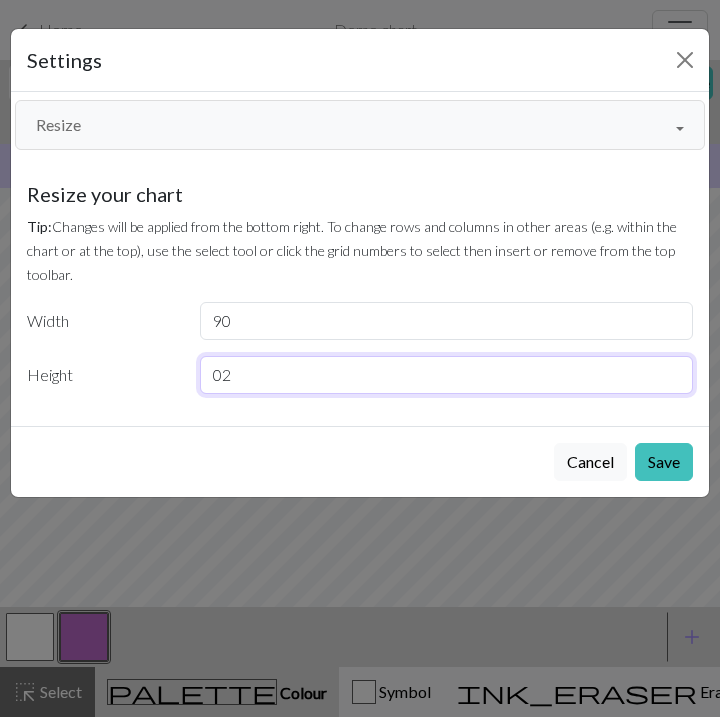 type on "0" 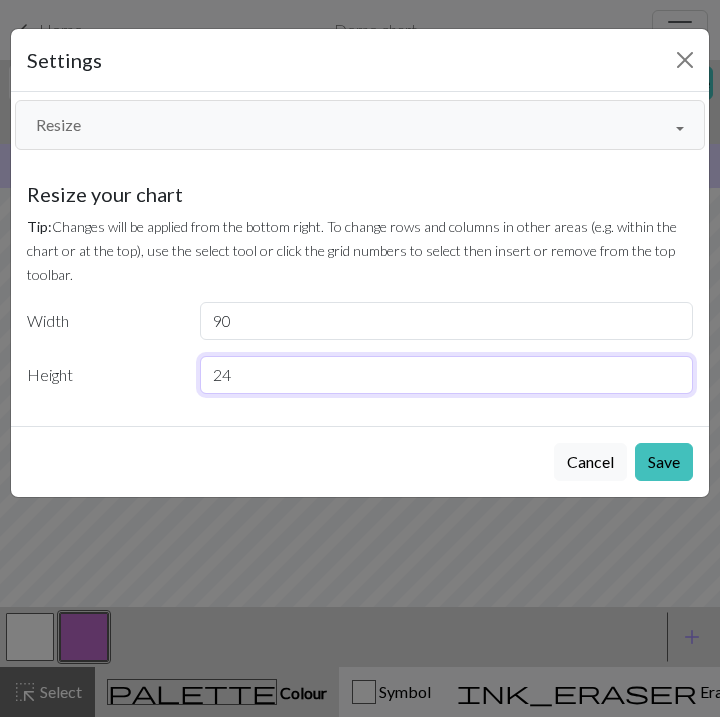 type on "24" 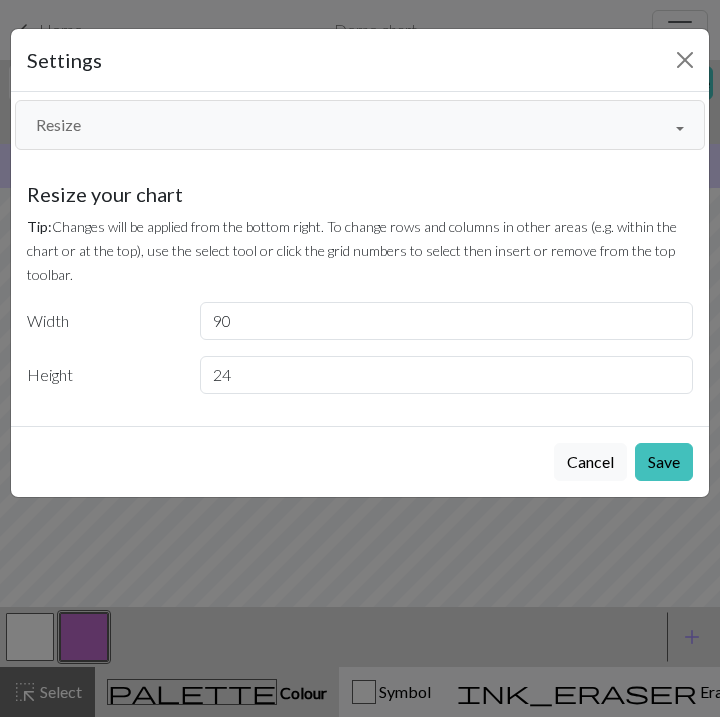 click on "Resize" at bounding box center (360, 125) 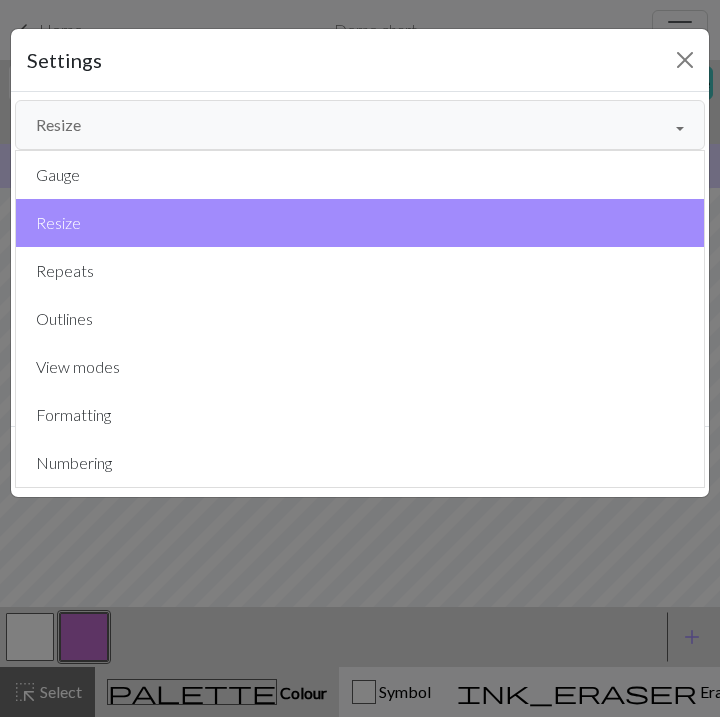 click on "Resize" at bounding box center (360, 125) 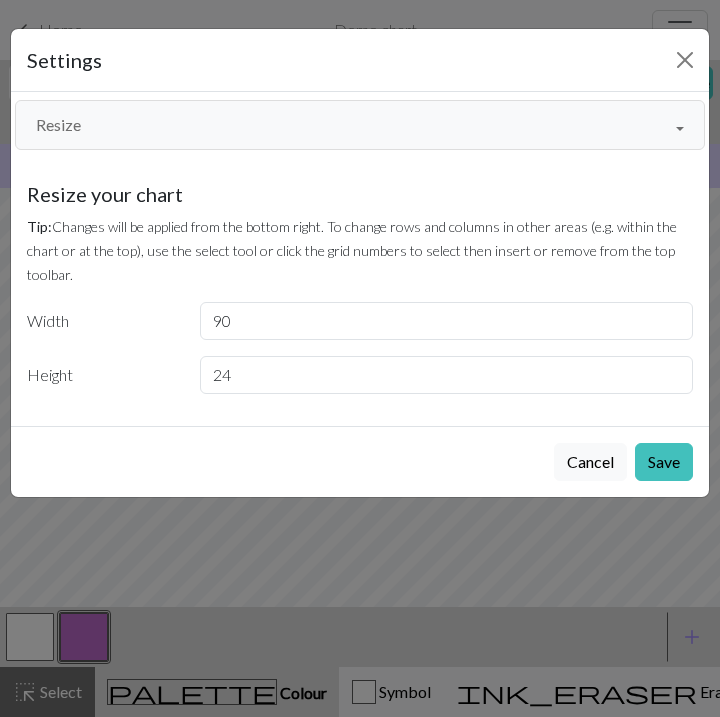click on "Resize" at bounding box center (360, 125) 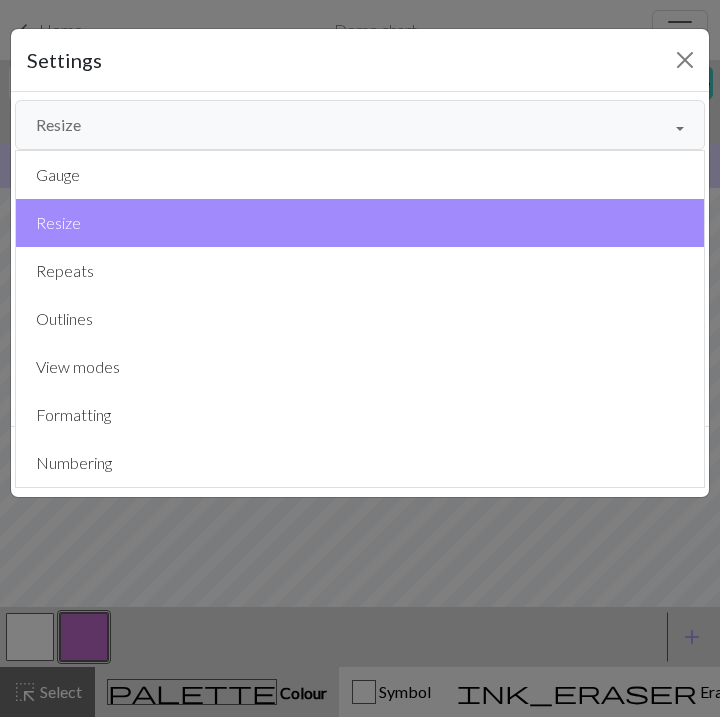 click on "Resize" at bounding box center (360, 125) 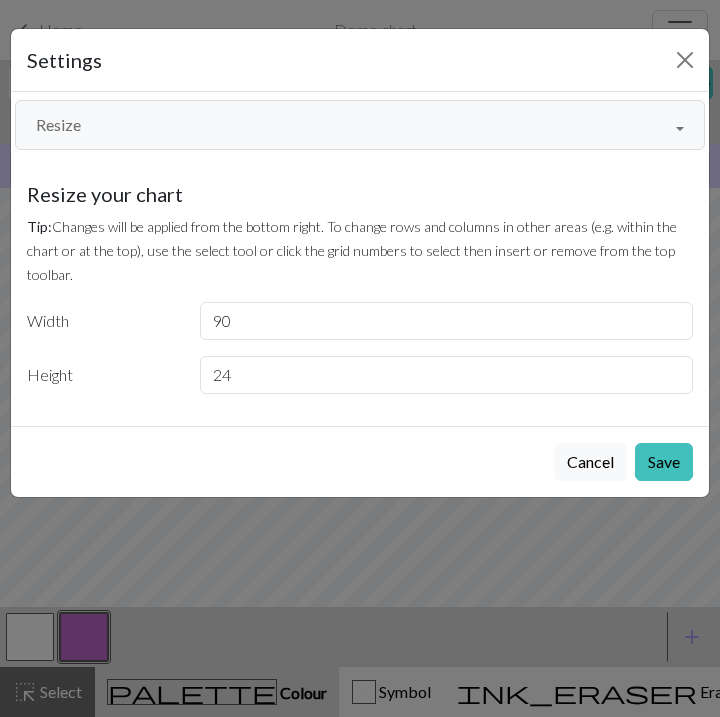 click on "Resize" at bounding box center [360, 125] 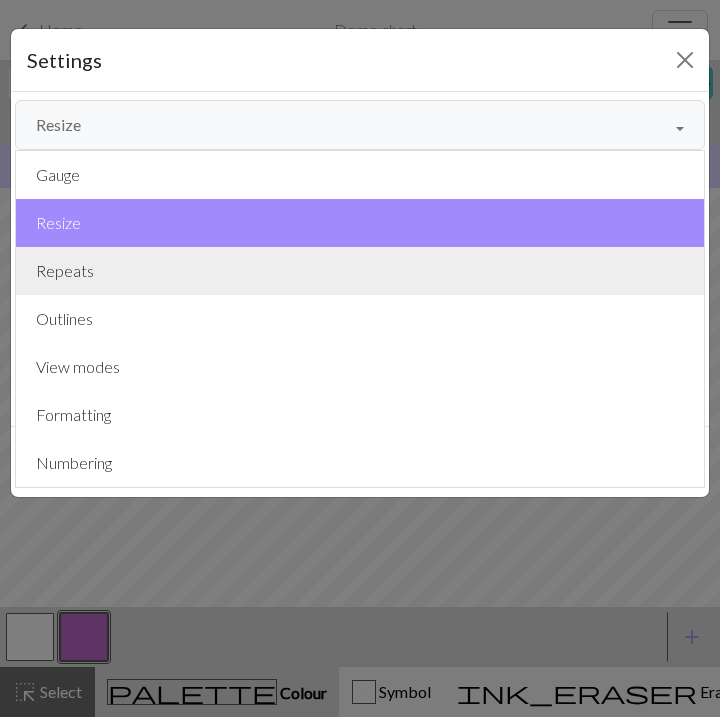 click on "Repeats" at bounding box center [360, 271] 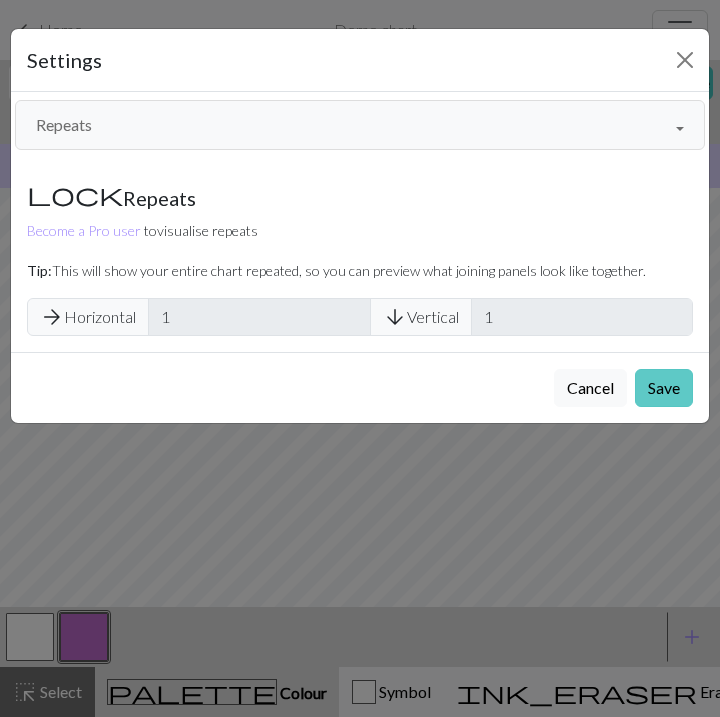 click on "Save" at bounding box center (664, 388) 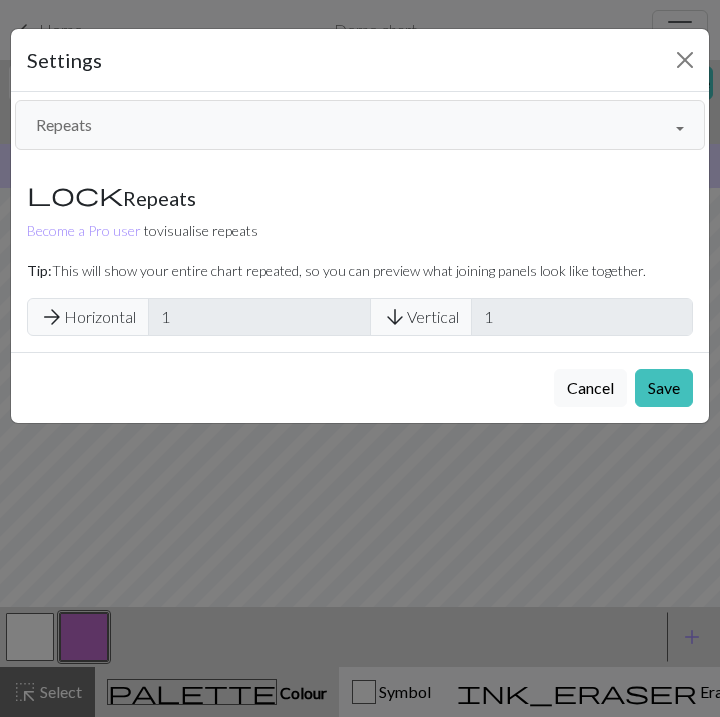 click on "Repeats" at bounding box center (360, 125) 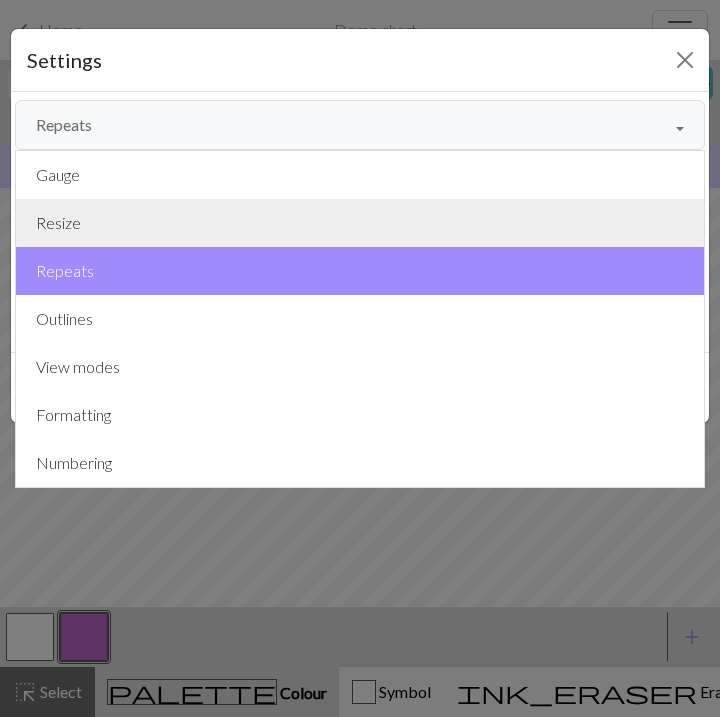 click on "Resize" at bounding box center [360, 223] 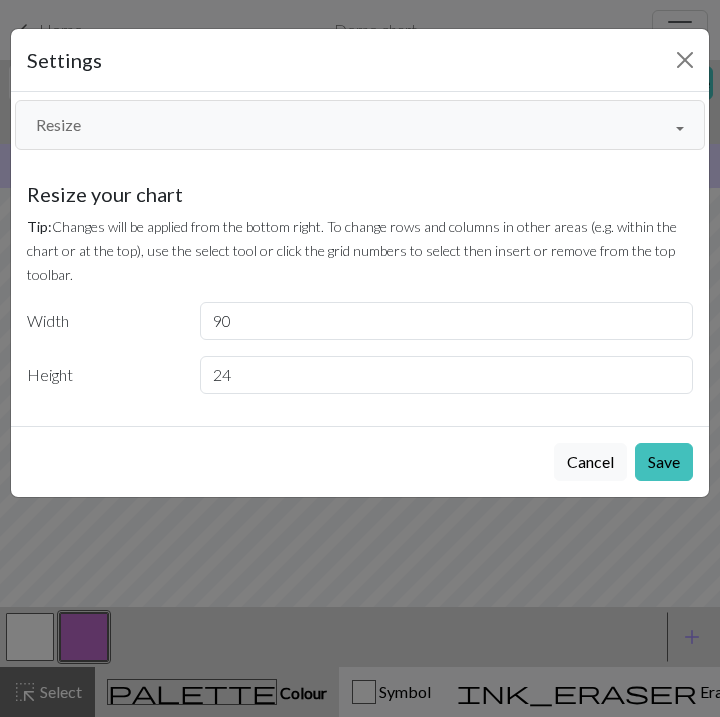 click on "Resize" at bounding box center [360, 125] 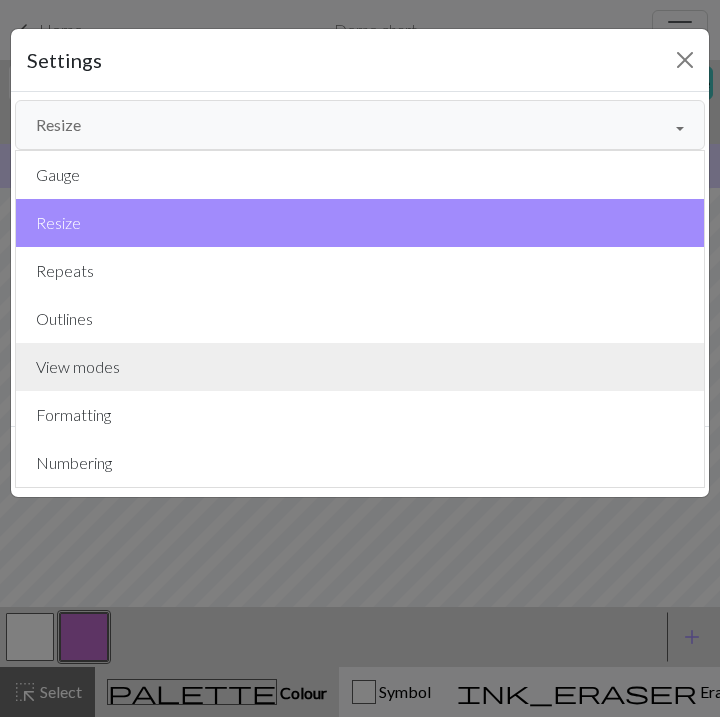 click on "View modes" at bounding box center (360, 367) 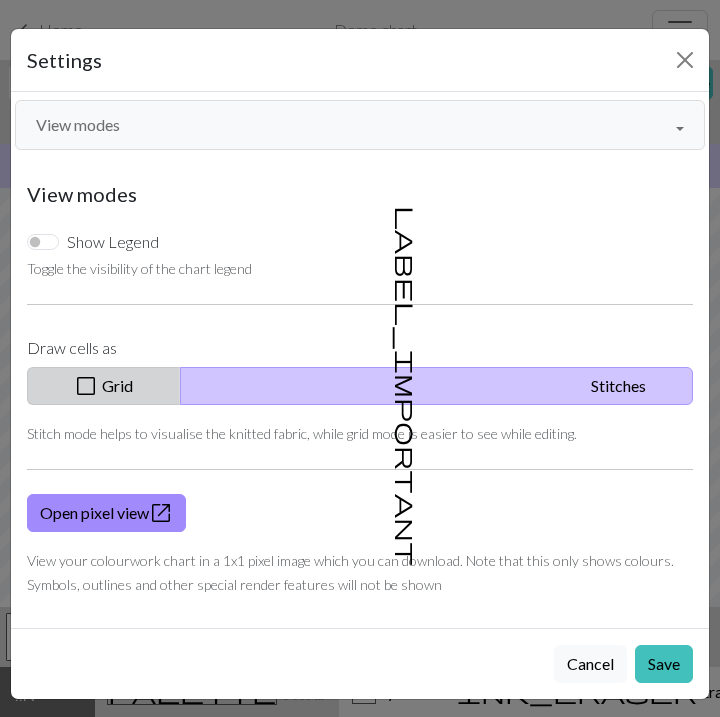 click on "check_box_outline_blank Grid" at bounding box center [104, 386] 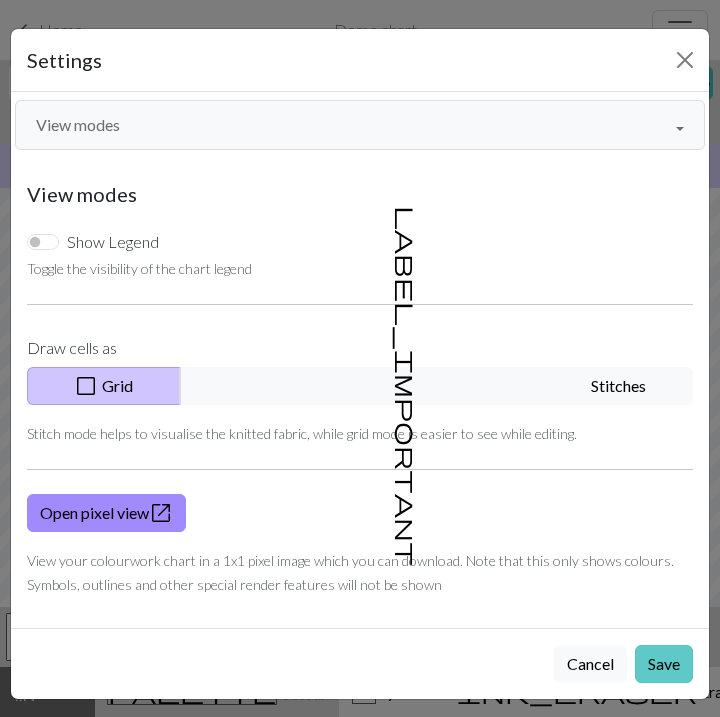 click on "Save" at bounding box center [664, 664] 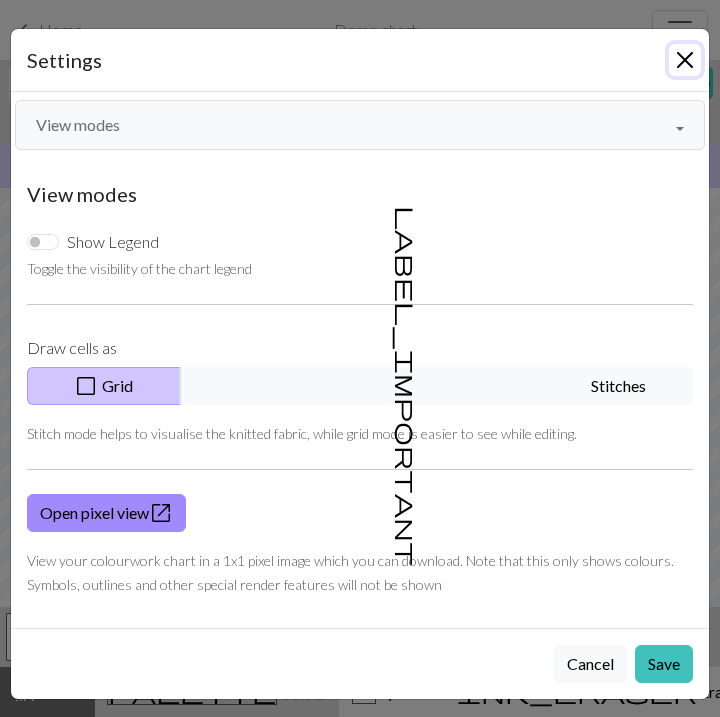 click at bounding box center (685, 60) 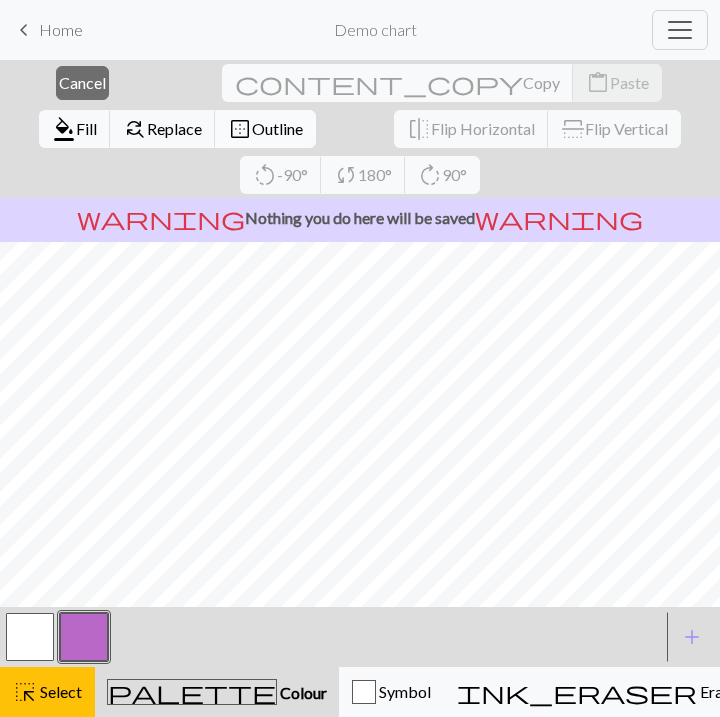 click on "border_outer" at bounding box center (240, 129) 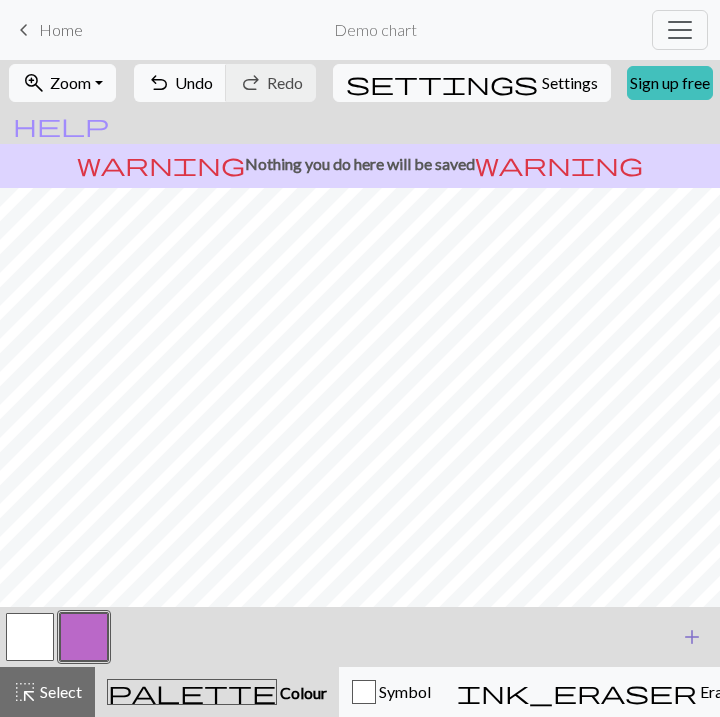 click on "add" at bounding box center (692, 637) 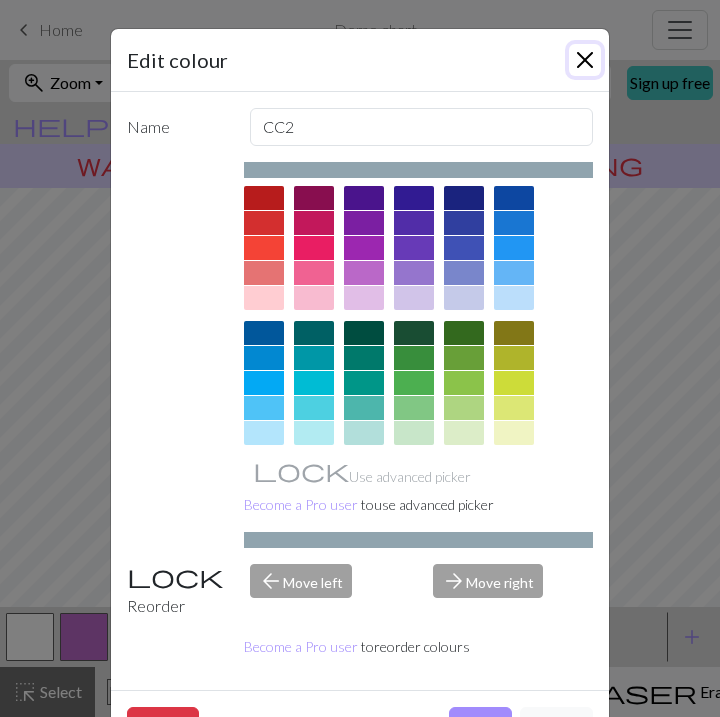 click at bounding box center [585, 60] 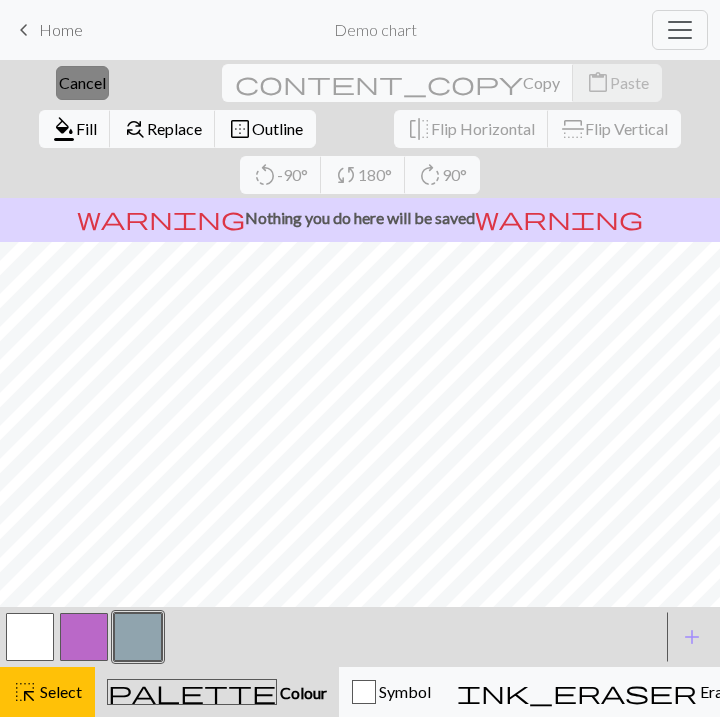 click on "Cancel" at bounding box center (82, 82) 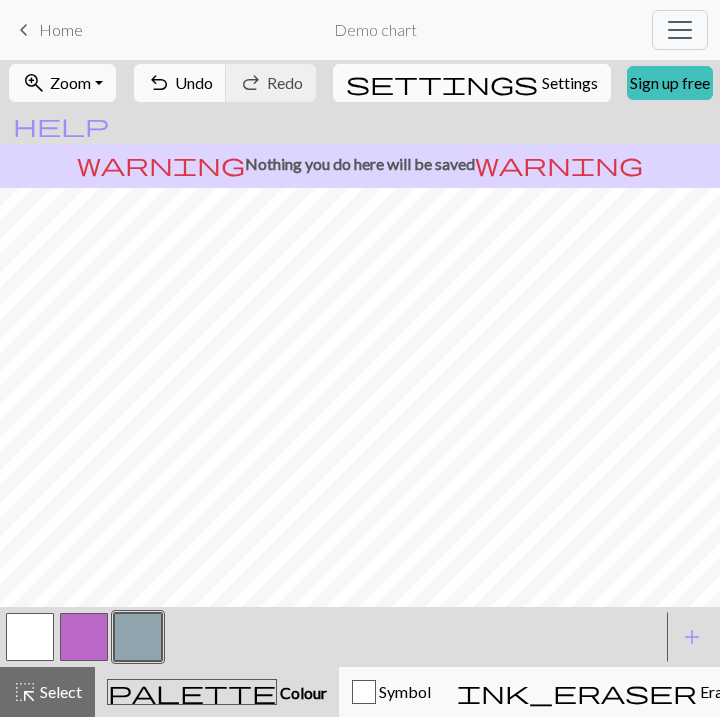 click on "Settings" at bounding box center (570, 83) 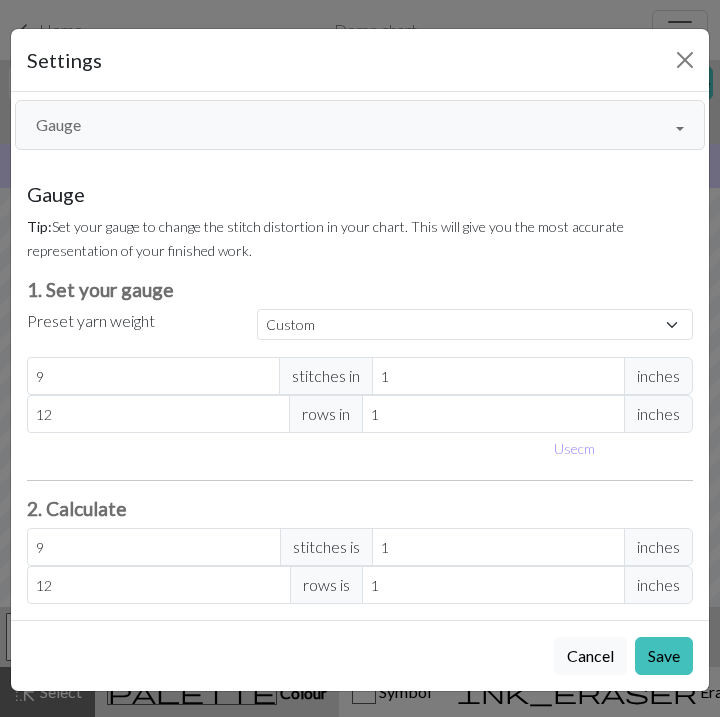 click on "Gauge" at bounding box center (360, 125) 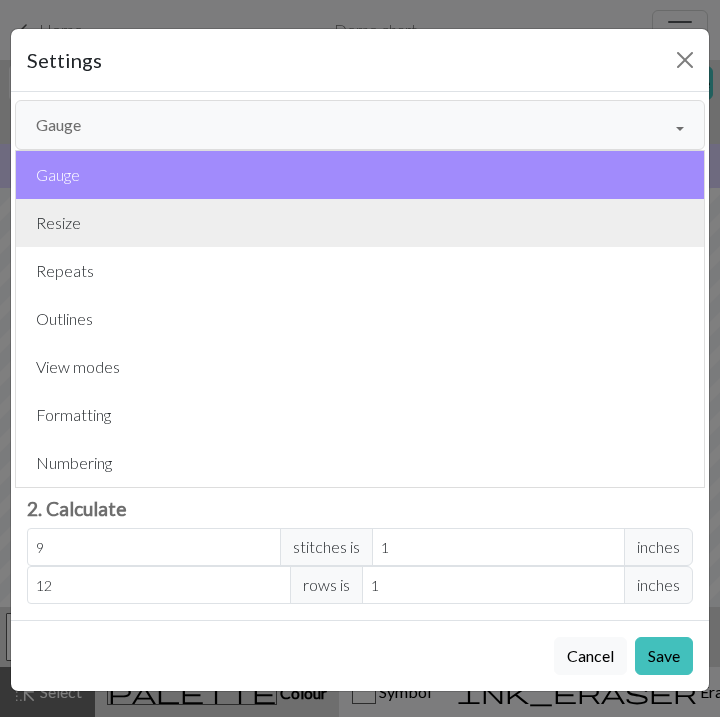 click on "Resize" at bounding box center (360, 223) 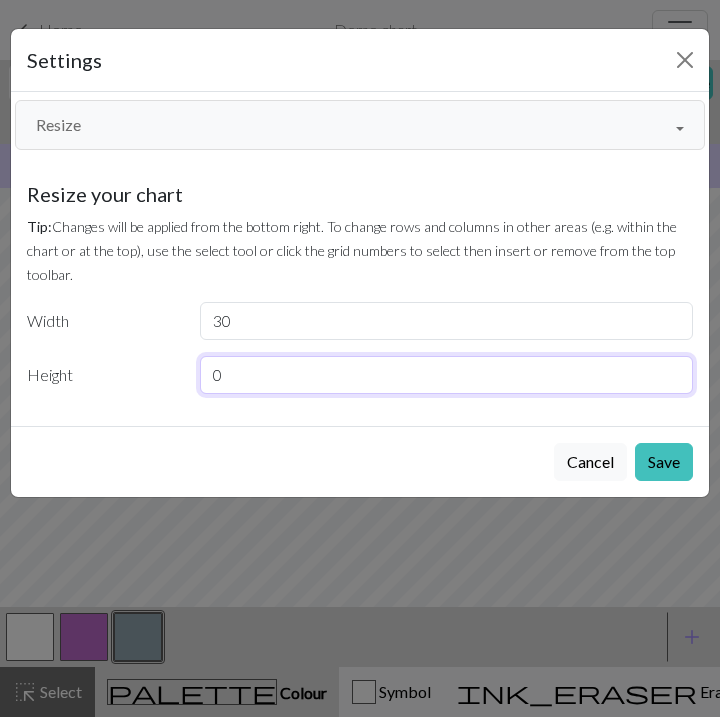 click on "0" at bounding box center (447, 375) 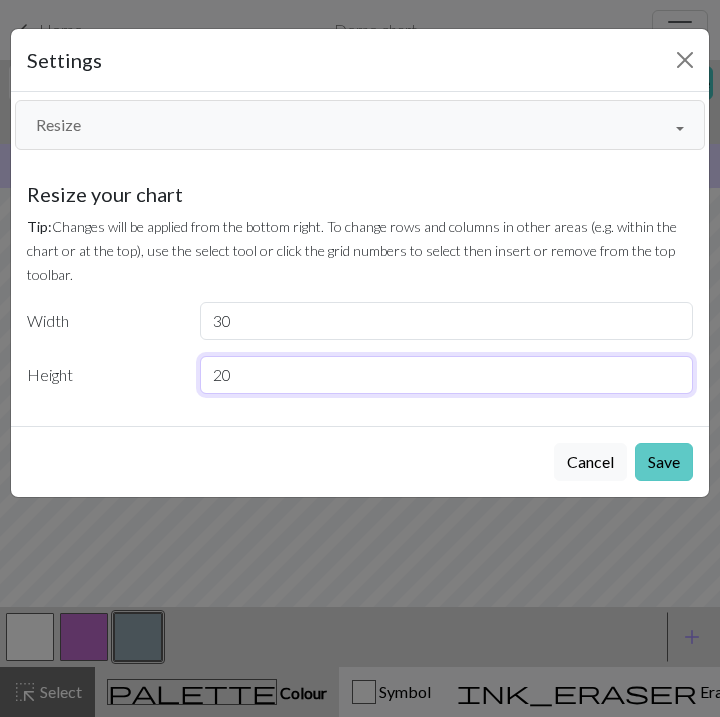 type on "20" 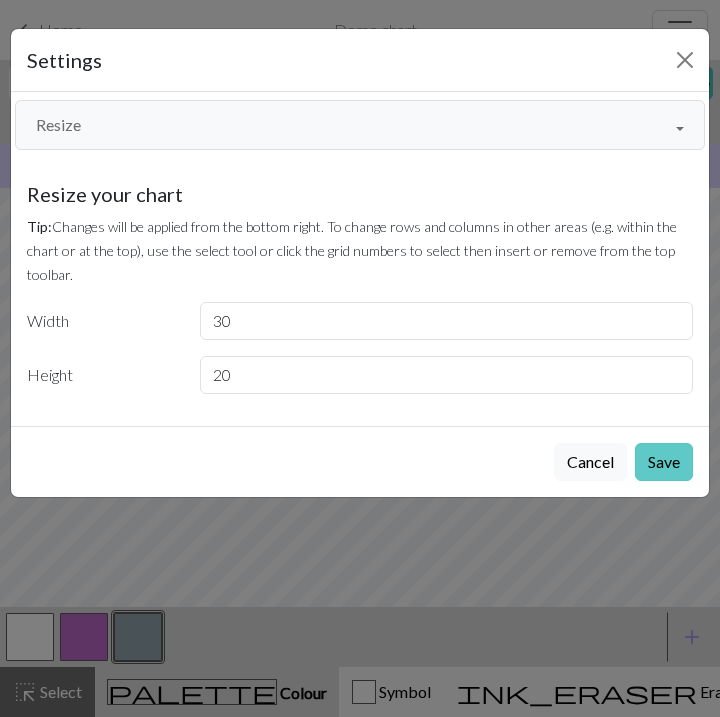click on "Save" at bounding box center (664, 462) 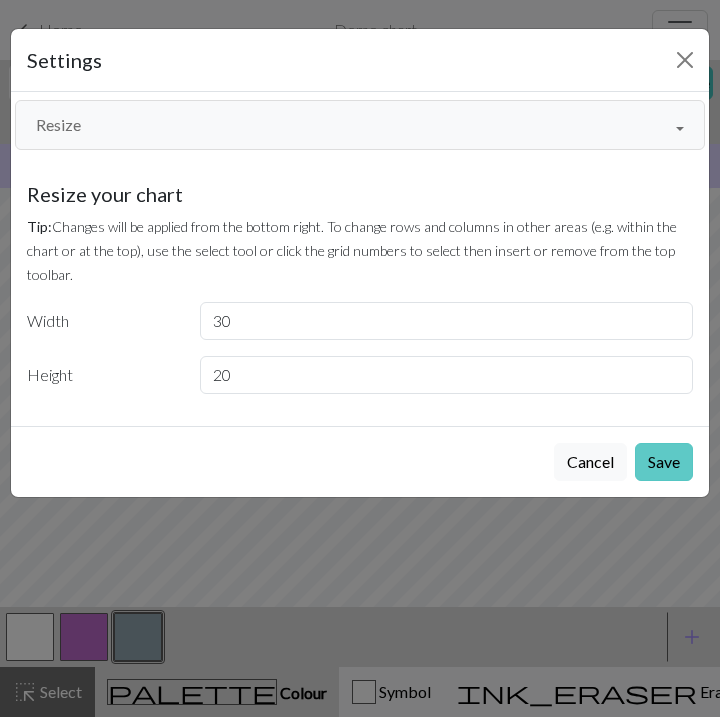 click on "Save" at bounding box center [664, 462] 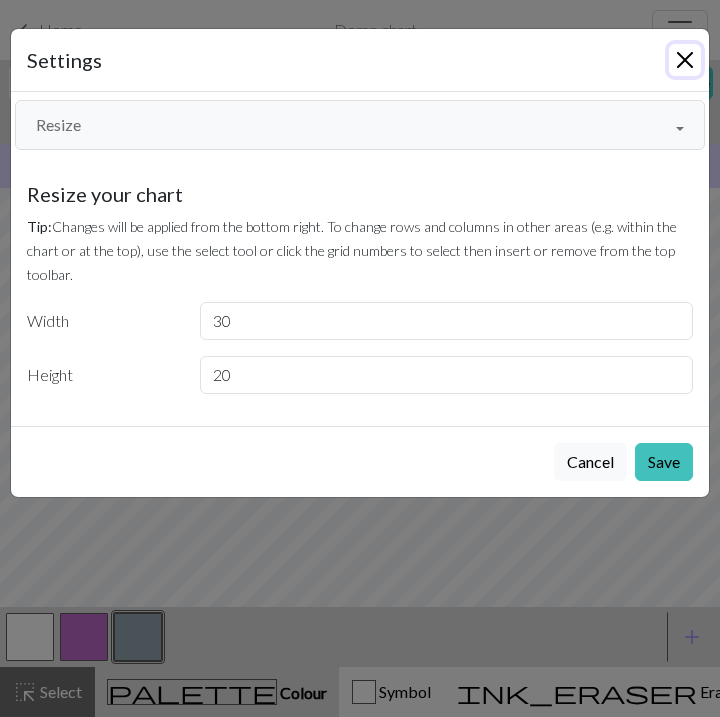click at bounding box center (685, 60) 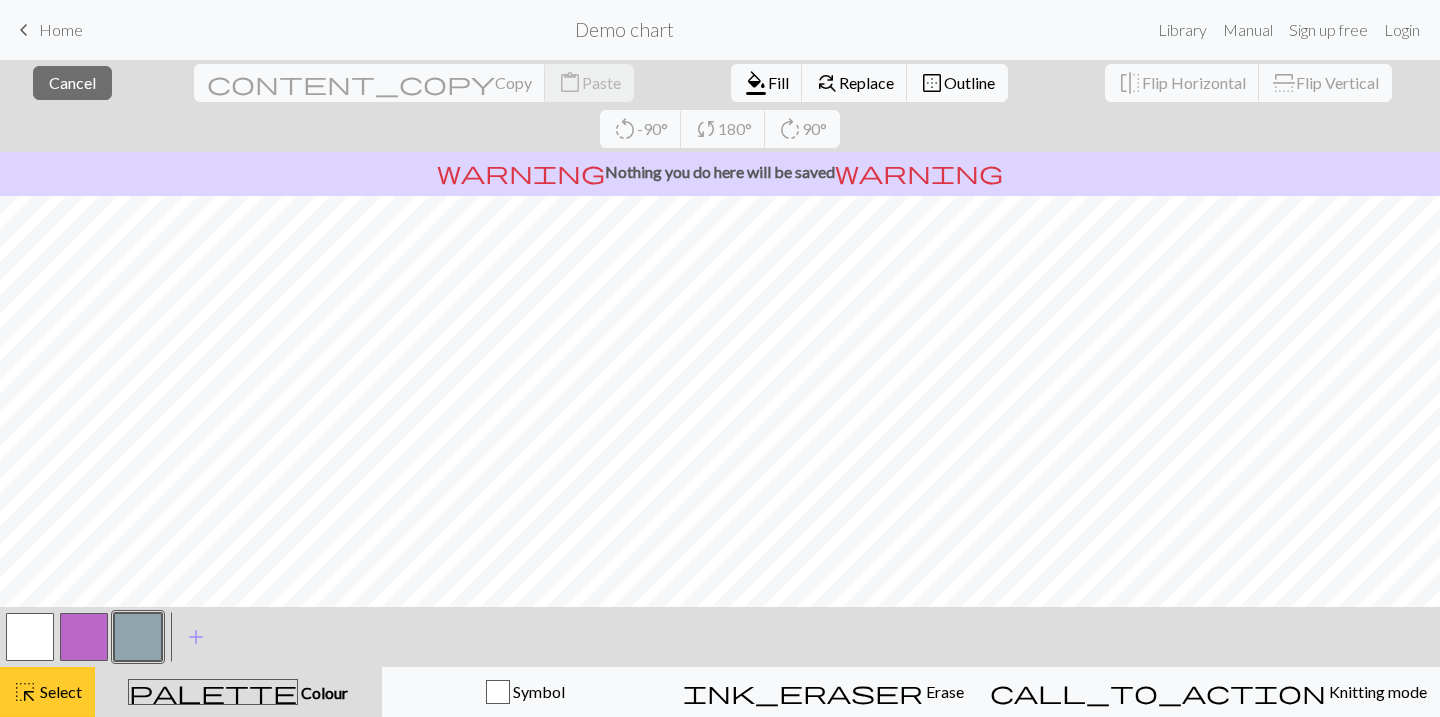 click on "Select" at bounding box center (59, 691) 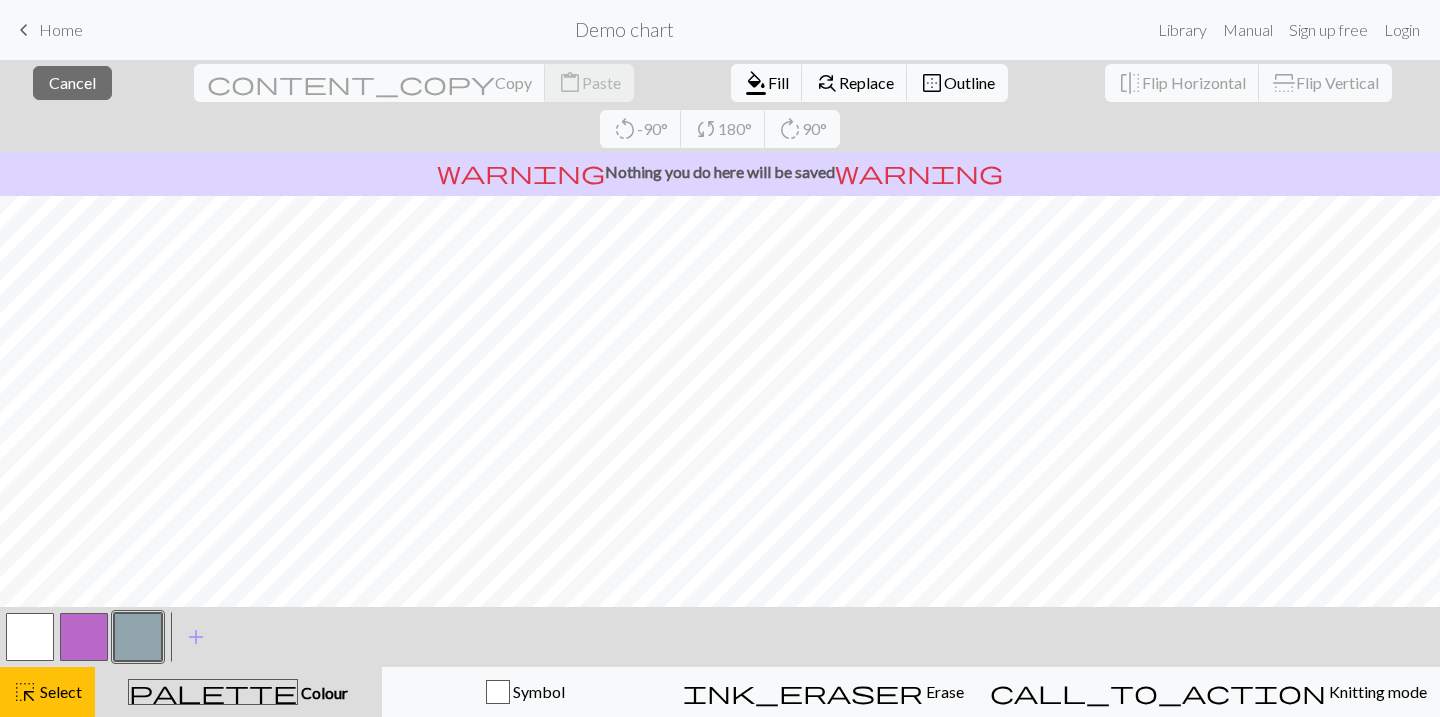 click at bounding box center [138, 637] 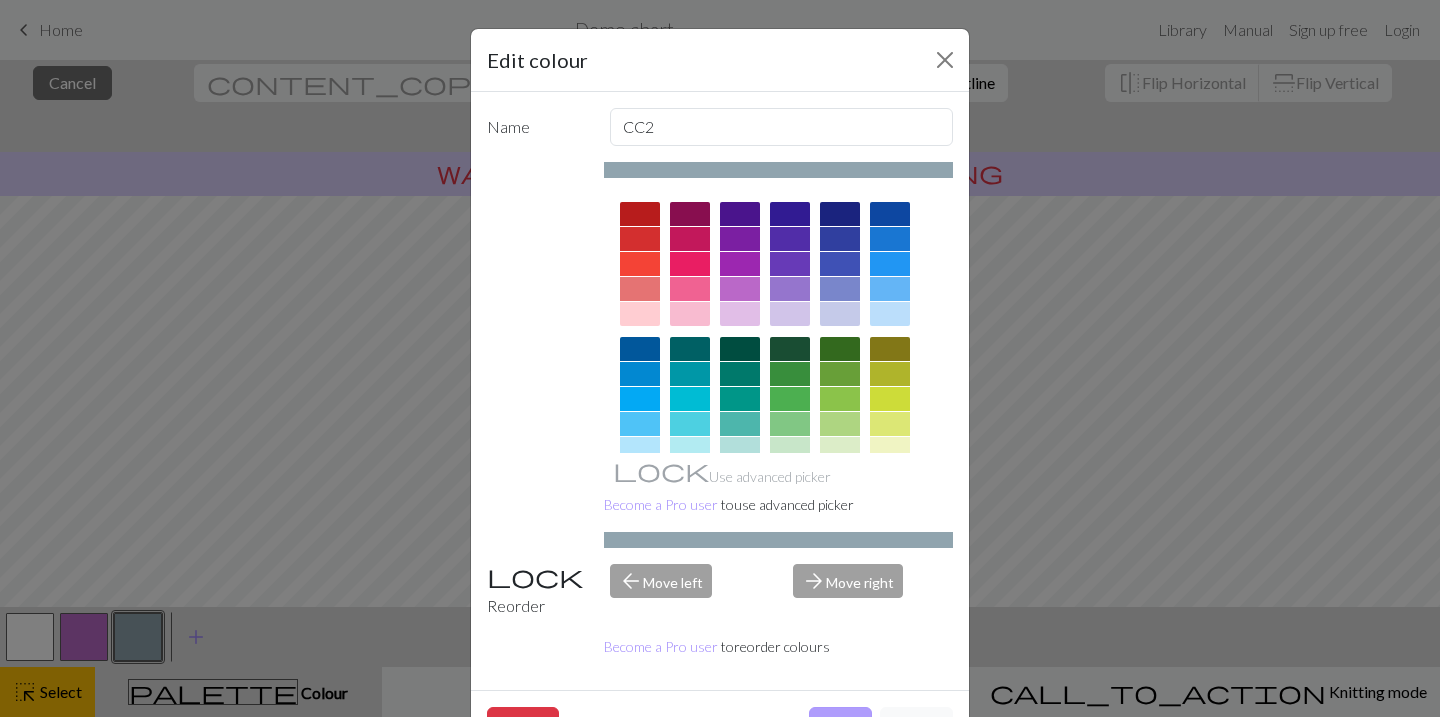 click on "Done" at bounding box center (840, 726) 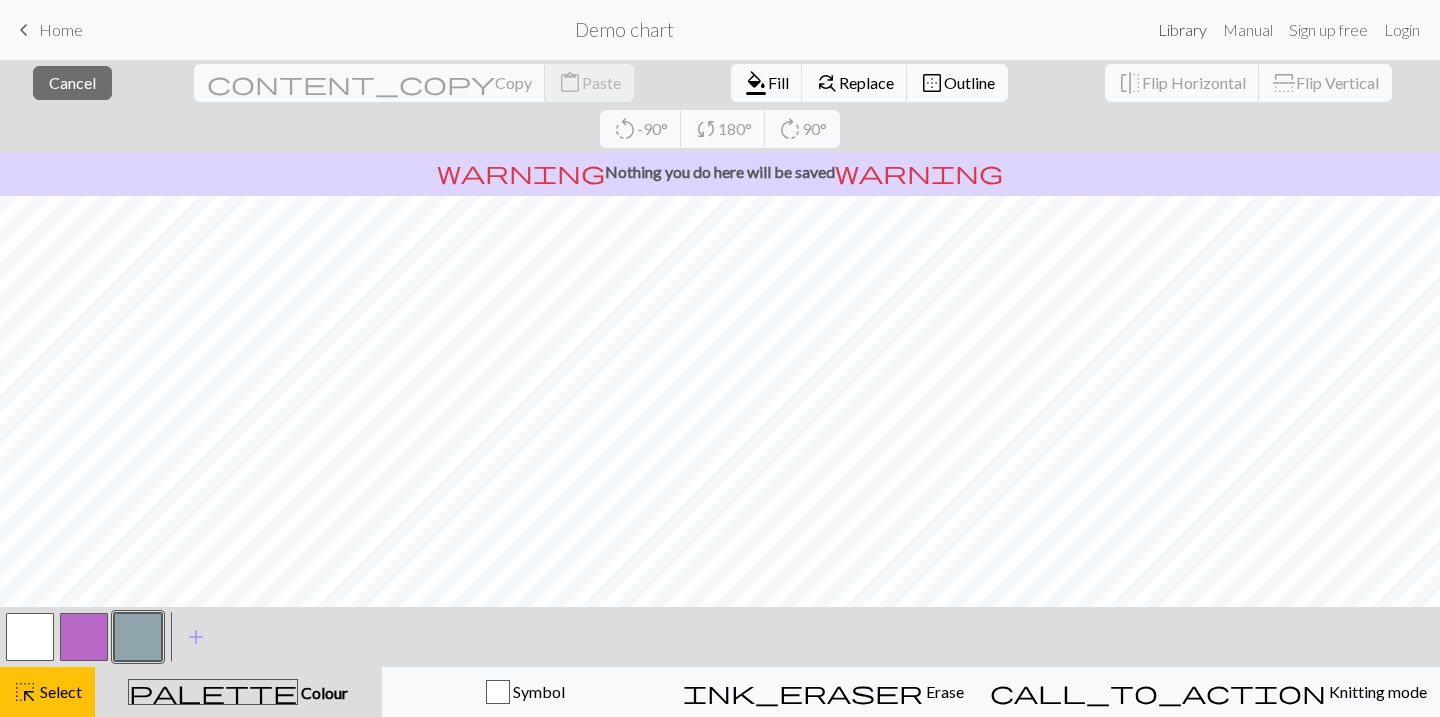 click on "Library" at bounding box center (1182, 30) 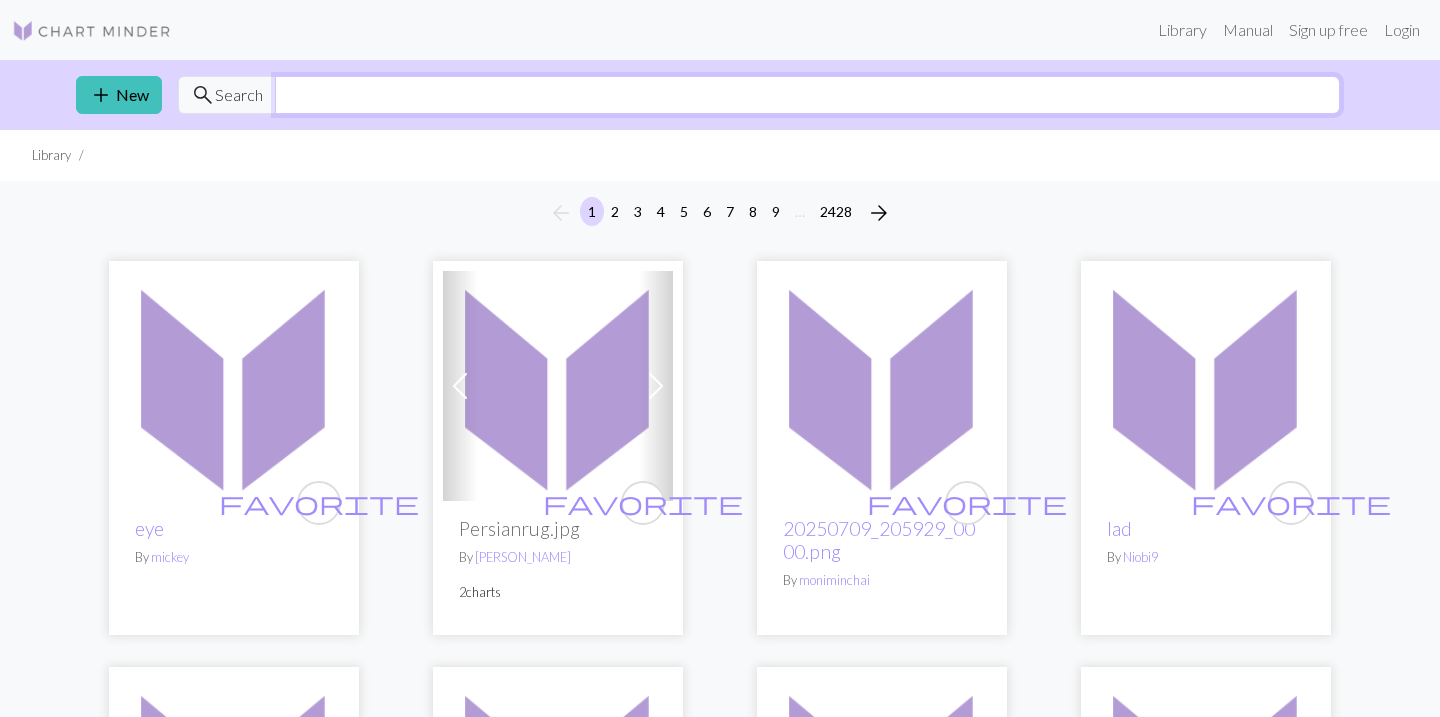 click at bounding box center (807, 95) 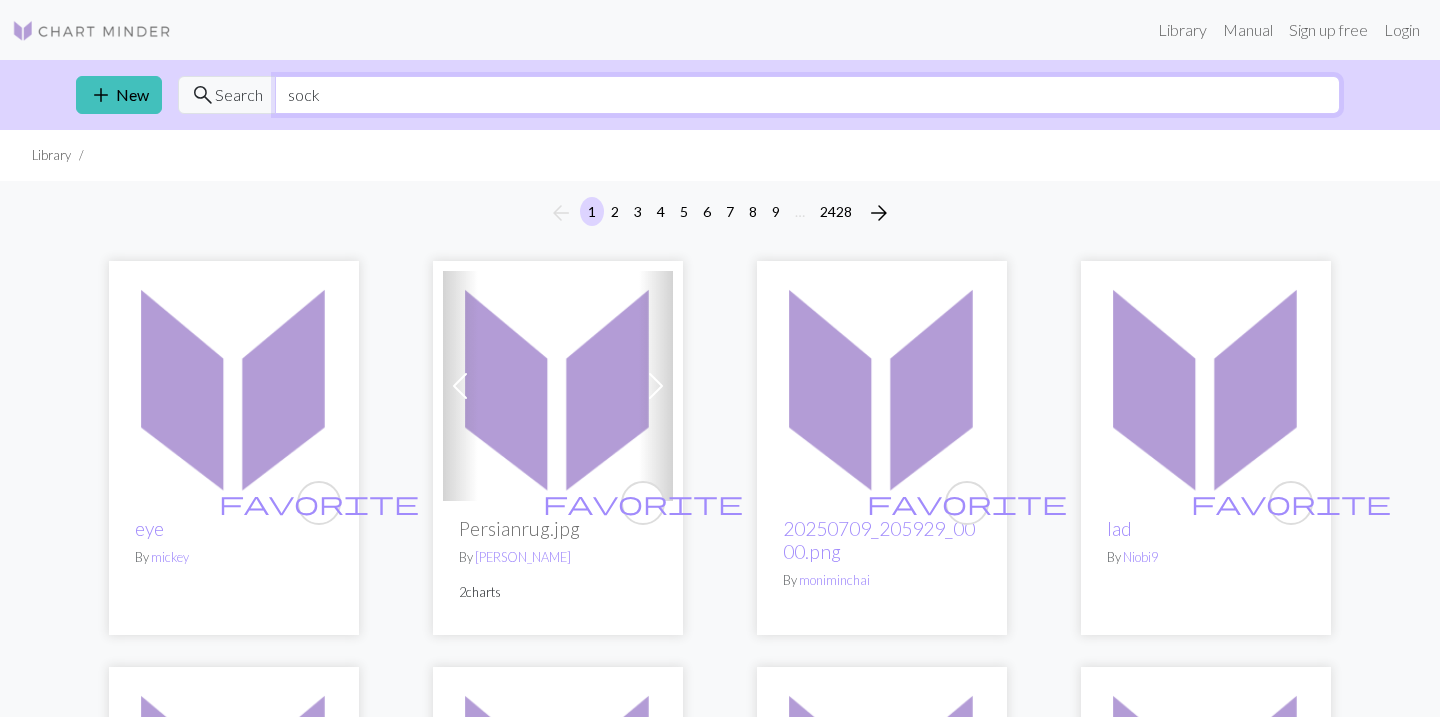 type on "sock" 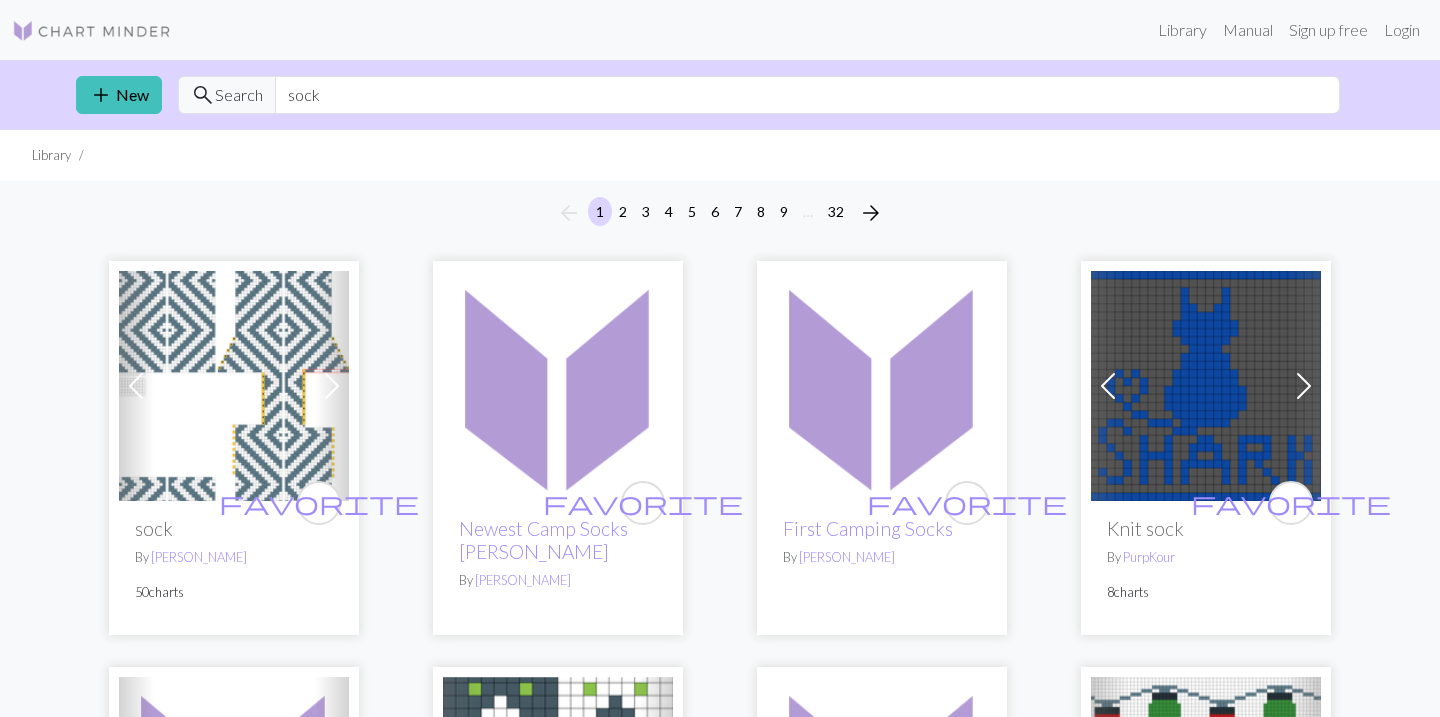 click at bounding box center [234, 386] 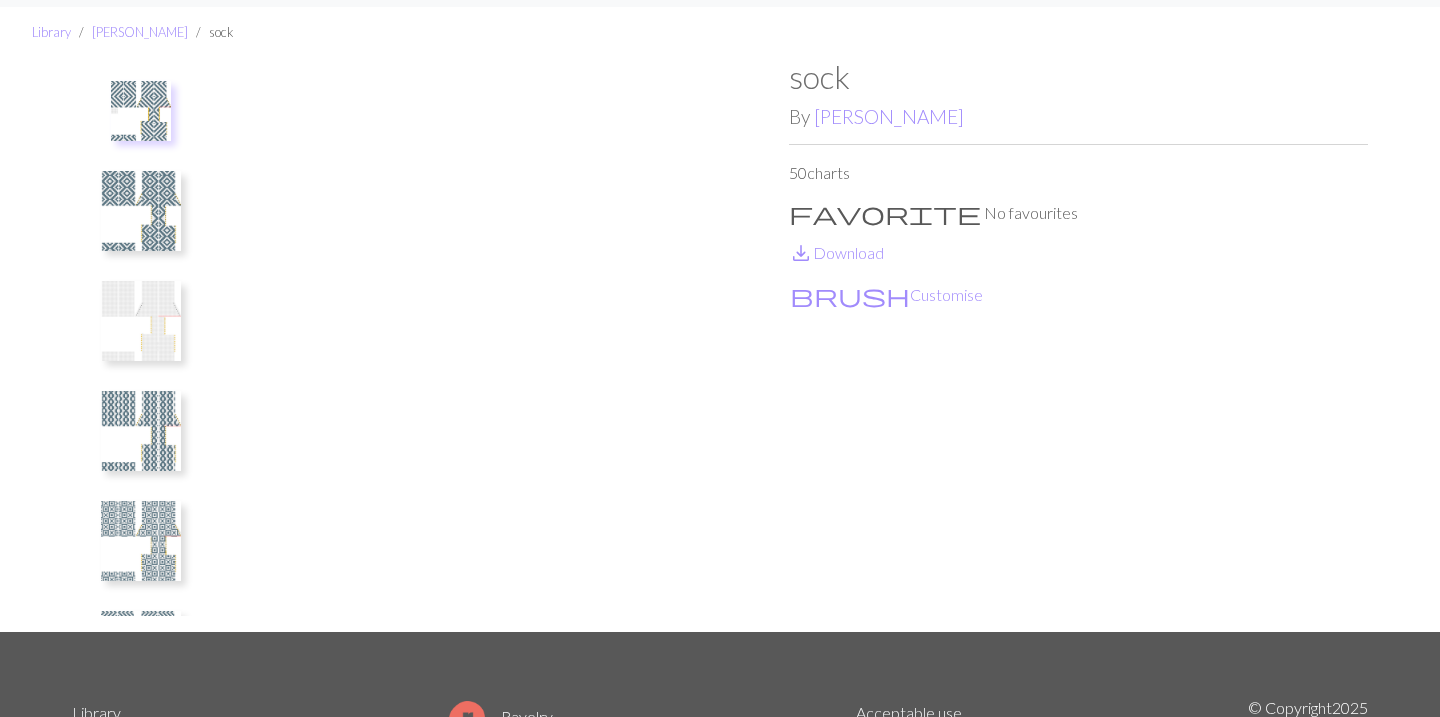 scroll, scrollTop: 0, scrollLeft: 0, axis: both 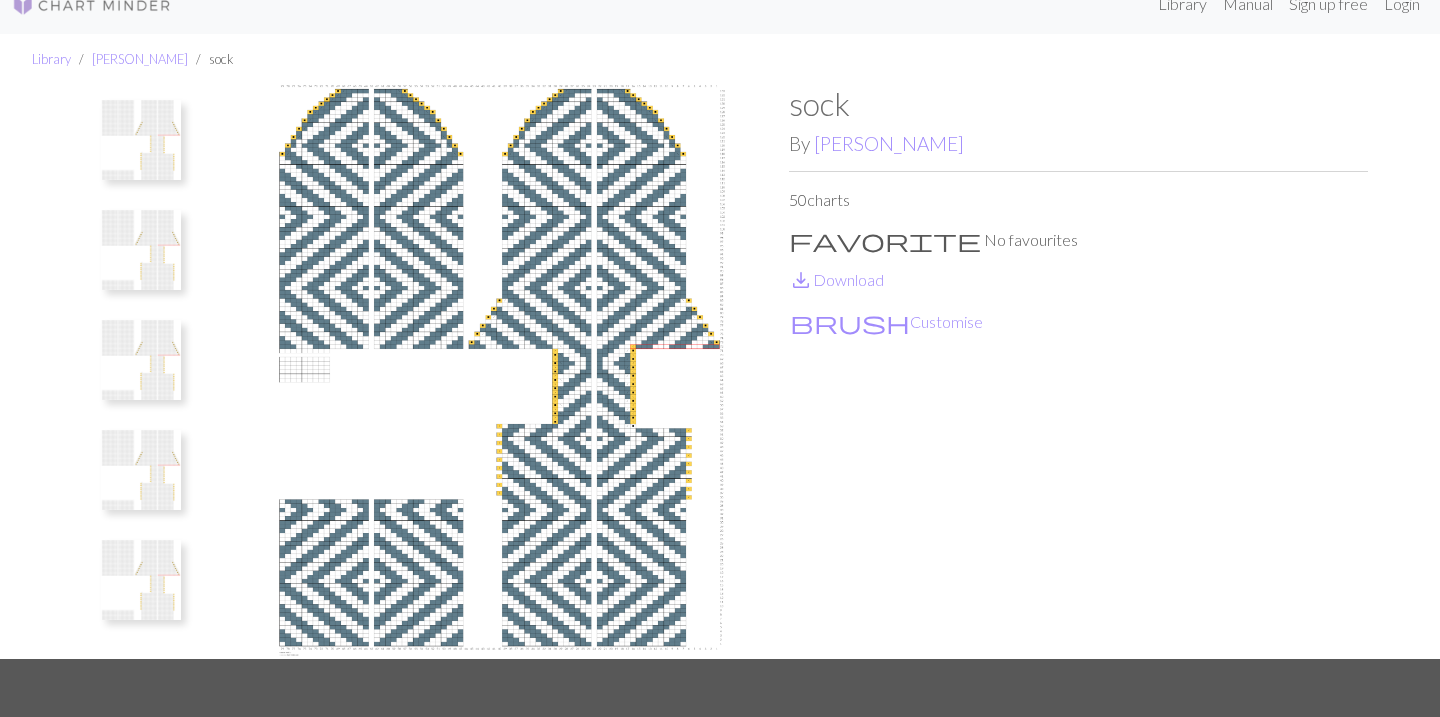 click at bounding box center (141, 580) 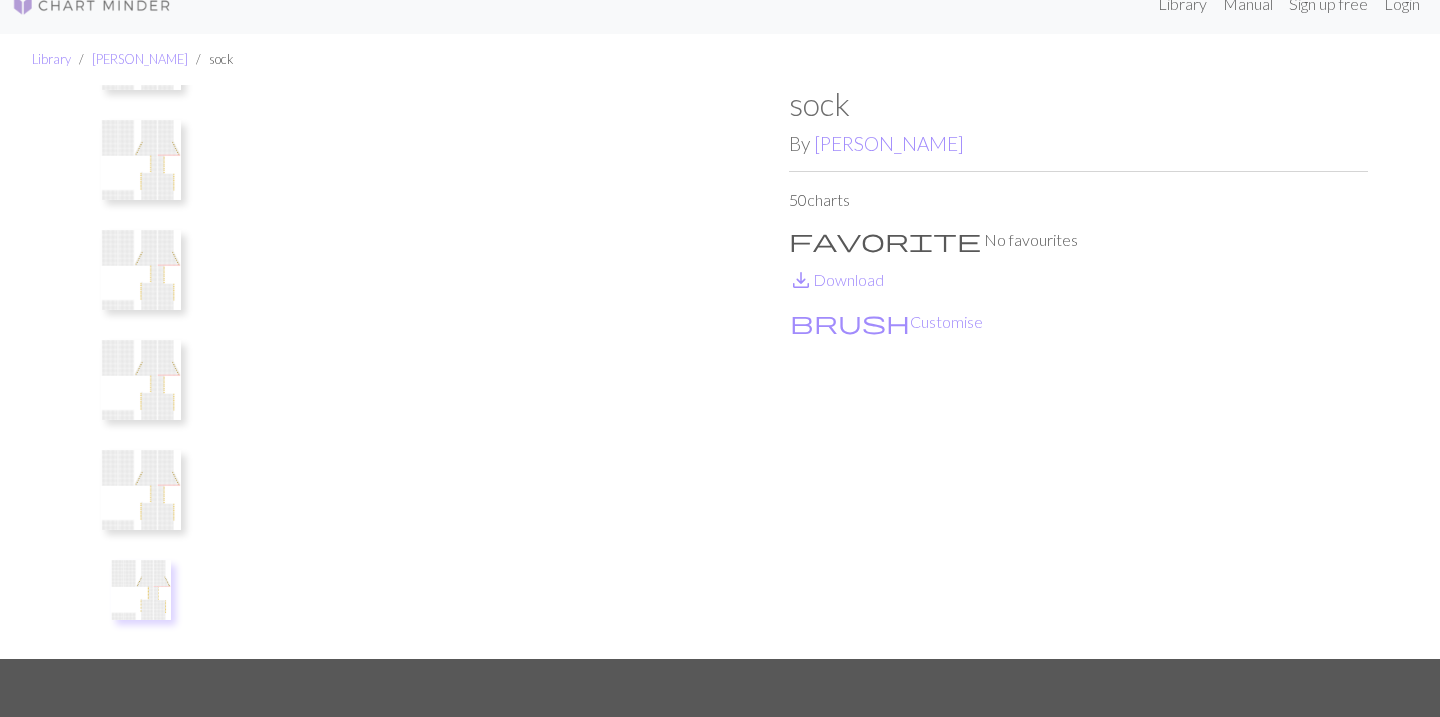 scroll, scrollTop: 4938, scrollLeft: 0, axis: vertical 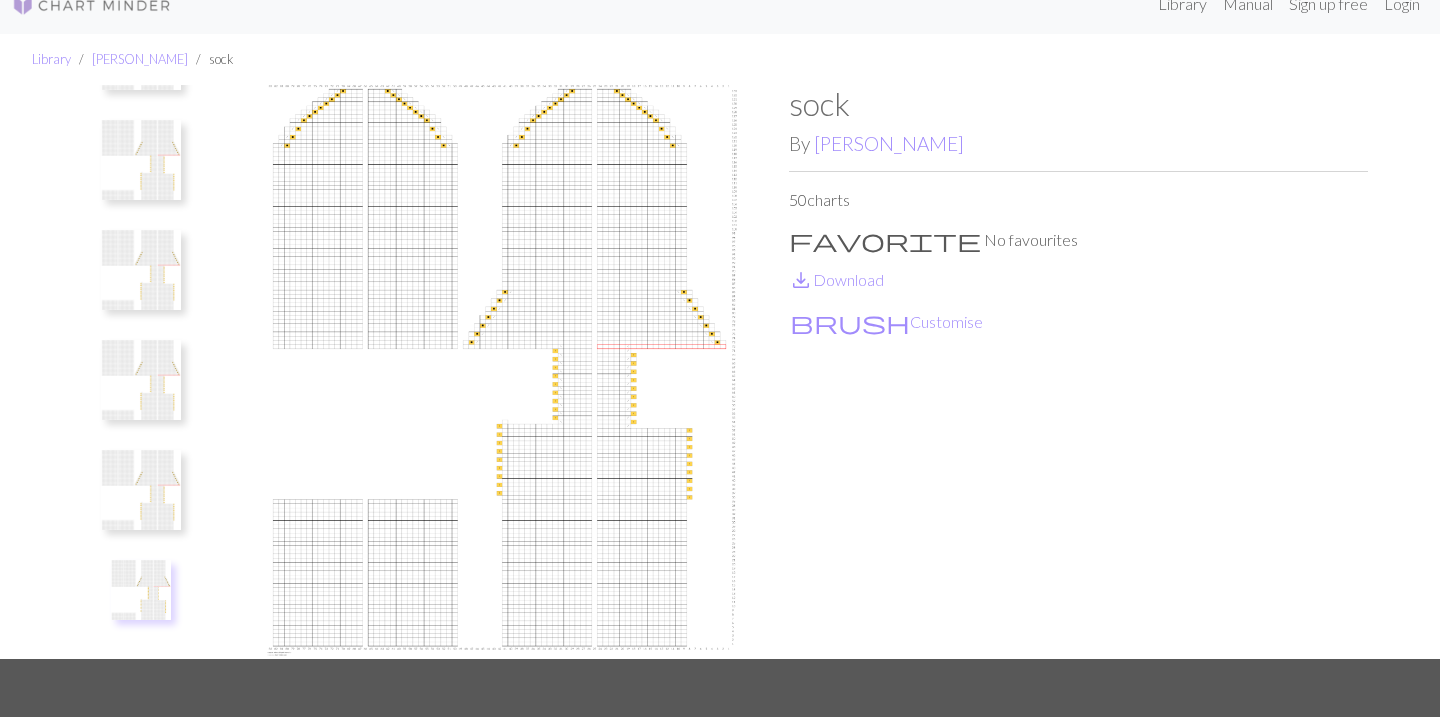 click at bounding box center [141, 490] 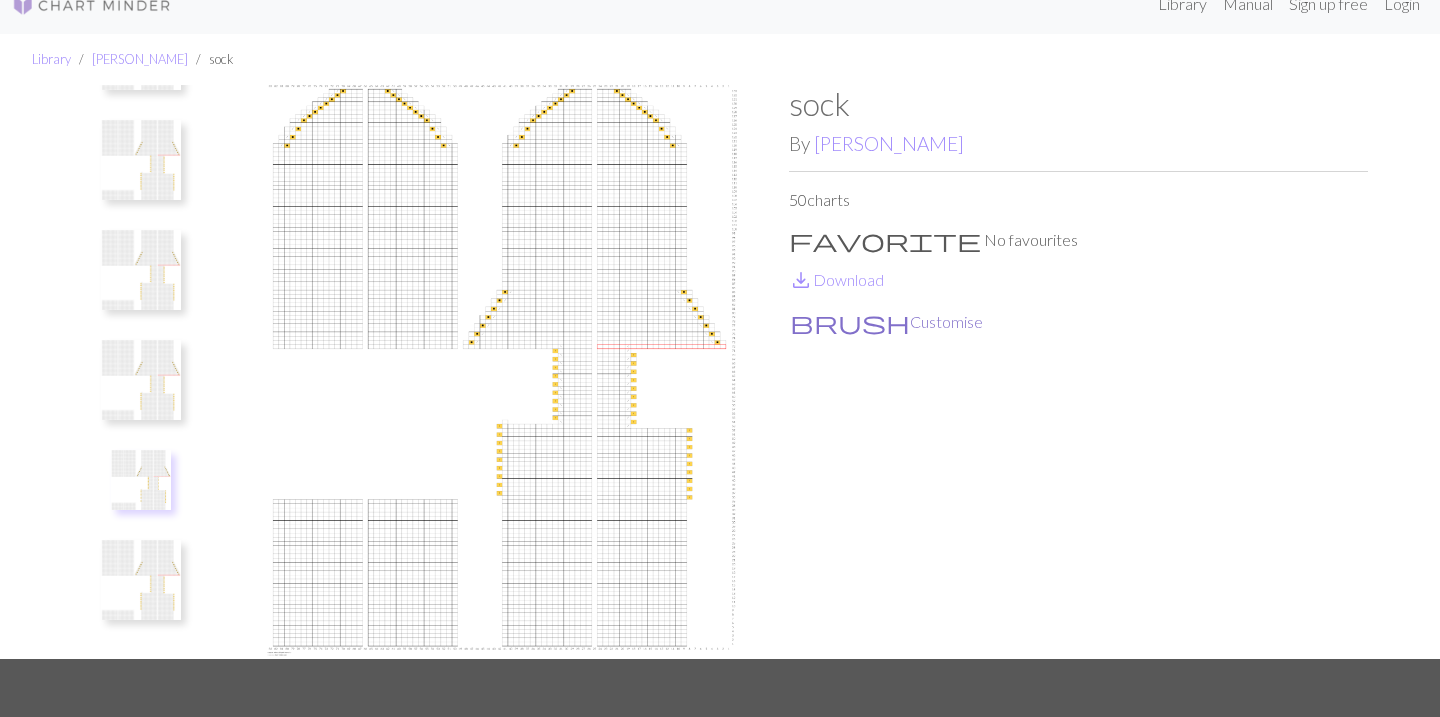 click on "brush Customise" at bounding box center [886, 322] 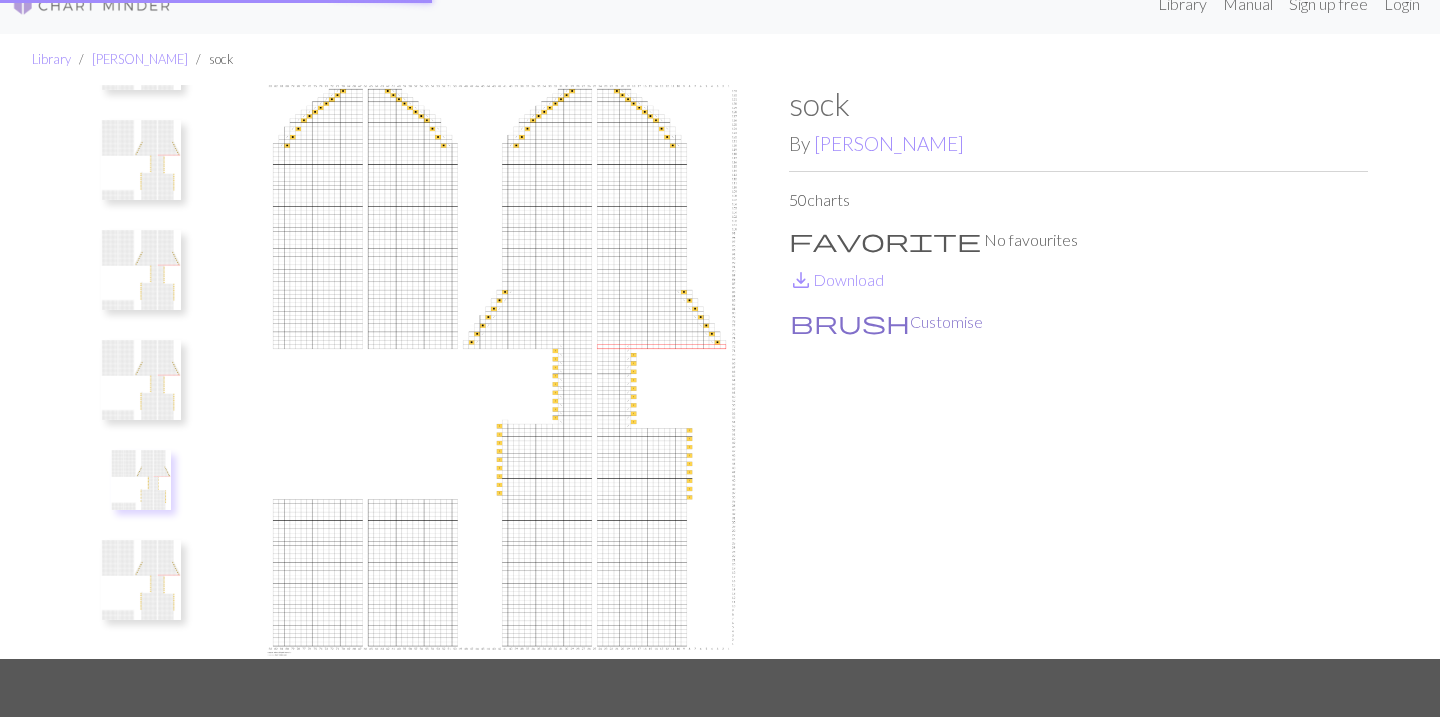 scroll, scrollTop: 0, scrollLeft: 0, axis: both 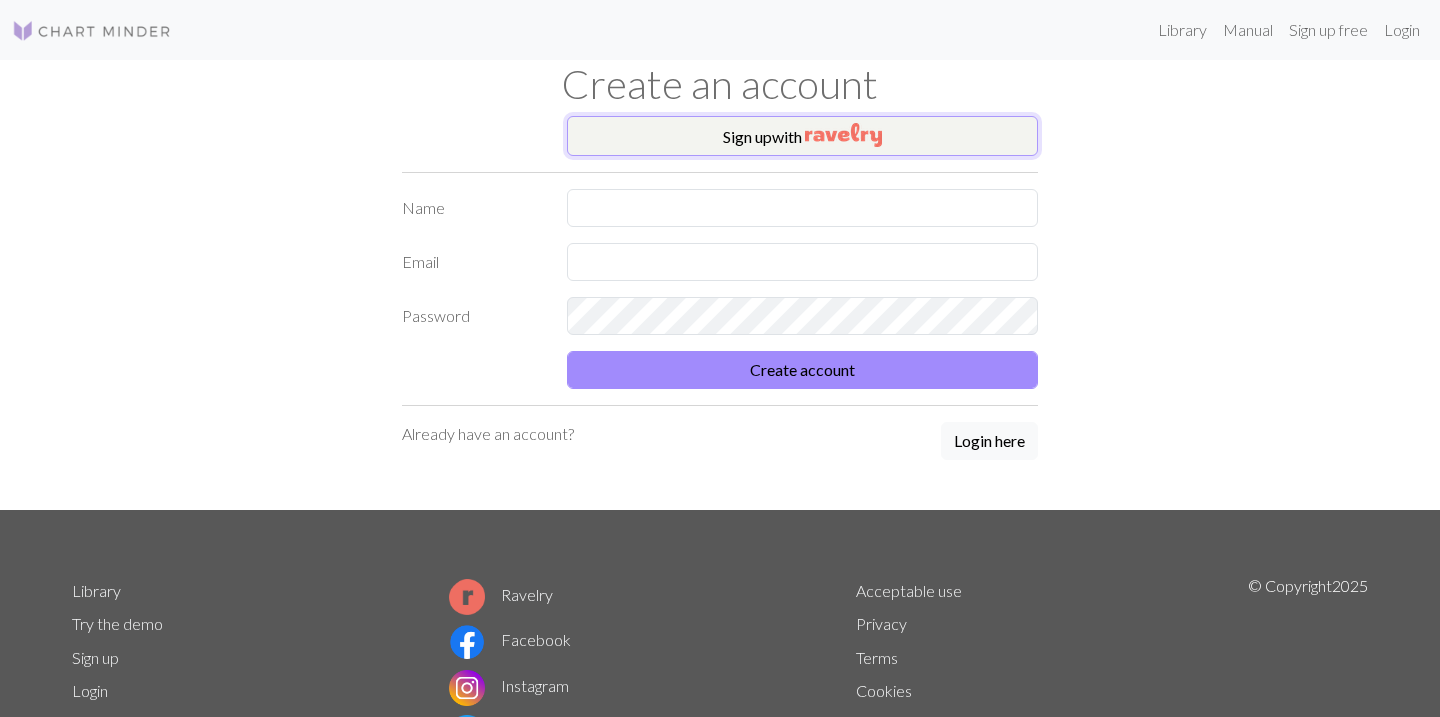 click at bounding box center [843, 135] 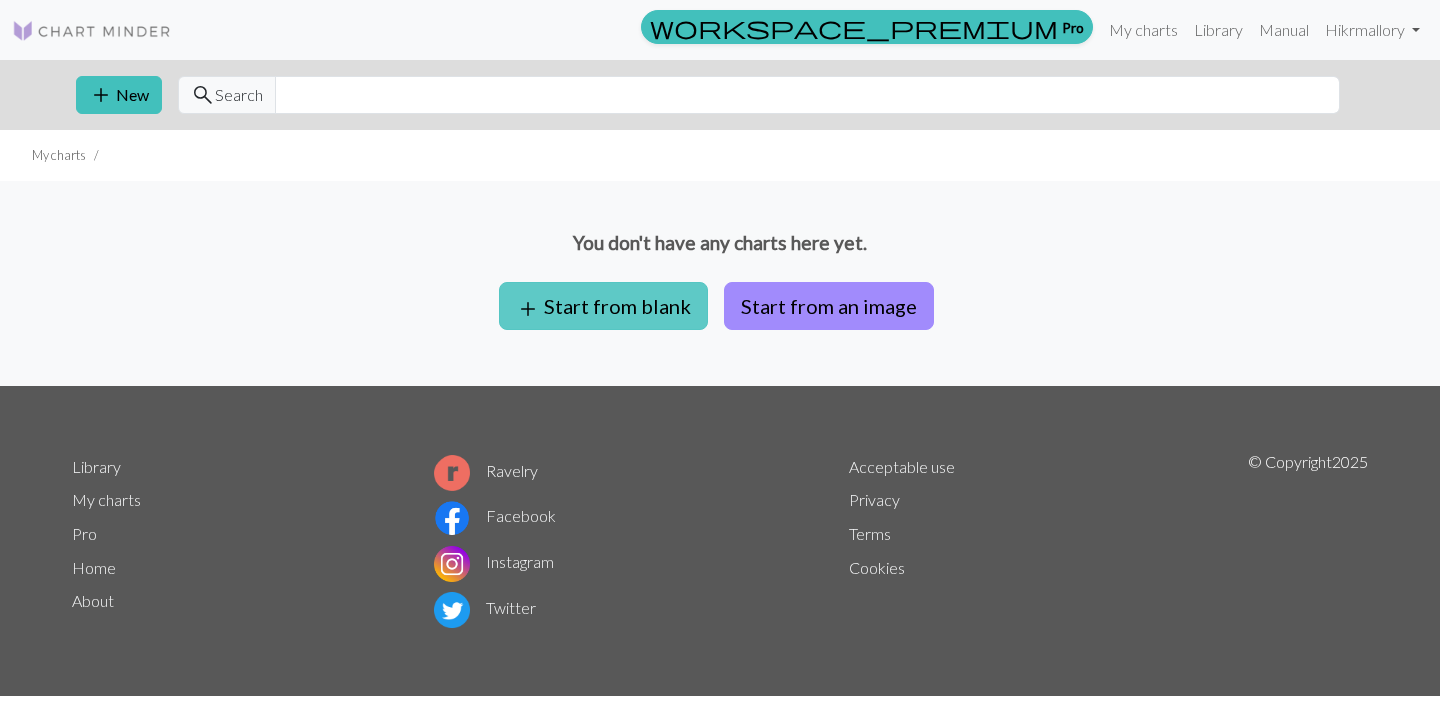 click on "add   Start from blank" at bounding box center (603, 306) 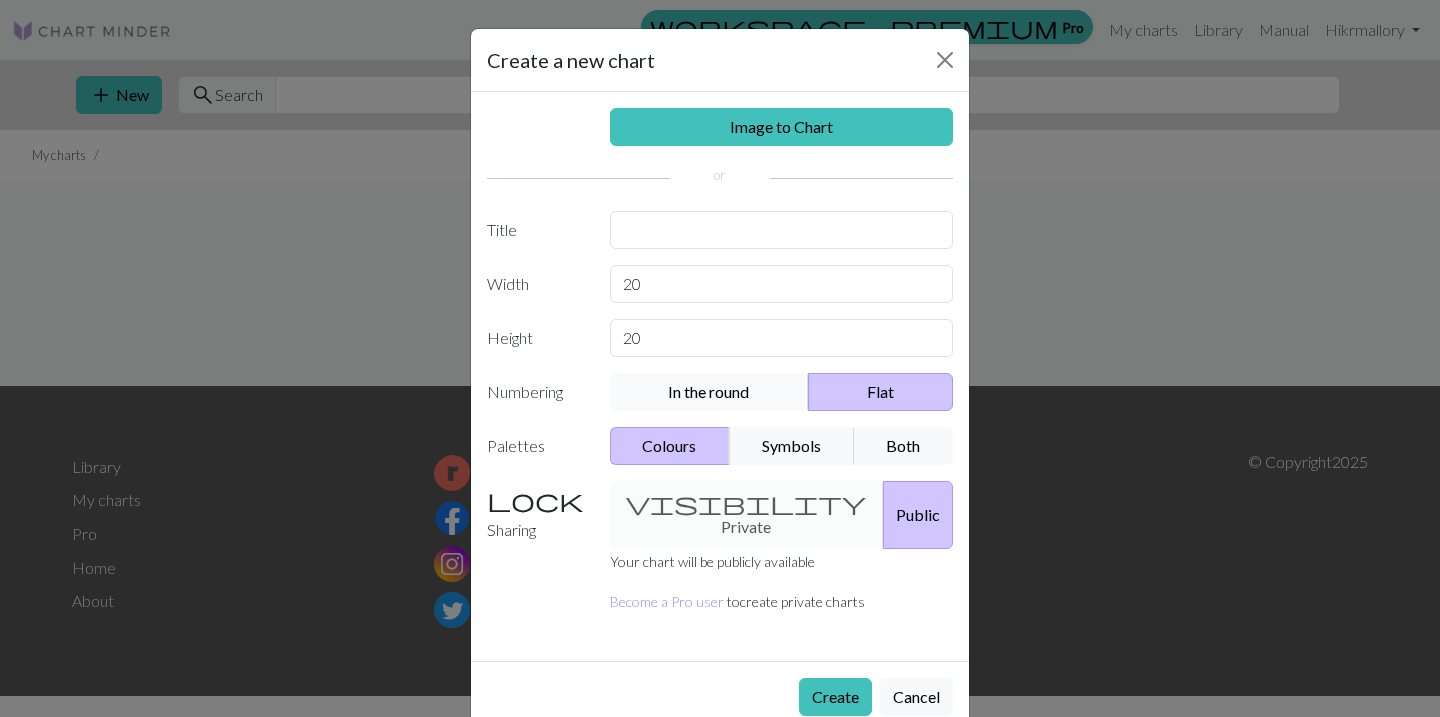 click on "In the round" at bounding box center [710, 392] 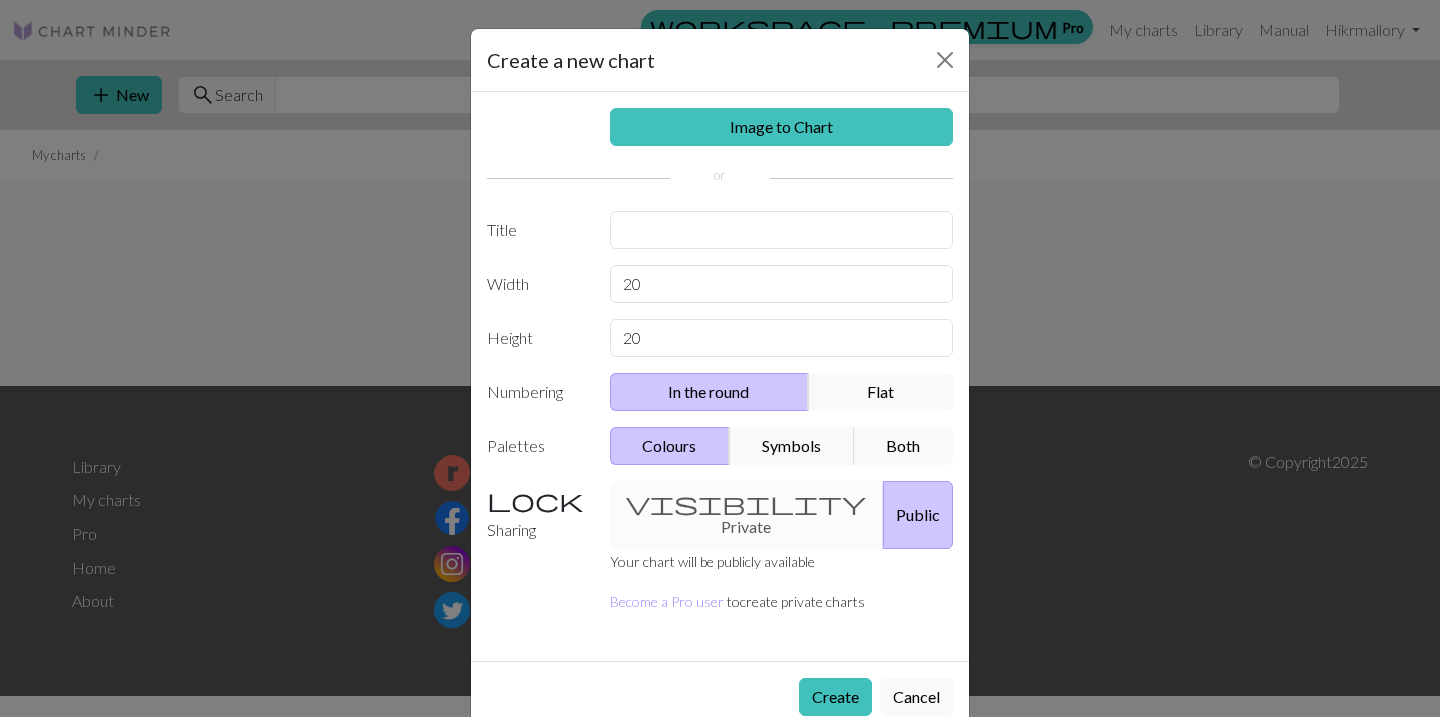 click on "visibility  Private Public" at bounding box center [782, 515] 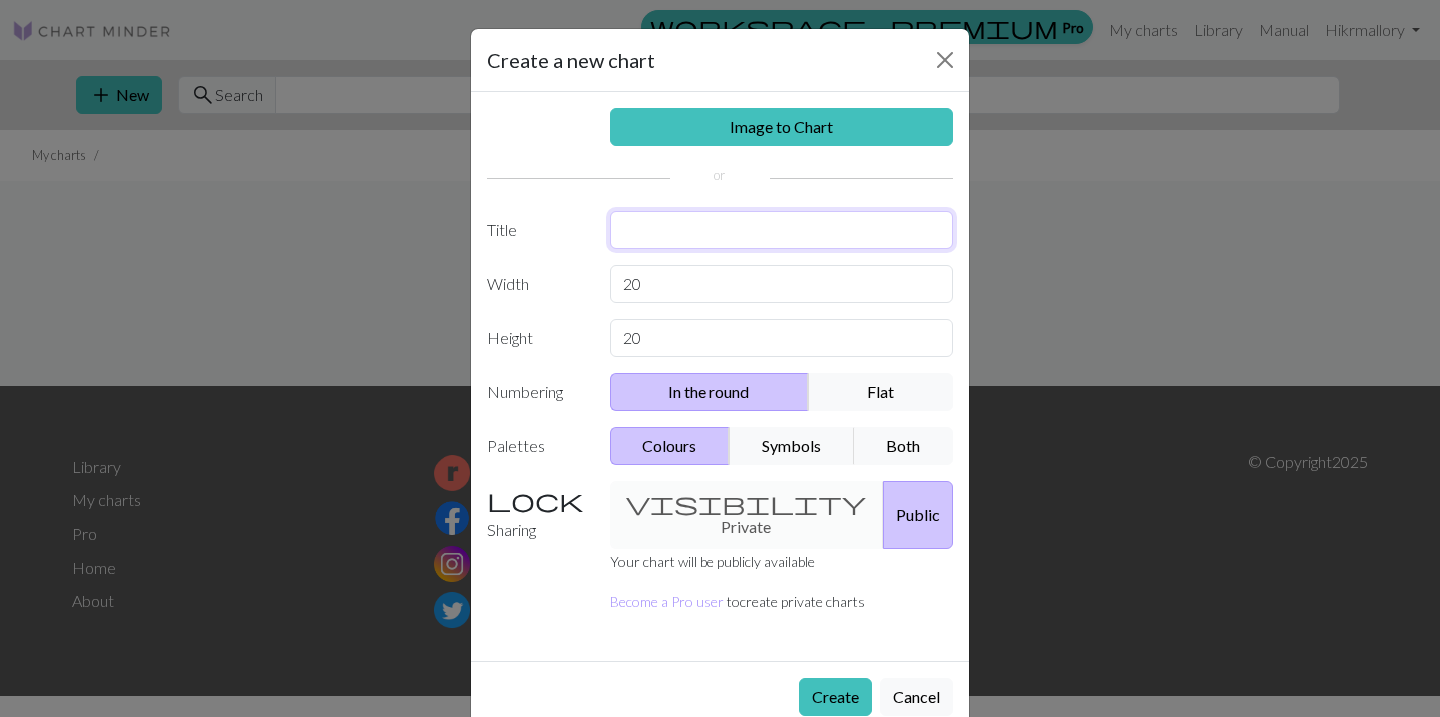 click at bounding box center (782, 230) 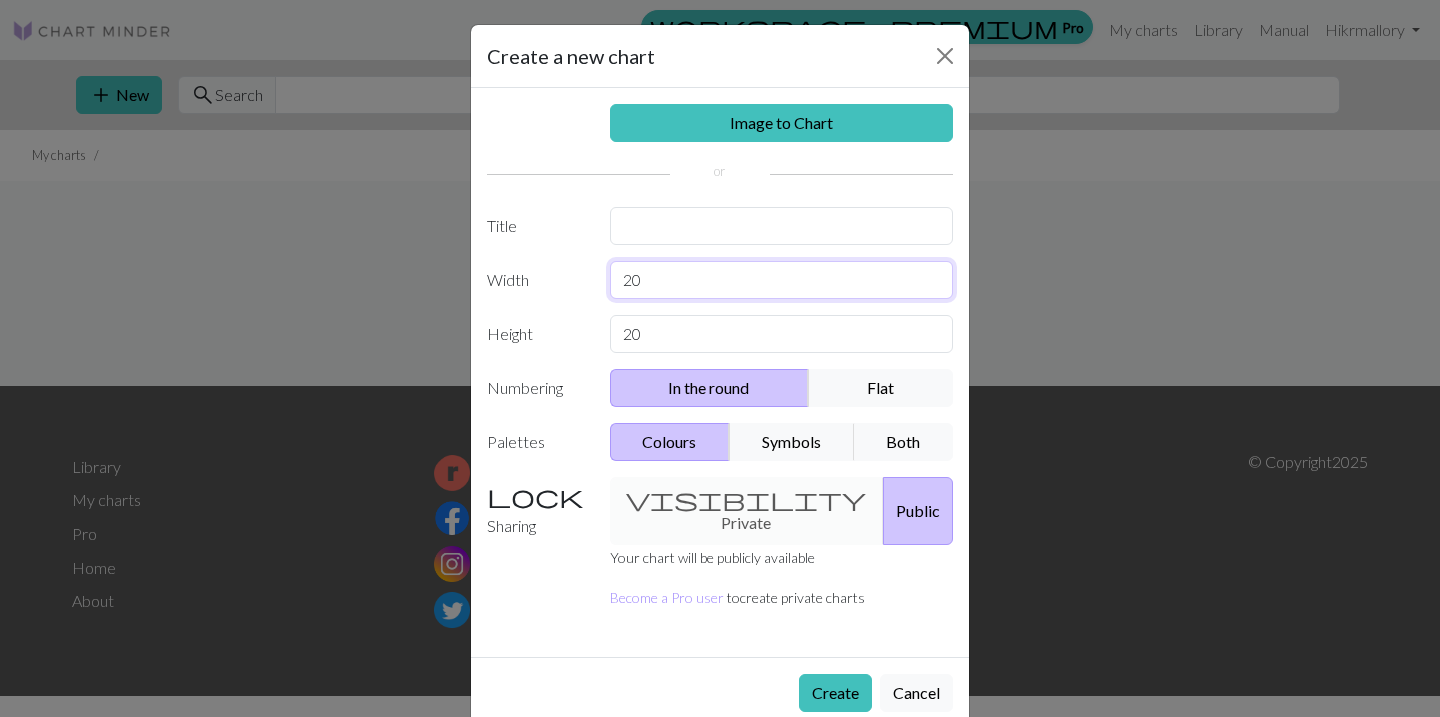click on "20" at bounding box center (782, 280) 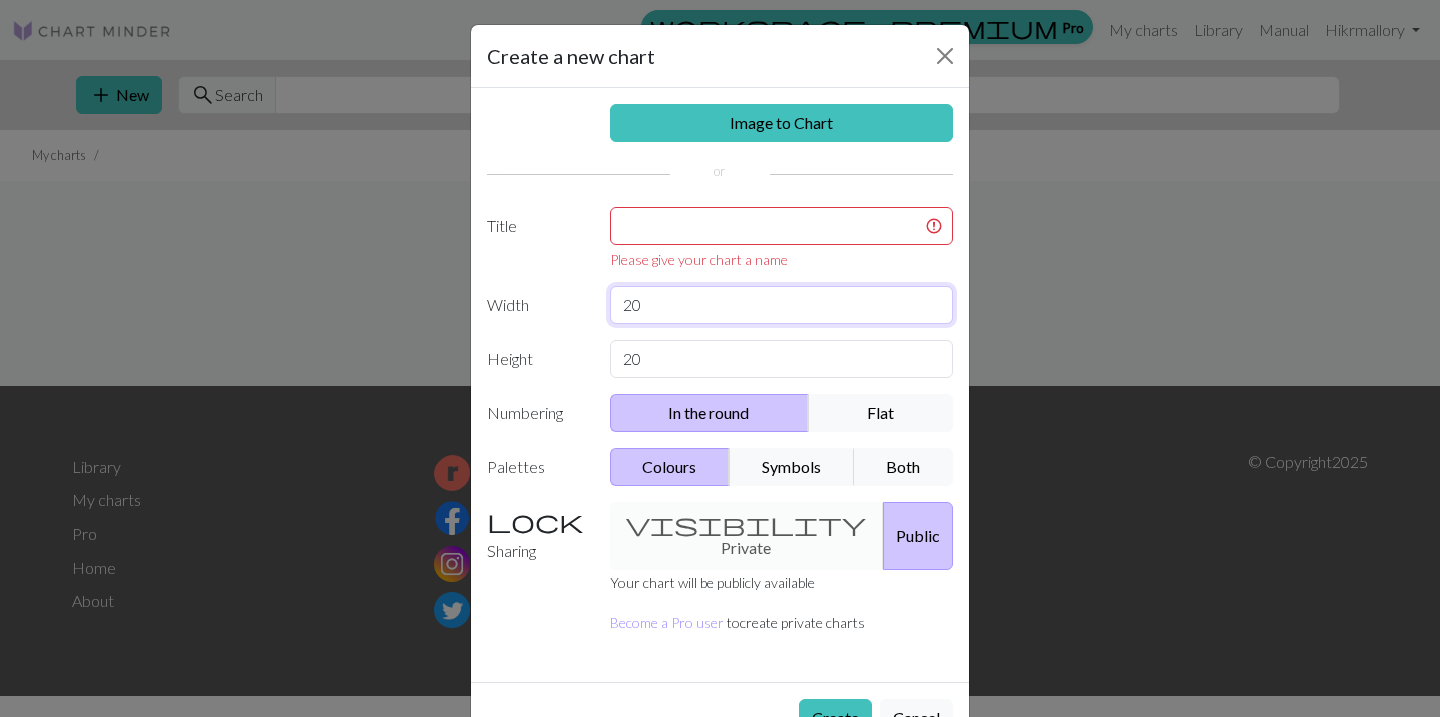 type on "2" 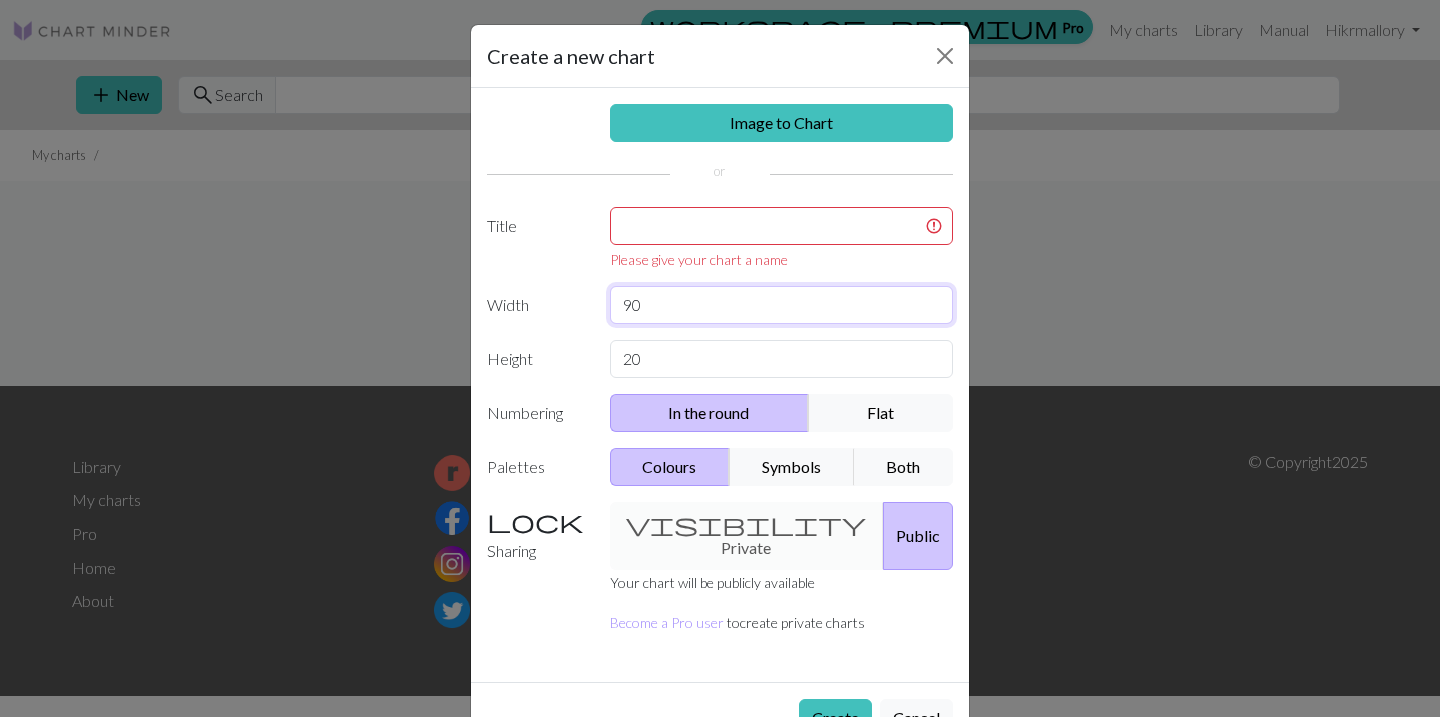 type on "90" 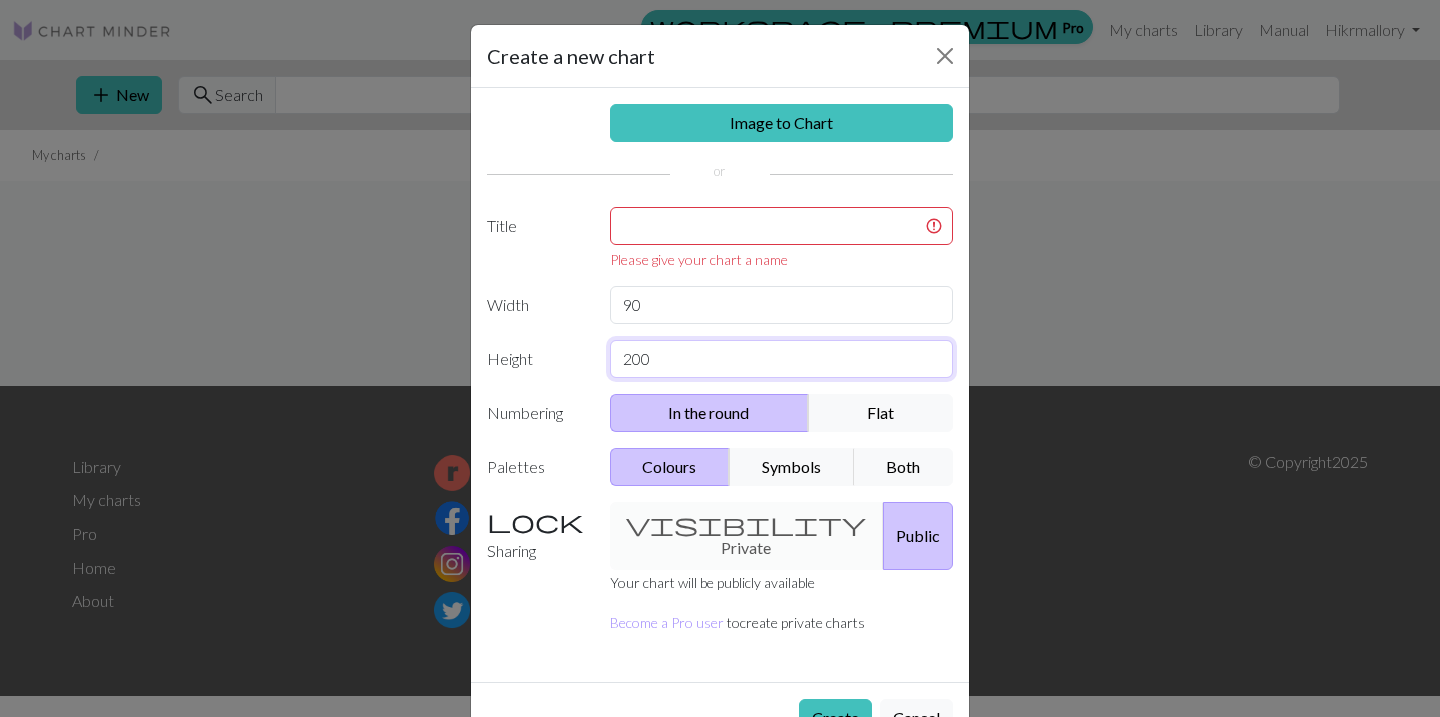 type on "200" 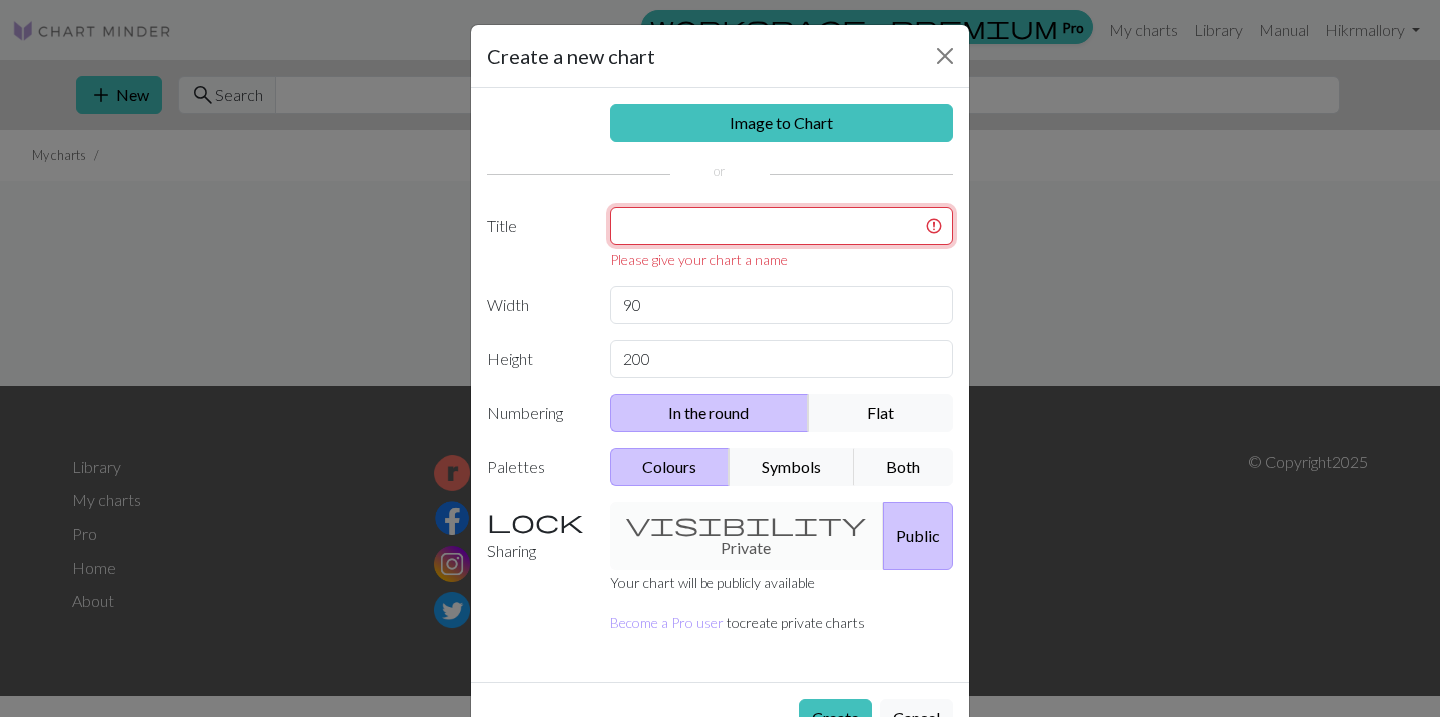 click at bounding box center (782, 226) 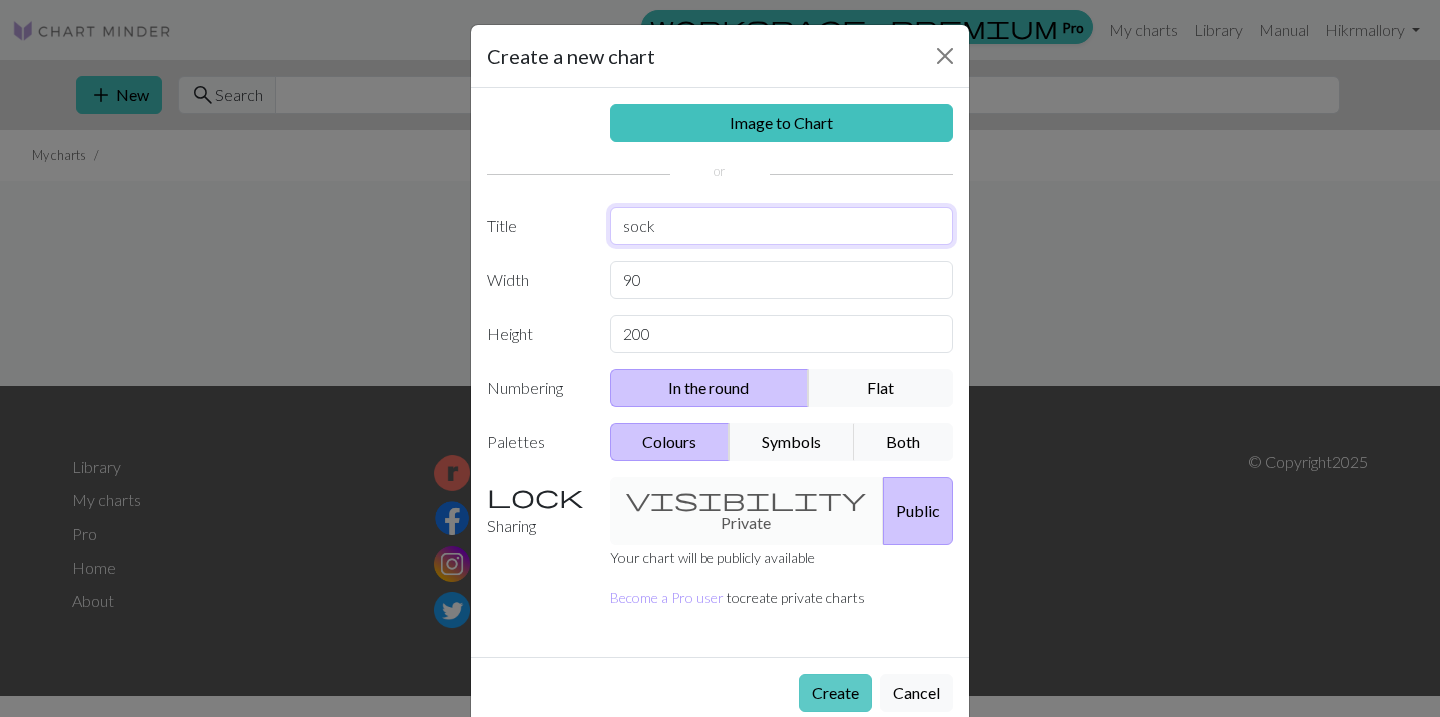 type on "sock" 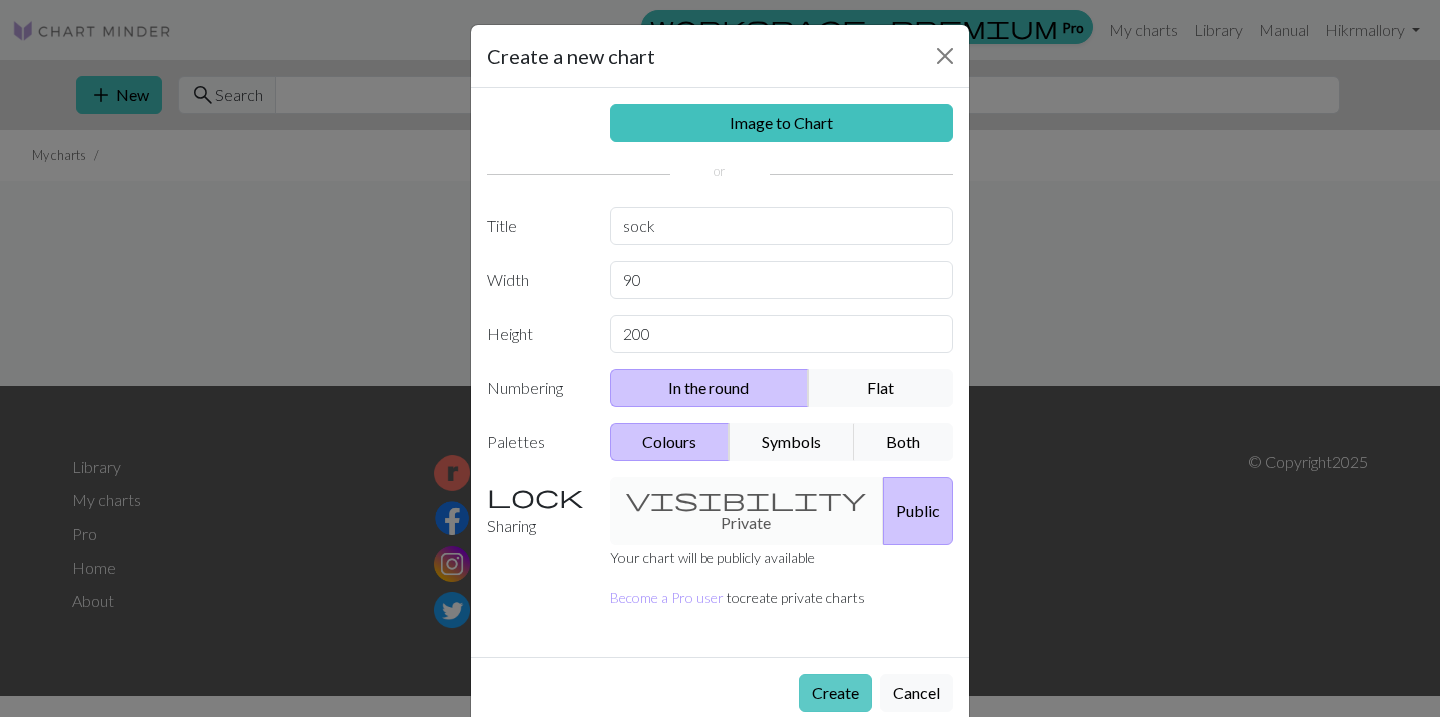 click on "Create" at bounding box center [835, 693] 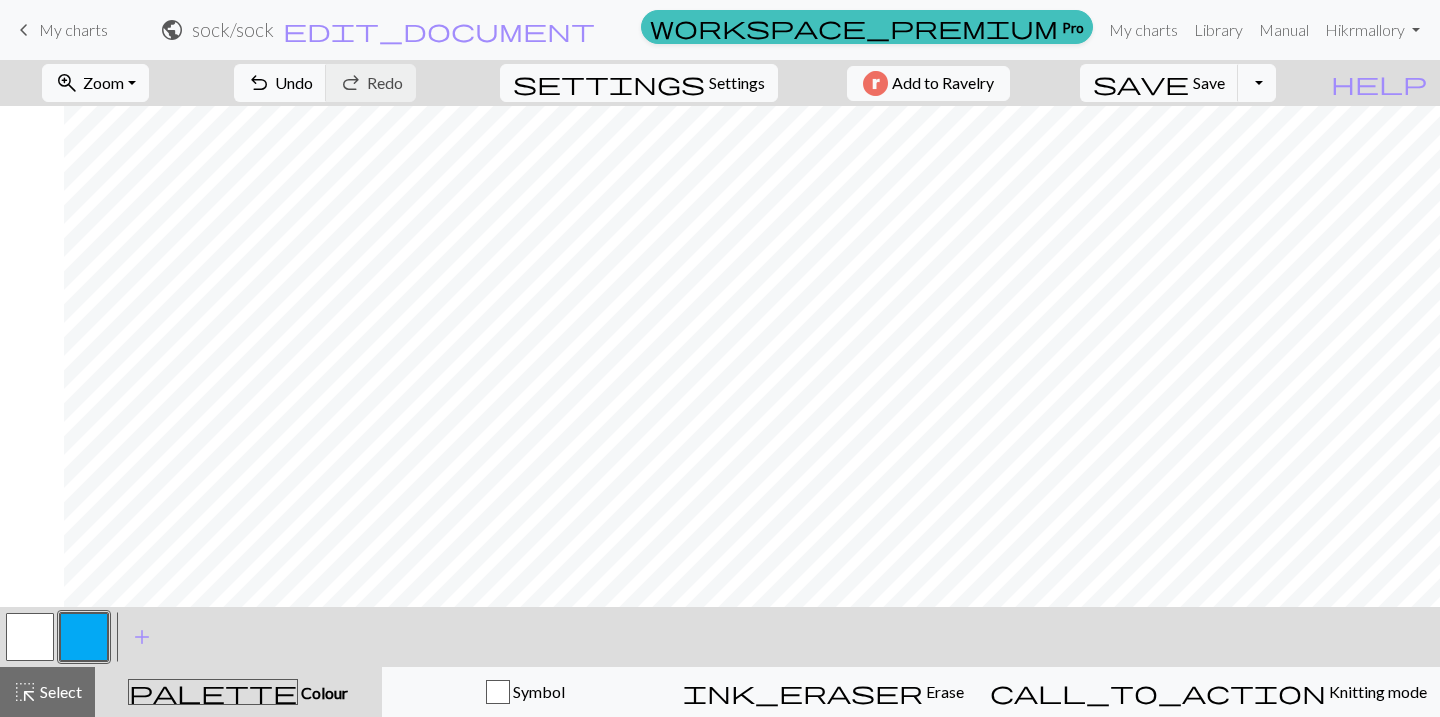 scroll, scrollTop: 3589, scrollLeft: 1063, axis: both 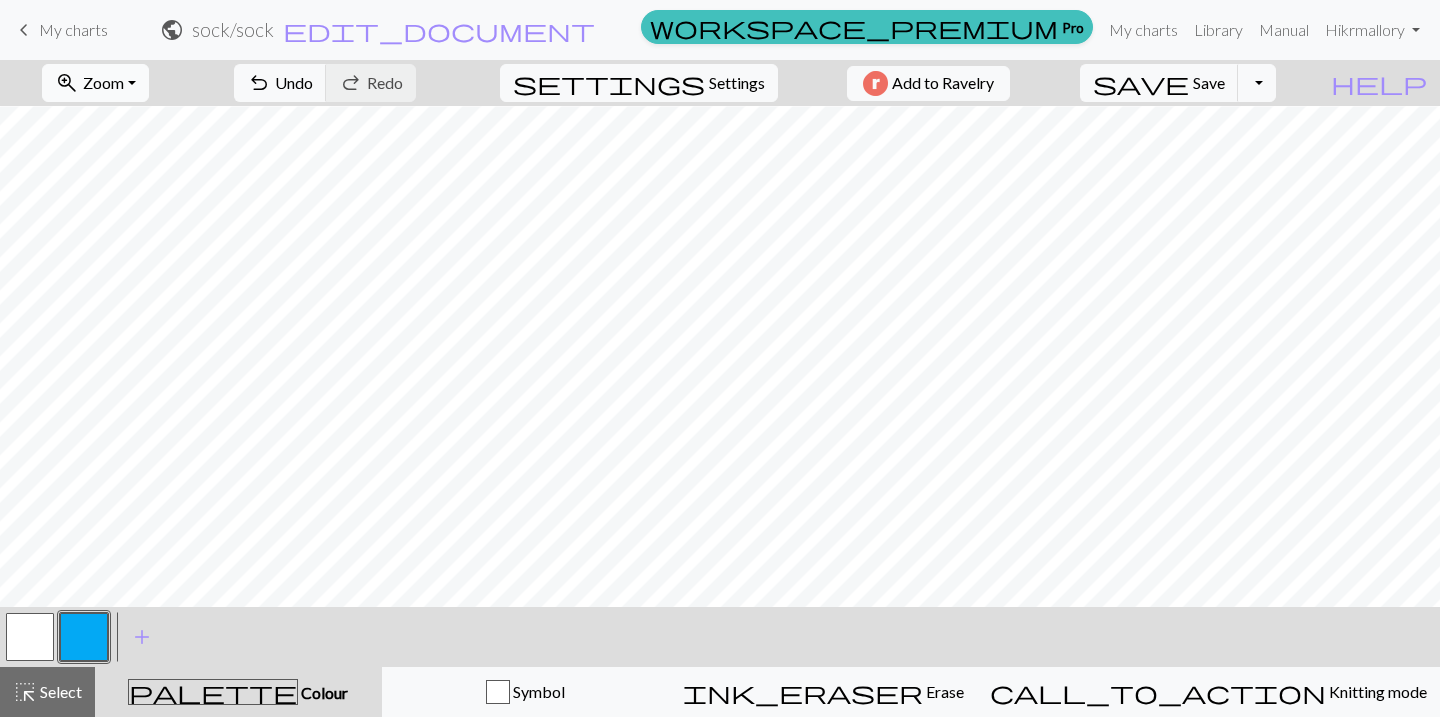 click on "zoom_in Zoom Zoom" at bounding box center [95, 83] 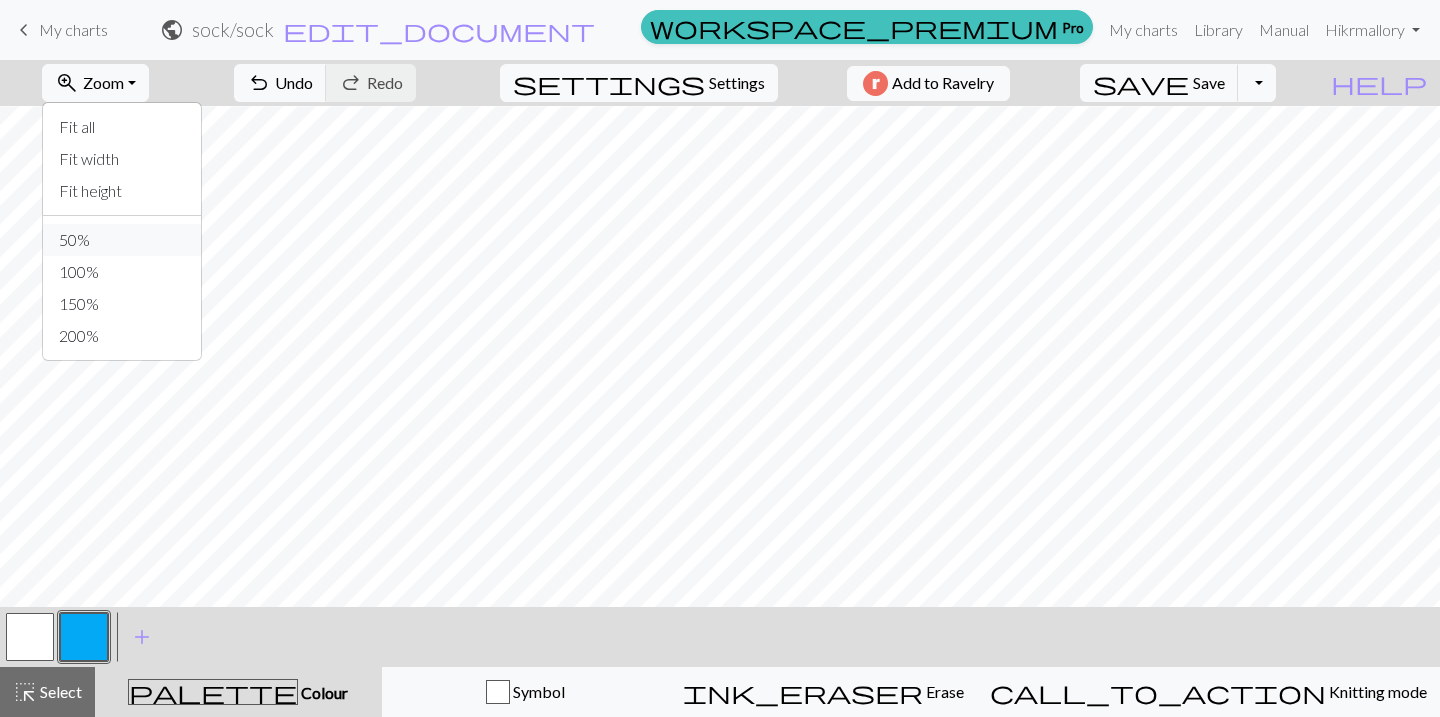 click on "50%" at bounding box center (122, 240) 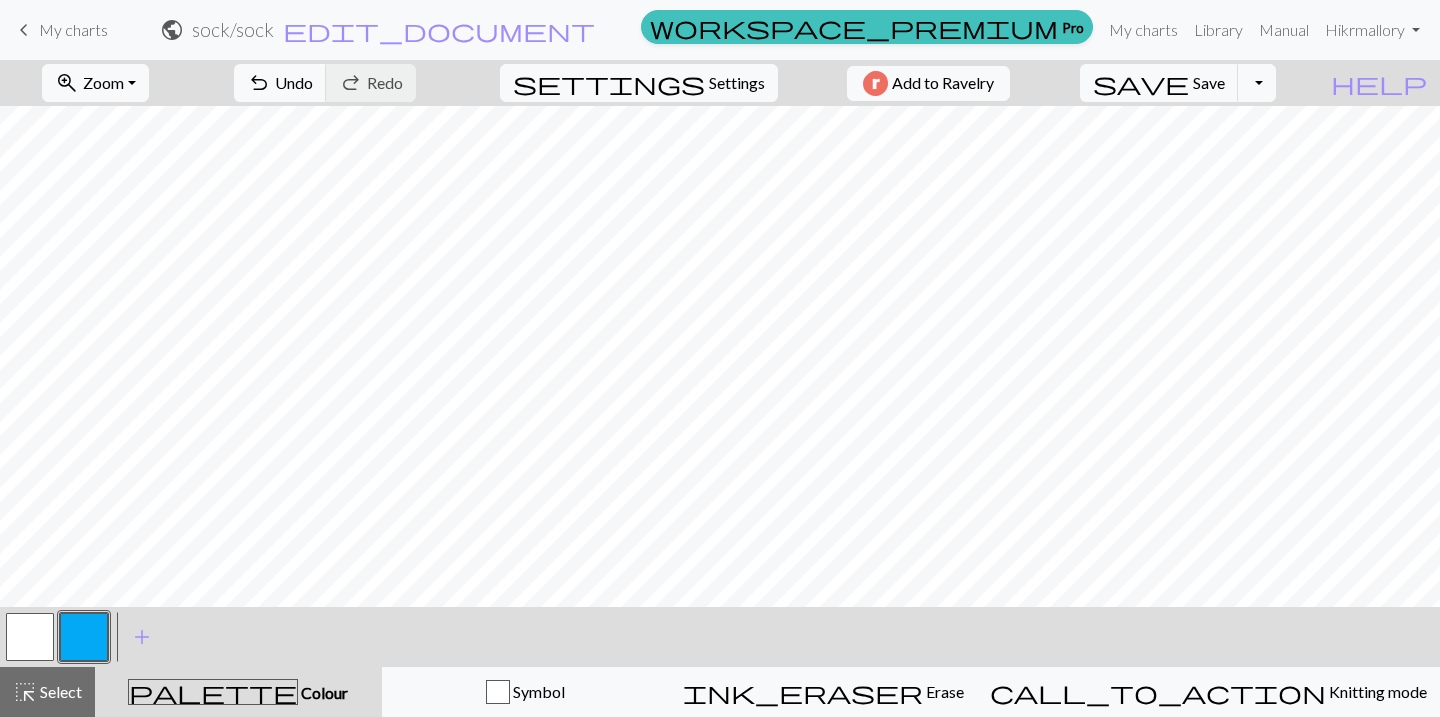 scroll, scrollTop: 1569, scrollLeft: 0, axis: vertical 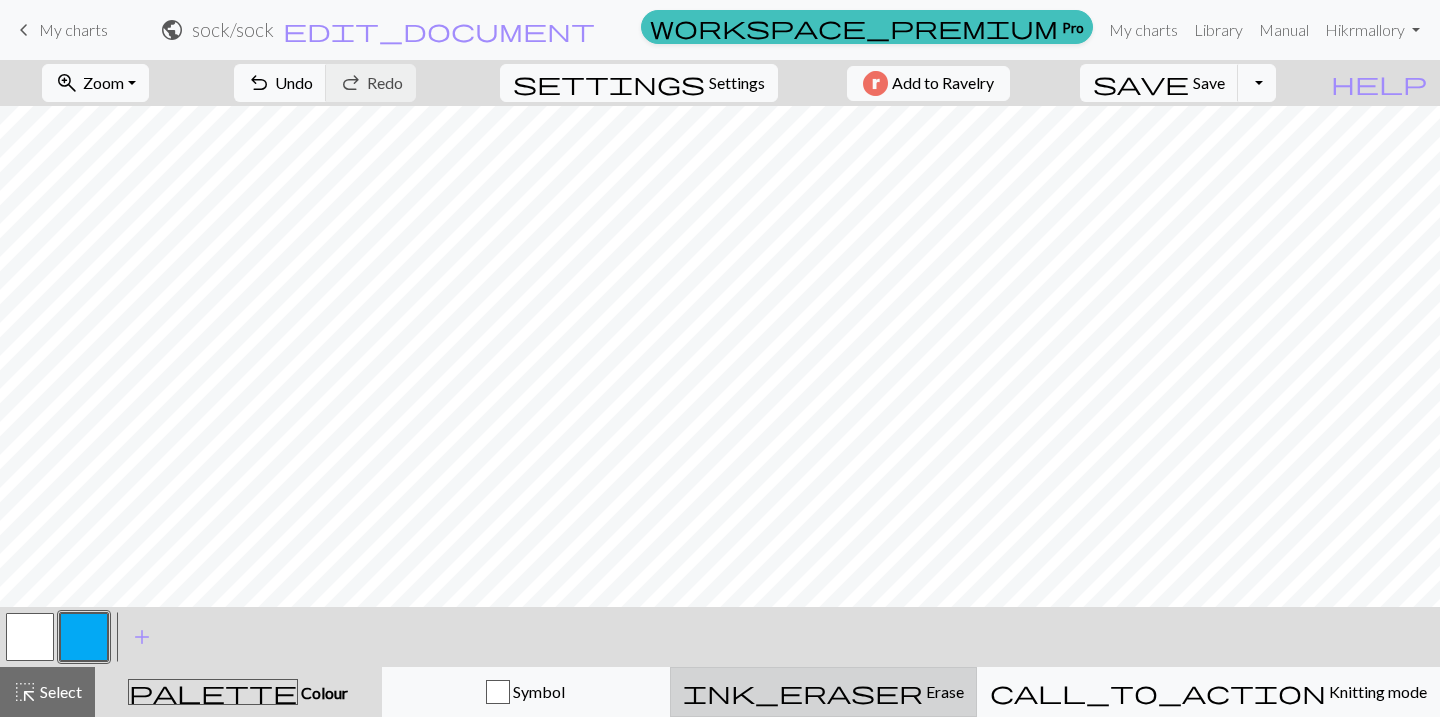 click on "ink_eraser" at bounding box center (803, 692) 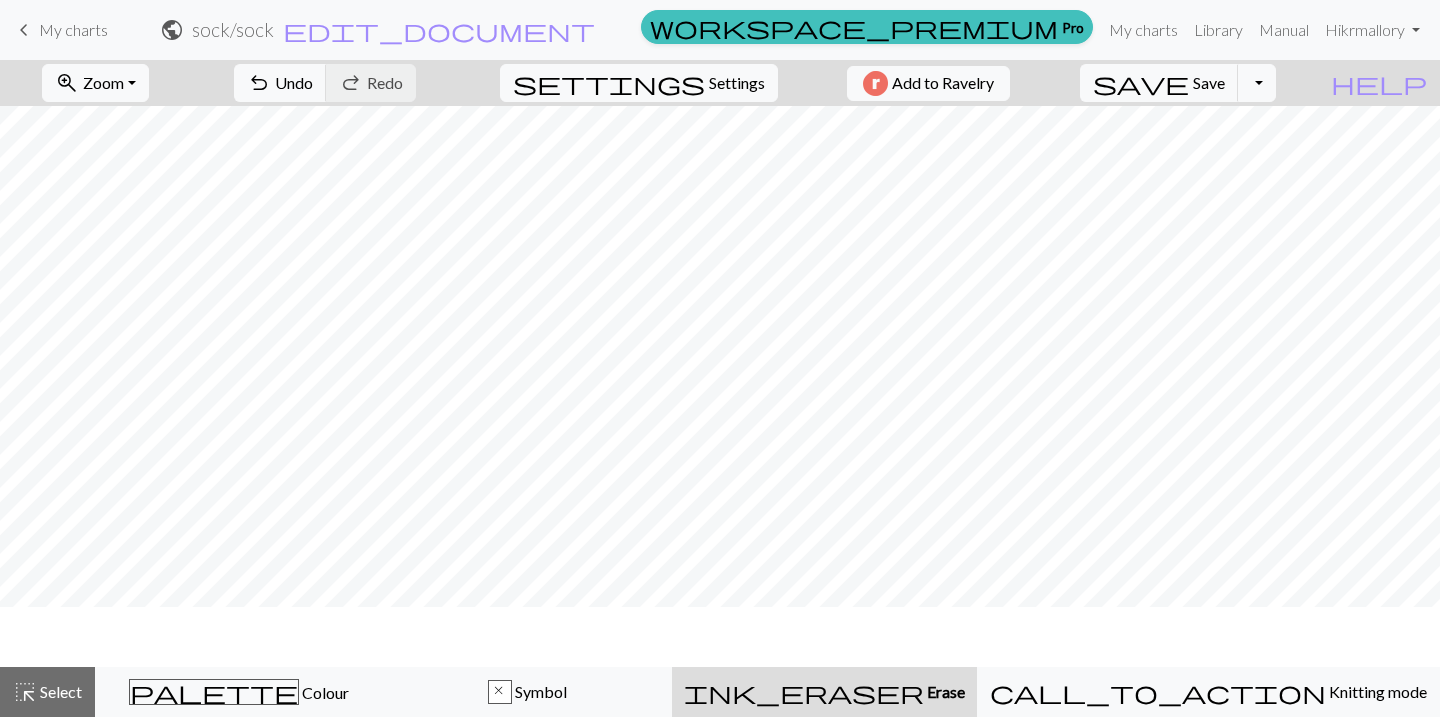 scroll, scrollTop: 1509, scrollLeft: 0, axis: vertical 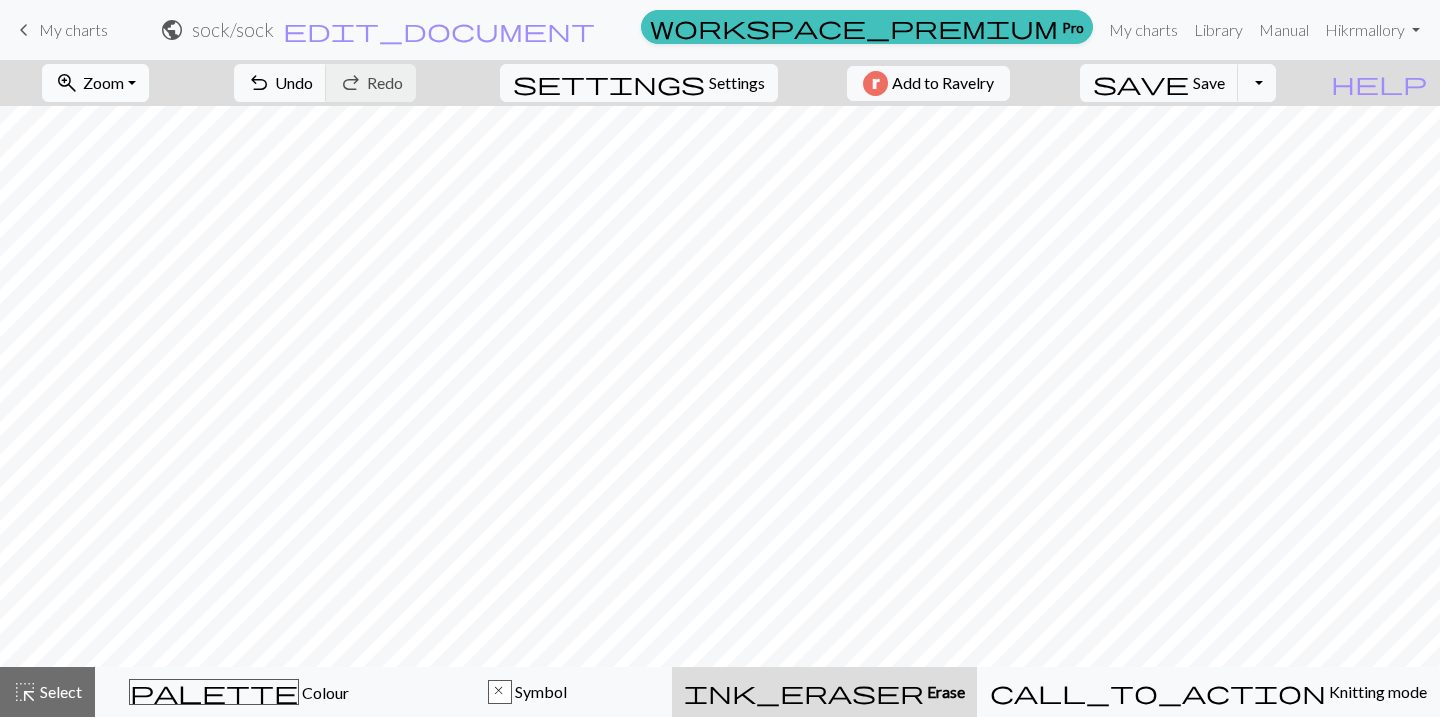 click on "zoom_in Zoom Zoom" at bounding box center [95, 83] 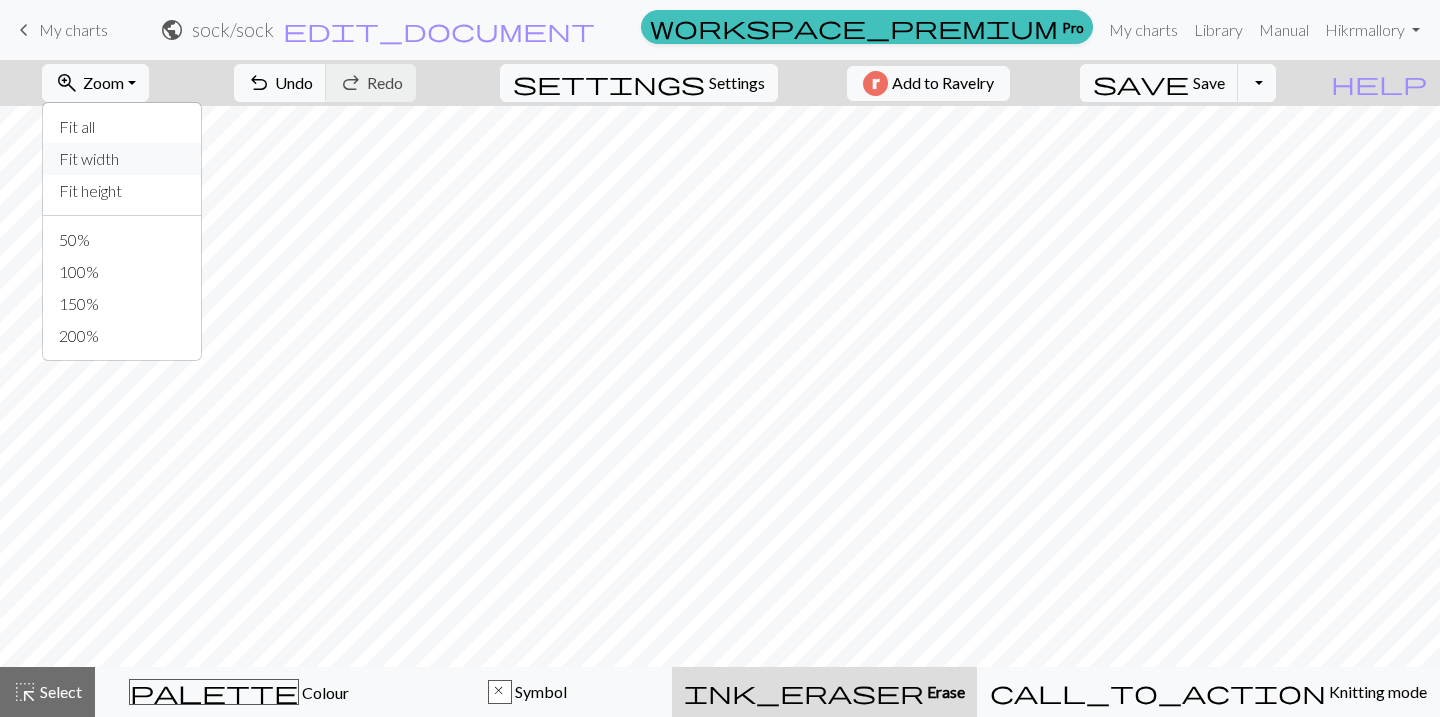 click on "Fit width" at bounding box center (122, 159) 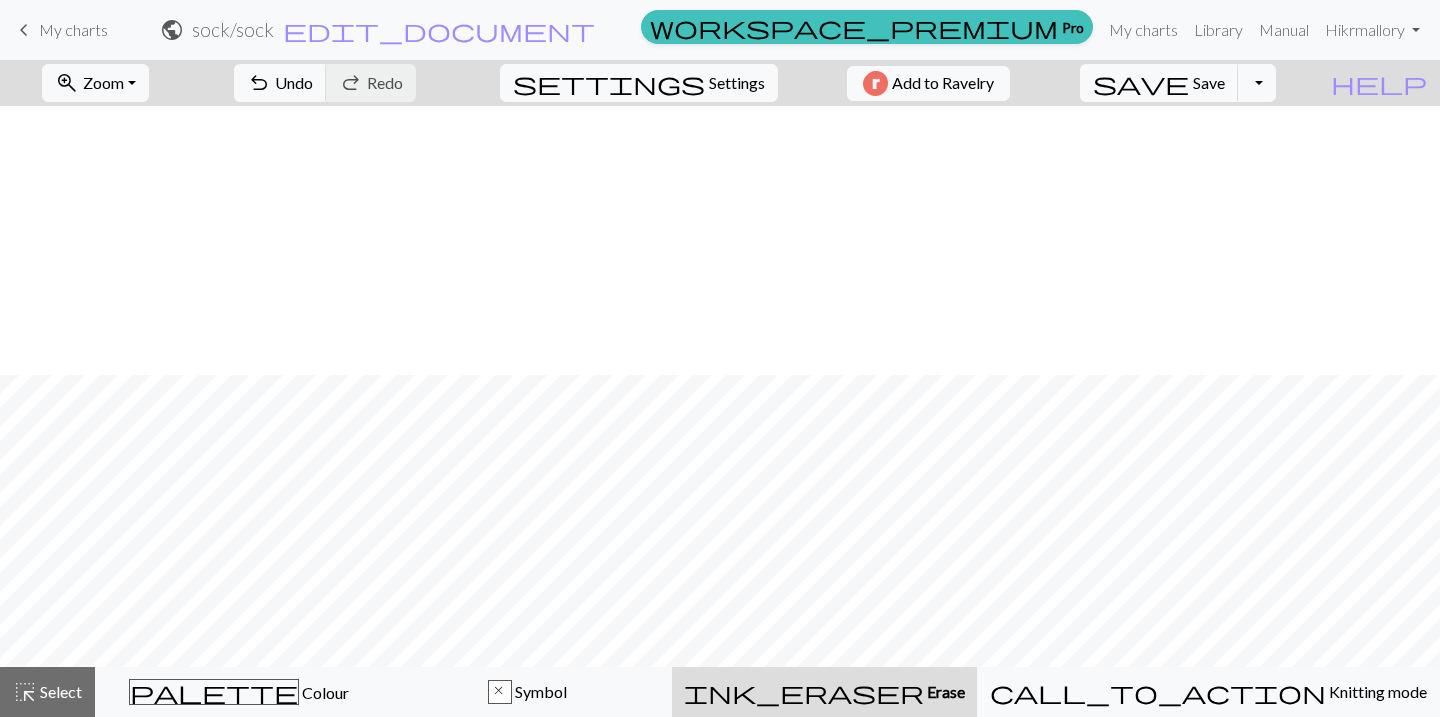 scroll, scrollTop: 1778, scrollLeft: 0, axis: vertical 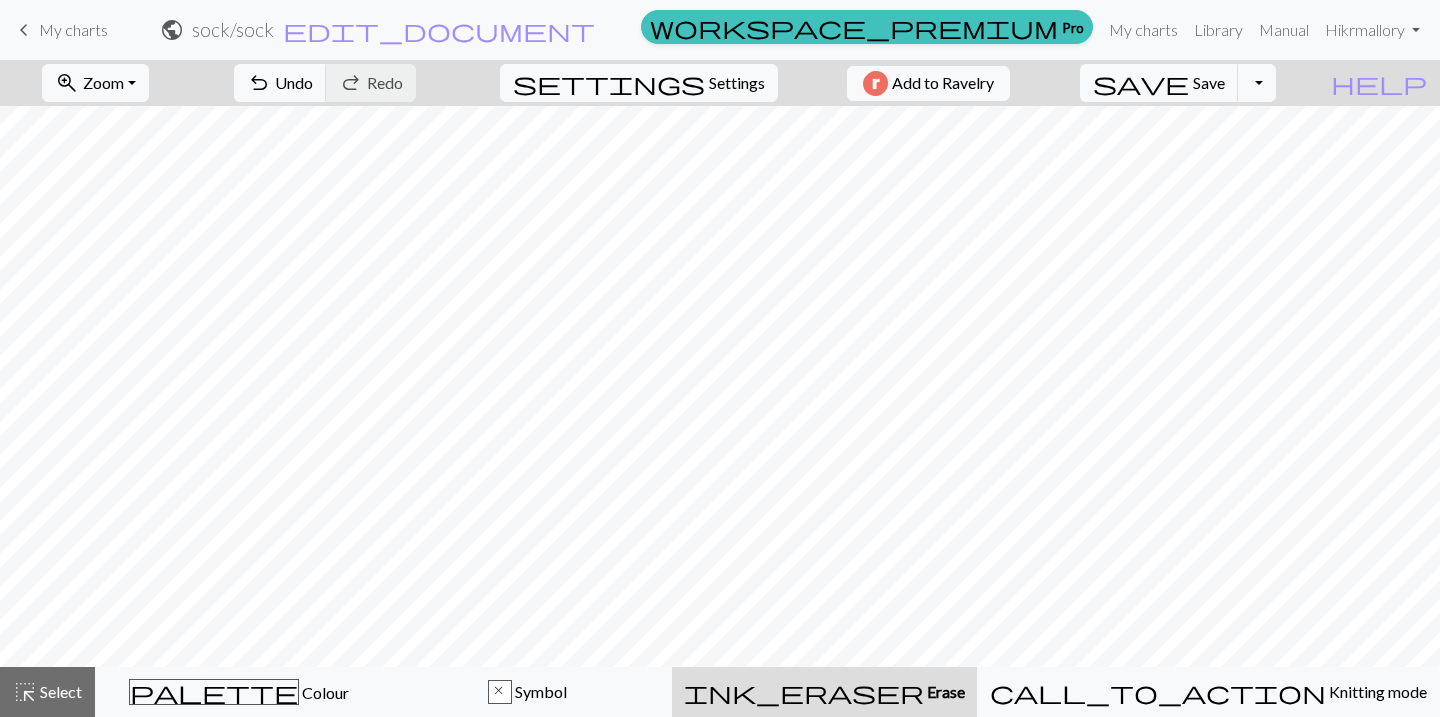 click on "ink_eraser   Erase   Erase" at bounding box center (824, 692) 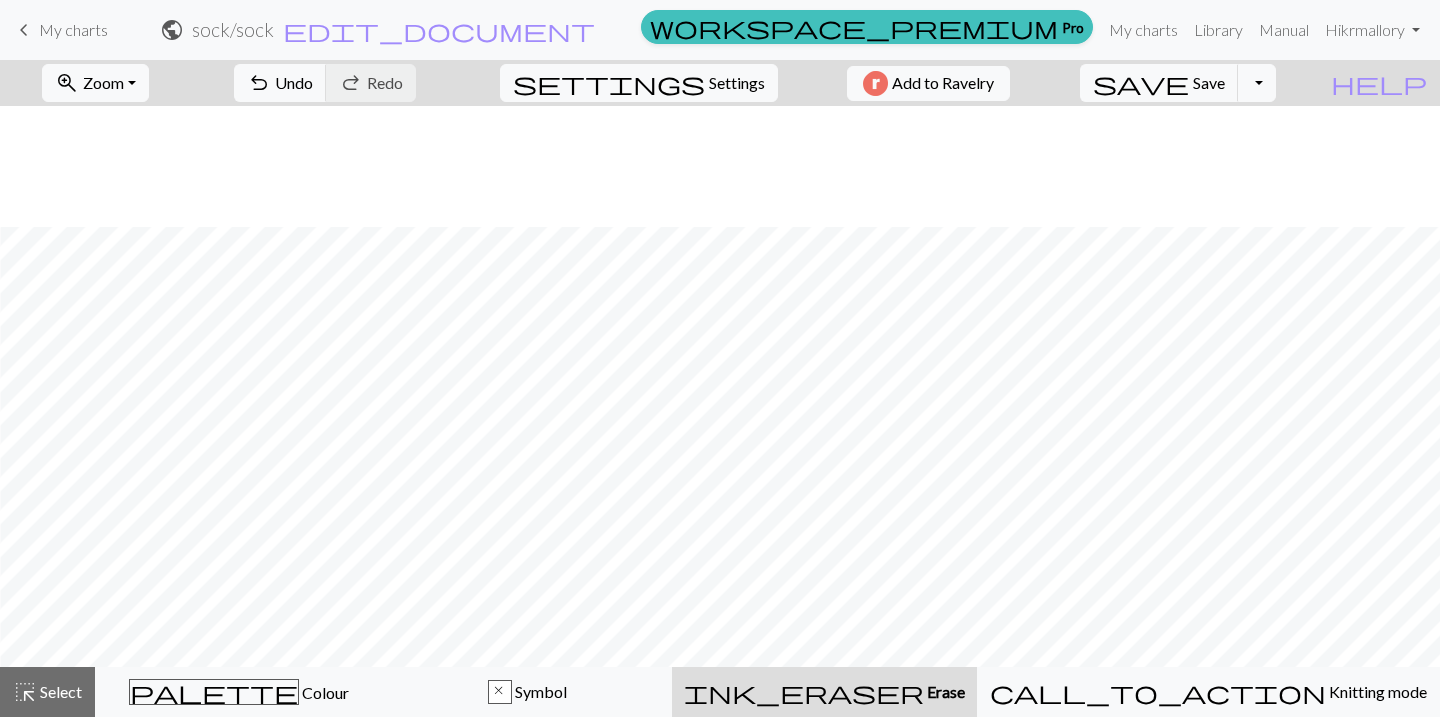 scroll, scrollTop: 1899, scrollLeft: 73, axis: both 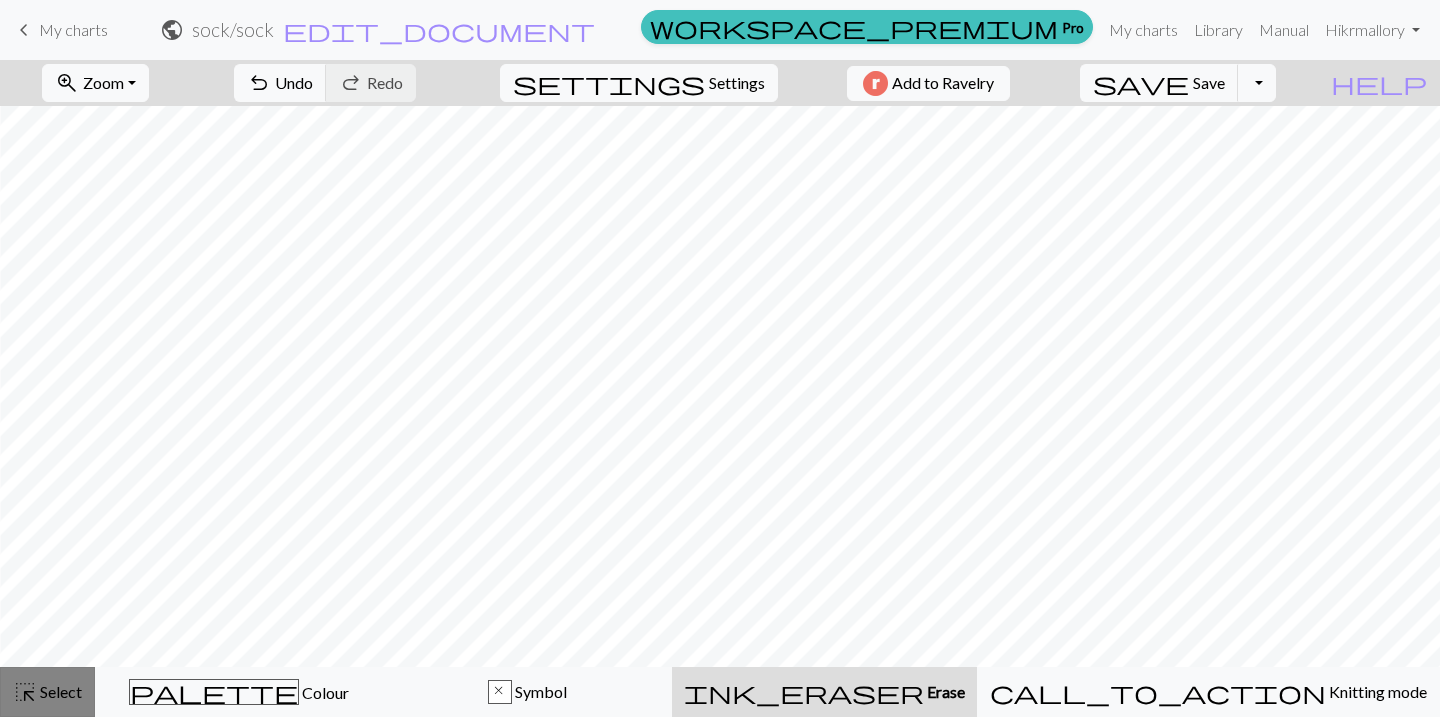 click on "Select" at bounding box center [59, 691] 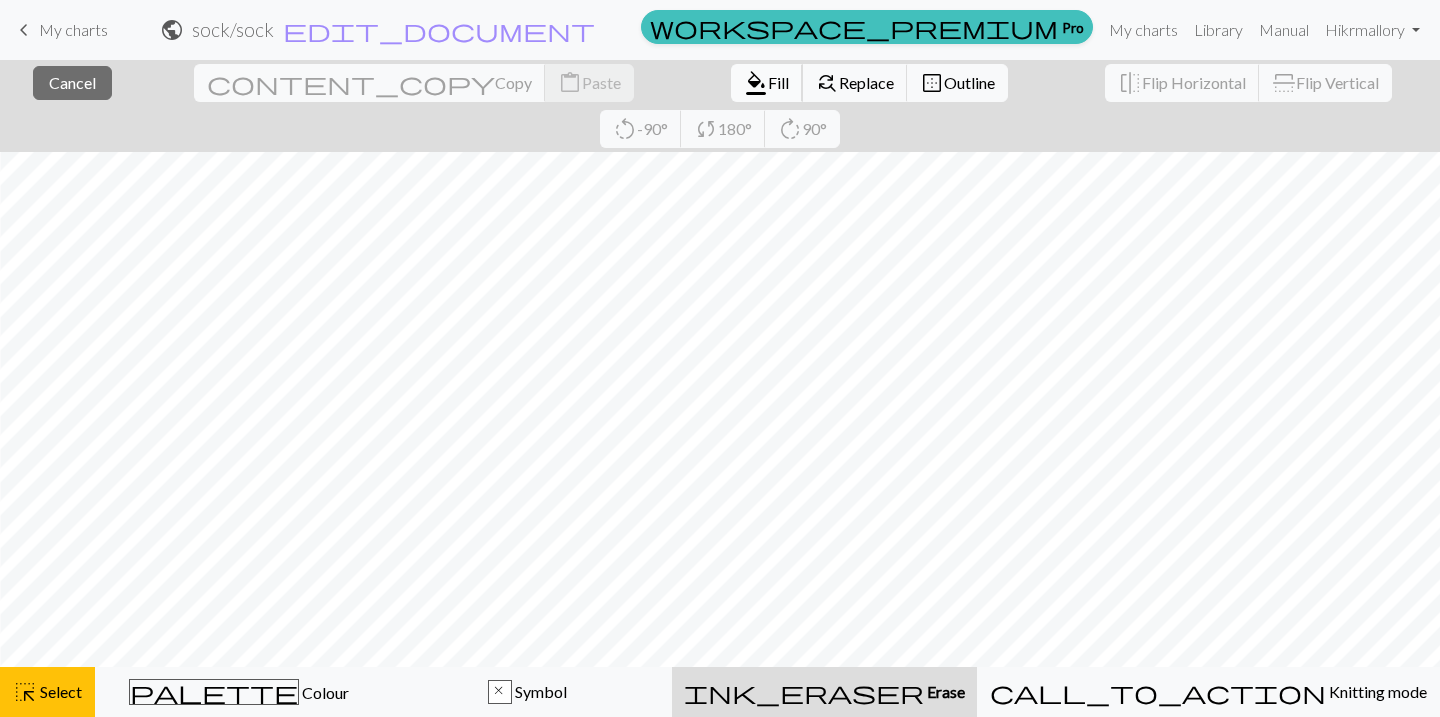 click on "format_color_fill" at bounding box center [756, 83] 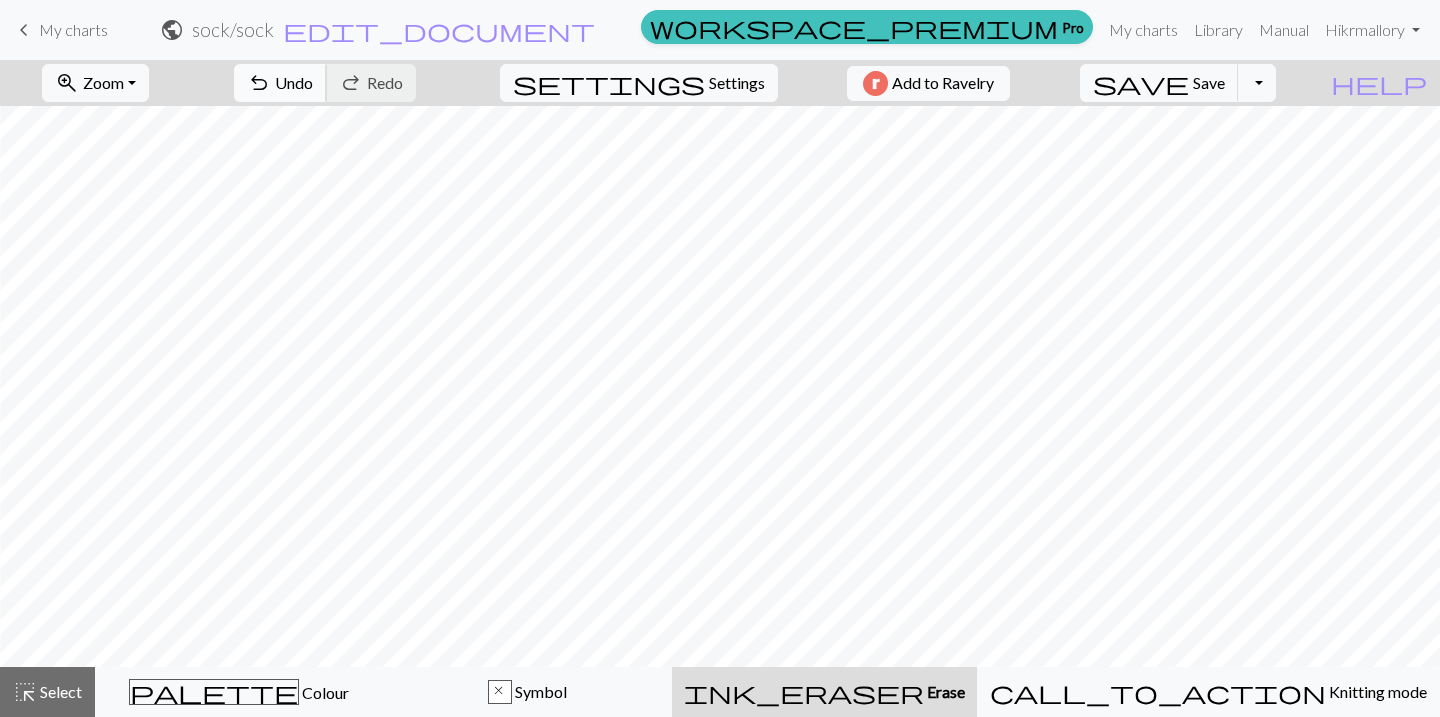 click on "undo Undo Undo" at bounding box center [280, 83] 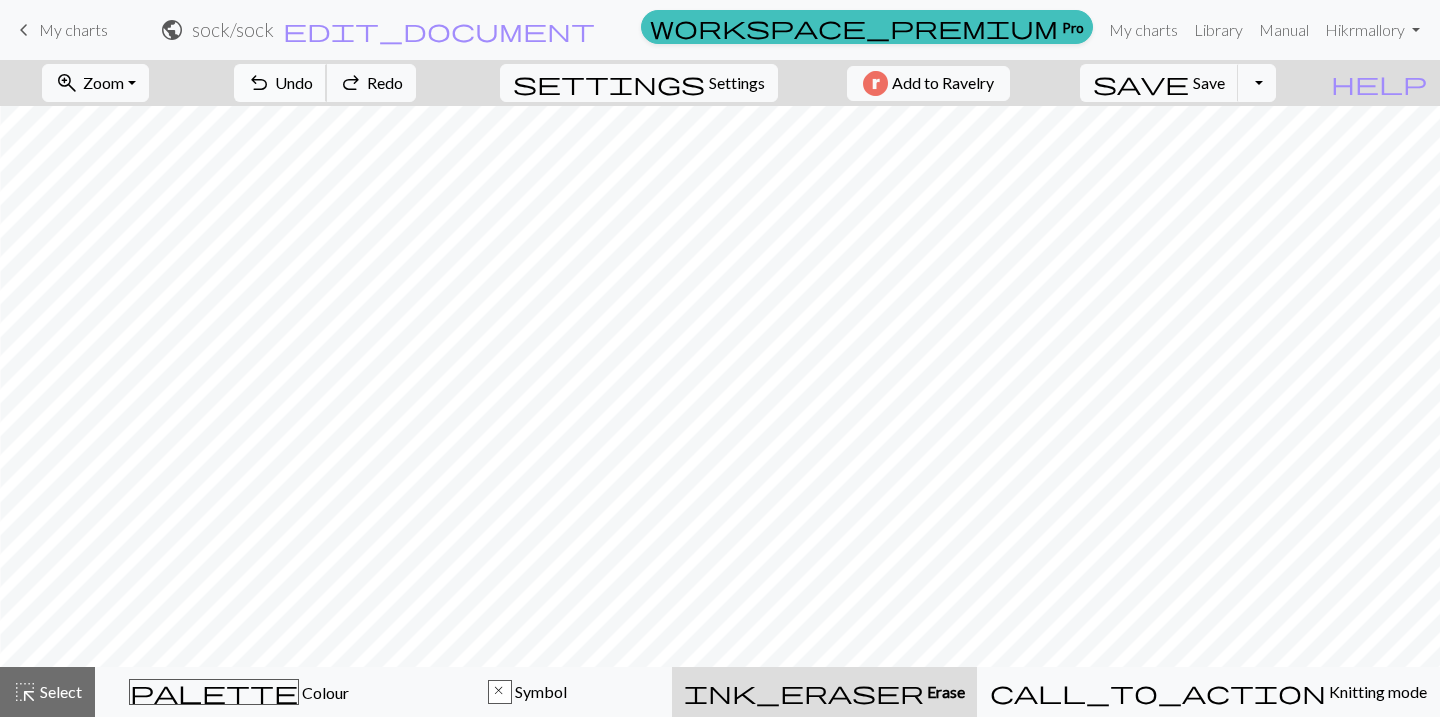 click on "undo Undo Undo" at bounding box center (280, 83) 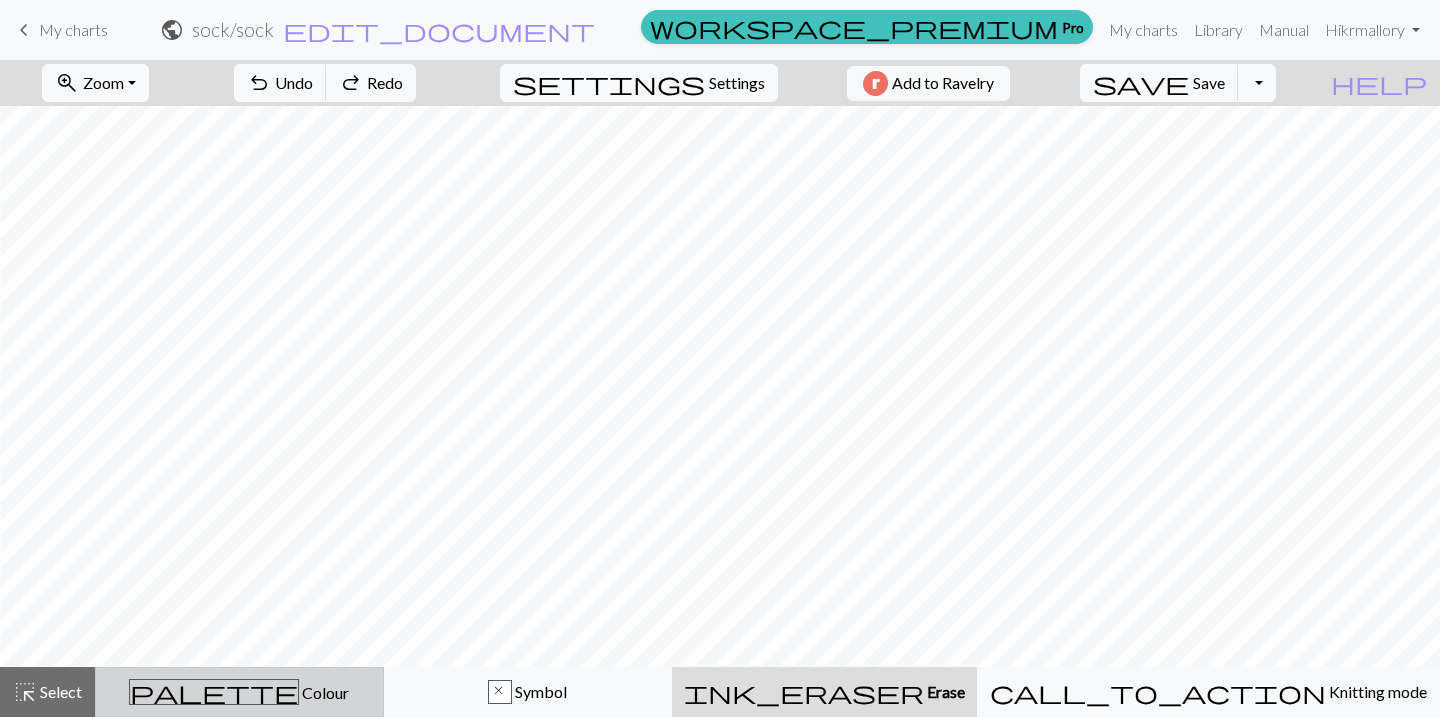 click on "palette   Colour   Colour" at bounding box center [239, 692] 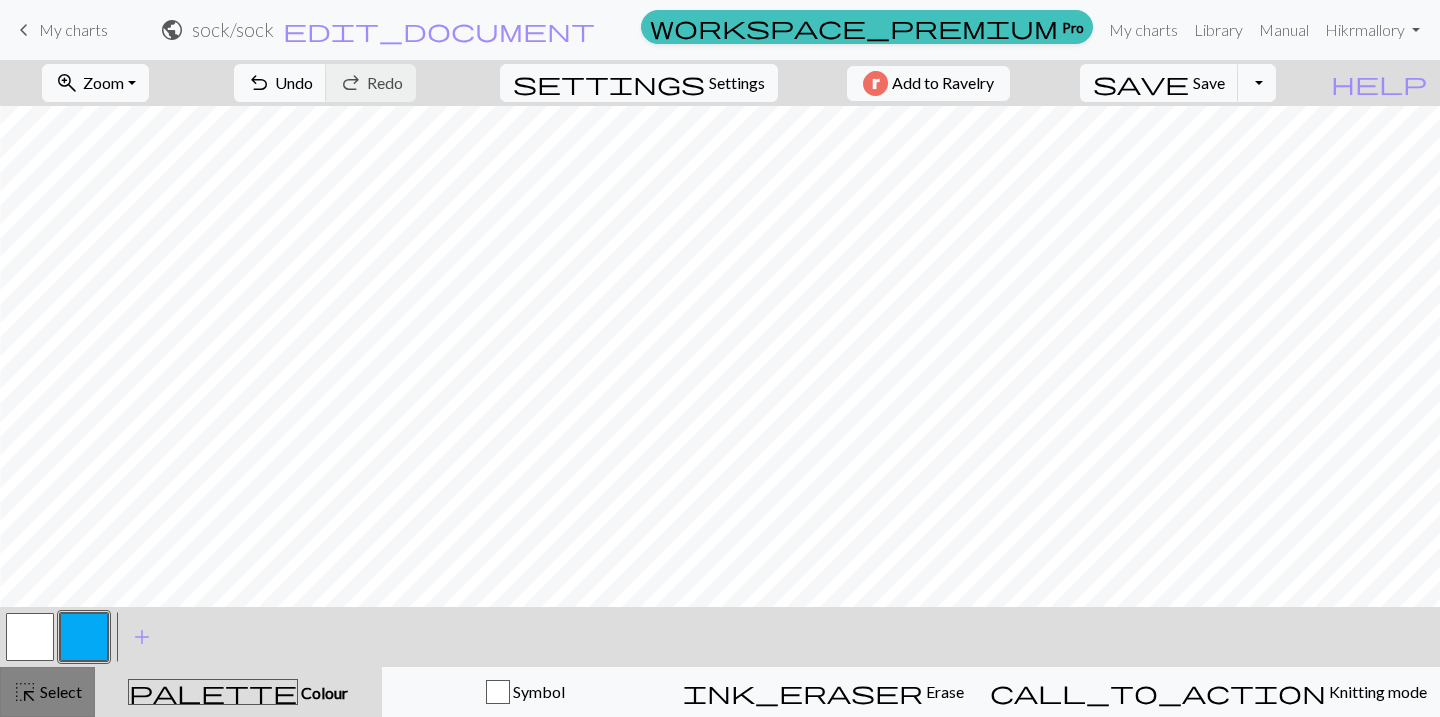 click on "Select" at bounding box center (59, 691) 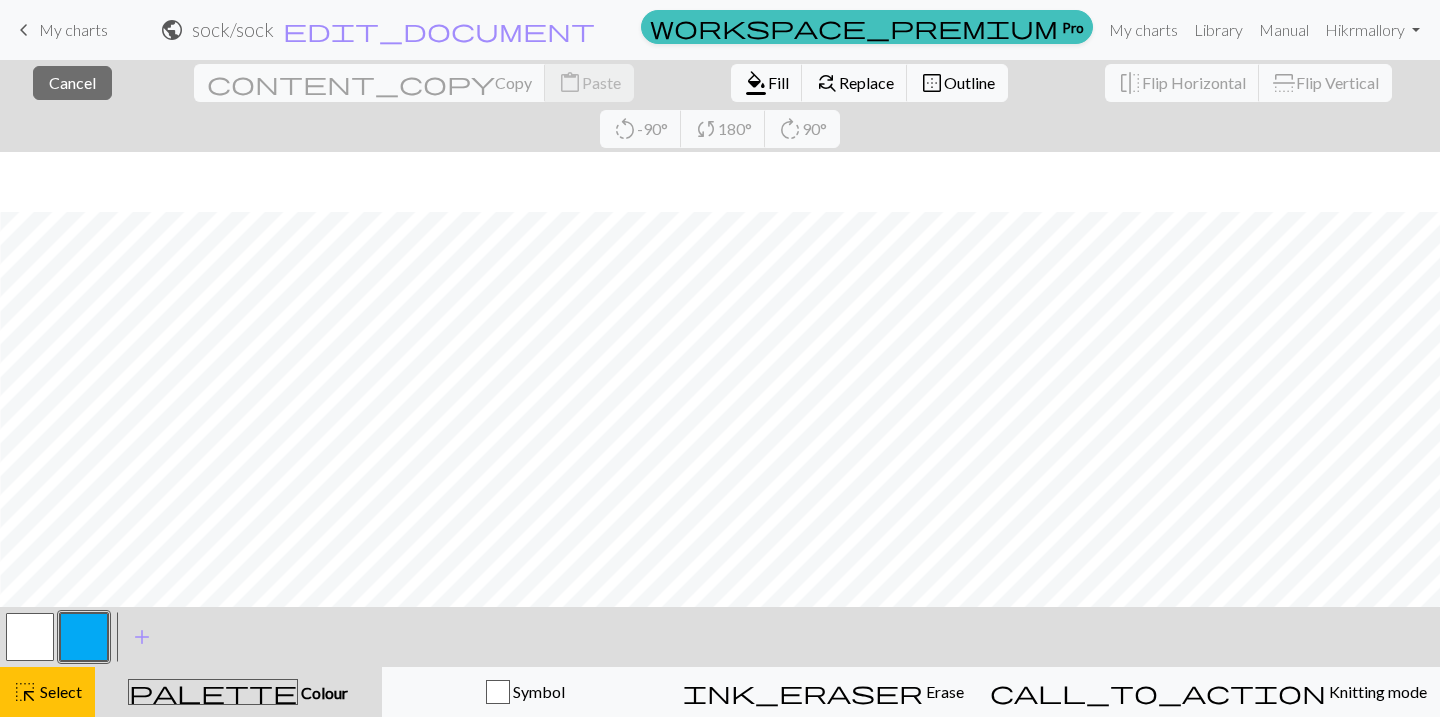 scroll, scrollTop: 1959, scrollLeft: 73, axis: both 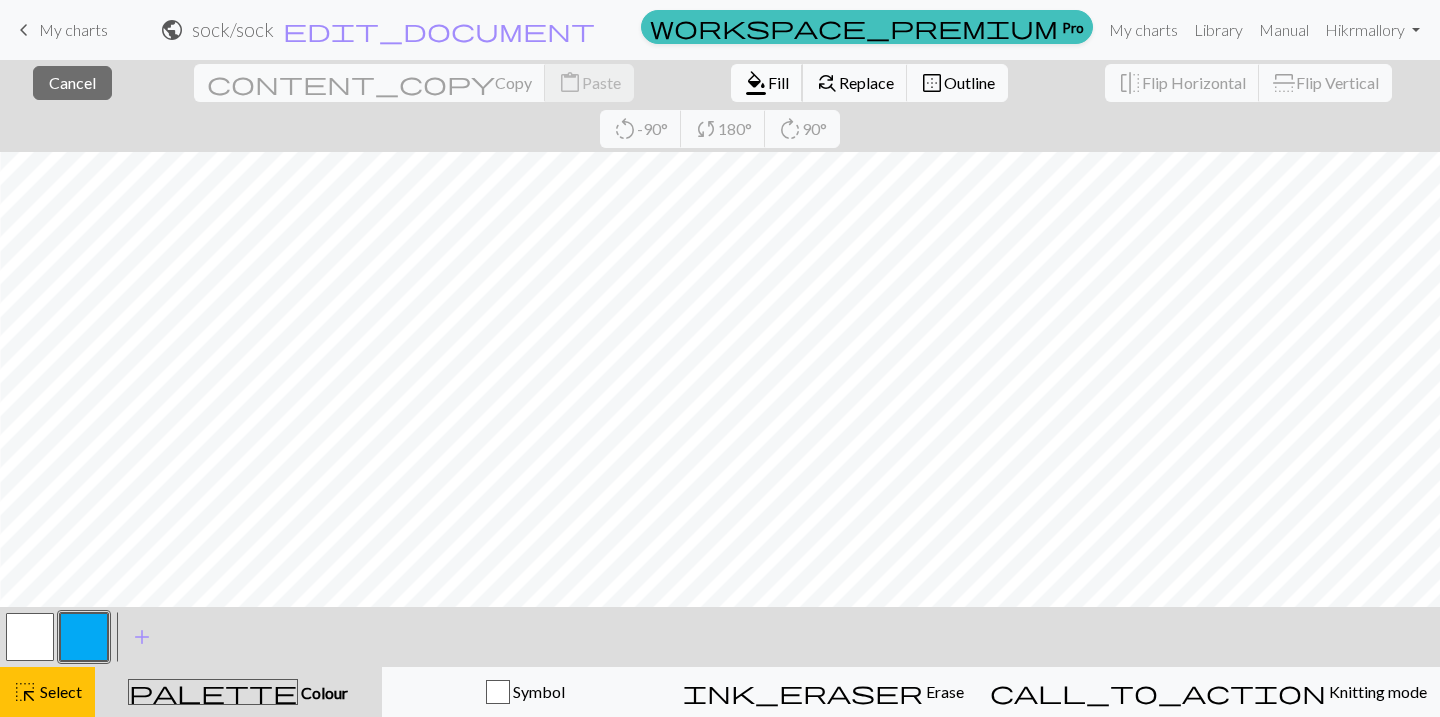 click on "format_color_fill  Fill" at bounding box center (767, 83) 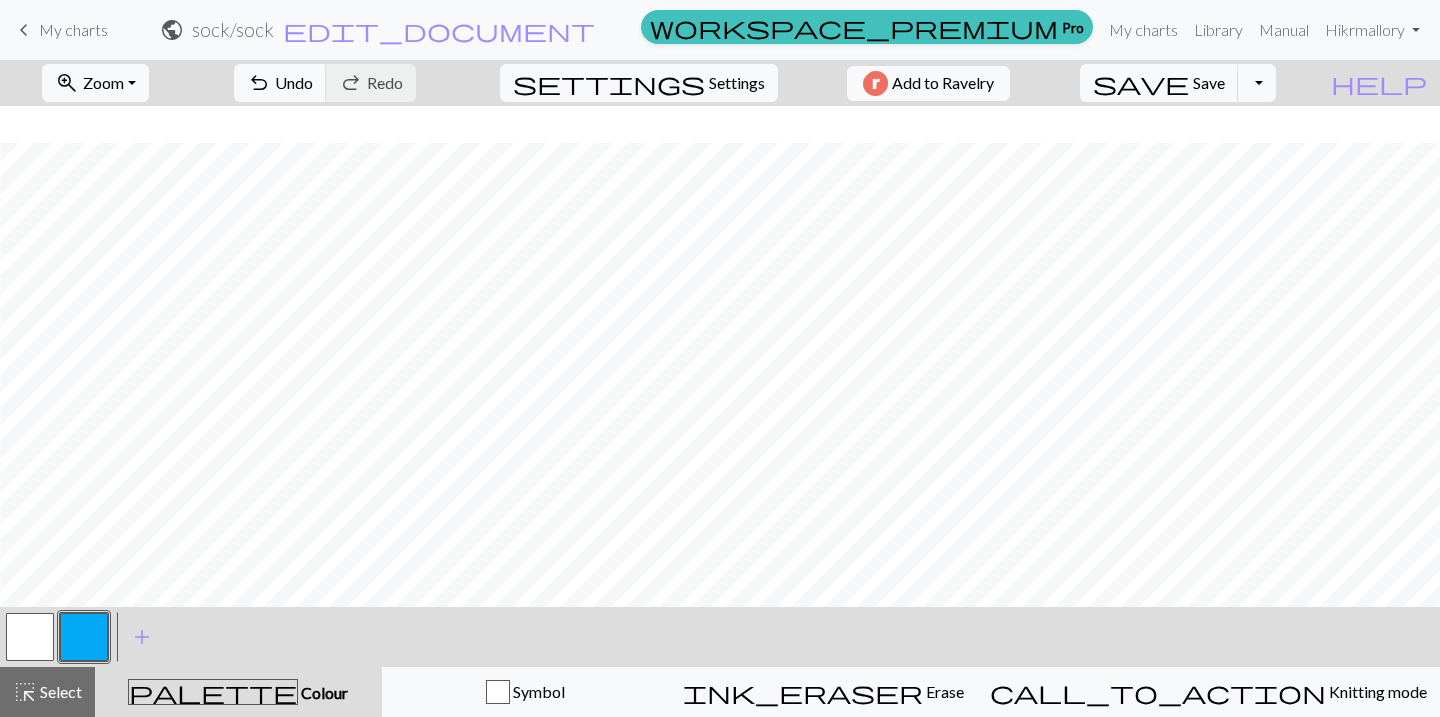 scroll, scrollTop: 1720, scrollLeft: 73, axis: both 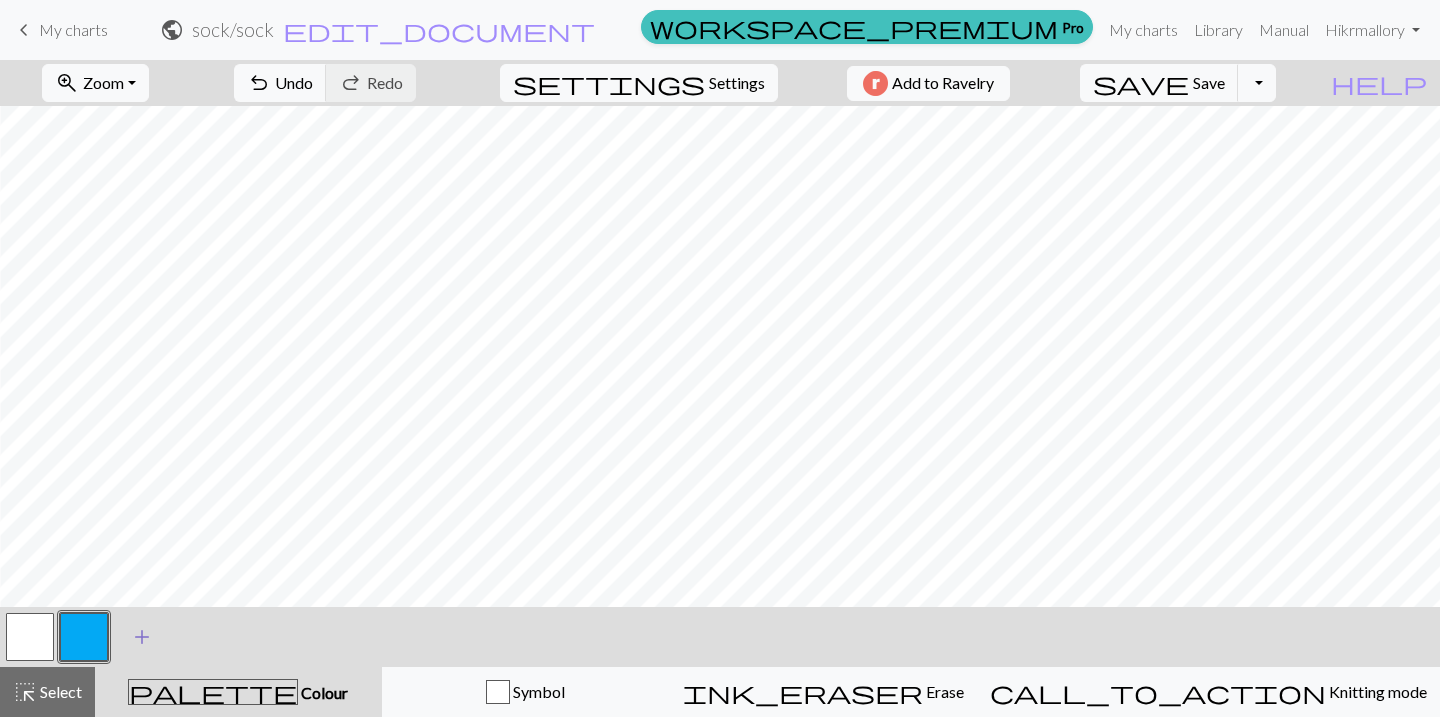click on "add" at bounding box center [142, 637] 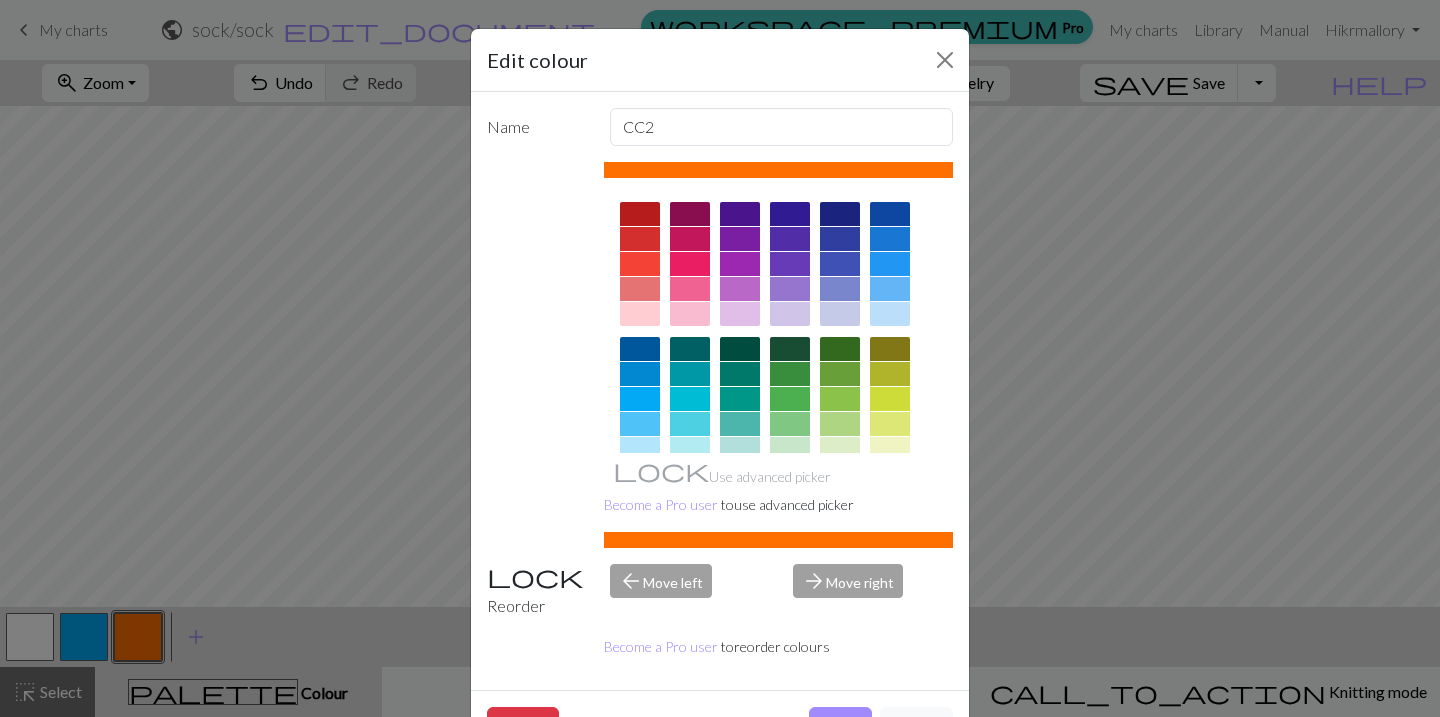click at bounding box center [740, 374] 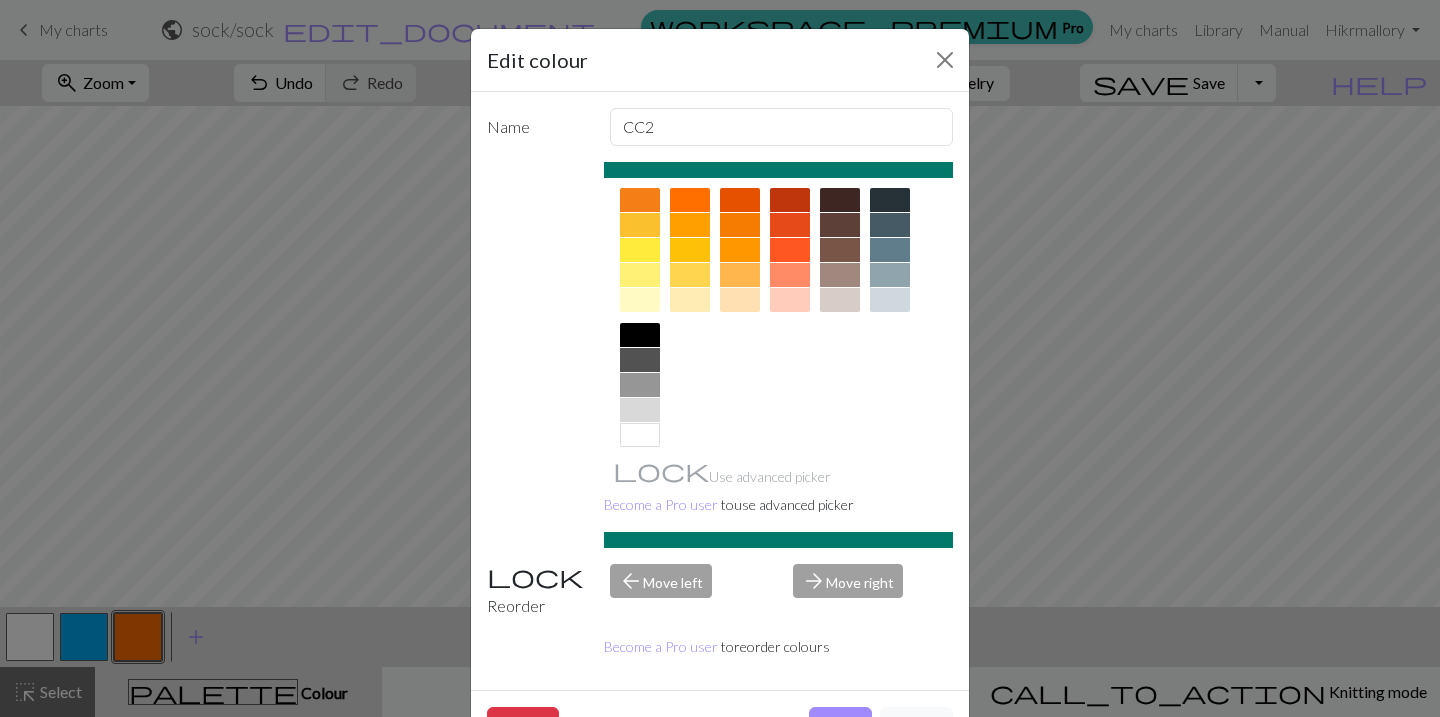 scroll, scrollTop: 281, scrollLeft: 0, axis: vertical 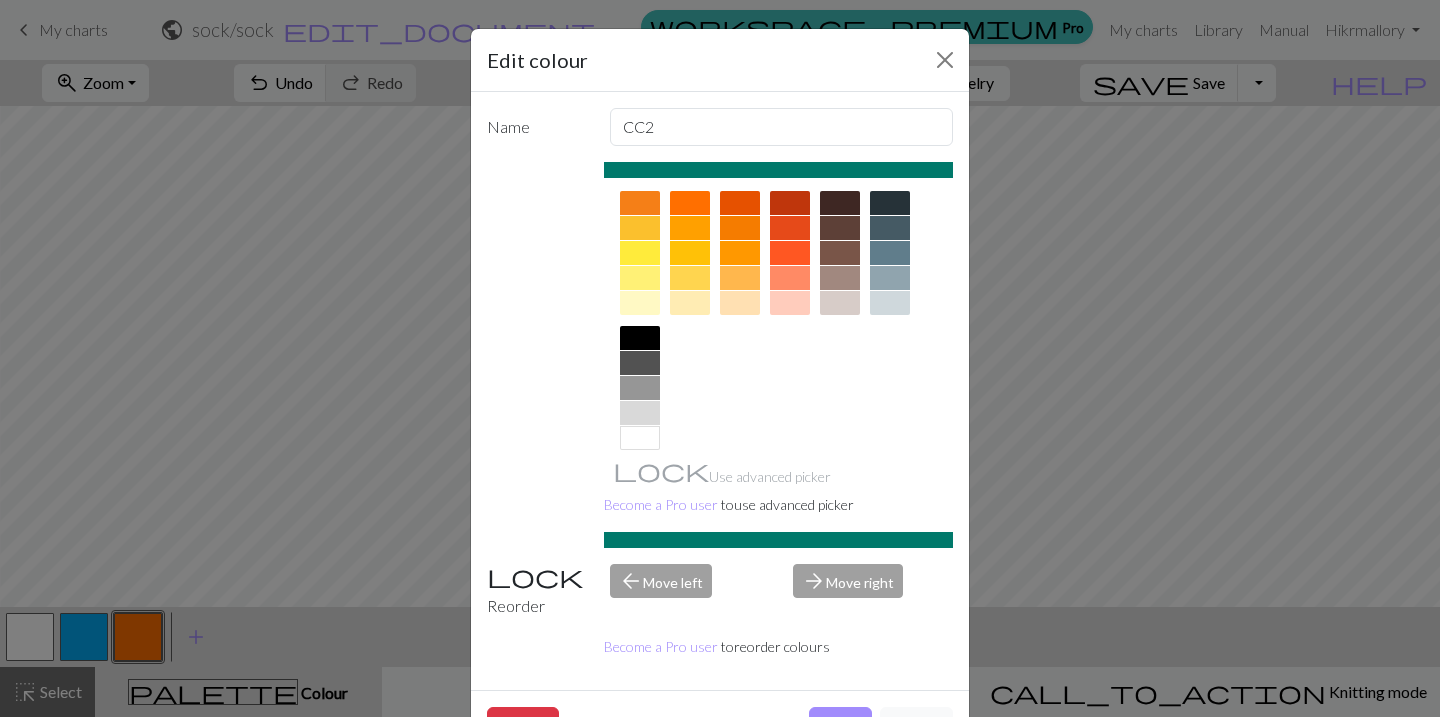 click at bounding box center (740, 228) 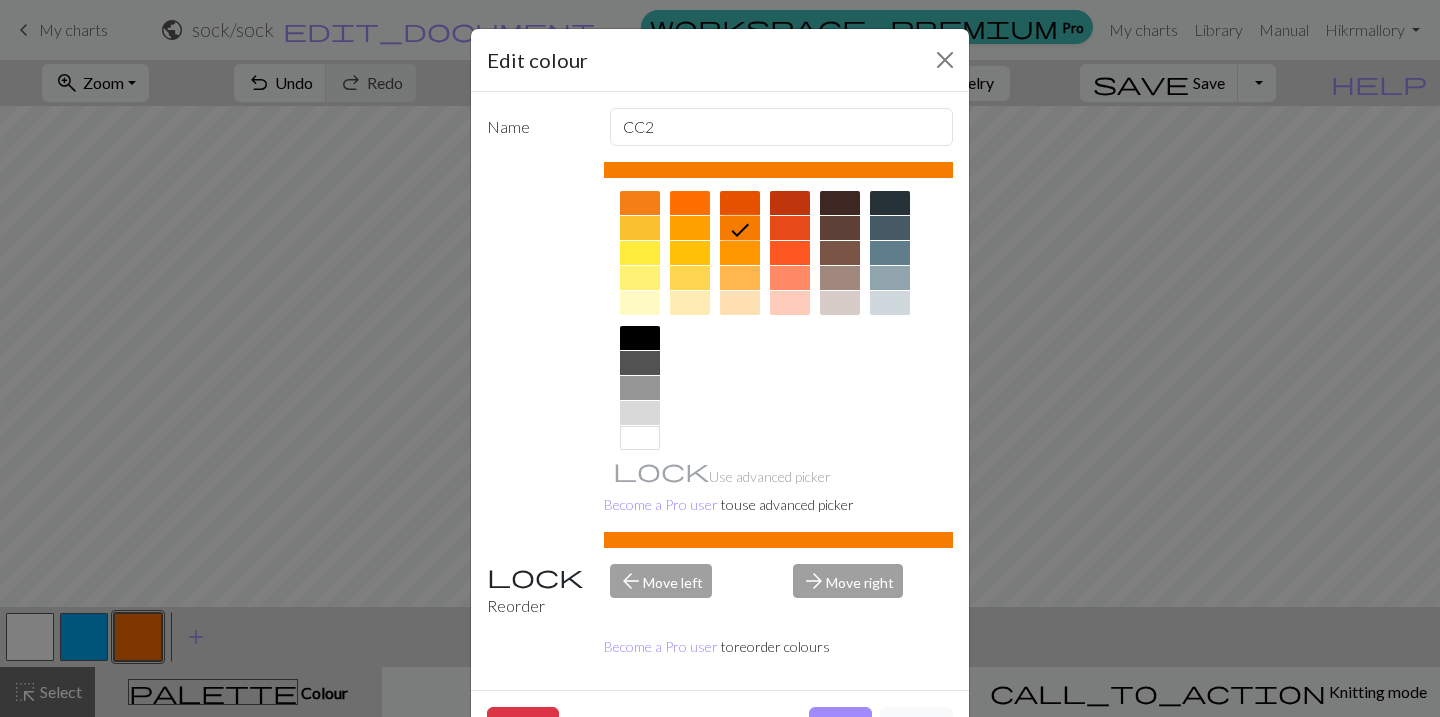 click at bounding box center [790, 258] 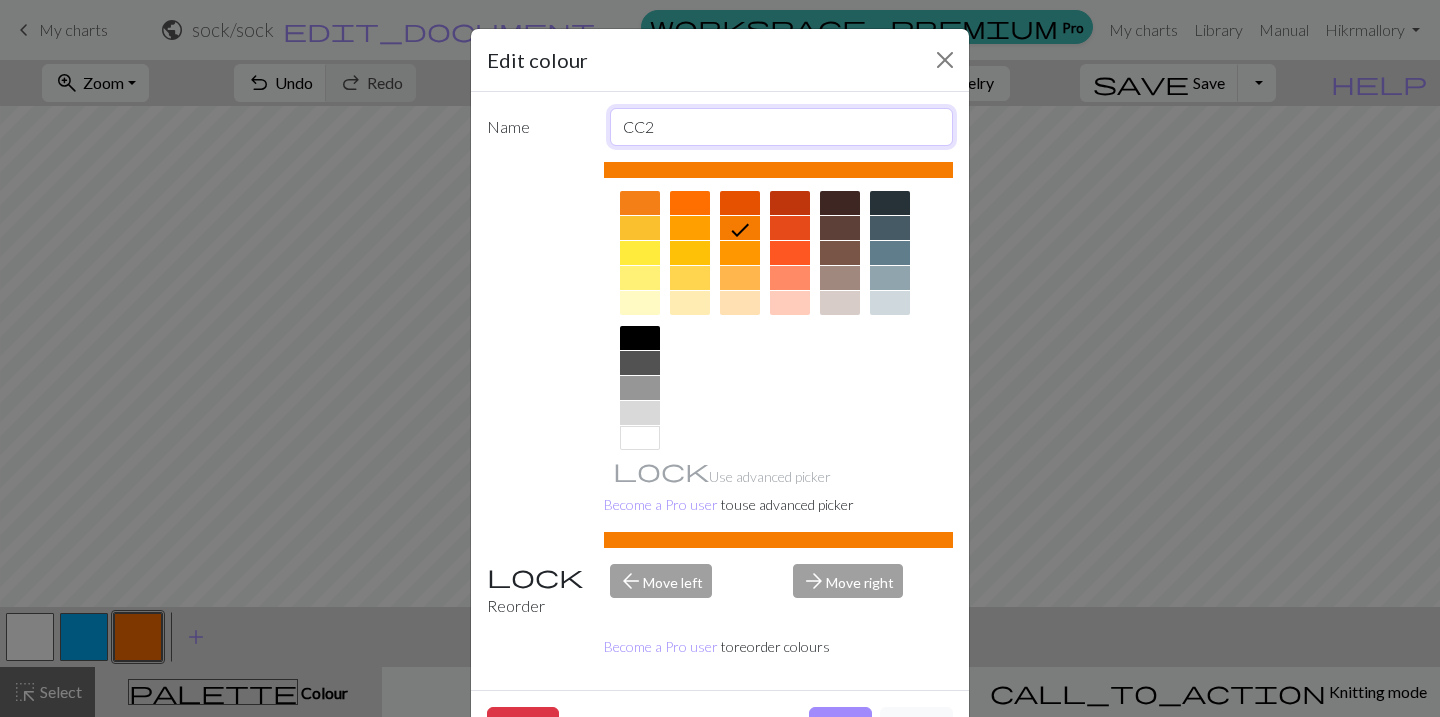 drag, startPoint x: 706, startPoint y: 121, endPoint x: 636, endPoint y: 121, distance: 70 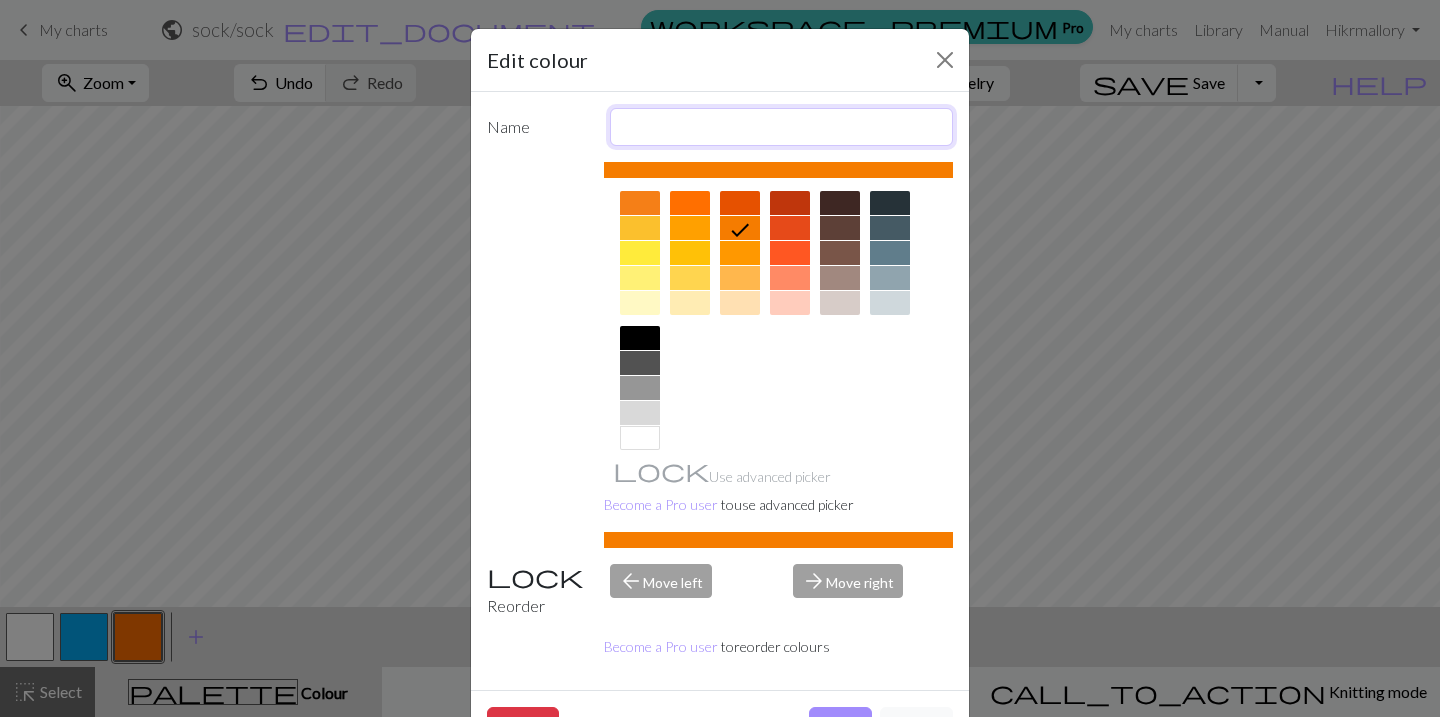 type on "K" 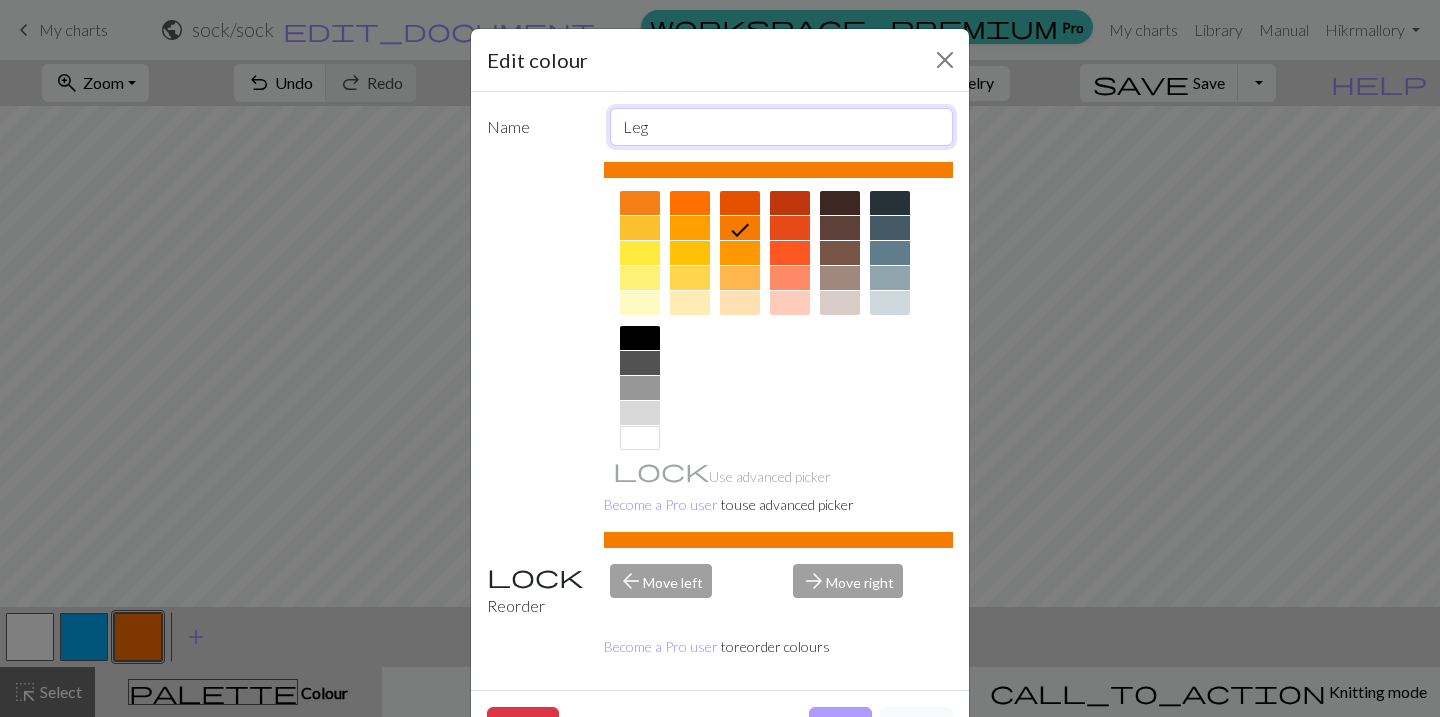 type on "Leg" 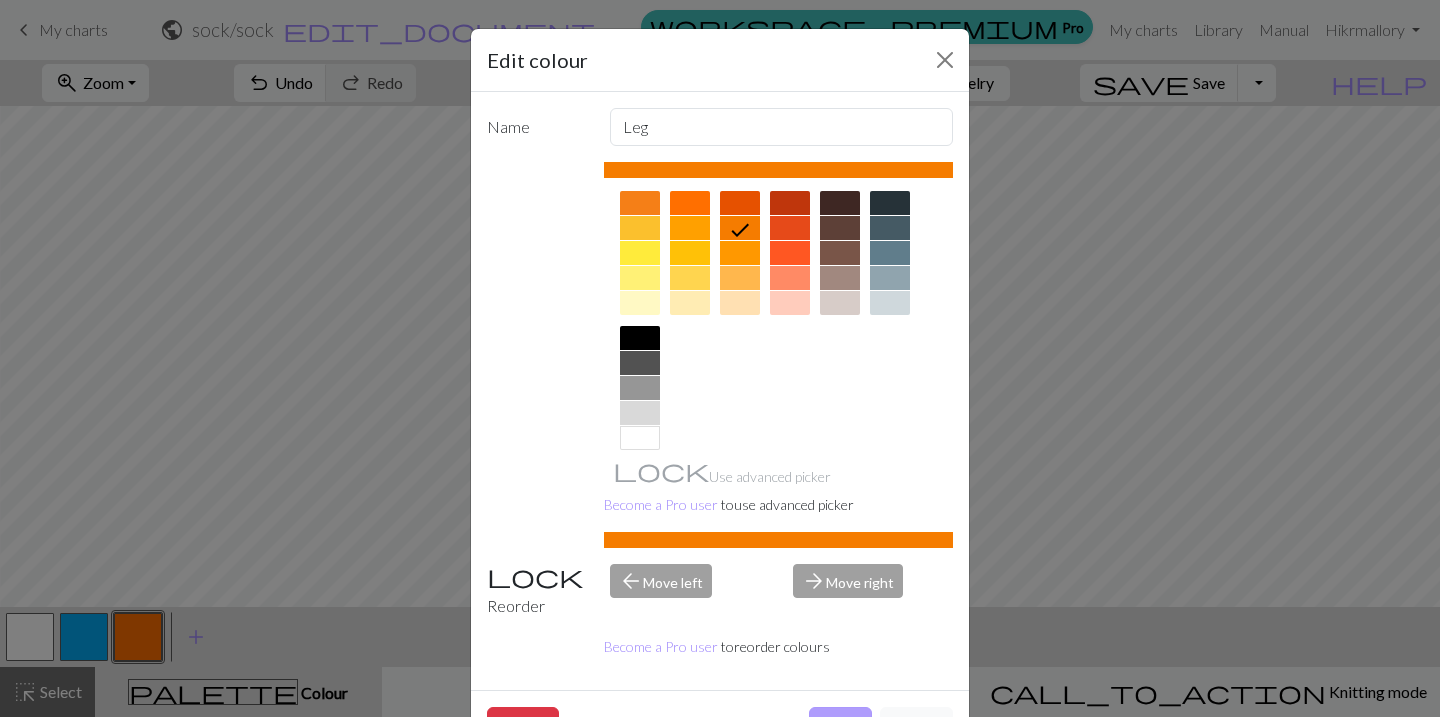 click on "Done" at bounding box center (840, 726) 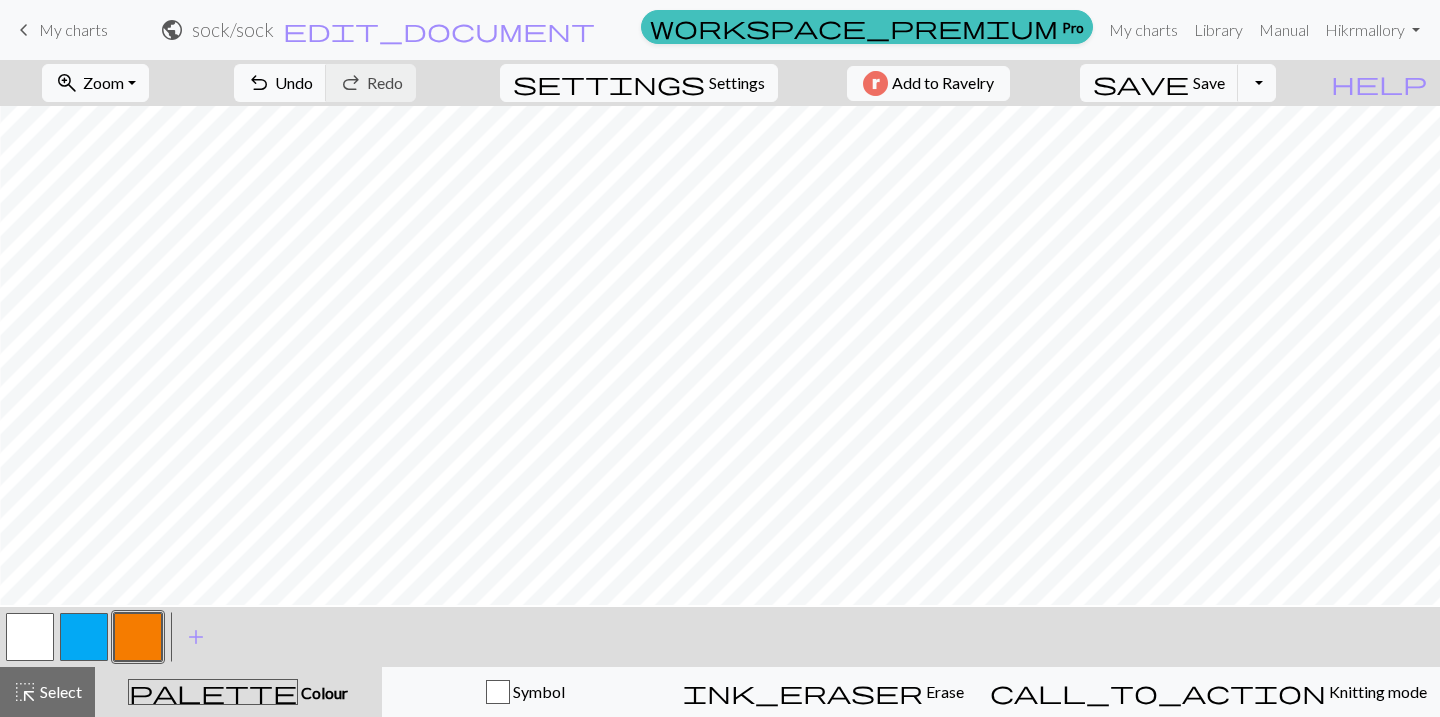 scroll, scrollTop: 1696, scrollLeft: 73, axis: both 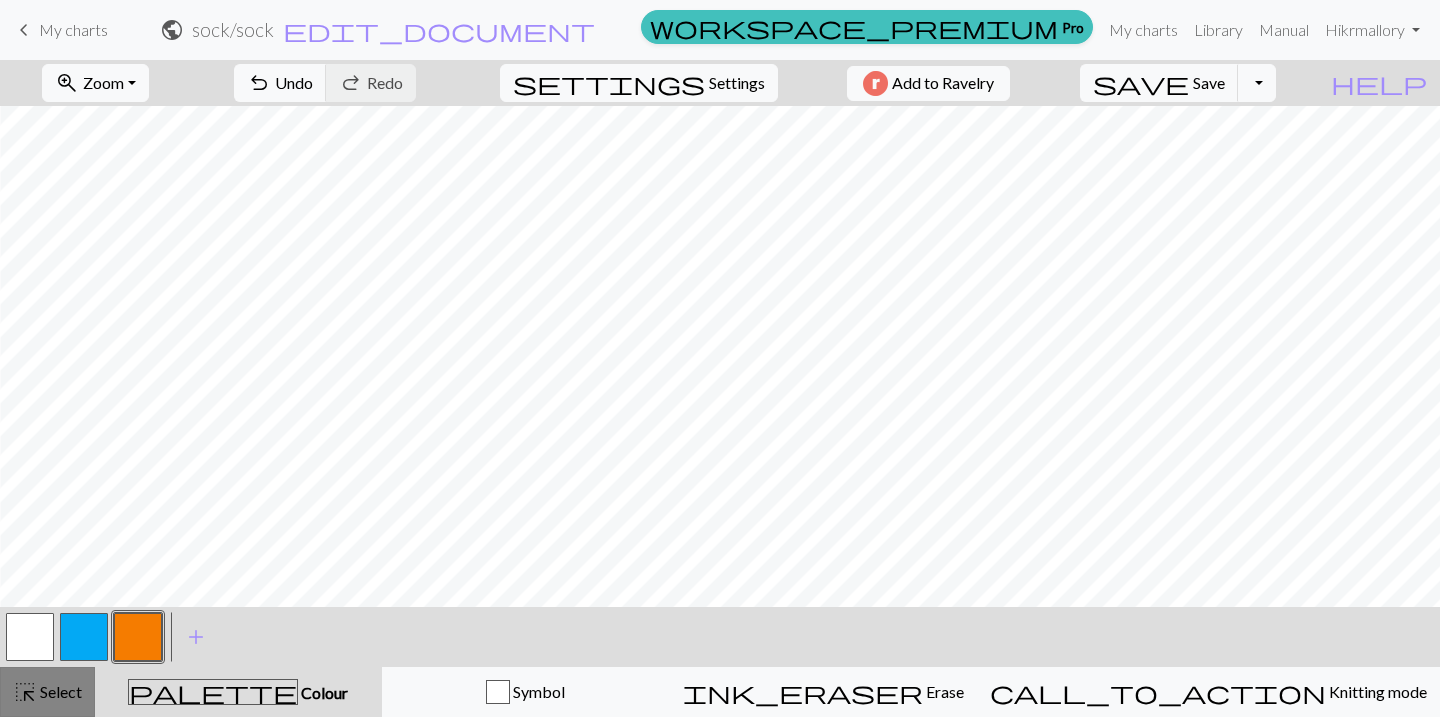 click on "Select" at bounding box center [59, 691] 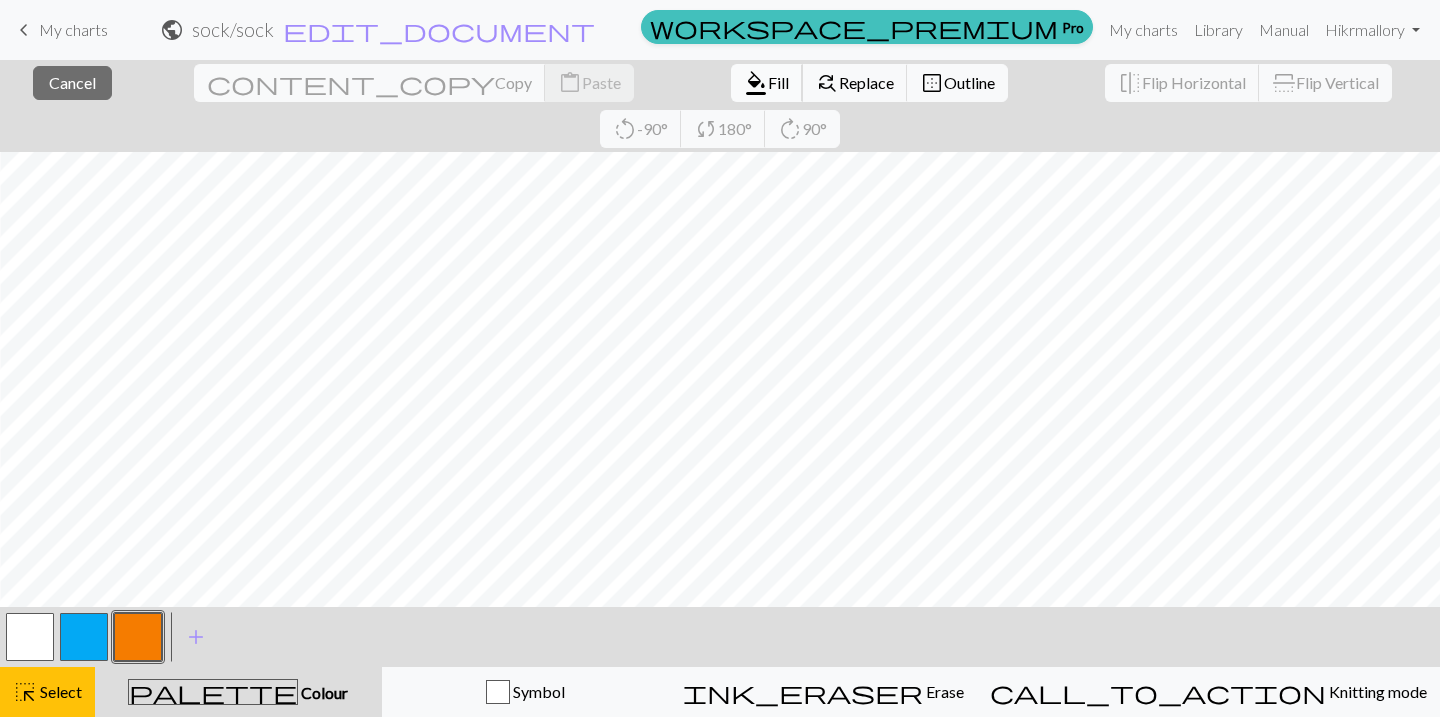 click on "format_color_fill  Fill" at bounding box center [767, 83] 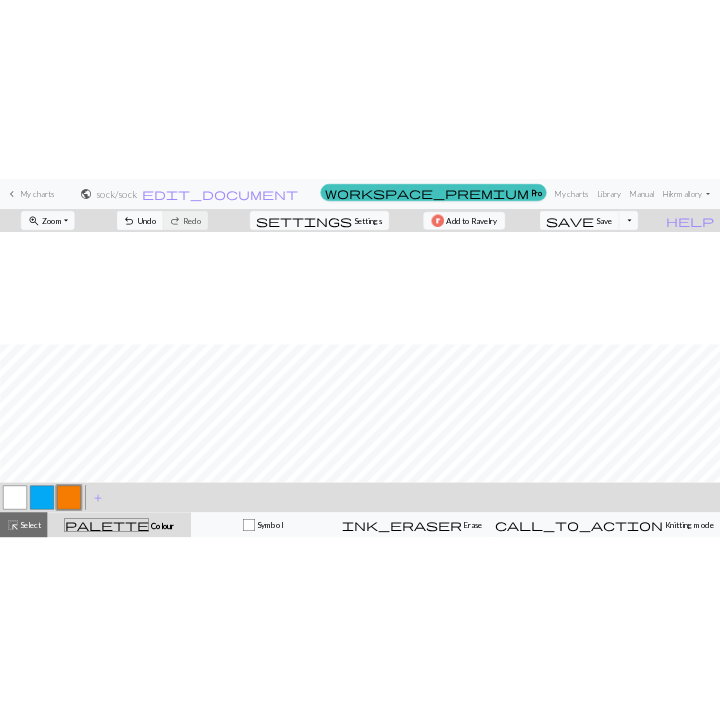 scroll, scrollTop: 1821, scrollLeft: 72, axis: both 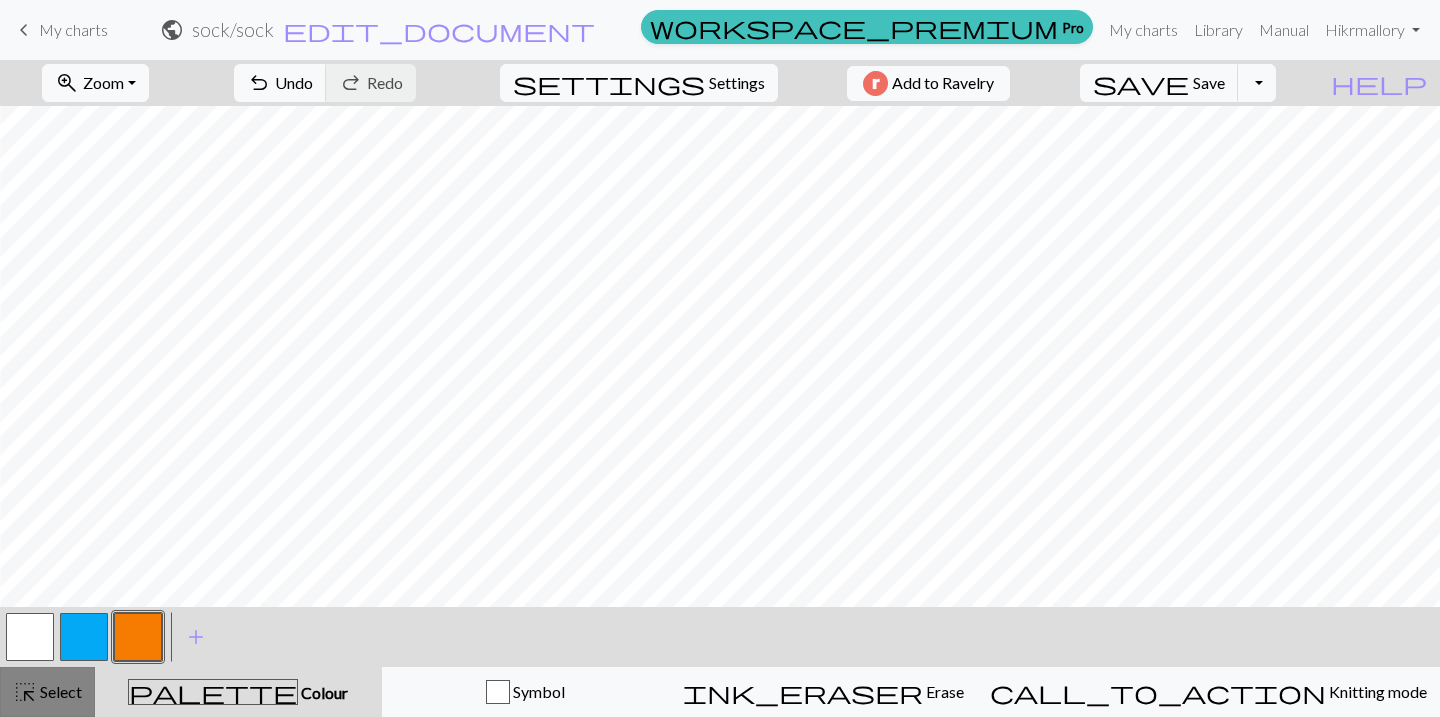 click on "Select" at bounding box center (59, 691) 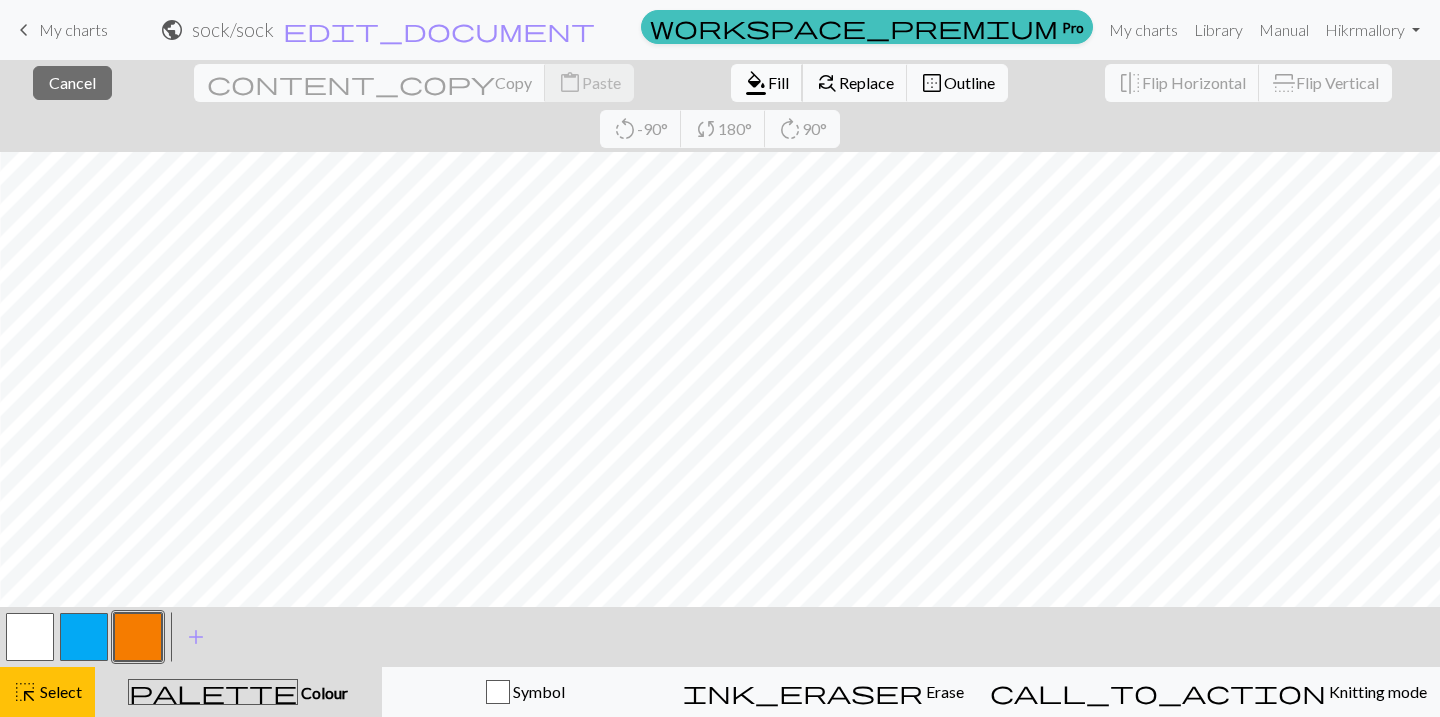 click on "Fill" at bounding box center [778, 82] 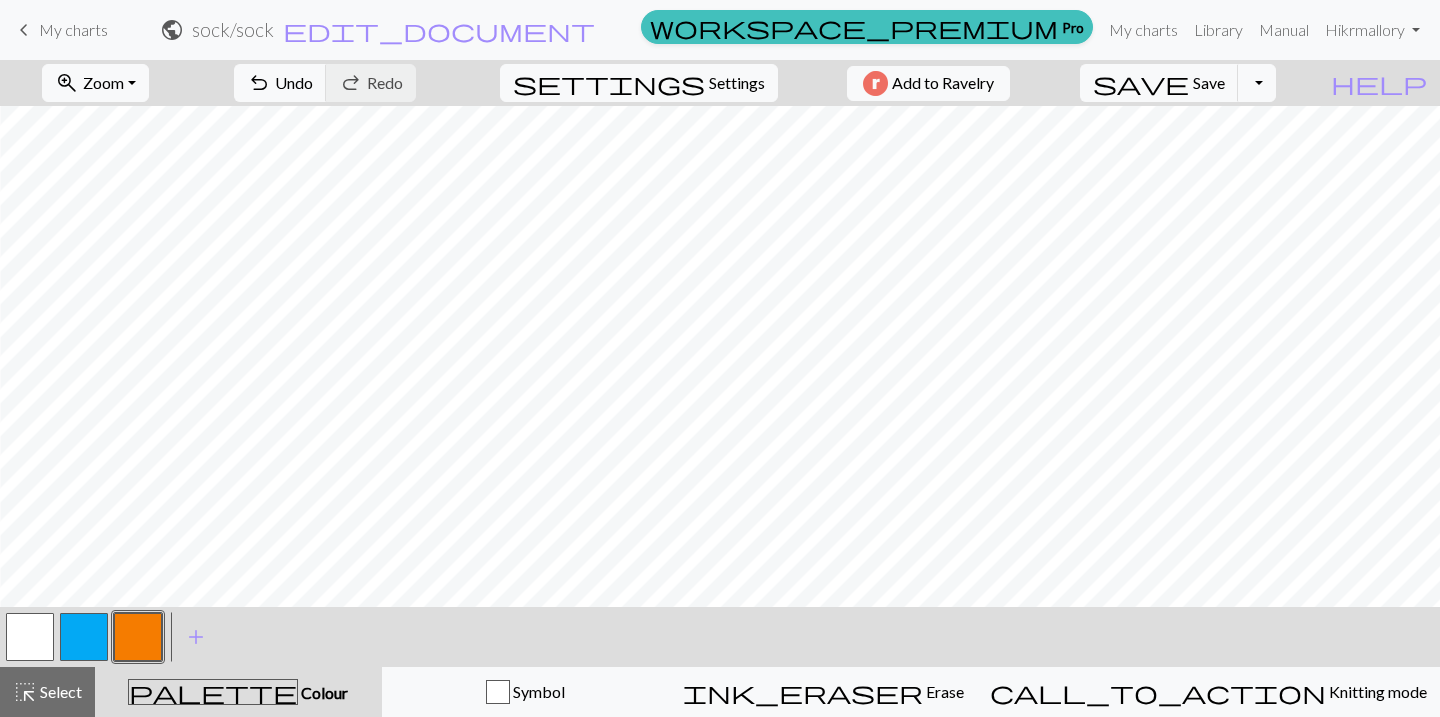 click at bounding box center [84, 637] 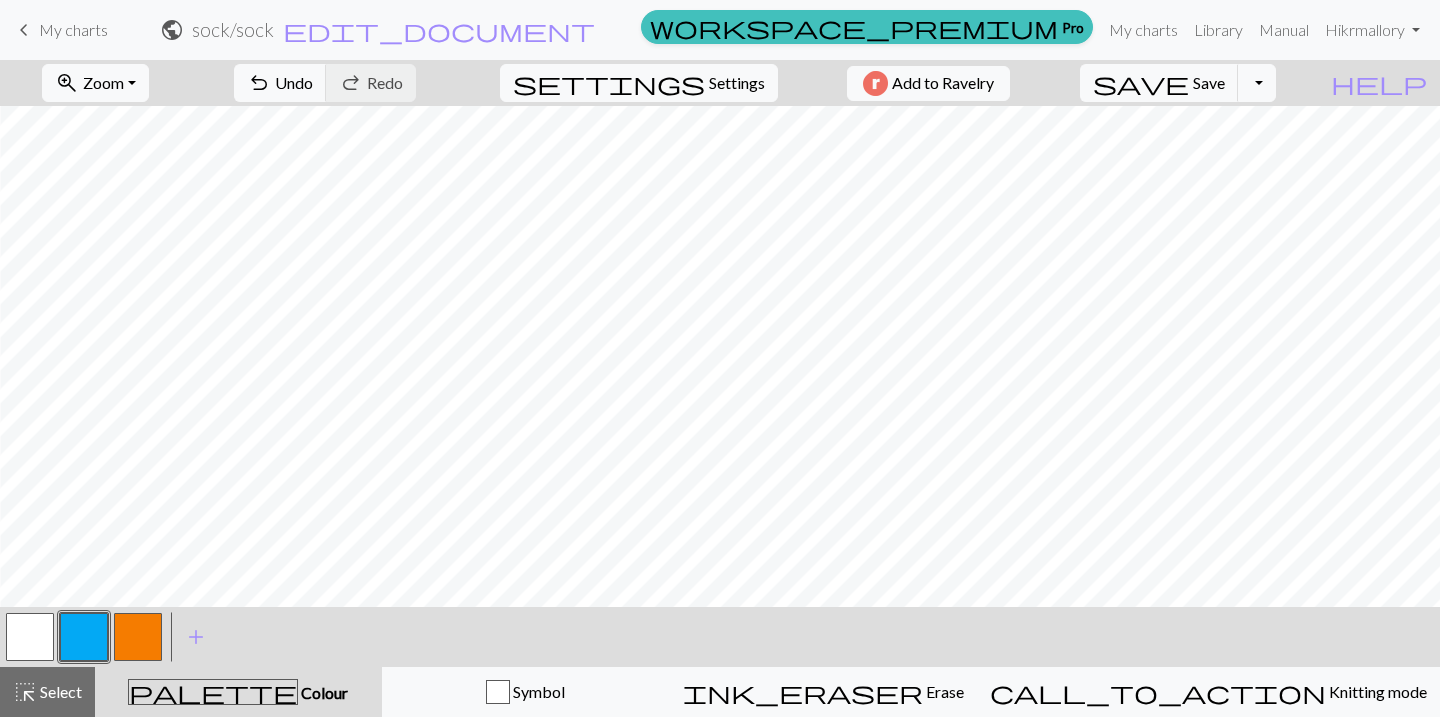 type 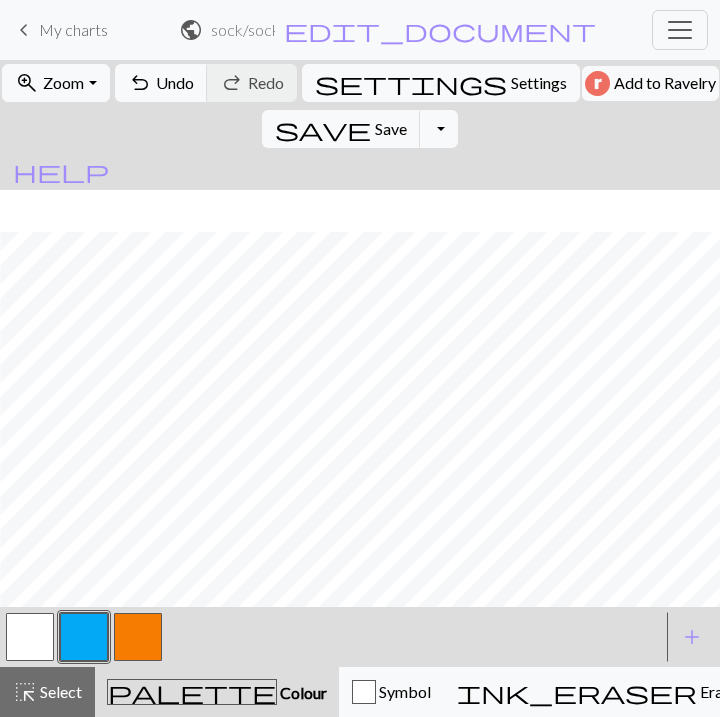 scroll, scrollTop: 1256, scrollLeft: 678, axis: both 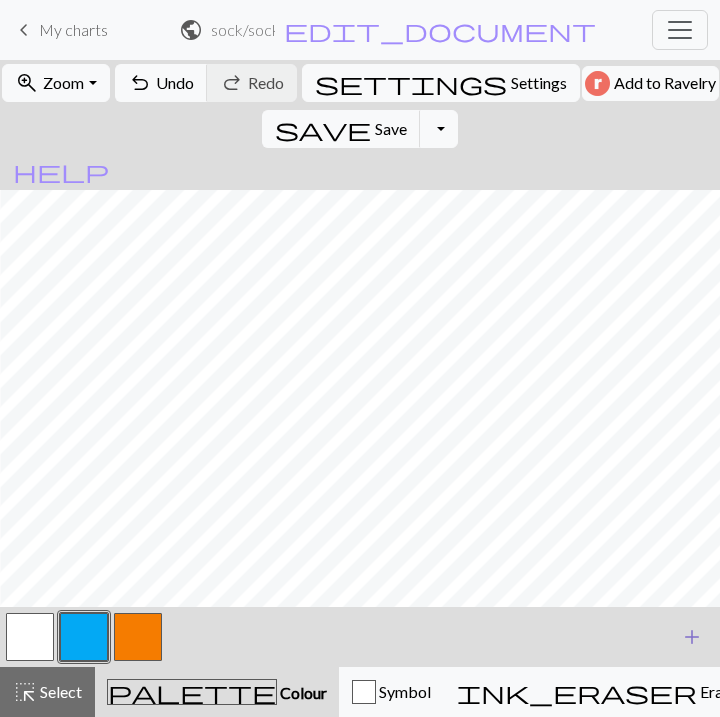 click on "add" at bounding box center (692, 637) 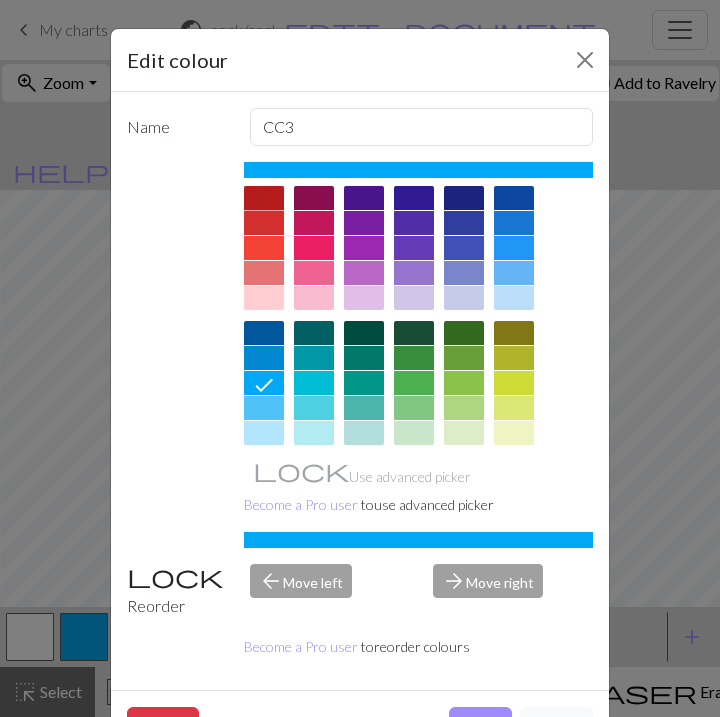 click at bounding box center (264, 198) 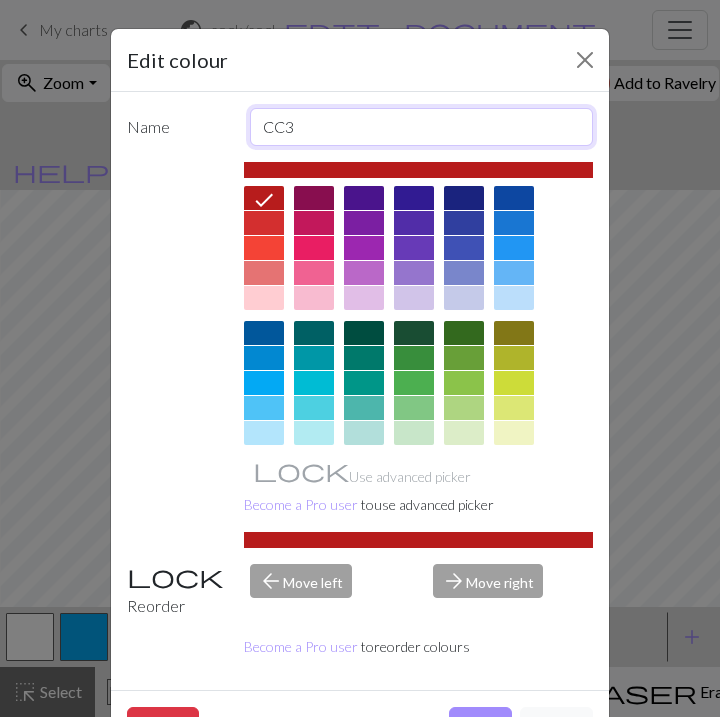 click on "CC3" at bounding box center [422, 127] 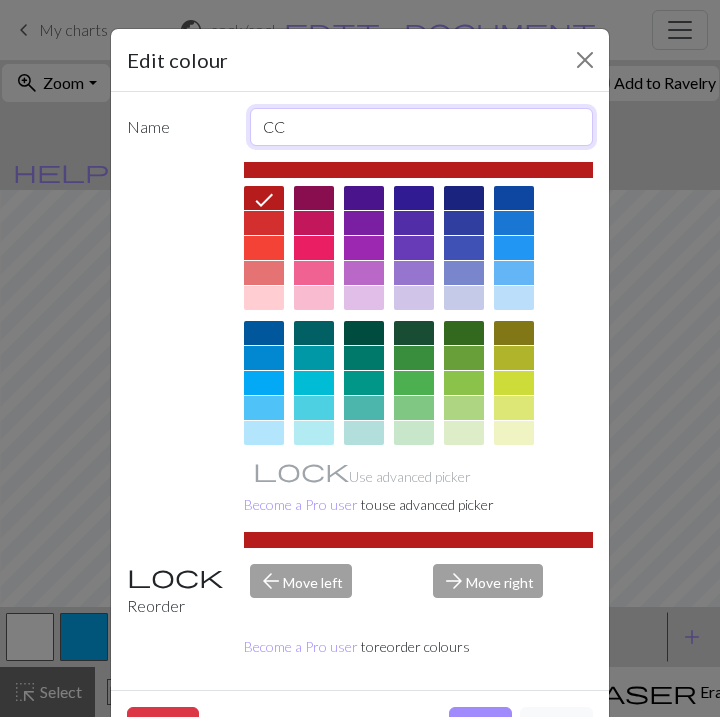 type on "C" 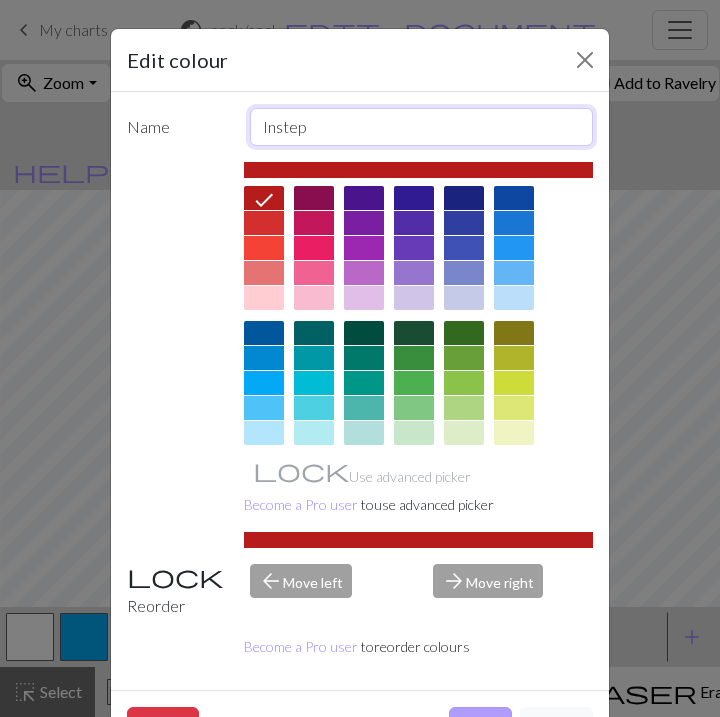 type on "Instep" 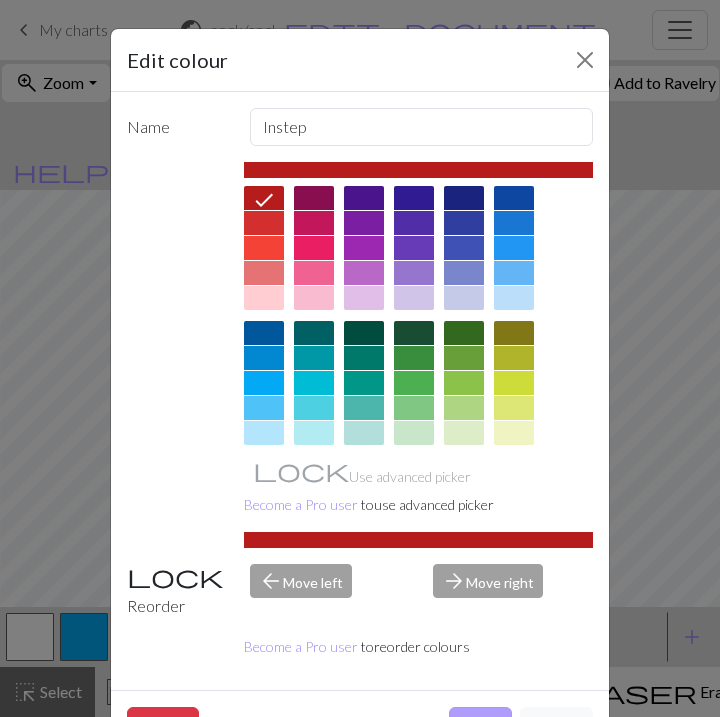 click on "Done" at bounding box center [480, 726] 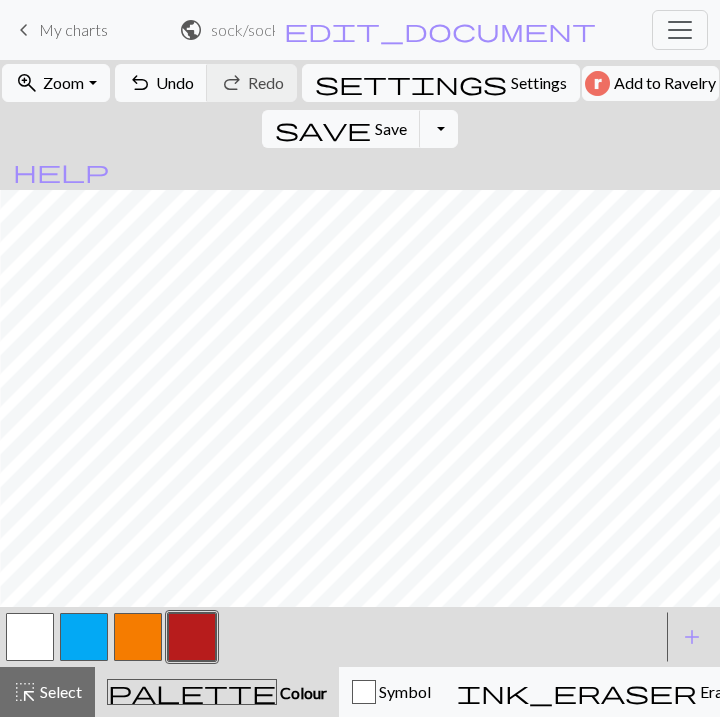 scroll, scrollTop: 1256, scrollLeft: 793, axis: both 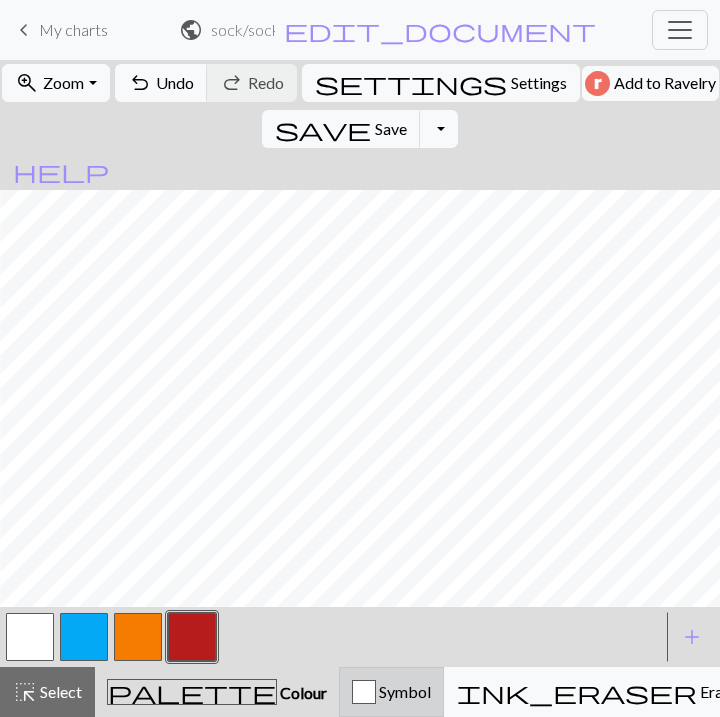 click at bounding box center (364, 692) 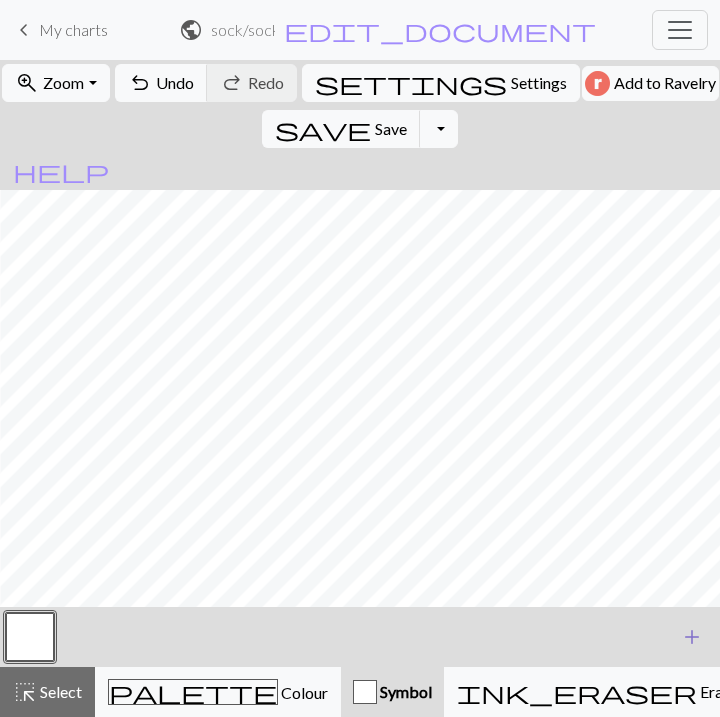 click on "add" at bounding box center (692, 637) 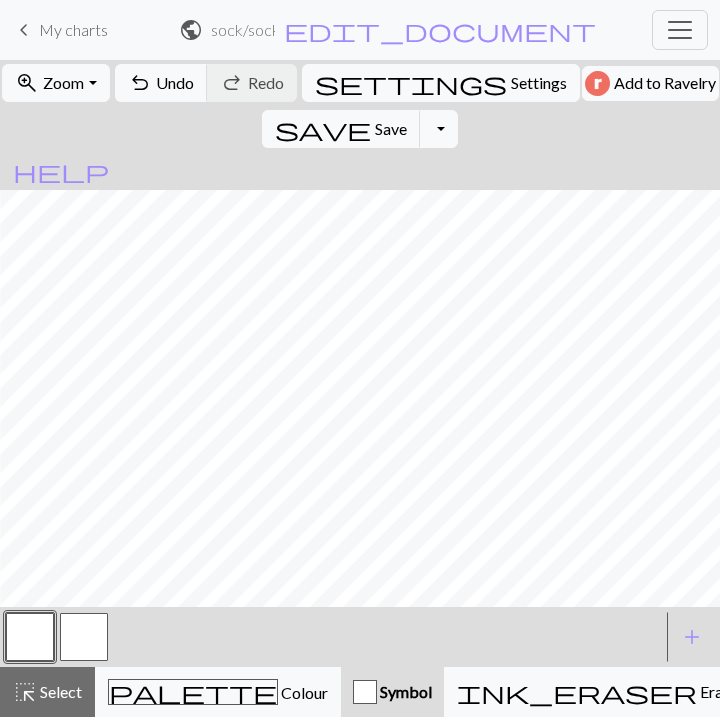 click at bounding box center [84, 637] 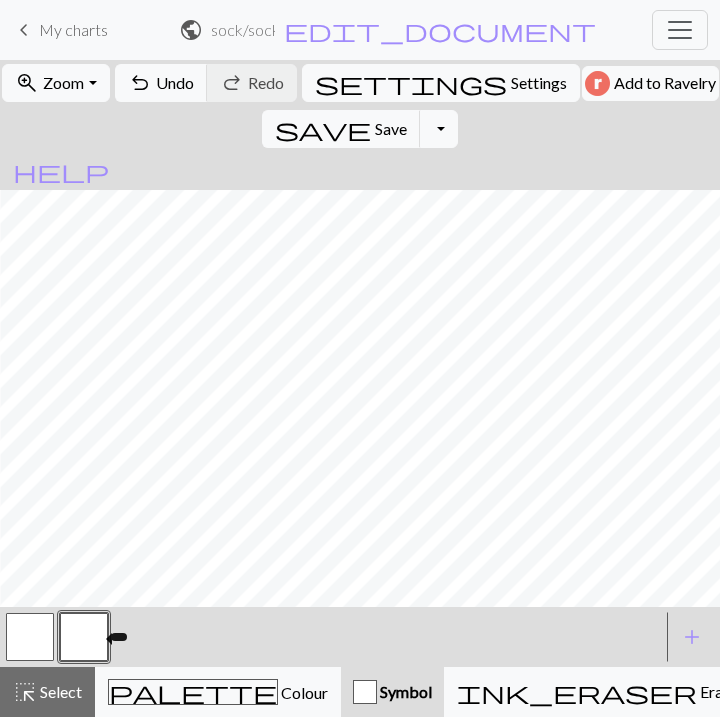 click at bounding box center [84, 637] 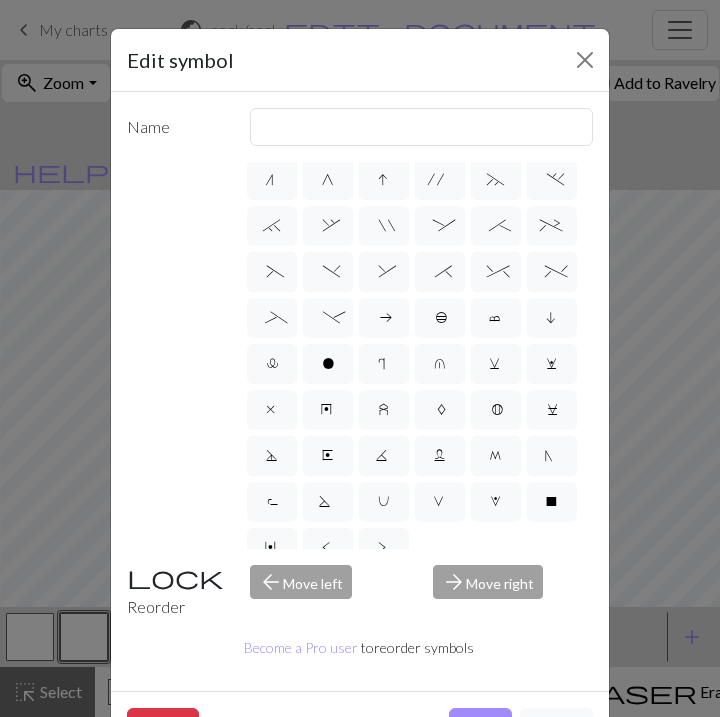 scroll, scrollTop: 257, scrollLeft: 0, axis: vertical 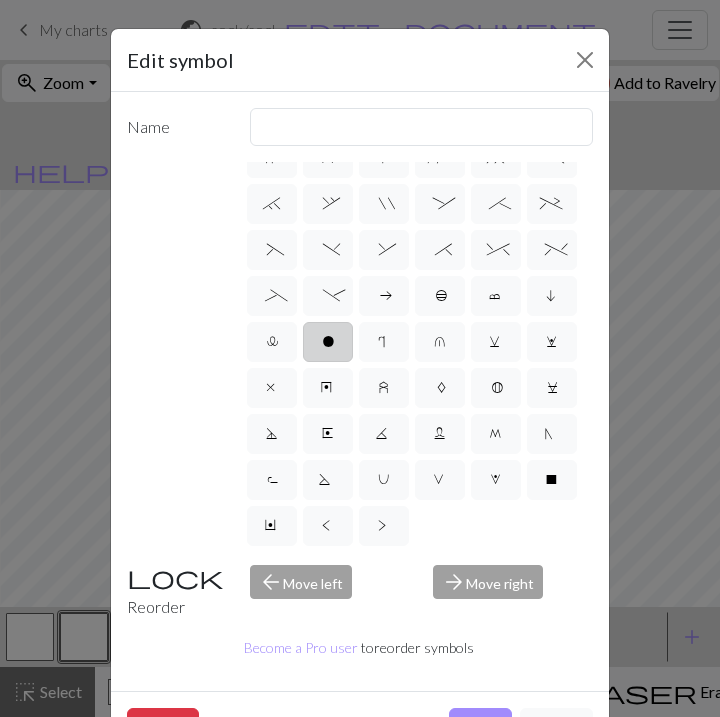 click on "o" at bounding box center (328, 344) 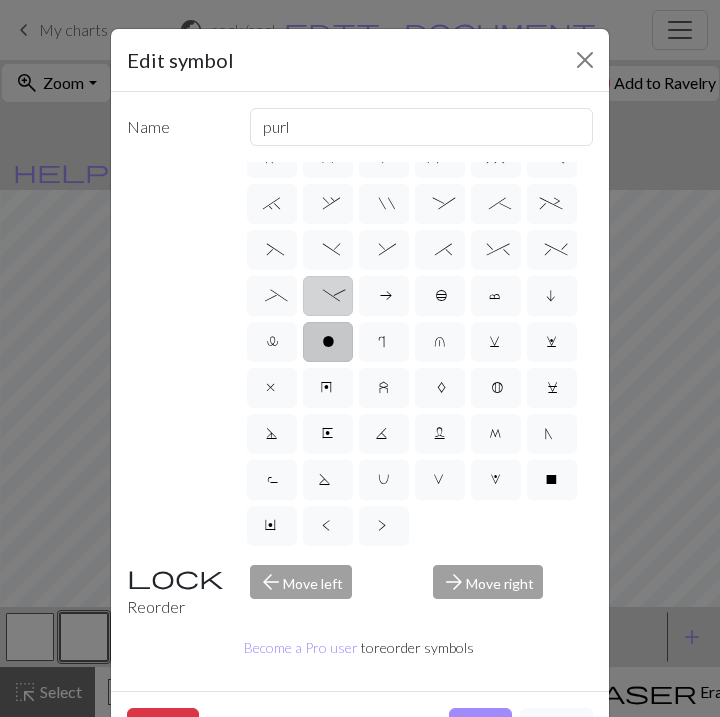 click on "-" at bounding box center [327, 298] 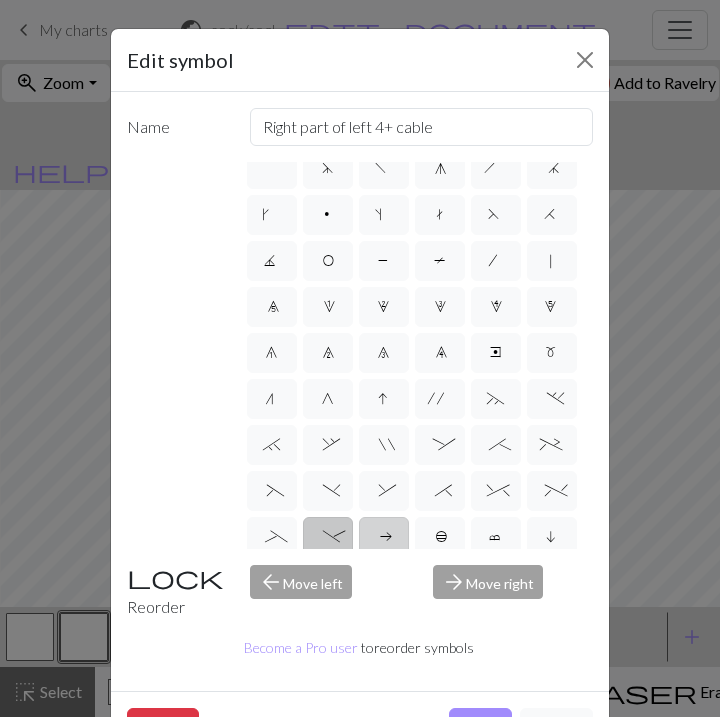 scroll, scrollTop: 0, scrollLeft: 0, axis: both 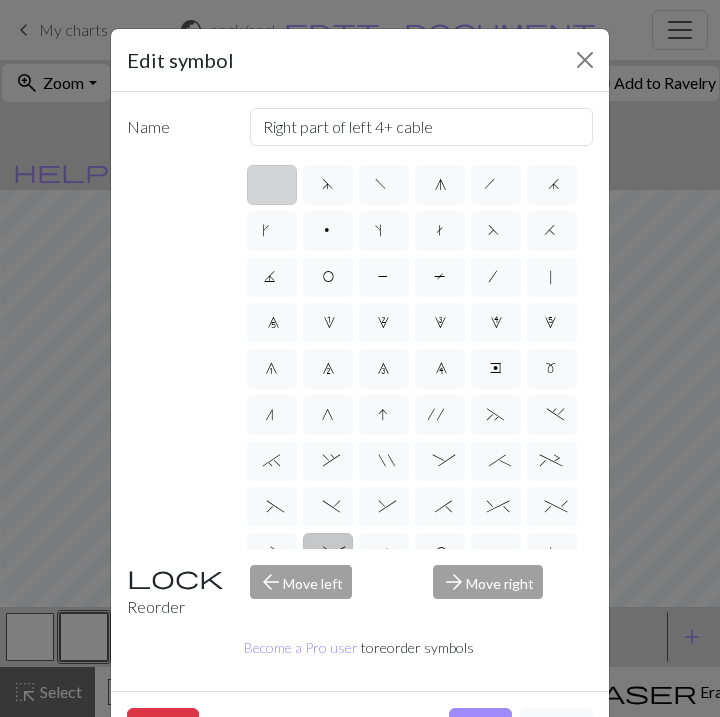 click at bounding box center [272, 185] 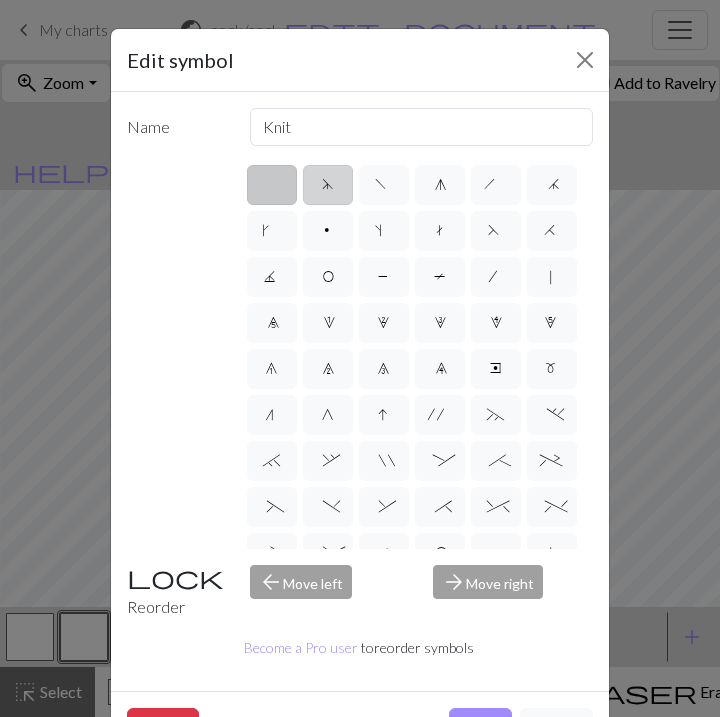 click on "d" at bounding box center (328, 185) 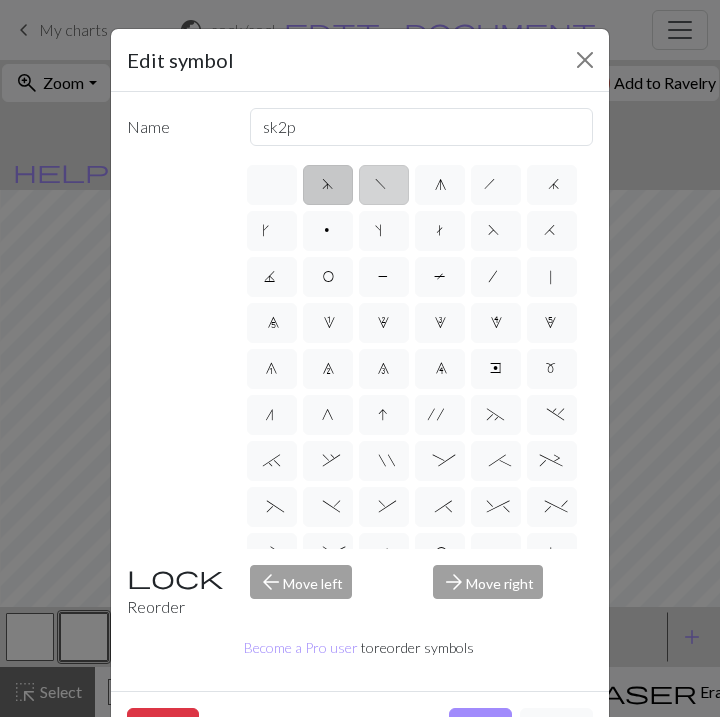 click on "f" at bounding box center [384, 185] 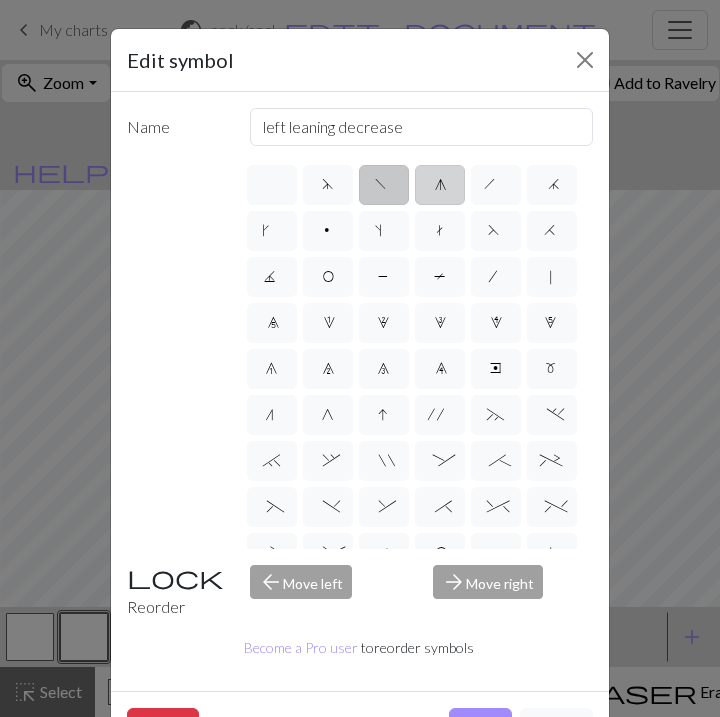 click on "g" at bounding box center [440, 185] 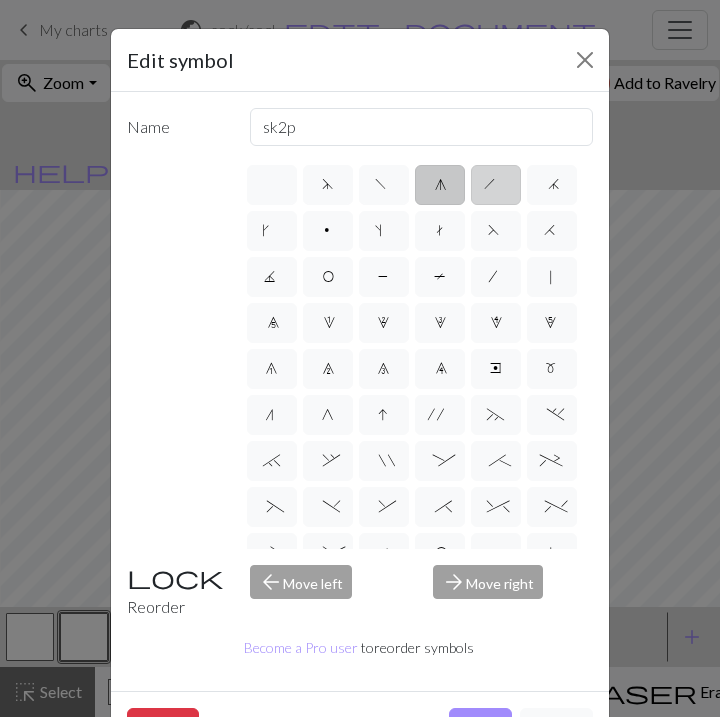 click on "h" at bounding box center (496, 185) 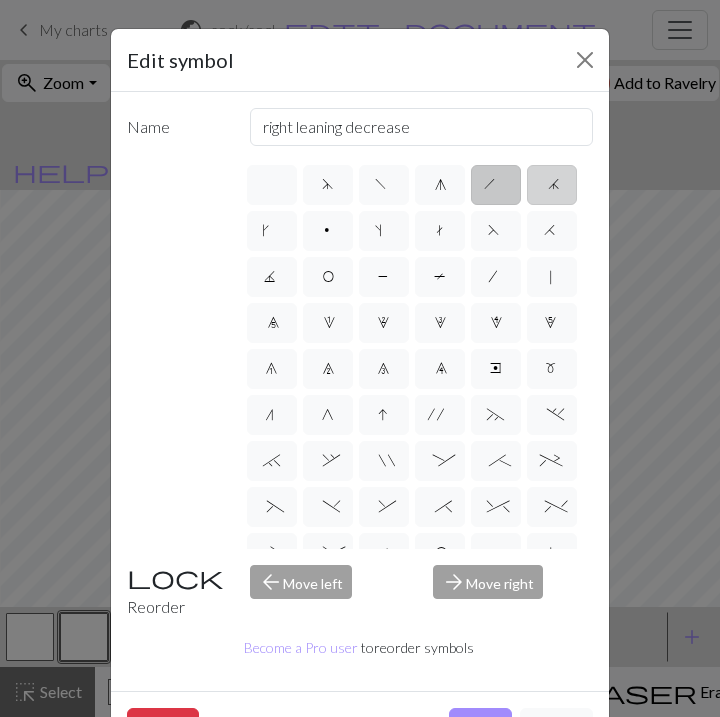 click on "j" at bounding box center [552, 185] 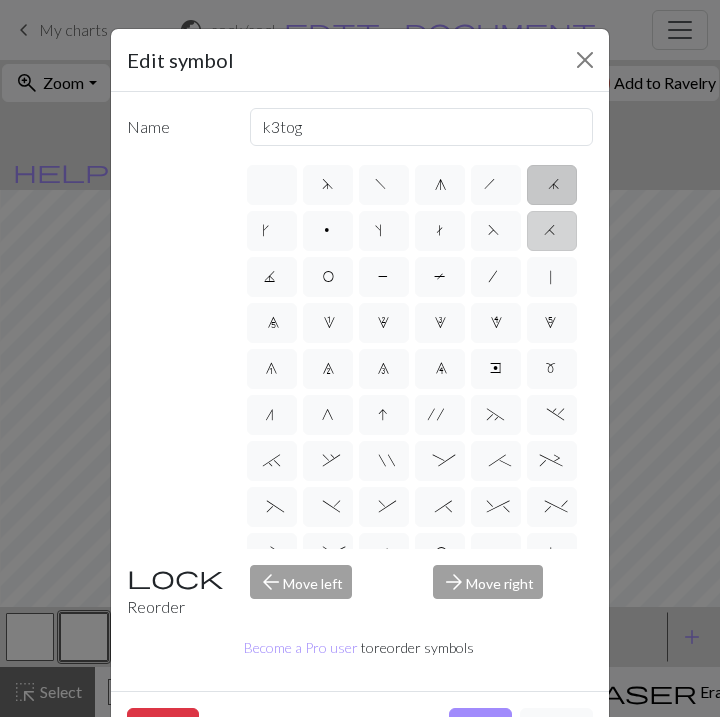 click on "H" at bounding box center [552, 231] 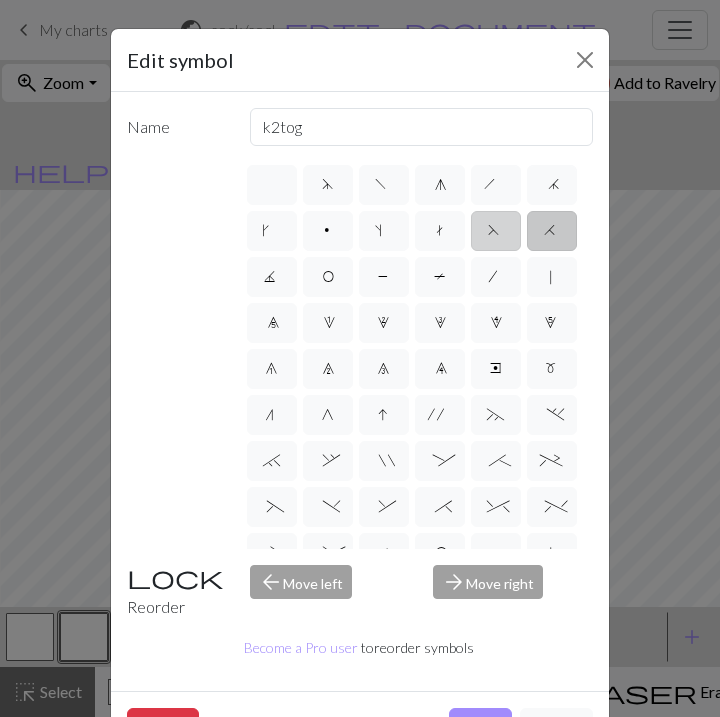 click on "F" at bounding box center (496, 231) 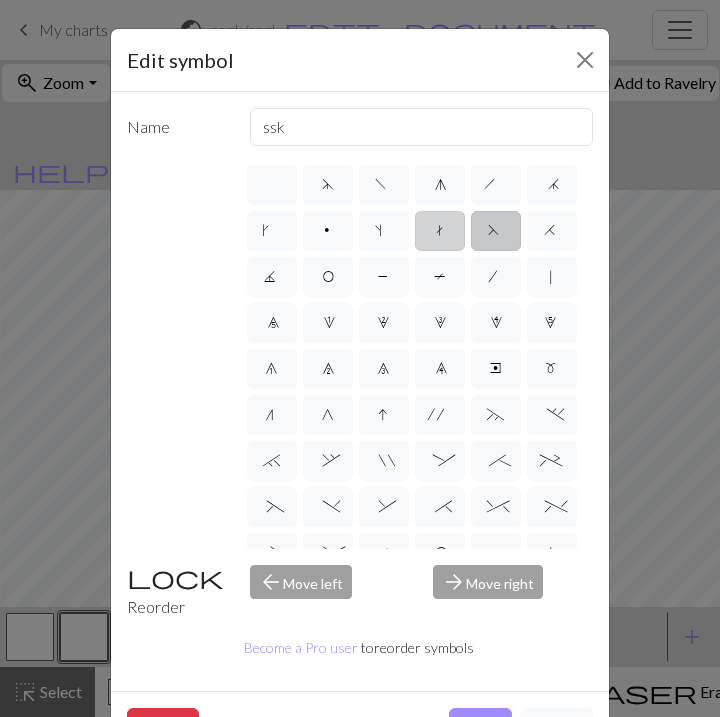 click on "t" at bounding box center [440, 233] 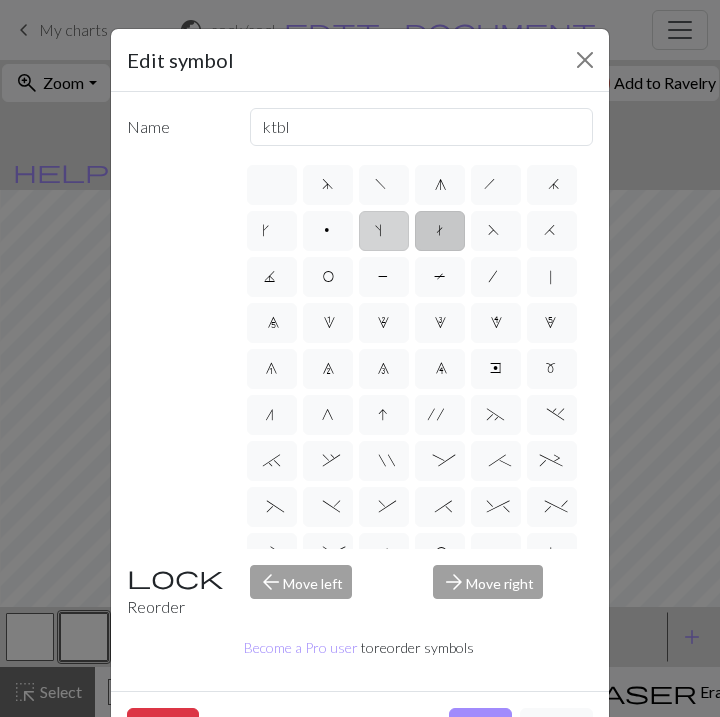 click on "s" at bounding box center (384, 231) 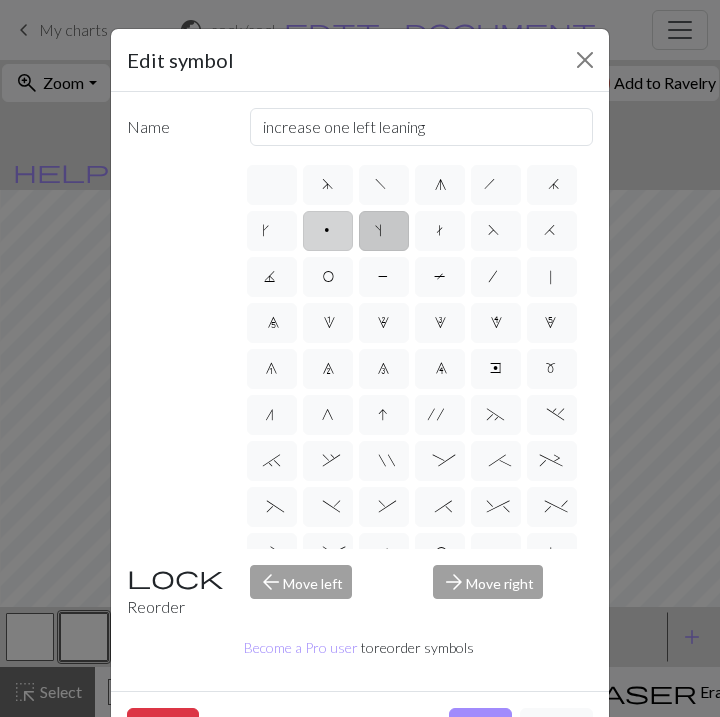 click on "p" at bounding box center (328, 231) 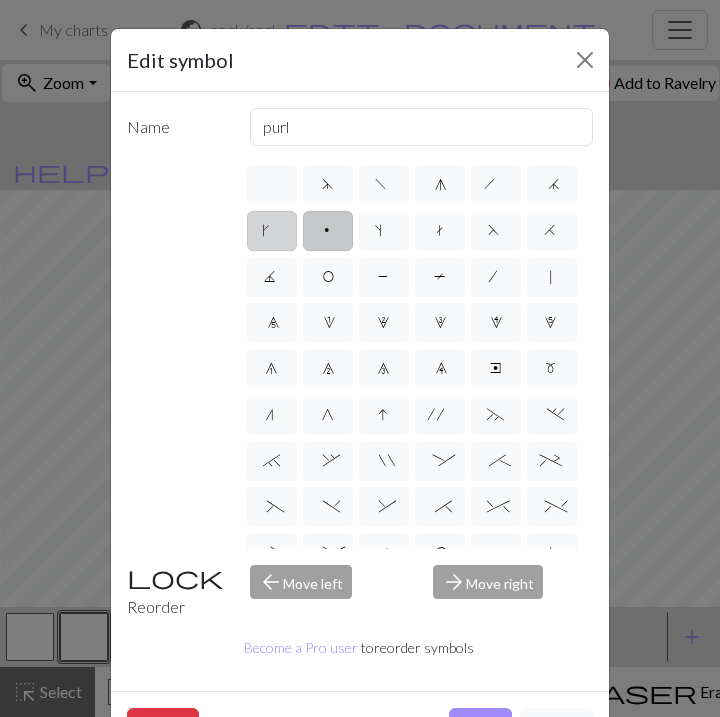 click on "k" at bounding box center (272, 231) 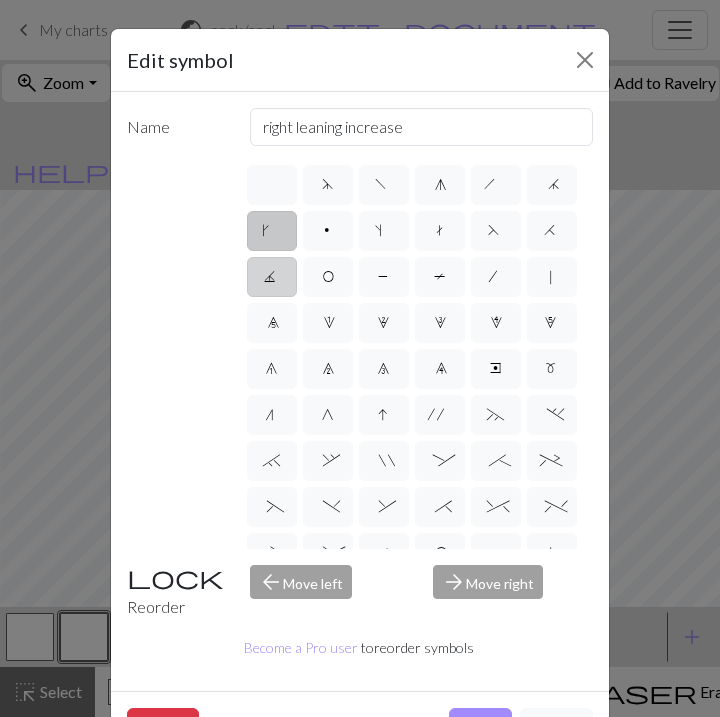 click on "J" at bounding box center [272, 277] 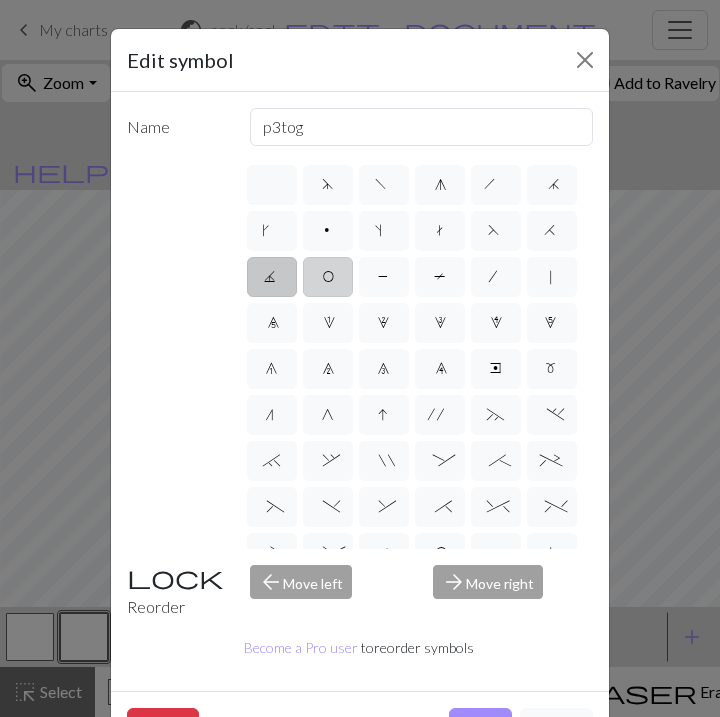 click on "O" at bounding box center (328, 277) 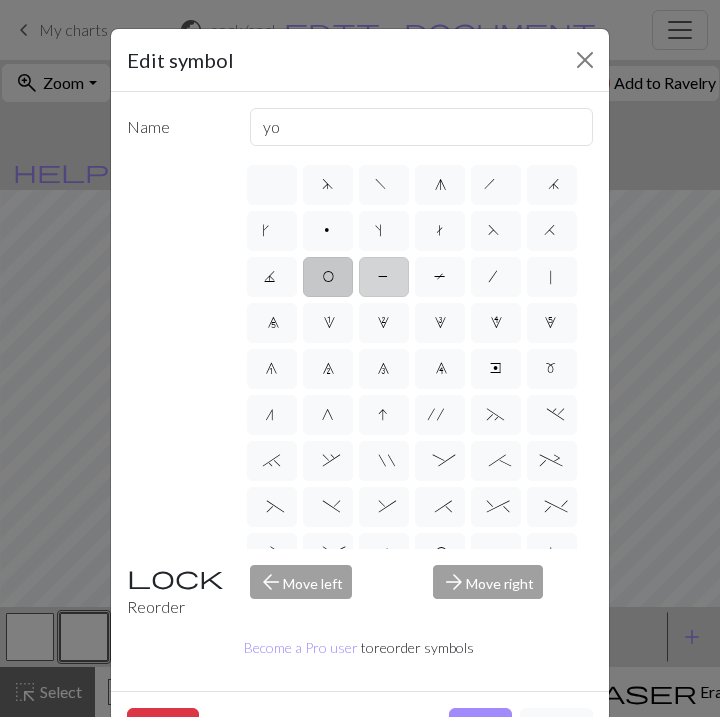 click on "P" at bounding box center [384, 277] 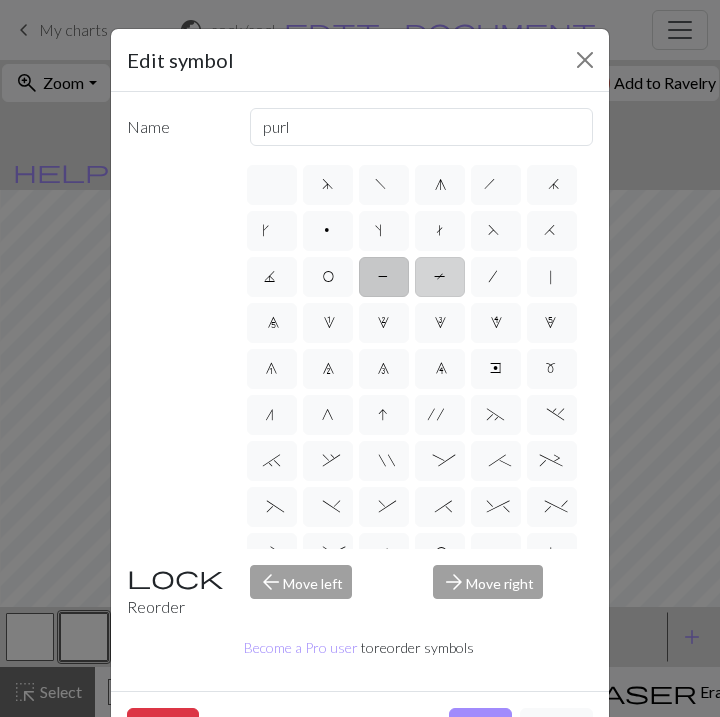 click on "T" at bounding box center (440, 277) 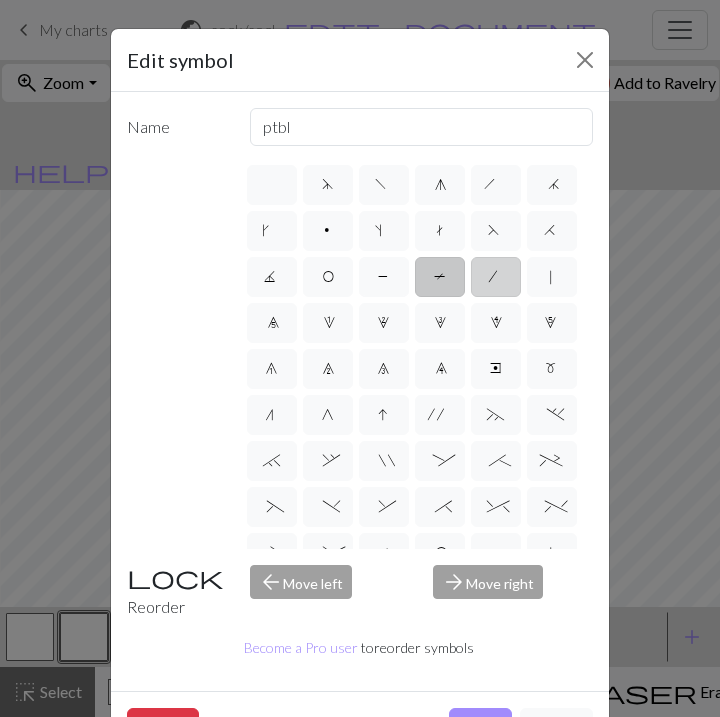 click on "/" at bounding box center [496, 277] 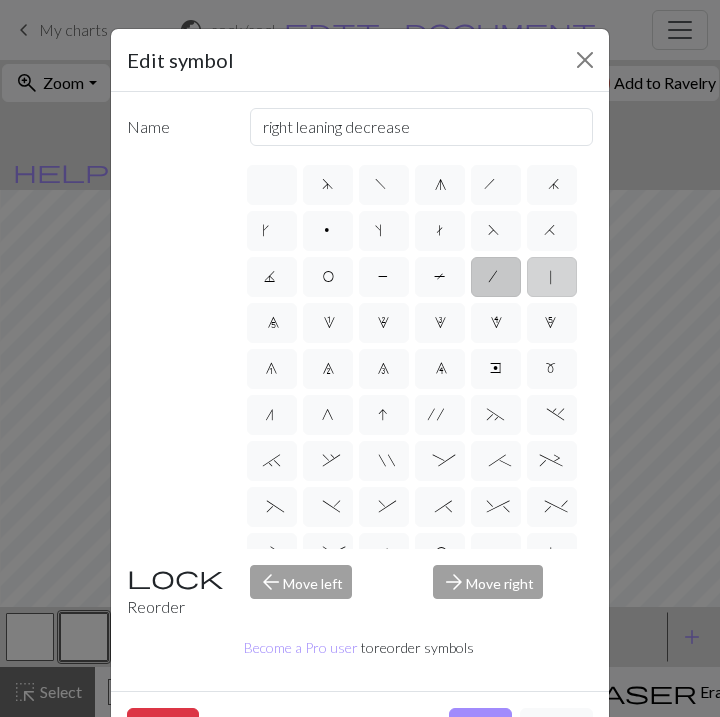 click on "|" at bounding box center [552, 277] 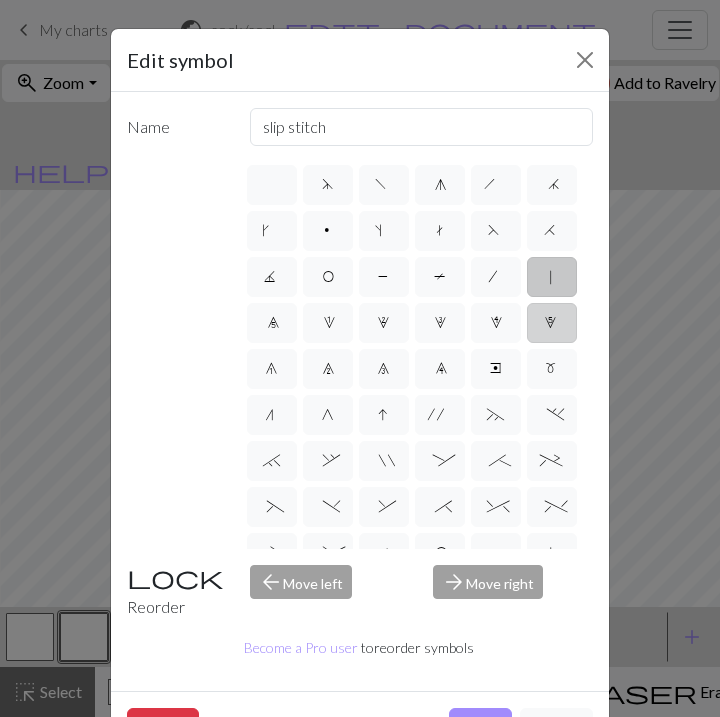 click on "5" at bounding box center [552, 323] 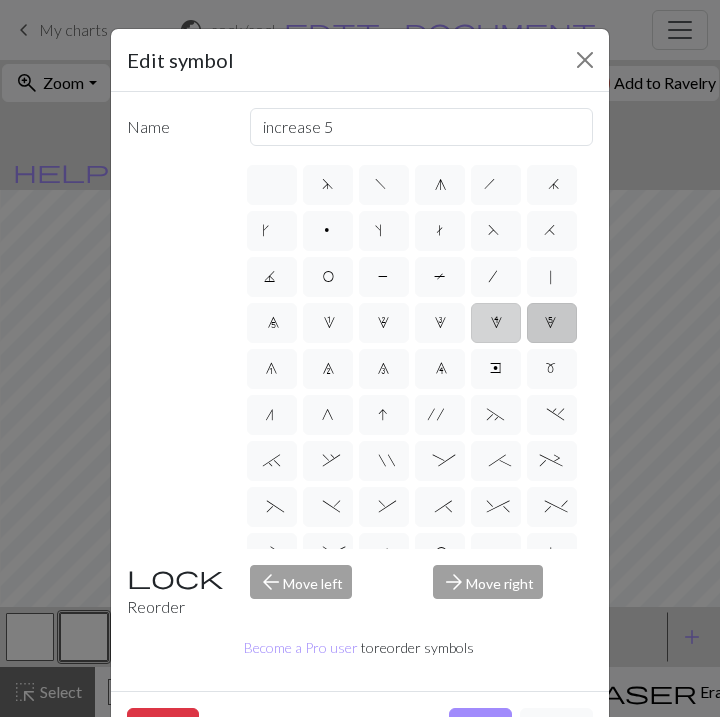 click on "4" at bounding box center (496, 325) 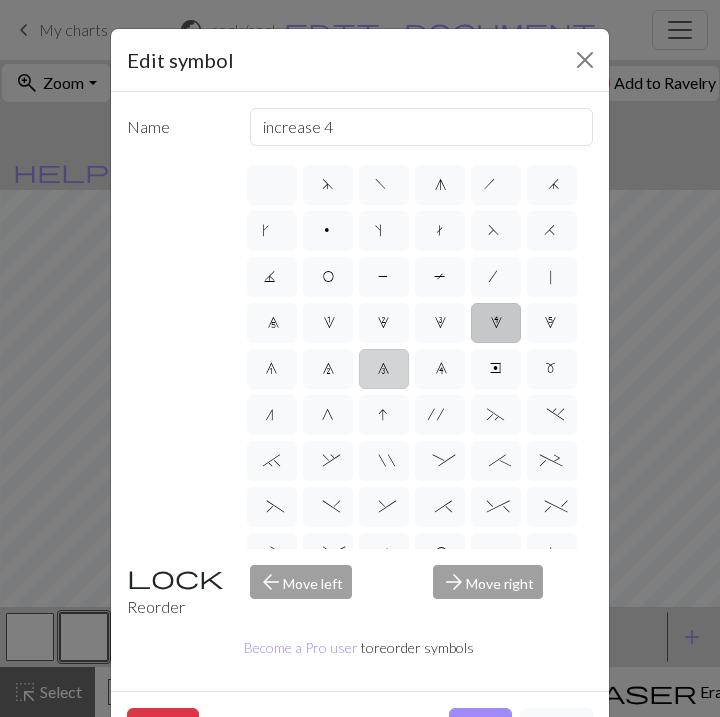 click on "8" at bounding box center [384, 369] 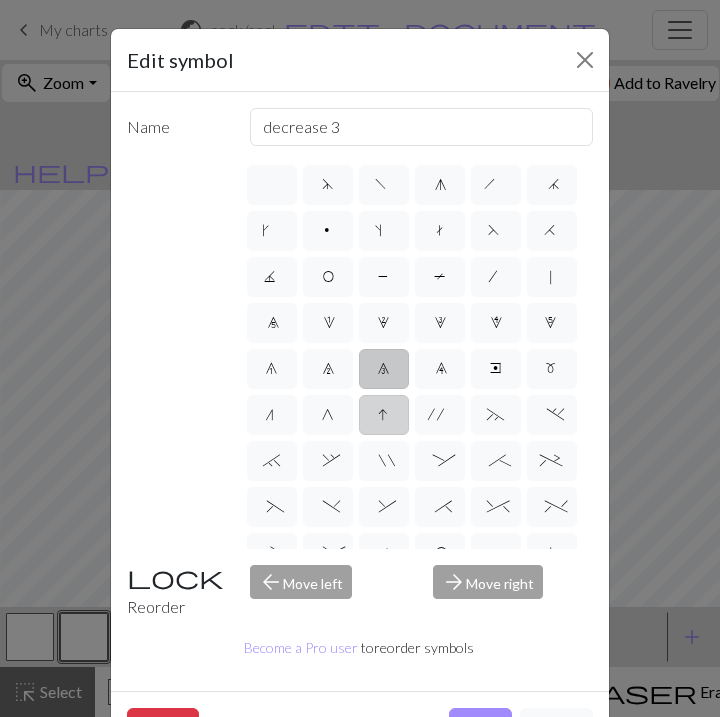 click on "I" at bounding box center [384, 417] 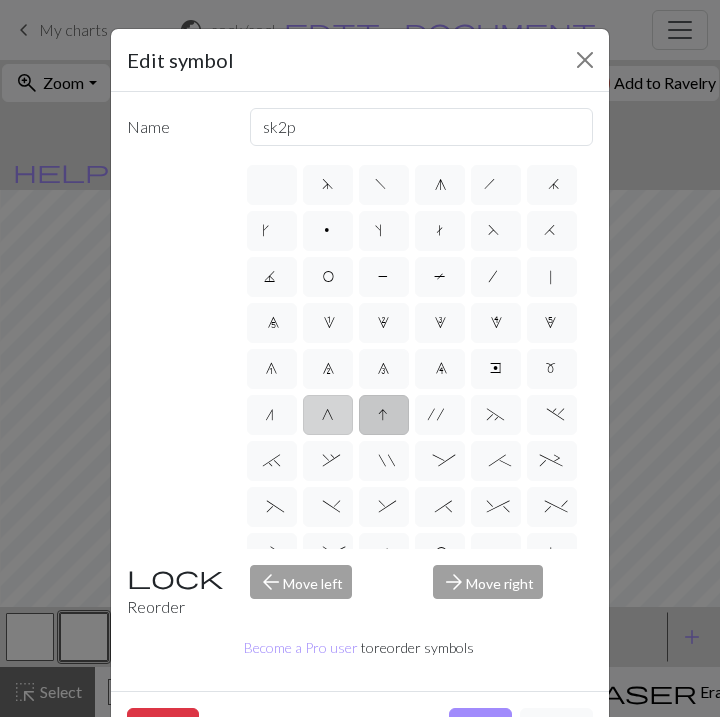 click on "G" at bounding box center [328, 415] 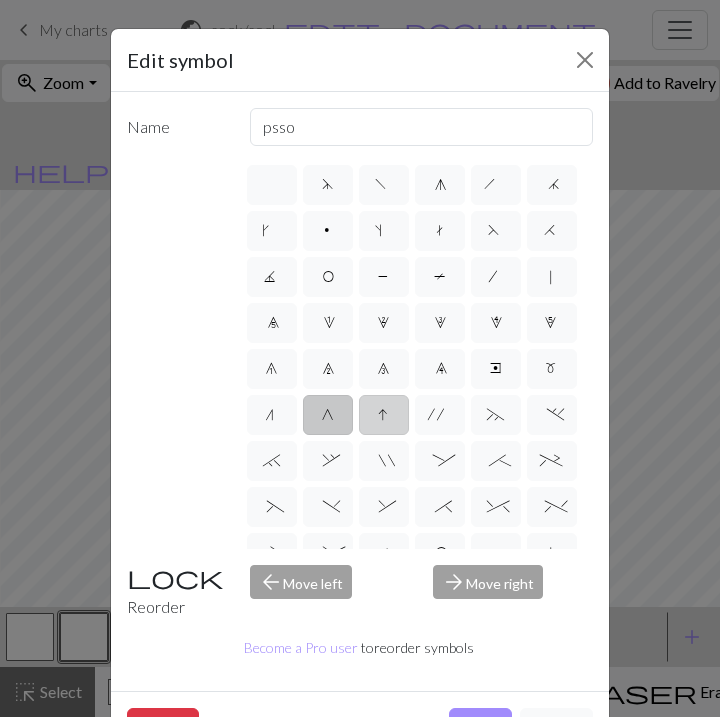 click on "I" at bounding box center [384, 417] 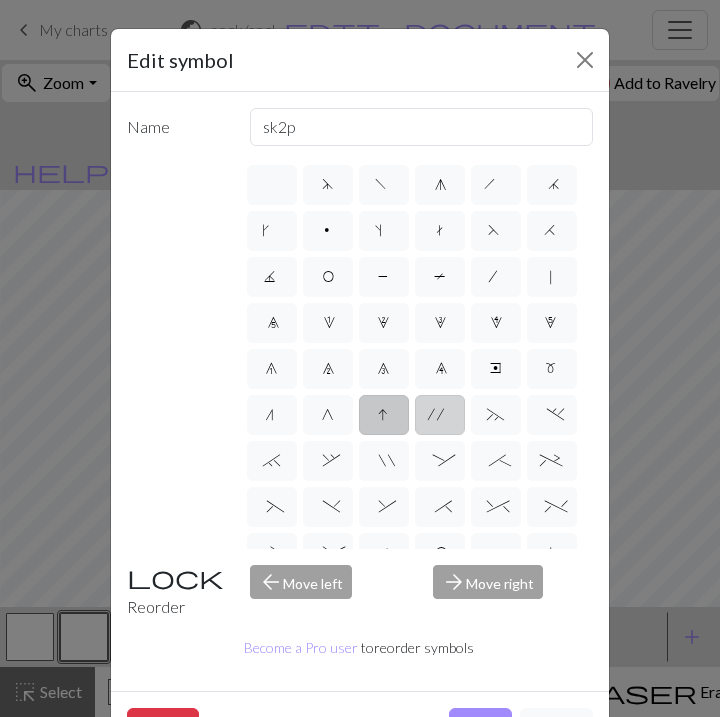 click on "'" at bounding box center (440, 415) 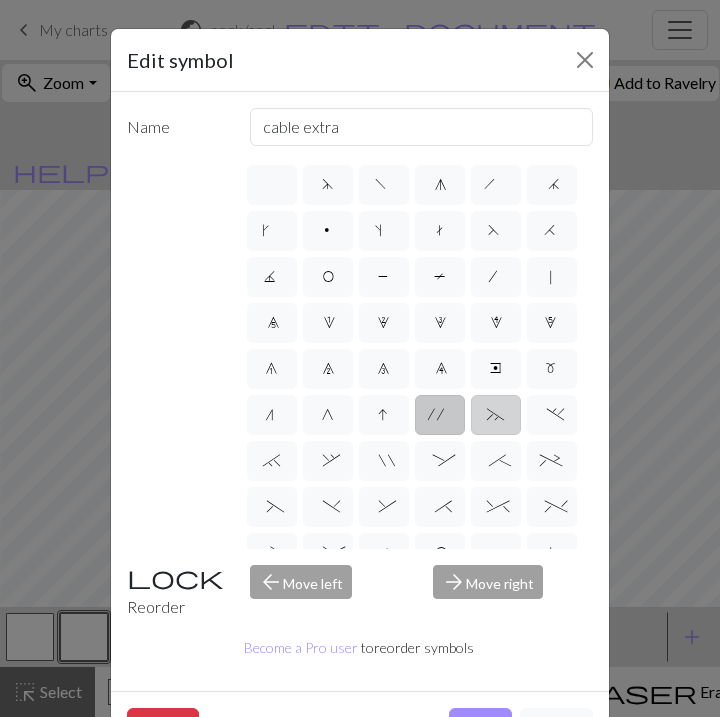 click on "~" at bounding box center [496, 417] 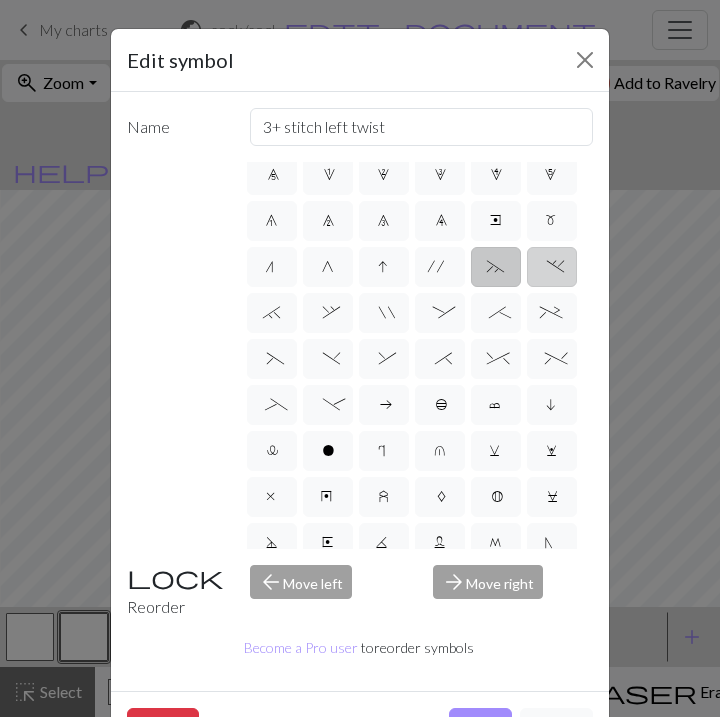 scroll, scrollTop: 159, scrollLeft: 0, axis: vertical 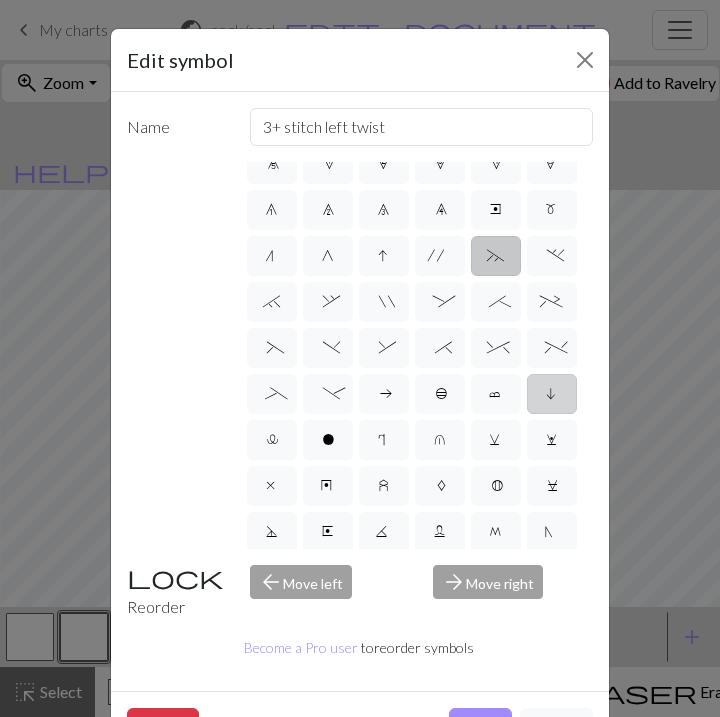 click on "i" at bounding box center (552, 396) 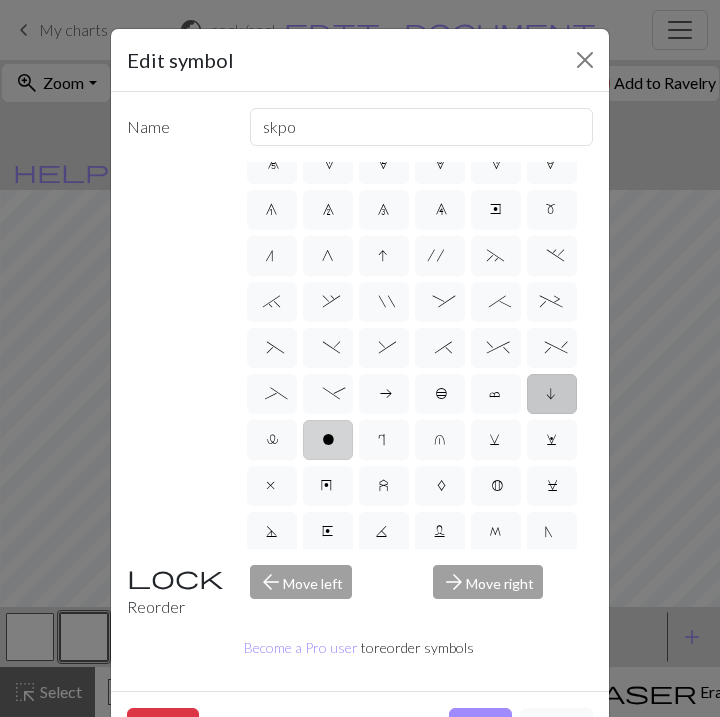 click on "o" at bounding box center [328, 440] 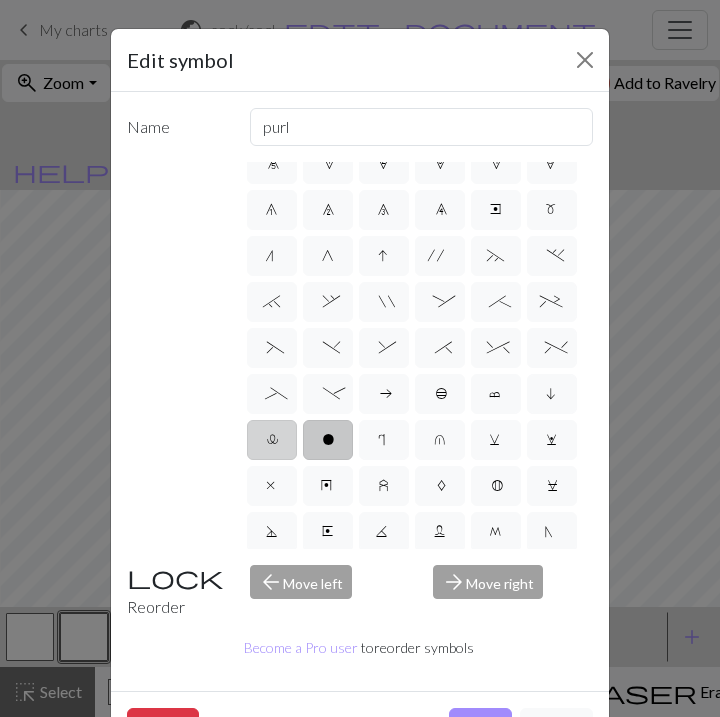 click on "l" at bounding box center [271, 442] 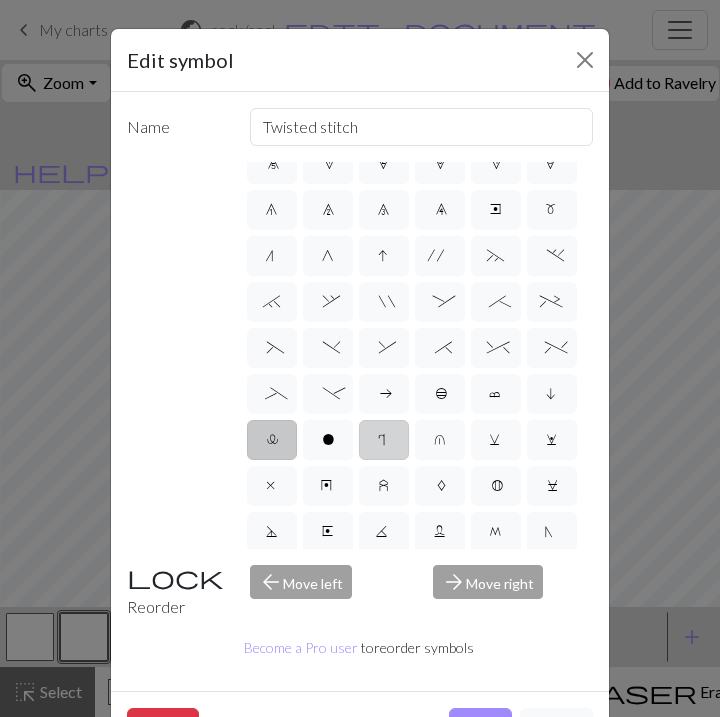 click on "r" at bounding box center (384, 440) 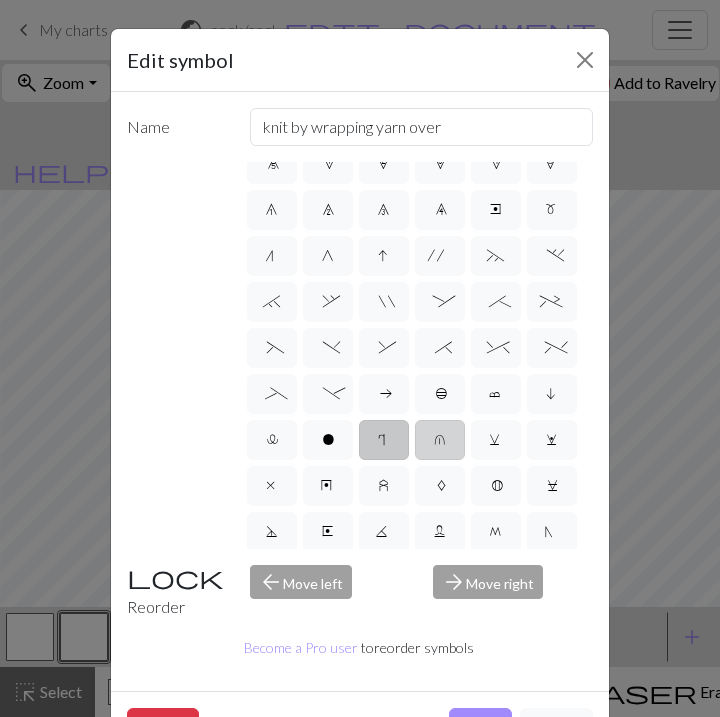 click on "u" at bounding box center [440, 442] 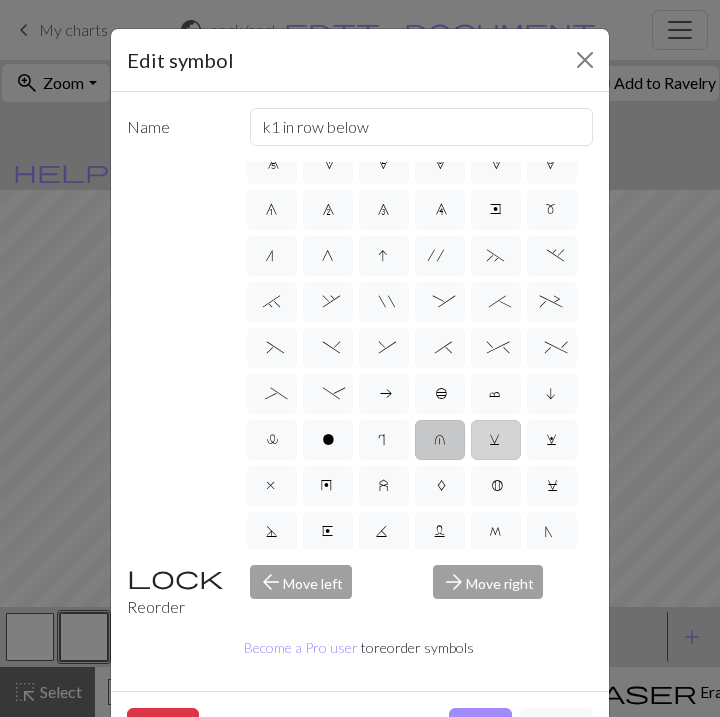 click on "v" at bounding box center (496, 440) 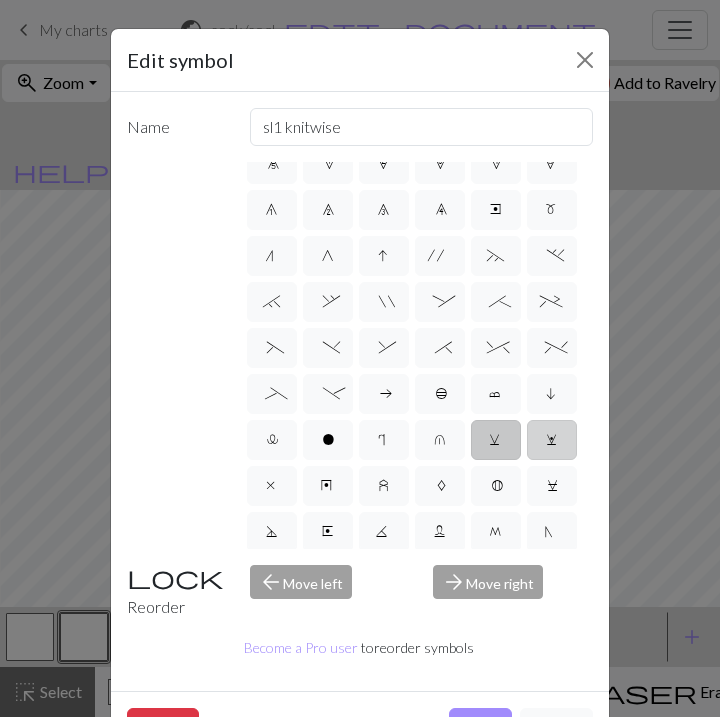 click on "w" at bounding box center [552, 440] 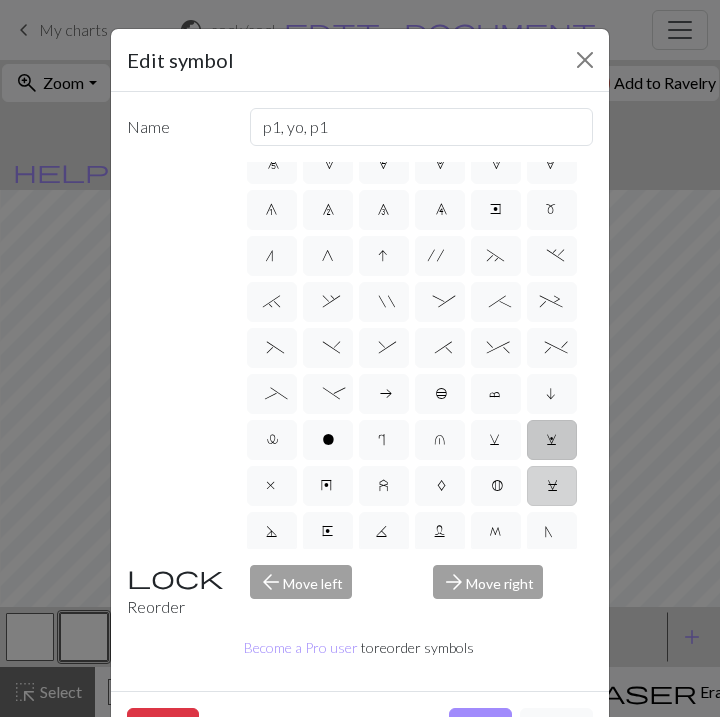 click on "C" at bounding box center (552, 486) 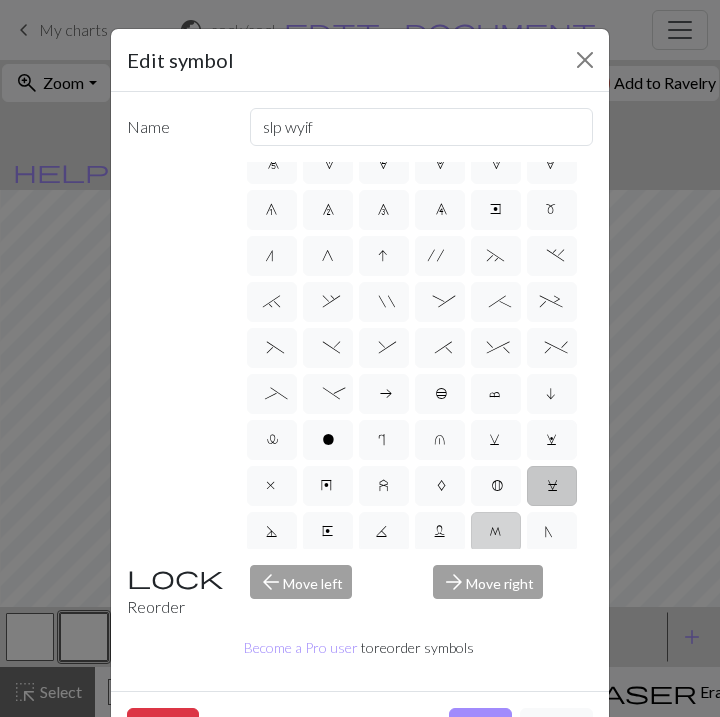 click on "M" at bounding box center (496, 534) 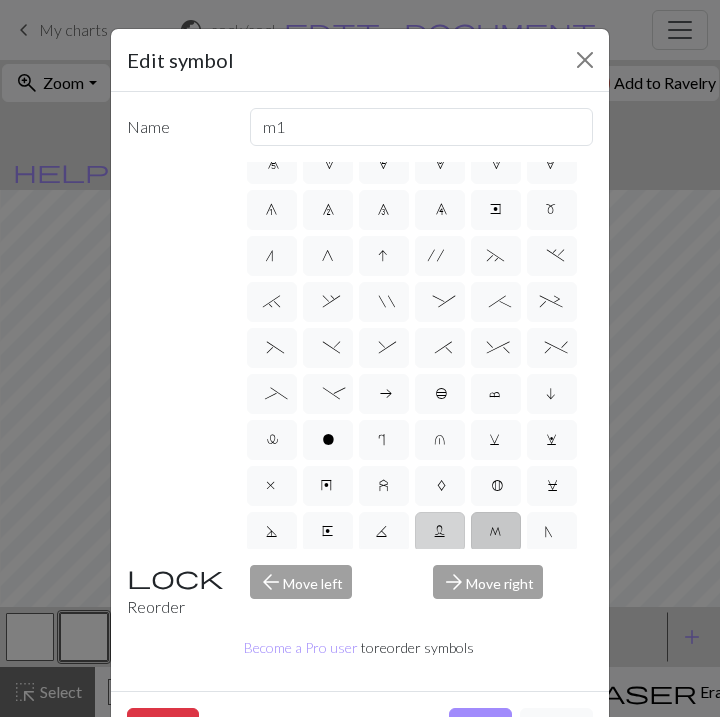 click on "L" at bounding box center (440, 532) 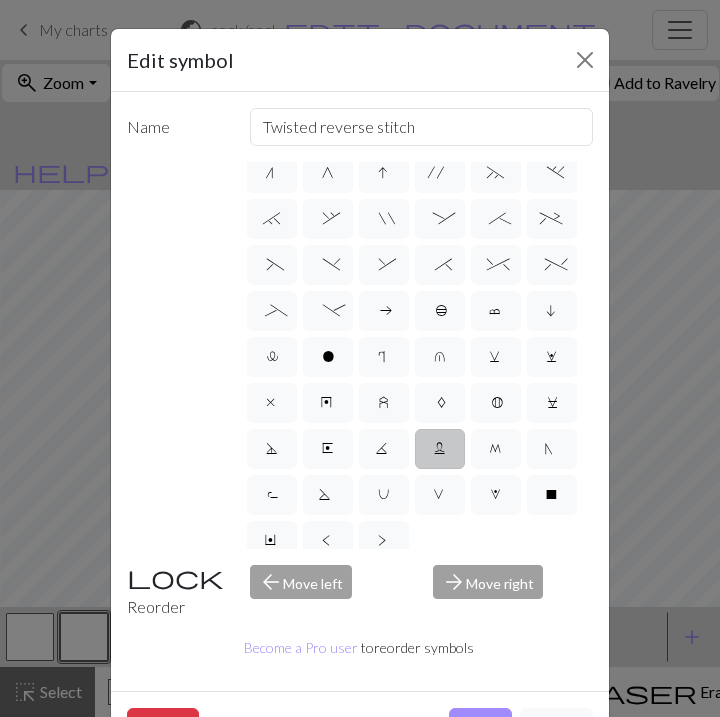 scroll, scrollTop: 257, scrollLeft: 0, axis: vertical 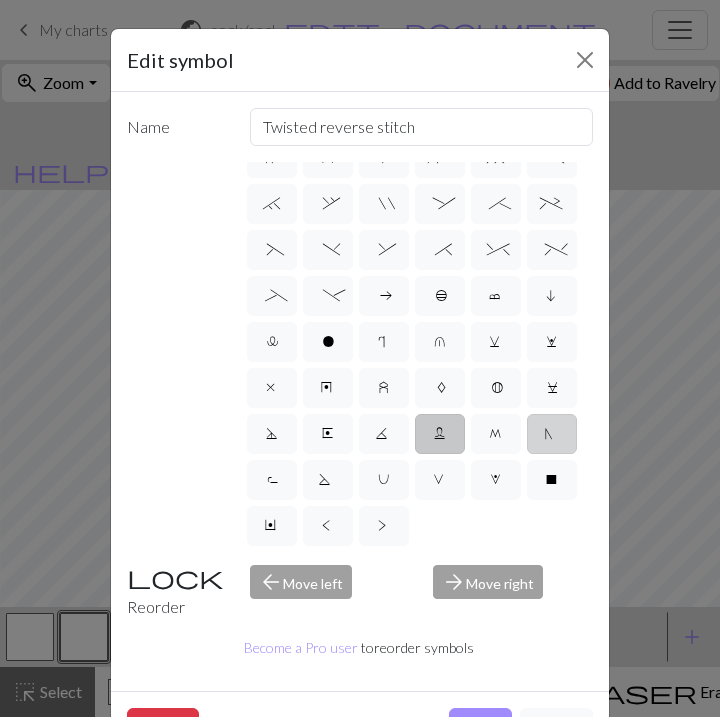 click on "N" at bounding box center [552, 436] 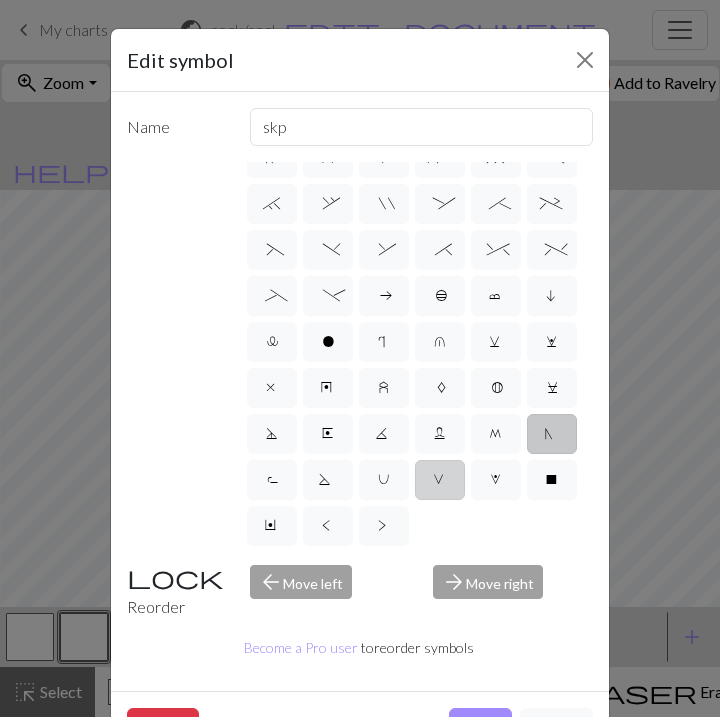 click on "V" at bounding box center (440, 480) 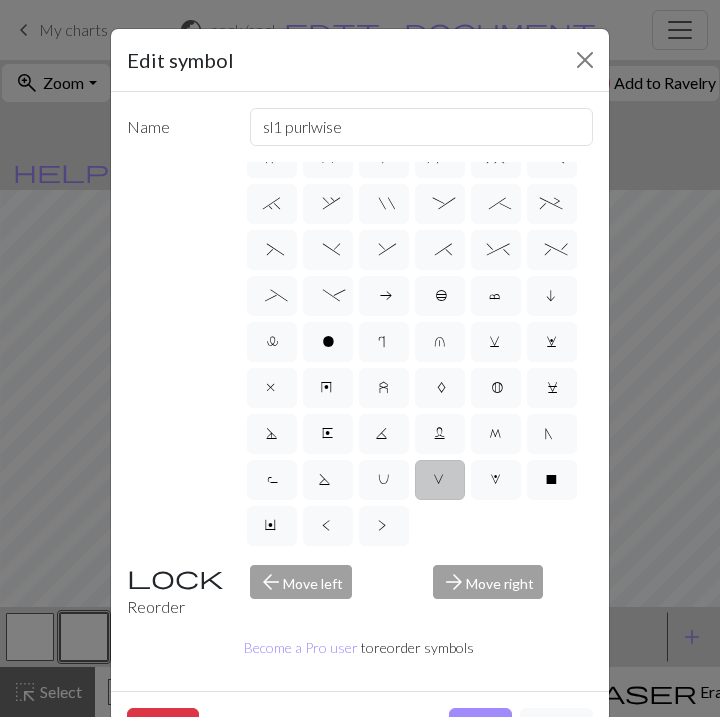 scroll, scrollTop: 66, scrollLeft: 0, axis: vertical 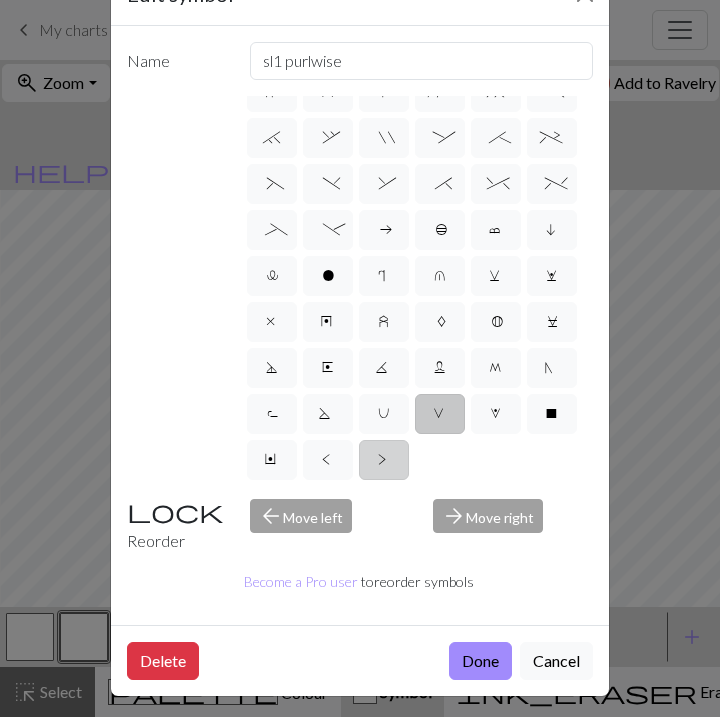 click on ">" at bounding box center [384, 460] 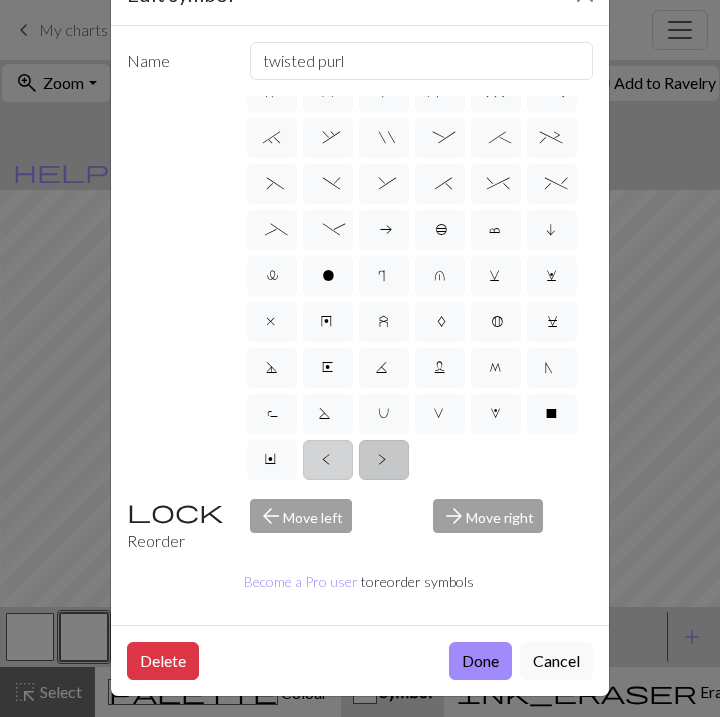 click on "<" at bounding box center (328, 460) 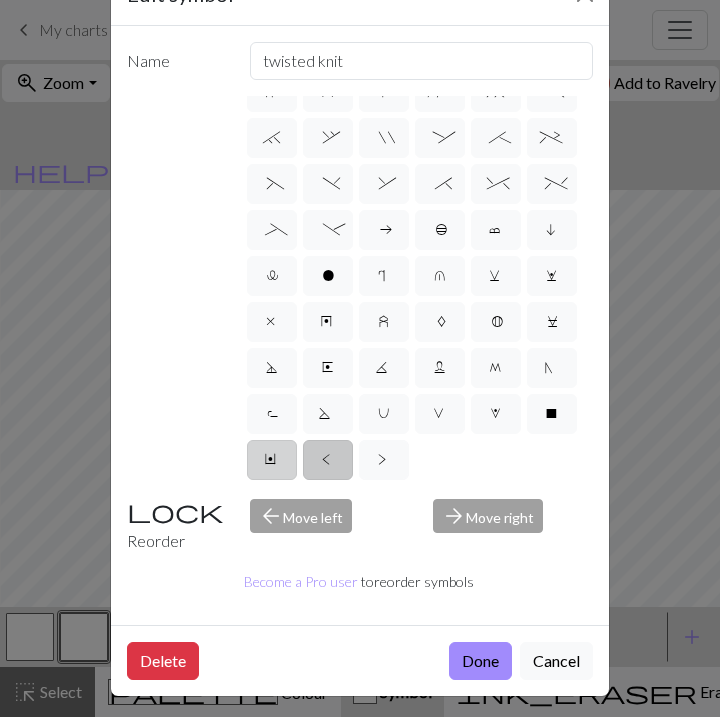 click on "Y" at bounding box center [272, 462] 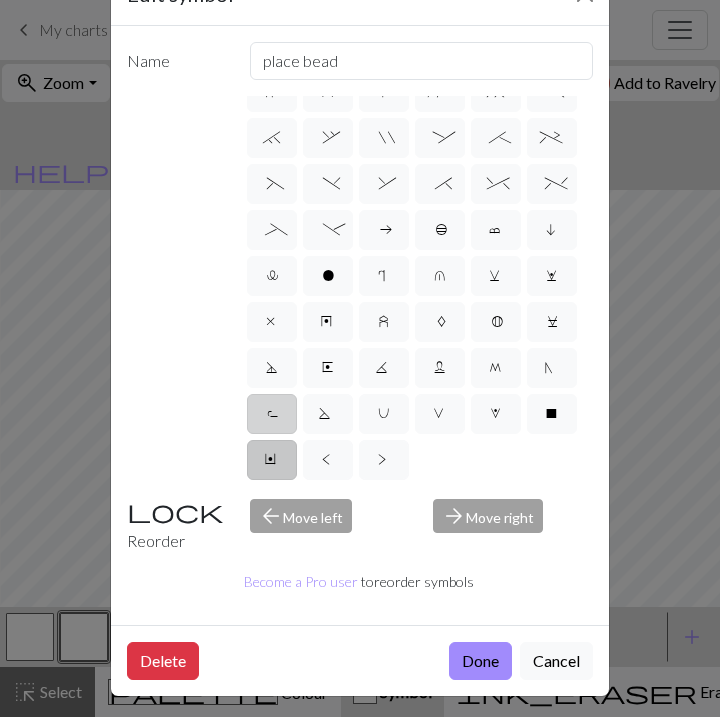click on "R" at bounding box center [272, 416] 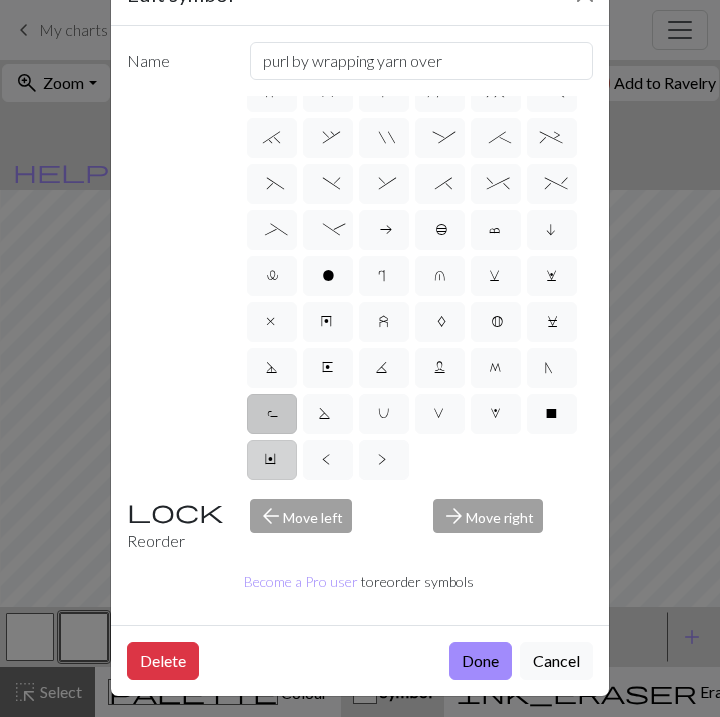 click on "Y" at bounding box center [272, 462] 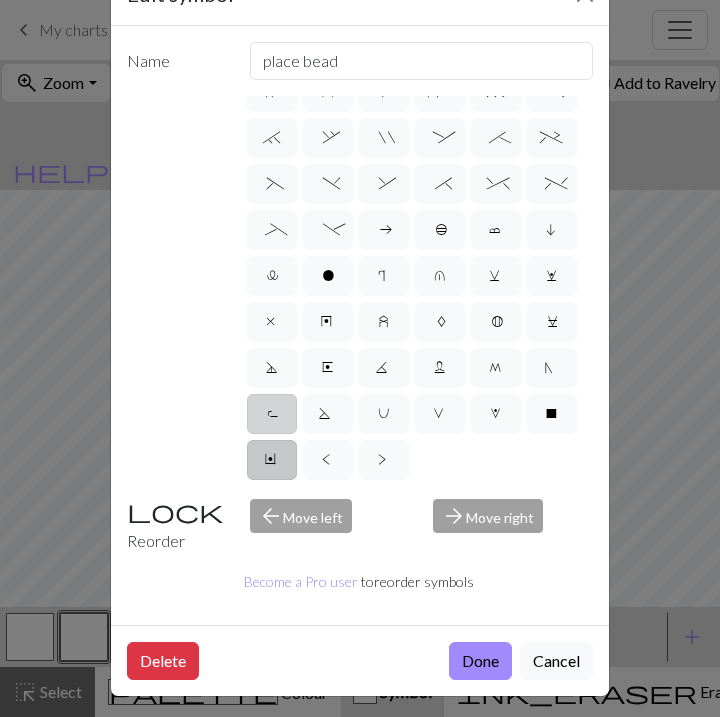 click on "R" at bounding box center (272, 416) 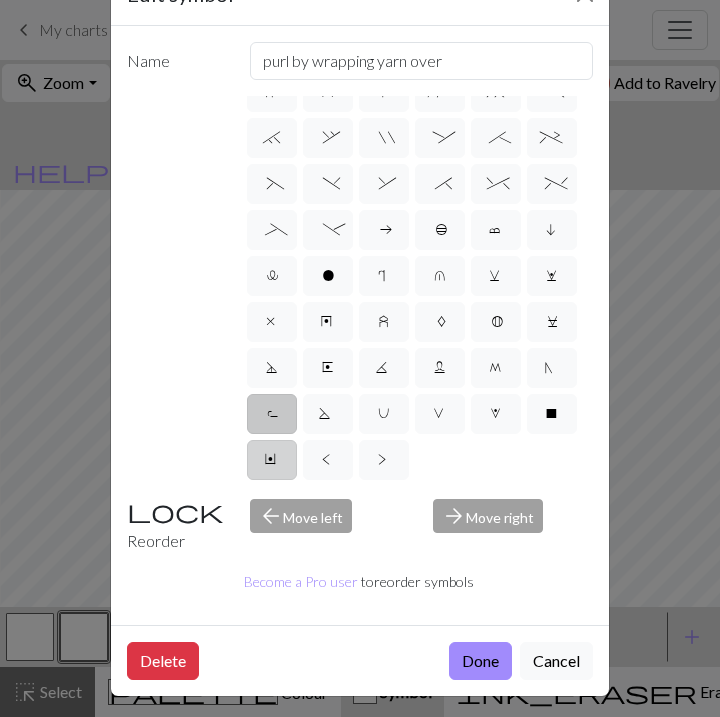 click on "Y" at bounding box center (272, 460) 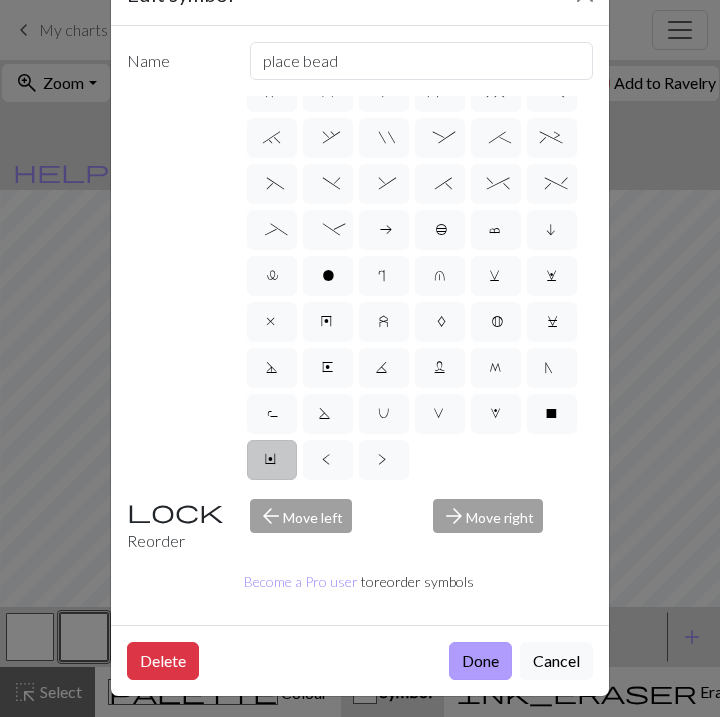 click on "Done" at bounding box center (480, 661) 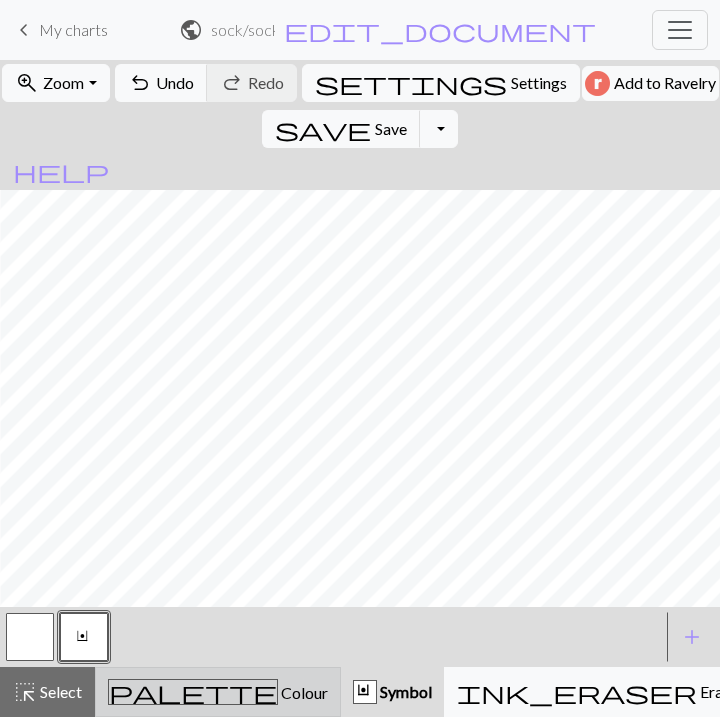 click on "palette   Colour   Colour" at bounding box center (218, 692) 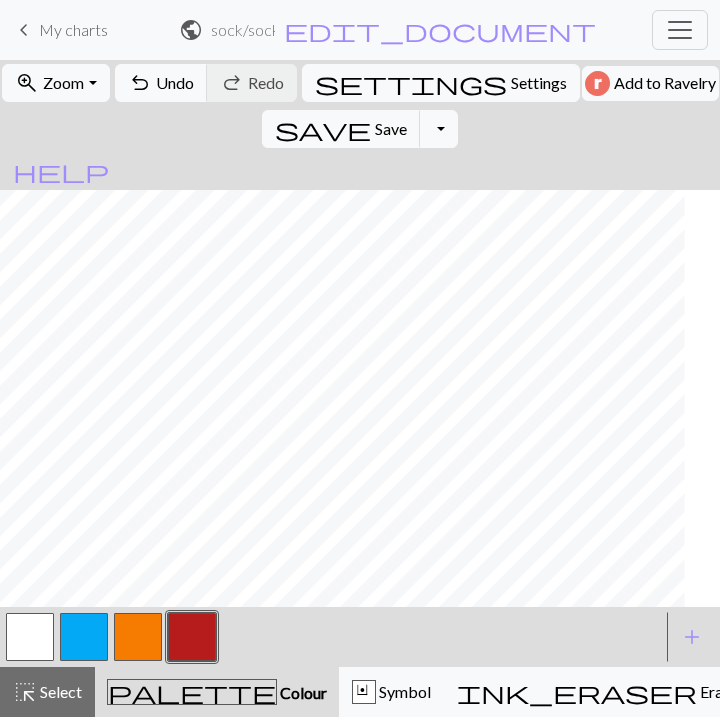 scroll, scrollTop: 1256, scrollLeft: 394, axis: both 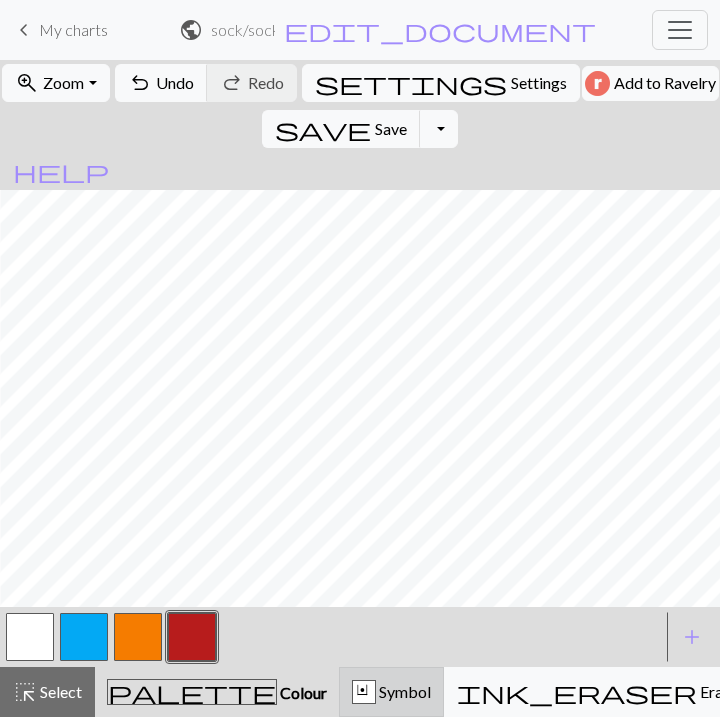 click on "Y   Symbol" at bounding box center (391, 692) 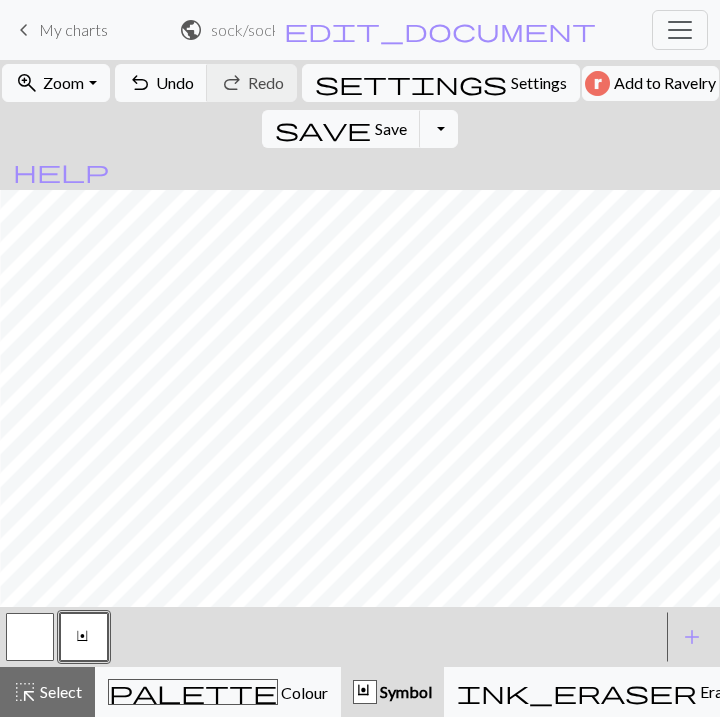 click at bounding box center (30, 637) 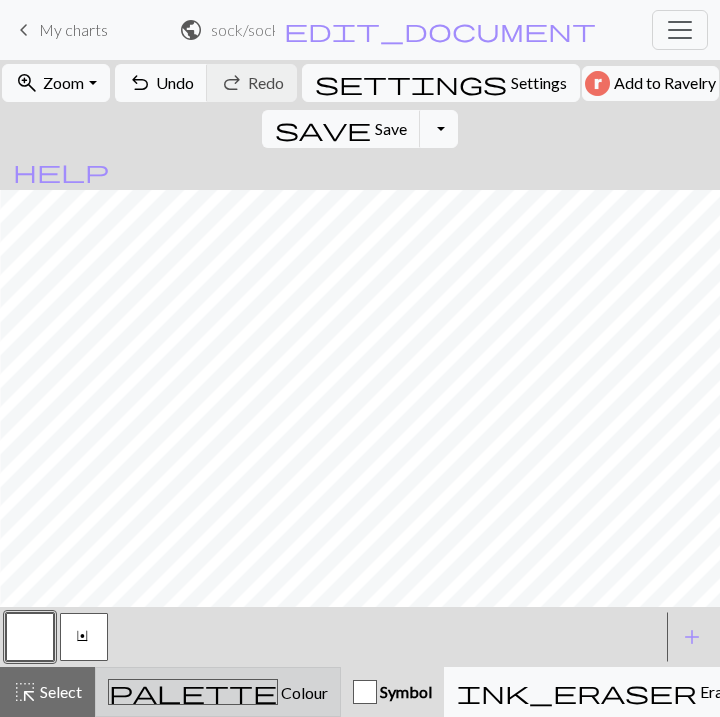 click on "palette   Colour   Colour" at bounding box center (218, 692) 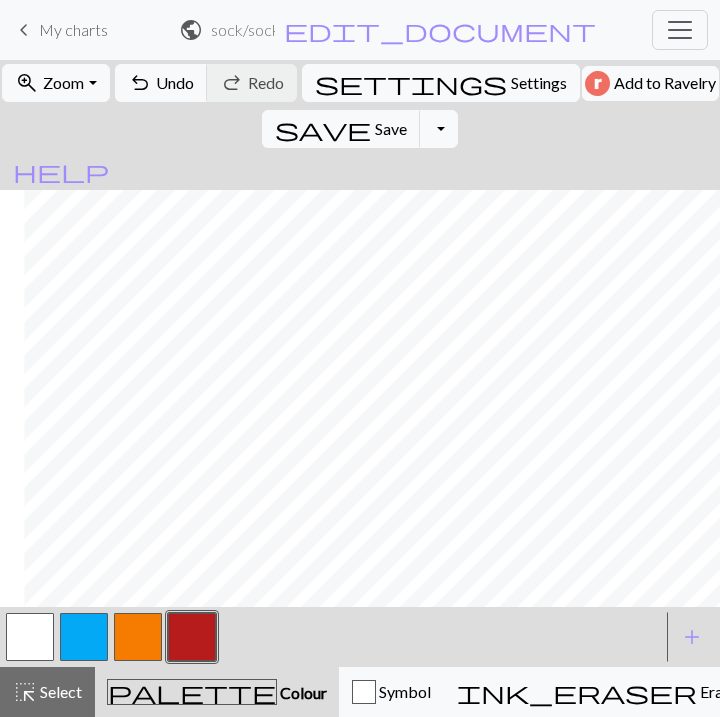 scroll, scrollTop: 1256, scrollLeft: 793, axis: both 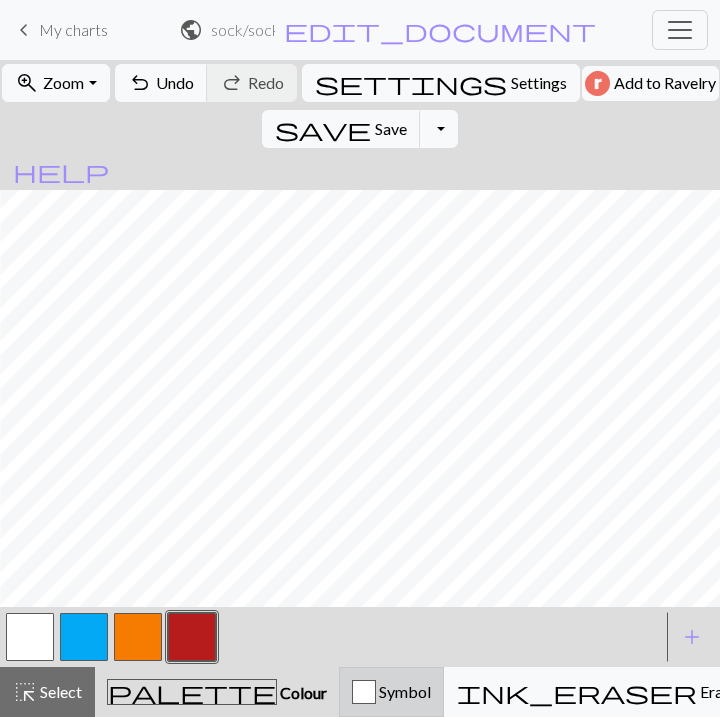 click on "Symbol" at bounding box center (403, 691) 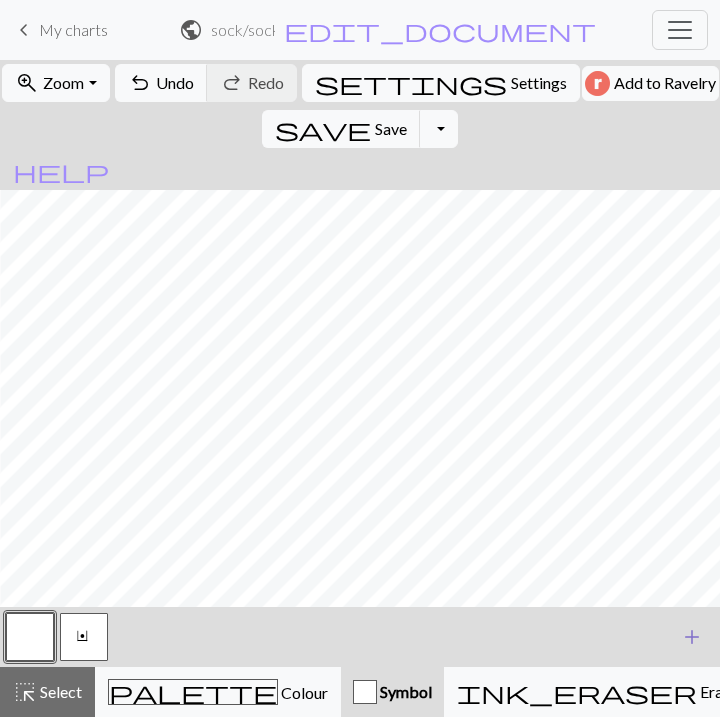 click on "add" at bounding box center [692, 637] 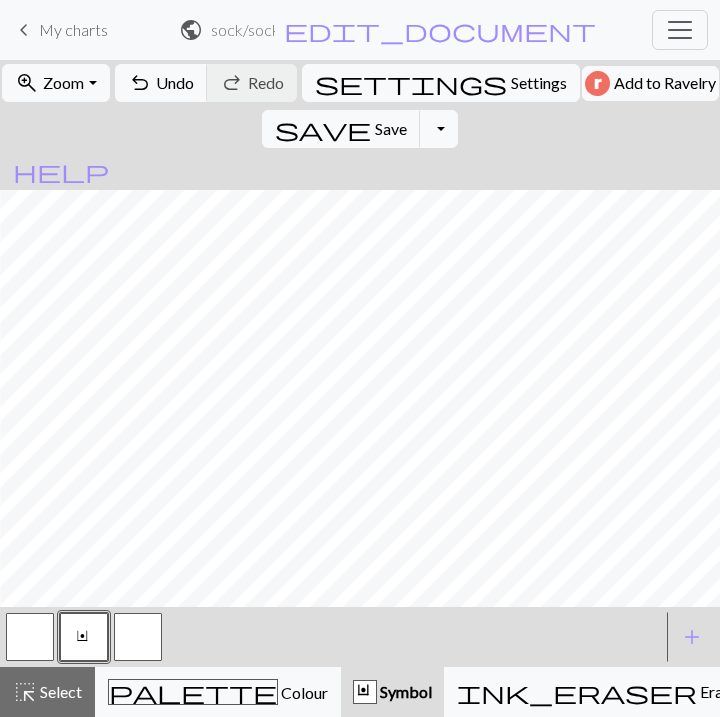 click at bounding box center (138, 637) 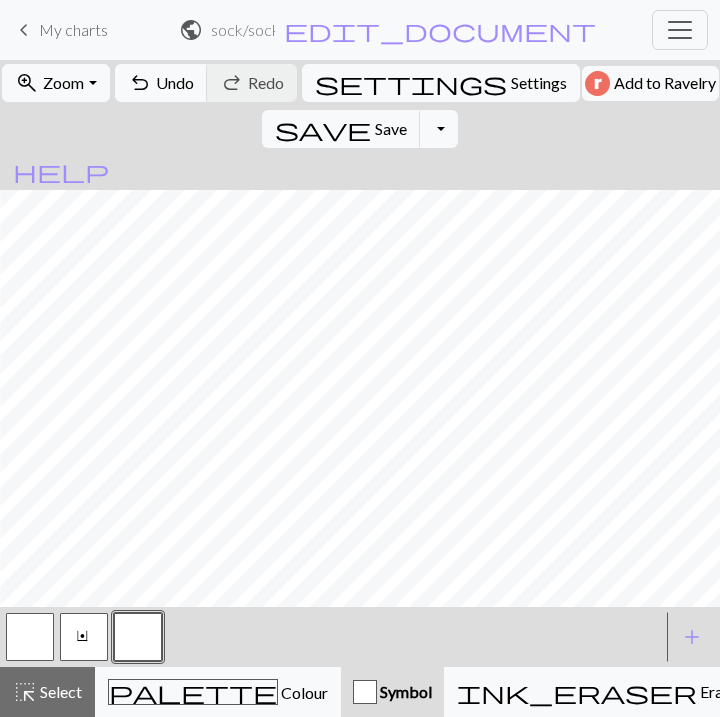click at bounding box center (138, 637) 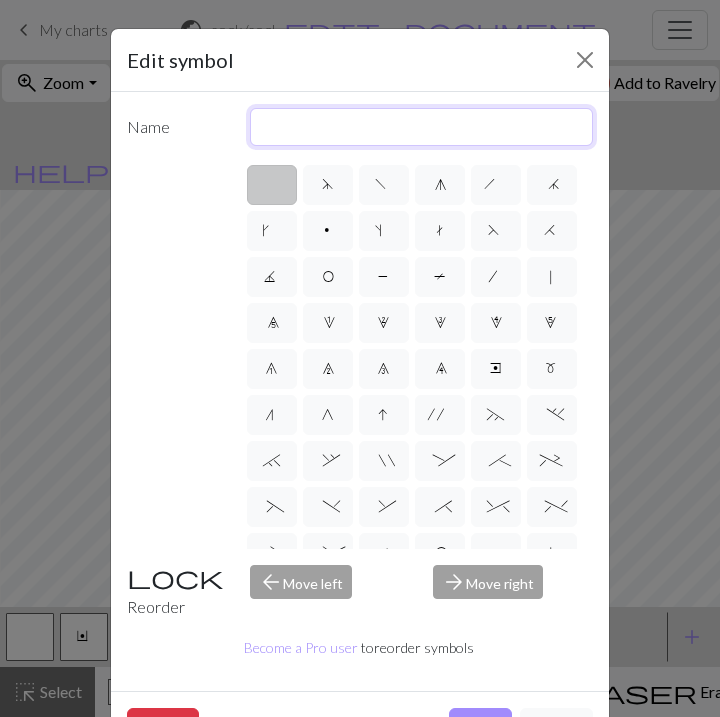click at bounding box center [422, 127] 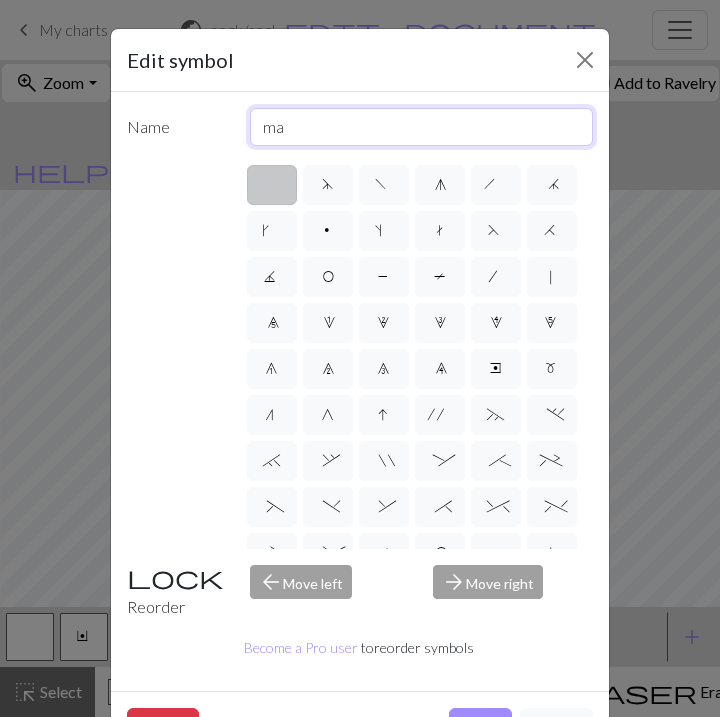 type on "m" 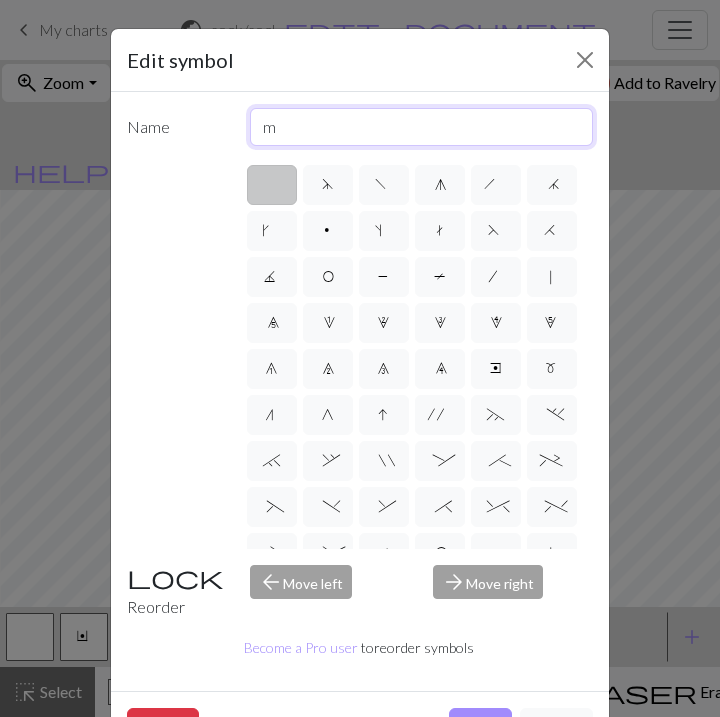 type 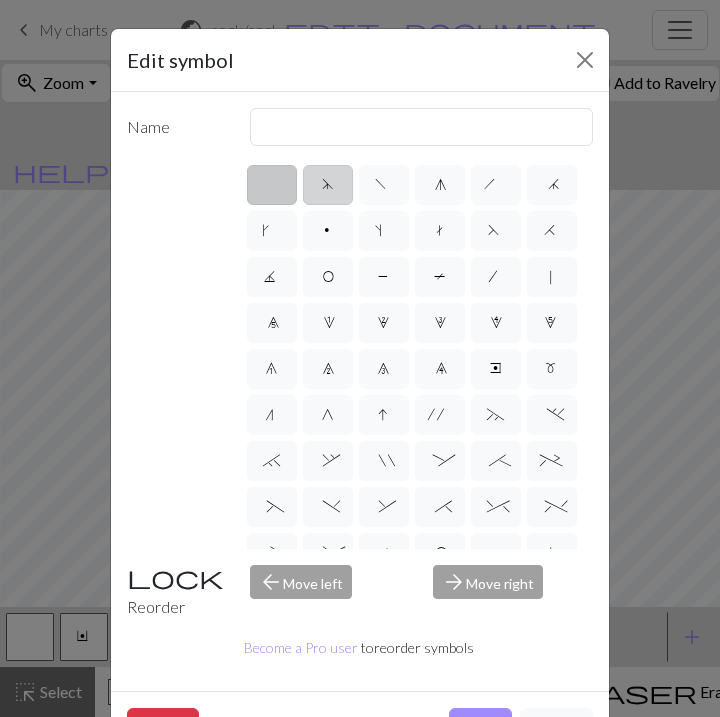 click on "d" at bounding box center [328, 185] 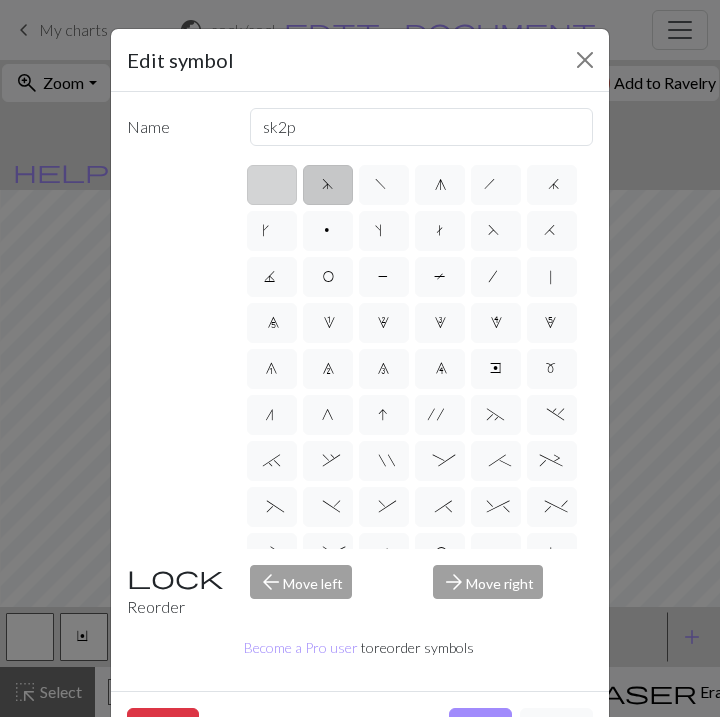 click at bounding box center (272, 185) 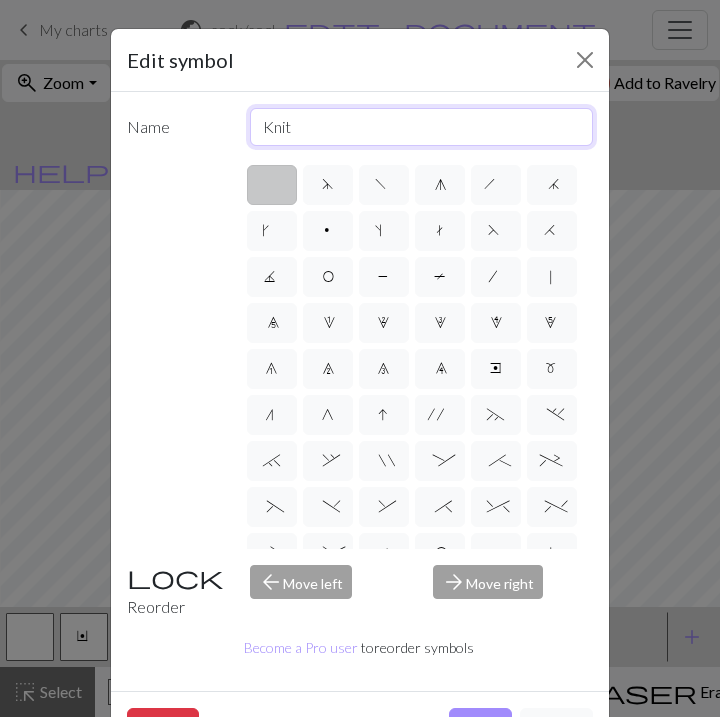 click on "Knit" at bounding box center (422, 127) 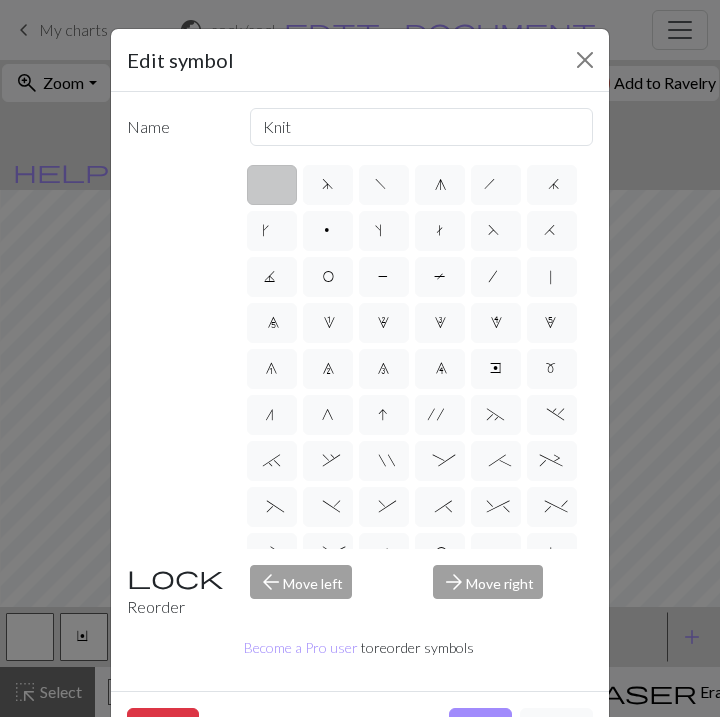 click on "d f g h j k p s t F H J O P T / | 0 1 2 3 4 5 6 7 8 9 e m n G I ' ~ . ` , " : ; + ( ) & * ^ % _ - a b c i l o r u v w x y z A B C D E K L M N R S U V W X Y < >" at bounding box center [419, 355] 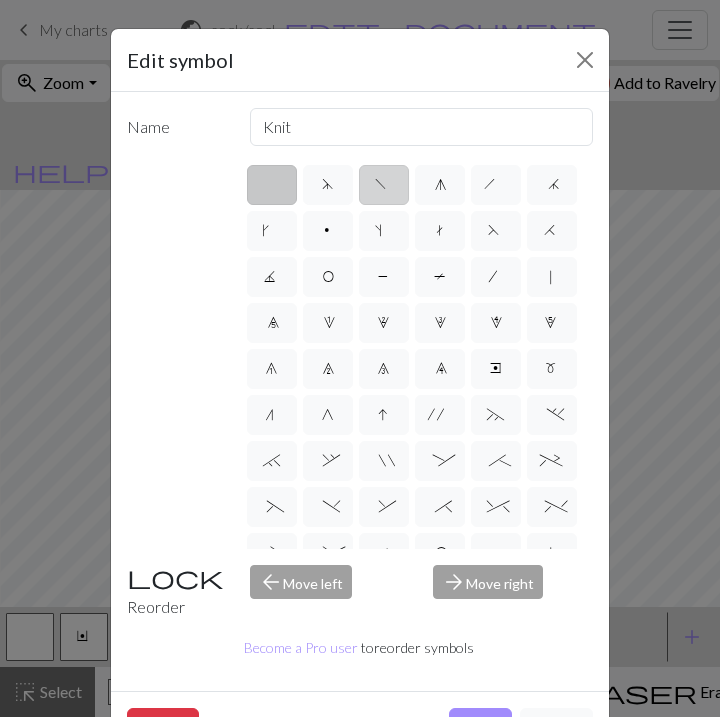 click on "f" at bounding box center [384, 185] 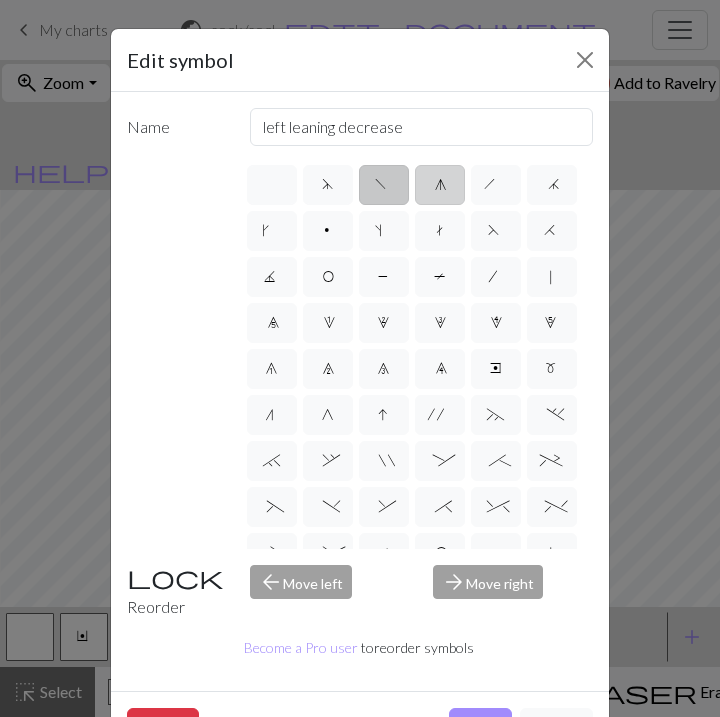 click on "g" at bounding box center (440, 185) 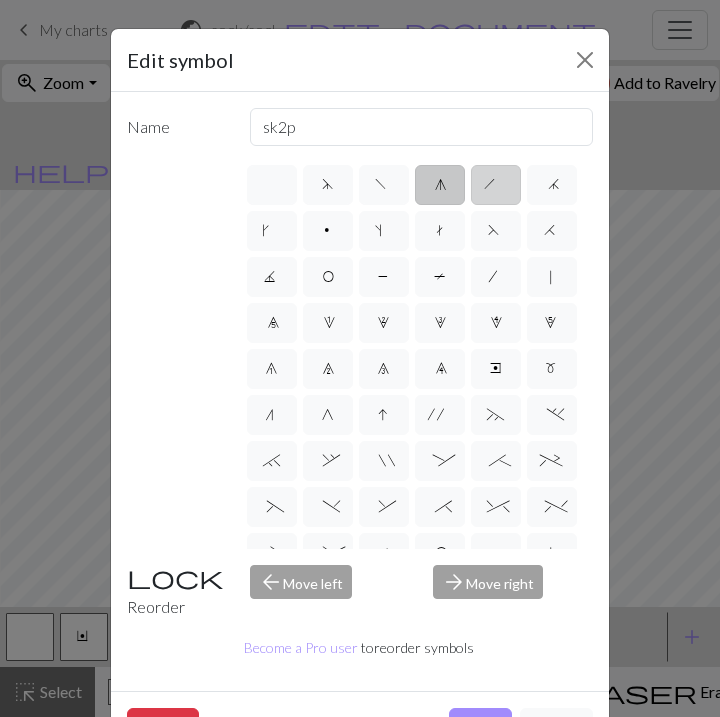 click on "h" at bounding box center [496, 187] 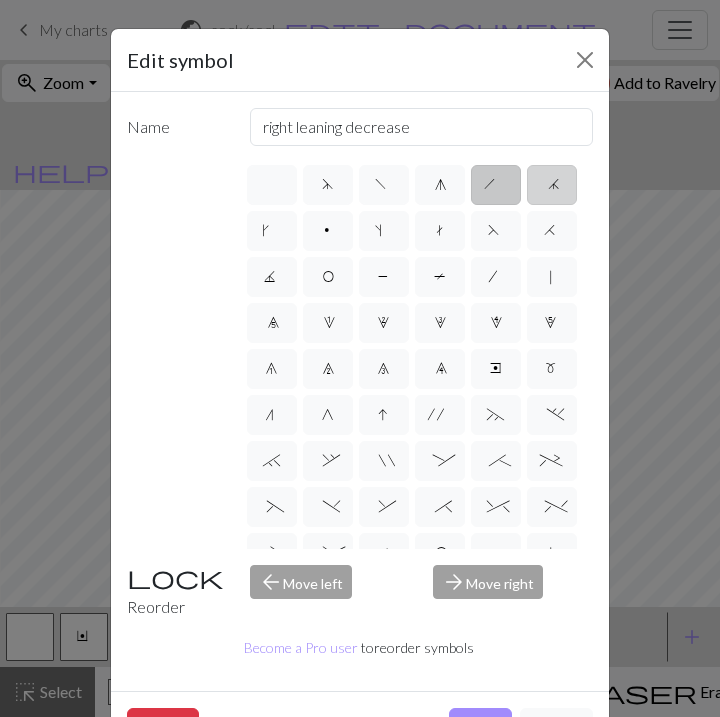 click on "j" at bounding box center (552, 185) 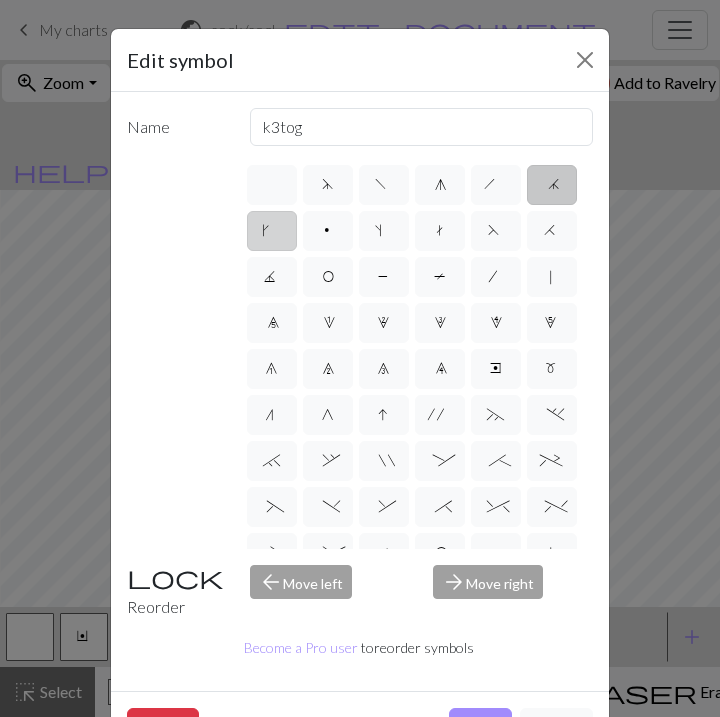 click on "k" at bounding box center (272, 233) 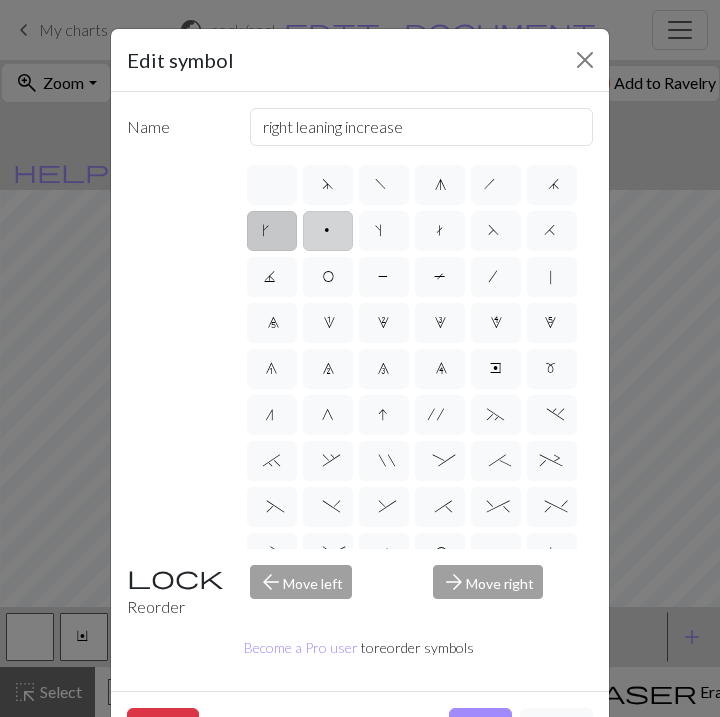 click on "p" at bounding box center (328, 231) 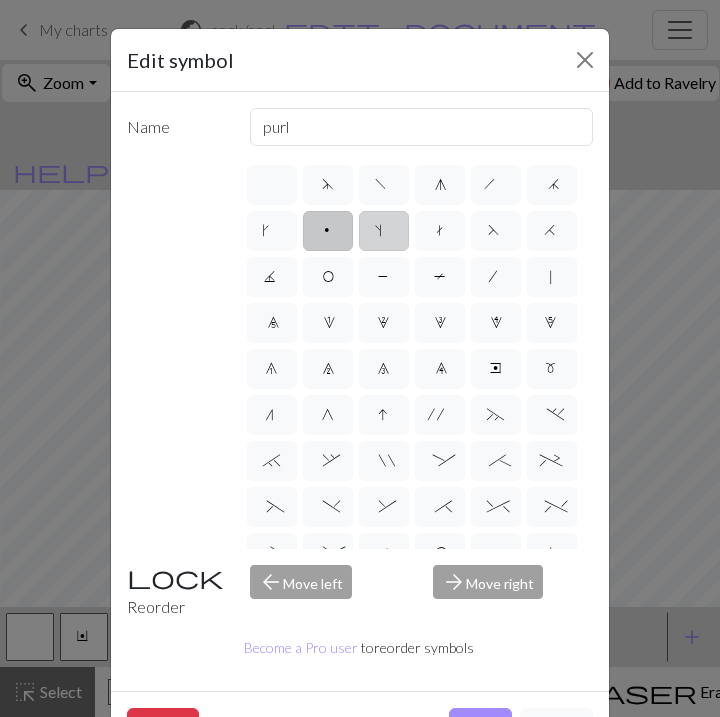 click on "s" at bounding box center (383, 233) 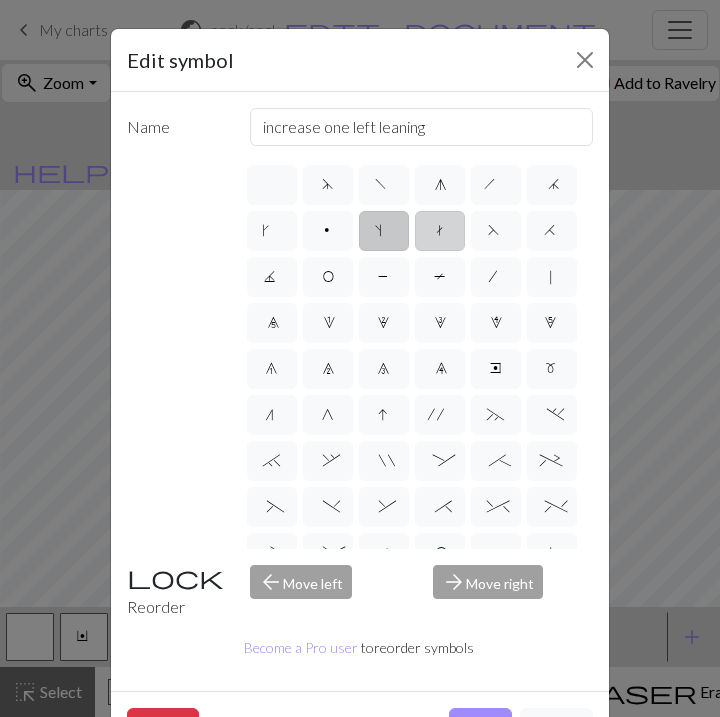 click on "t" at bounding box center (440, 231) 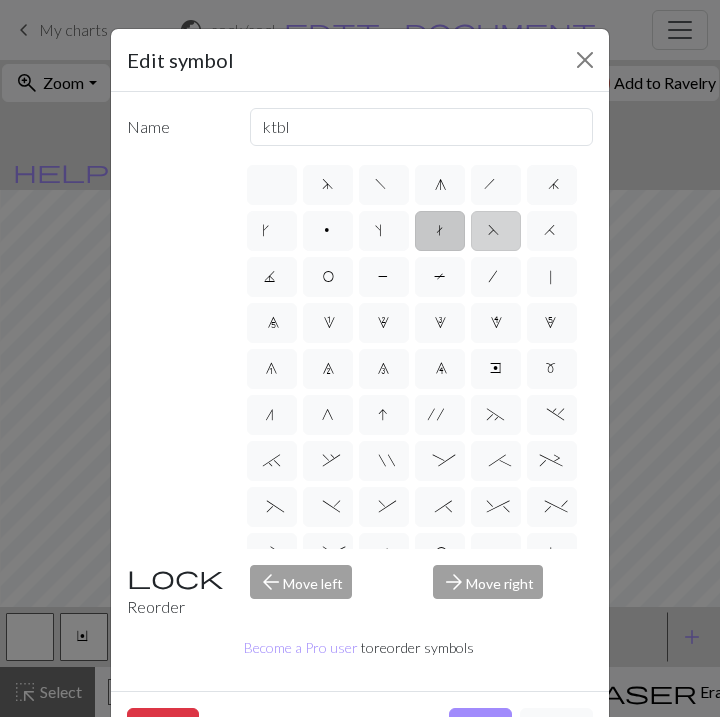 click on "F" at bounding box center (496, 231) 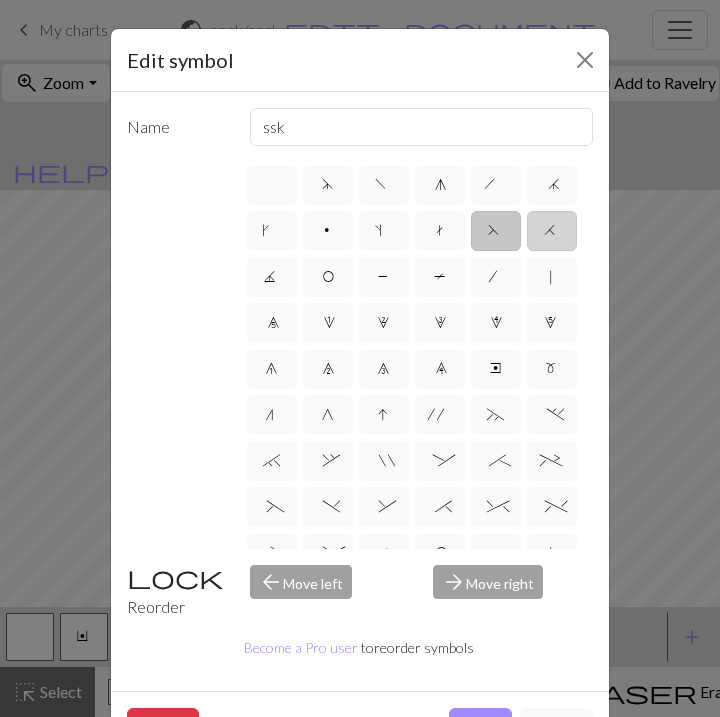 click on "H" at bounding box center (552, 231) 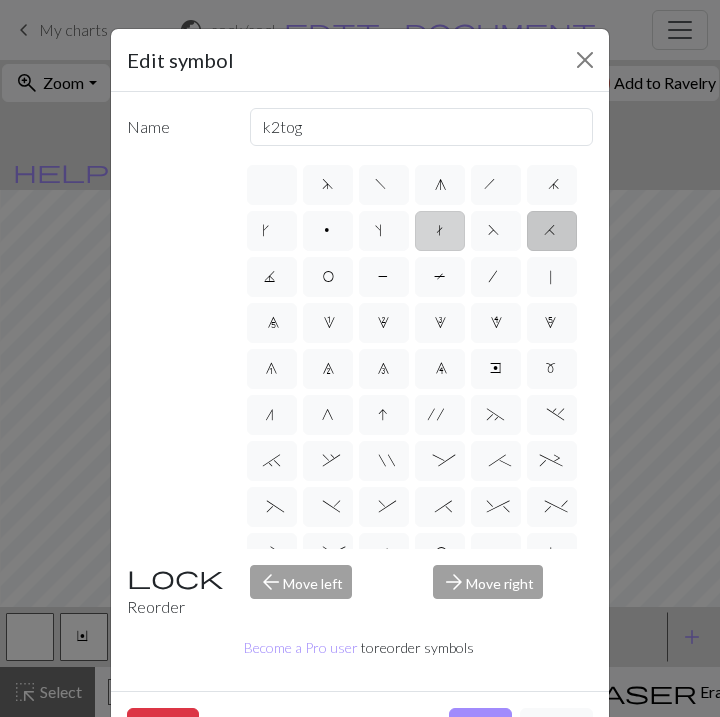 click on "t" at bounding box center [440, 233] 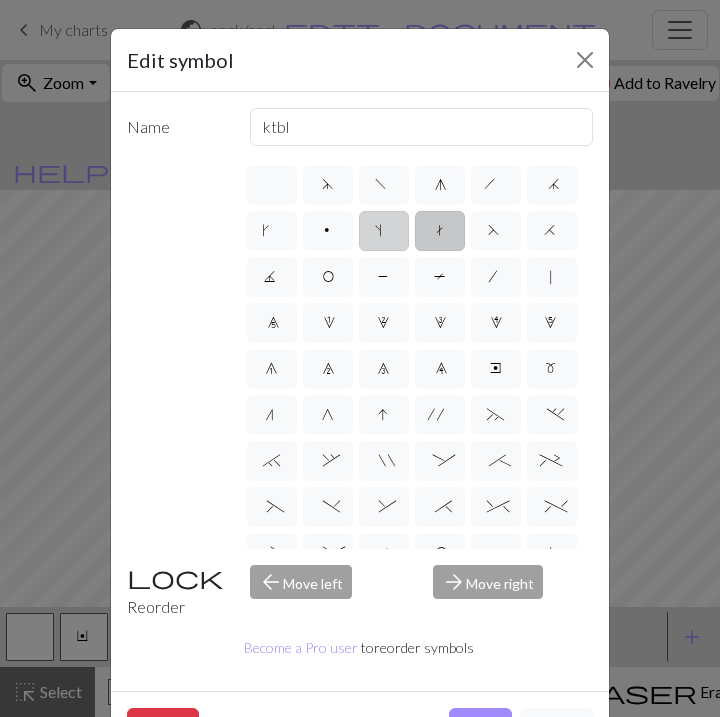 click on "s" at bounding box center [384, 231] 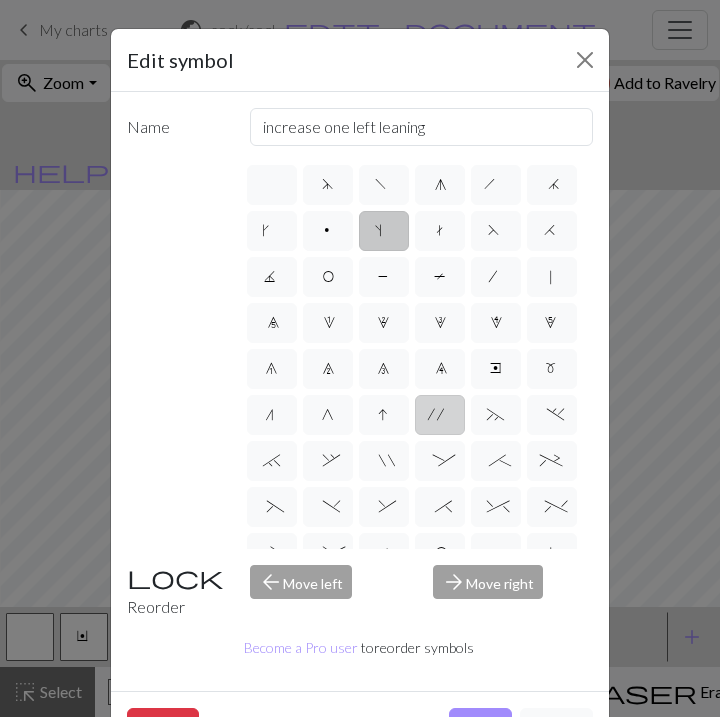 click on "'" at bounding box center [440, 415] 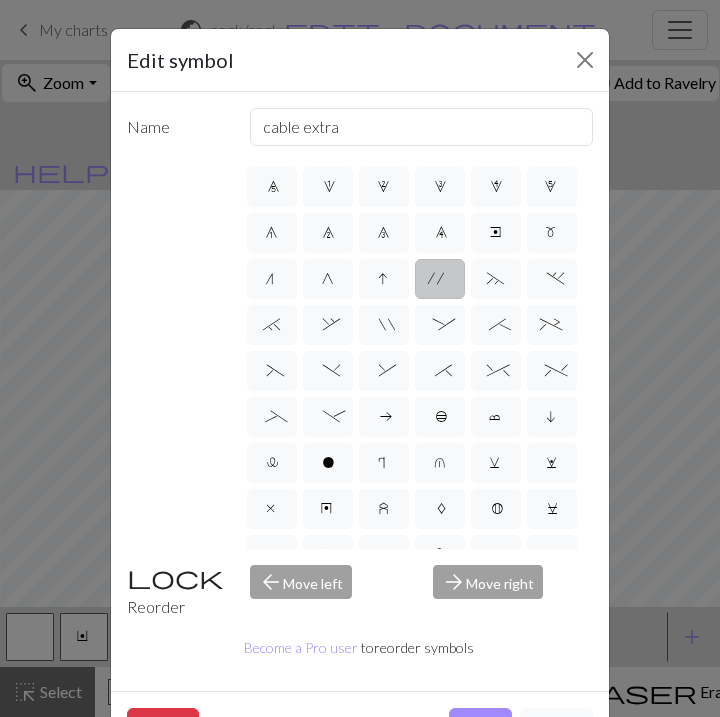 scroll, scrollTop: 149, scrollLeft: 0, axis: vertical 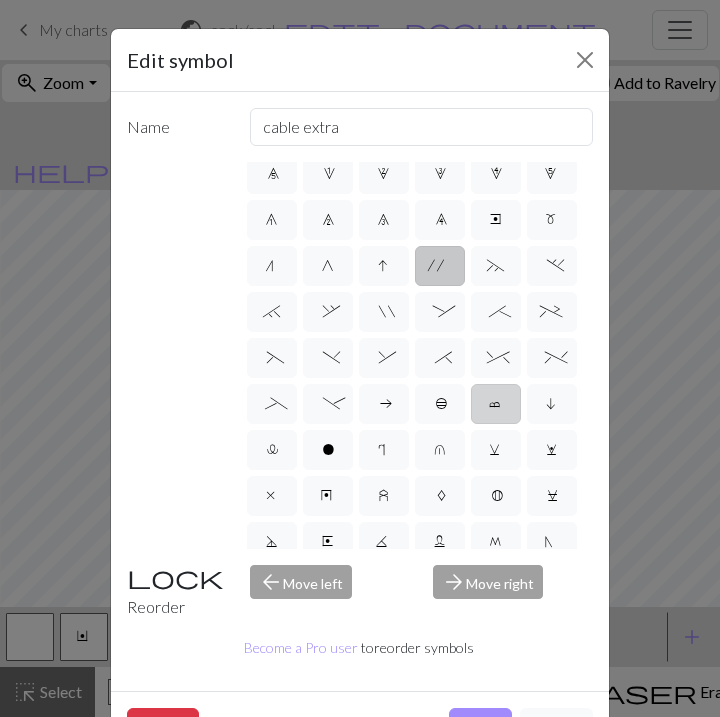 click on "c" at bounding box center [496, 406] 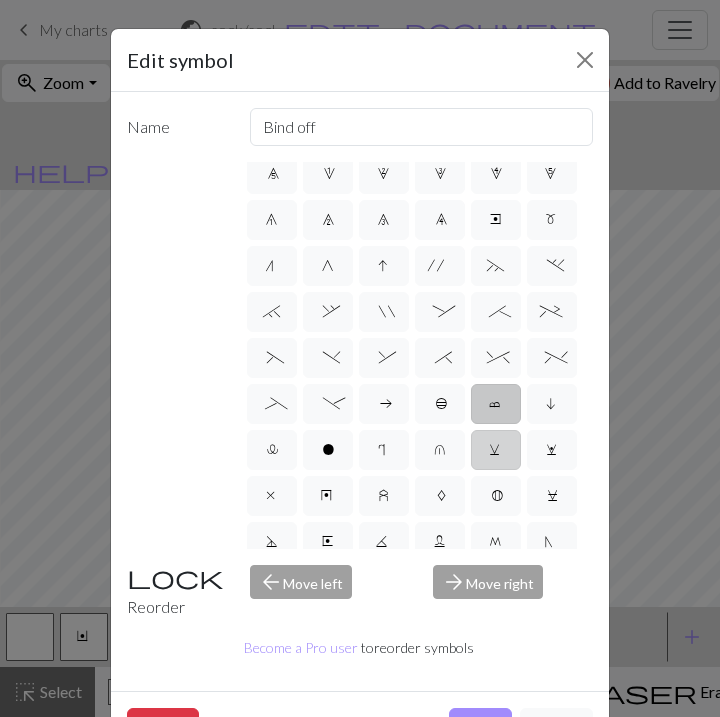 click on "v" at bounding box center (496, 450) 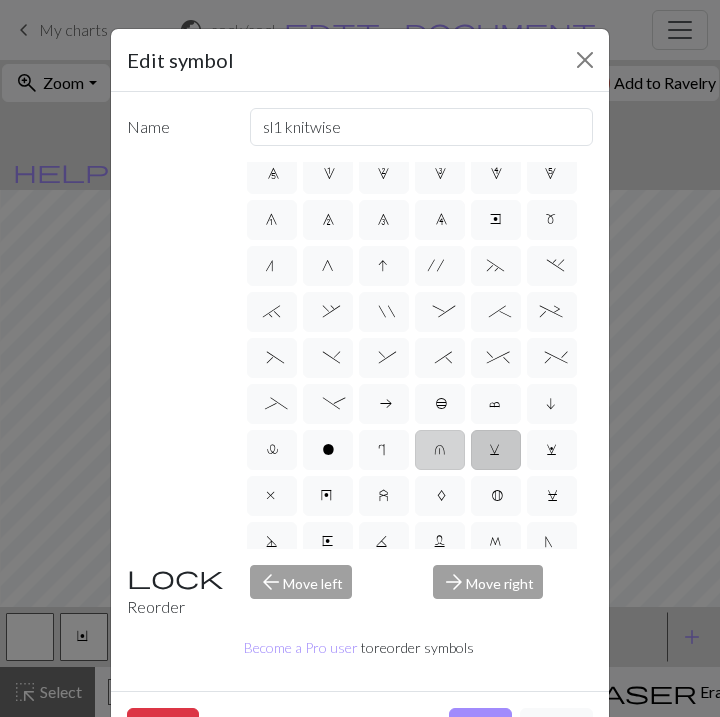 click on "u" at bounding box center (440, 452) 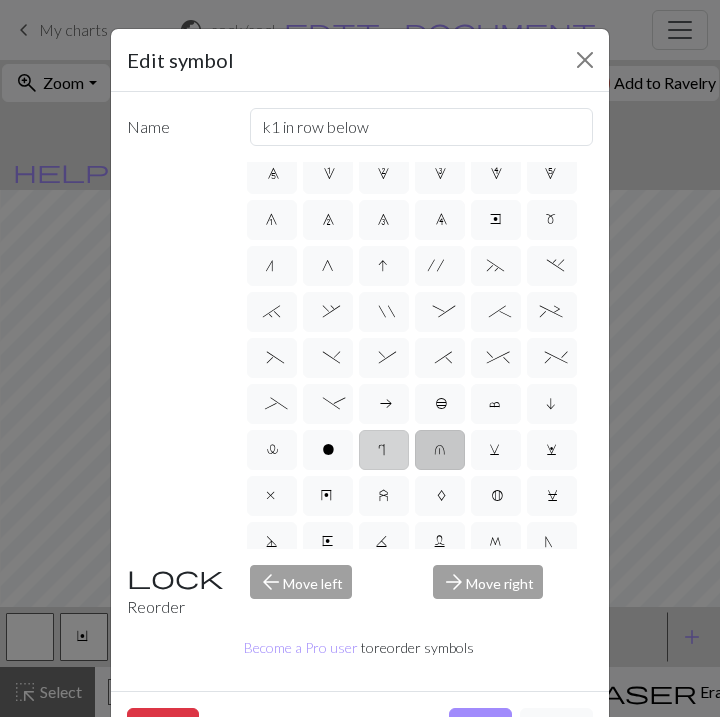 click on "r" at bounding box center [384, 450] 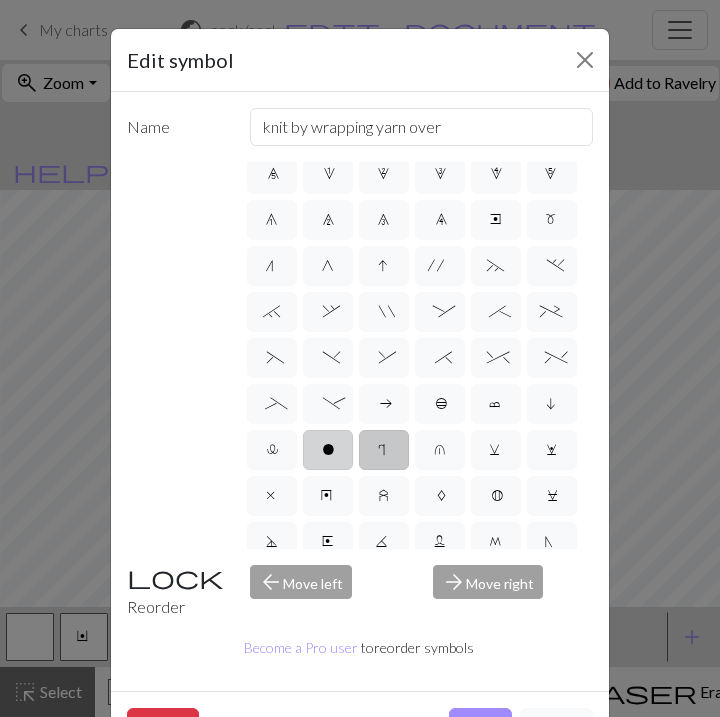click on "o" at bounding box center [328, 450] 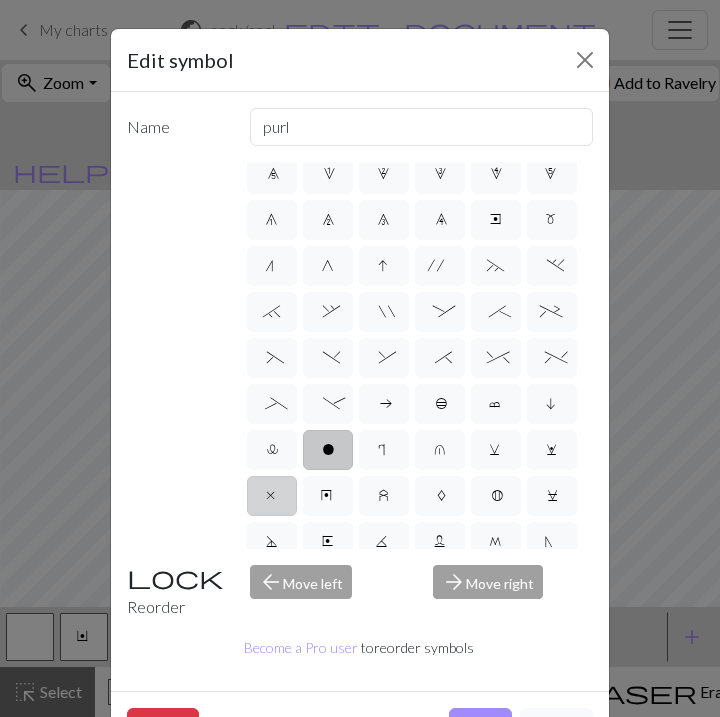 click on "x" at bounding box center (272, 496) 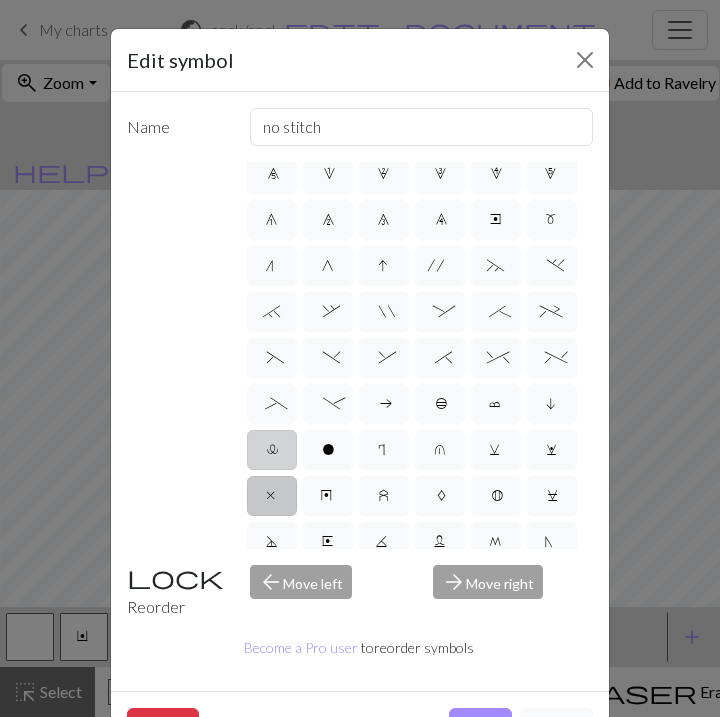 click on "l" at bounding box center [271, 452] 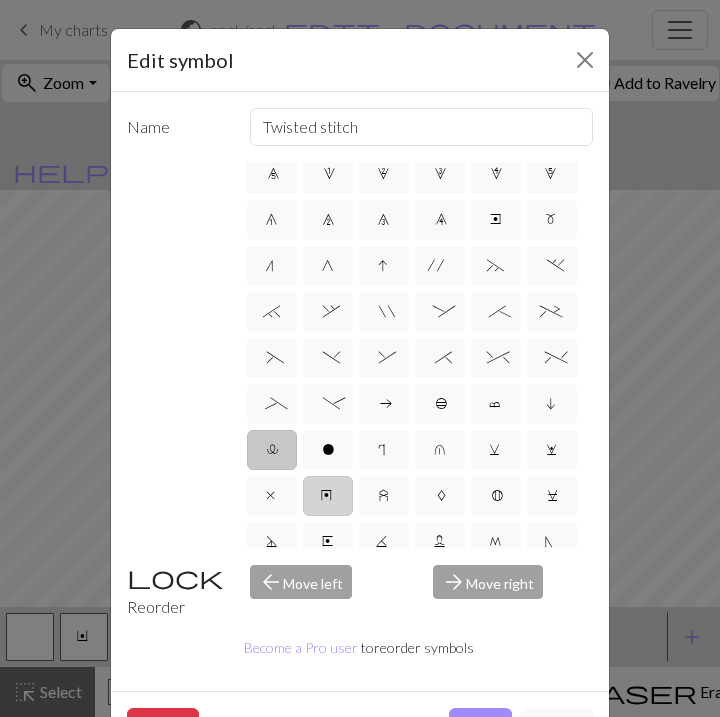 click on "y" at bounding box center (328, 496) 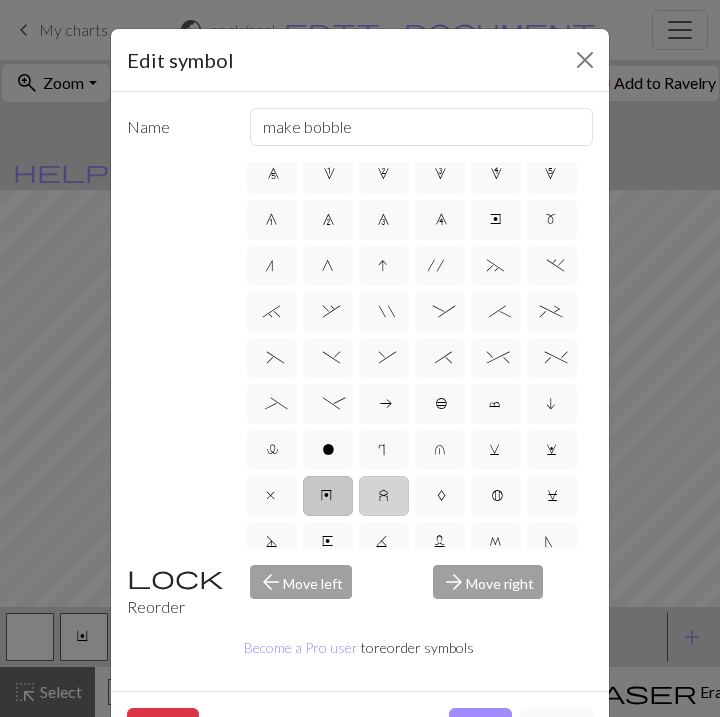 click on "z" at bounding box center [384, 498] 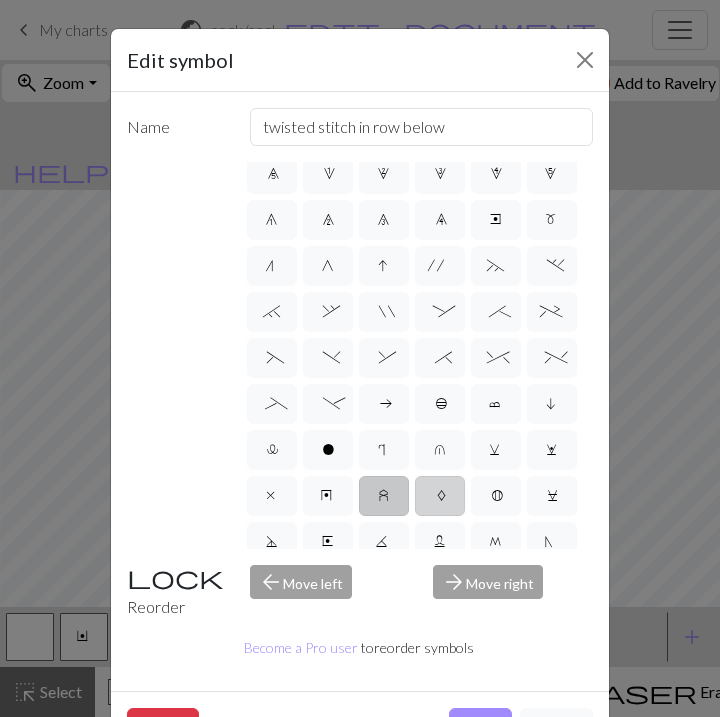 click on "A" at bounding box center (440, 496) 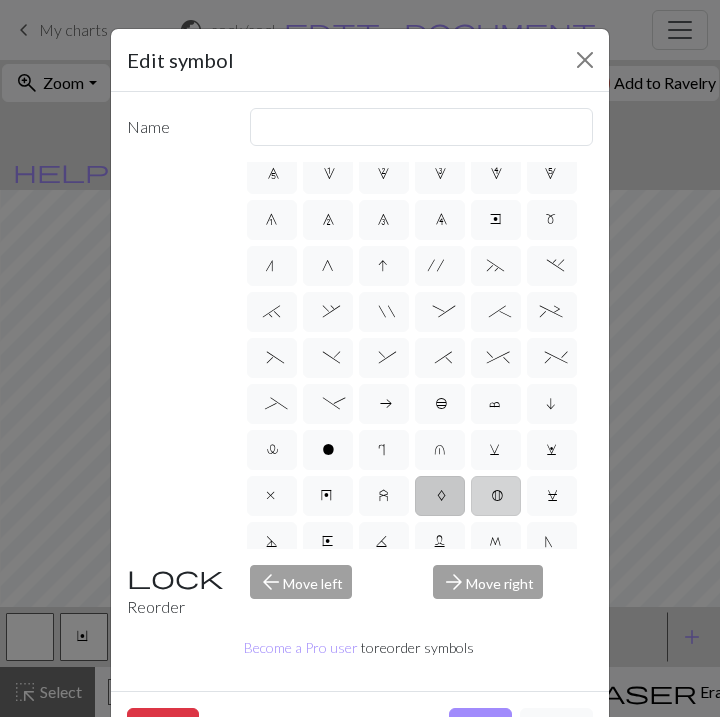 click on "B" at bounding box center [496, 496] 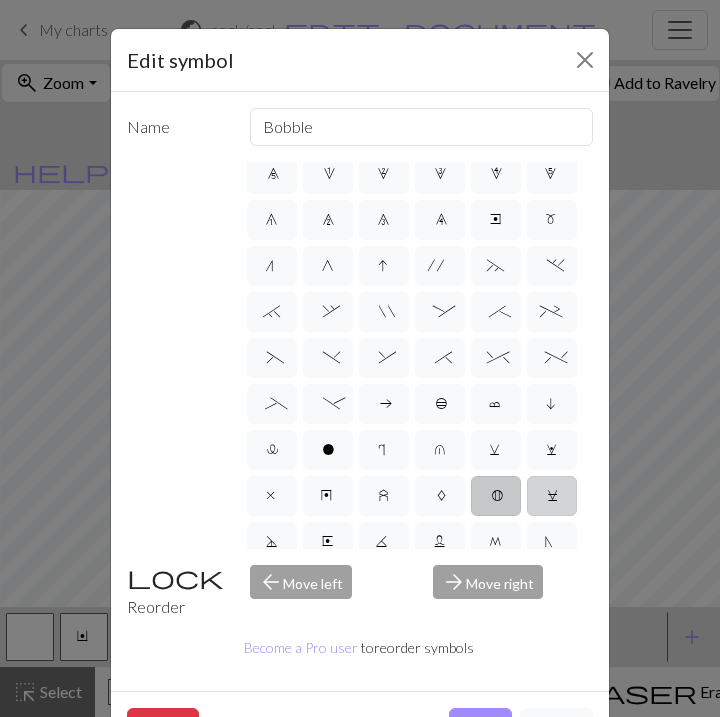 click on "C" at bounding box center (552, 496) 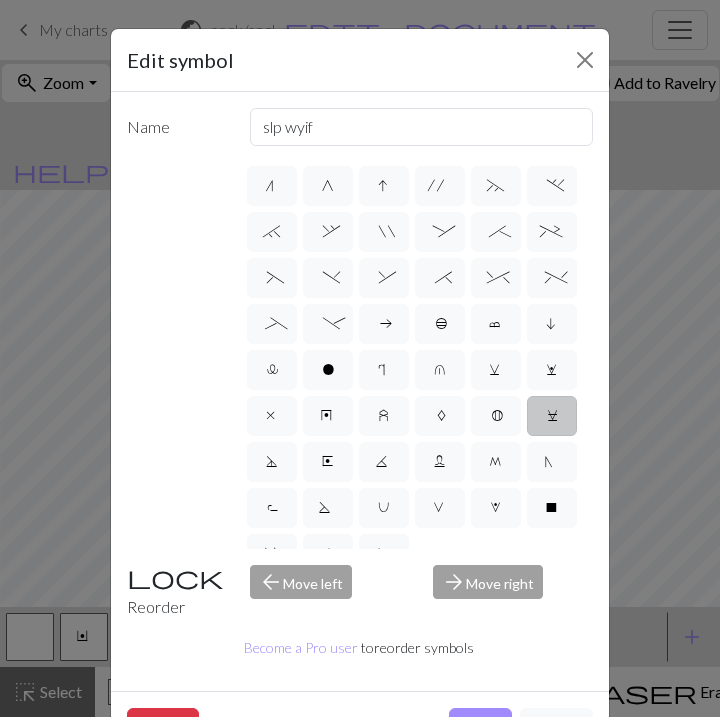scroll, scrollTop: 231, scrollLeft: 0, axis: vertical 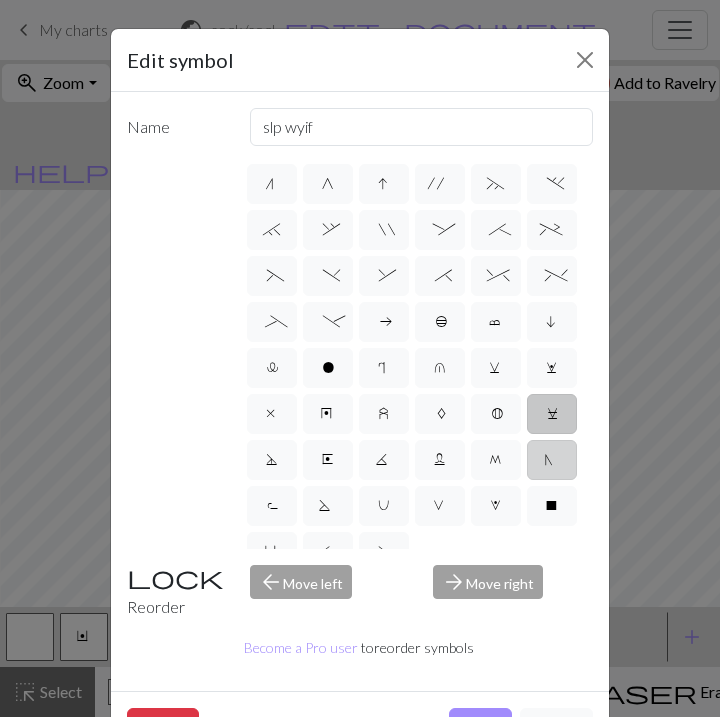 click on "N" at bounding box center (552, 460) 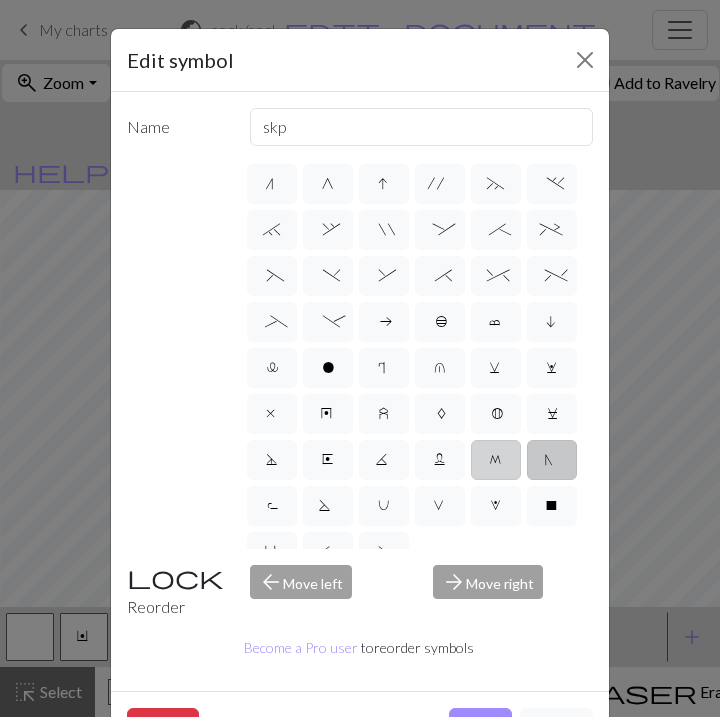 click on "M" at bounding box center [496, 460] 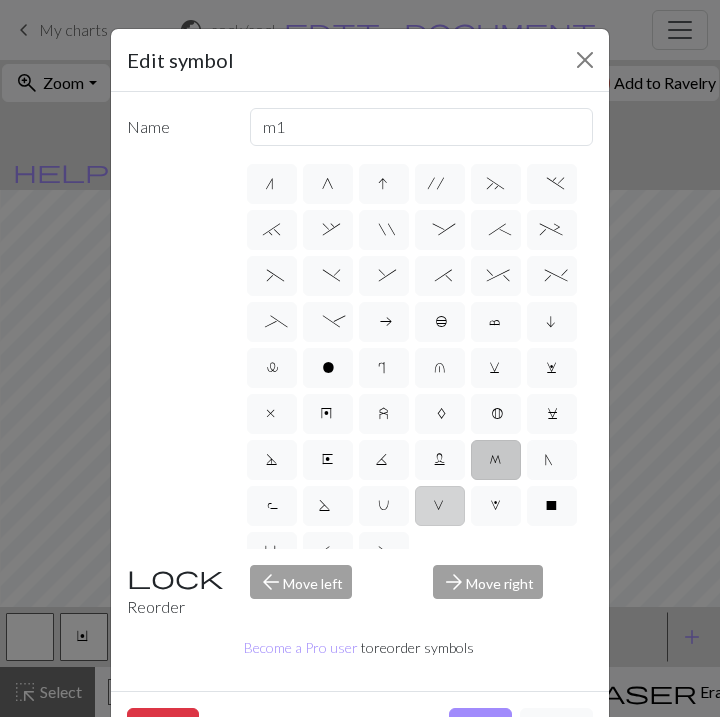 click on "V" at bounding box center [440, 508] 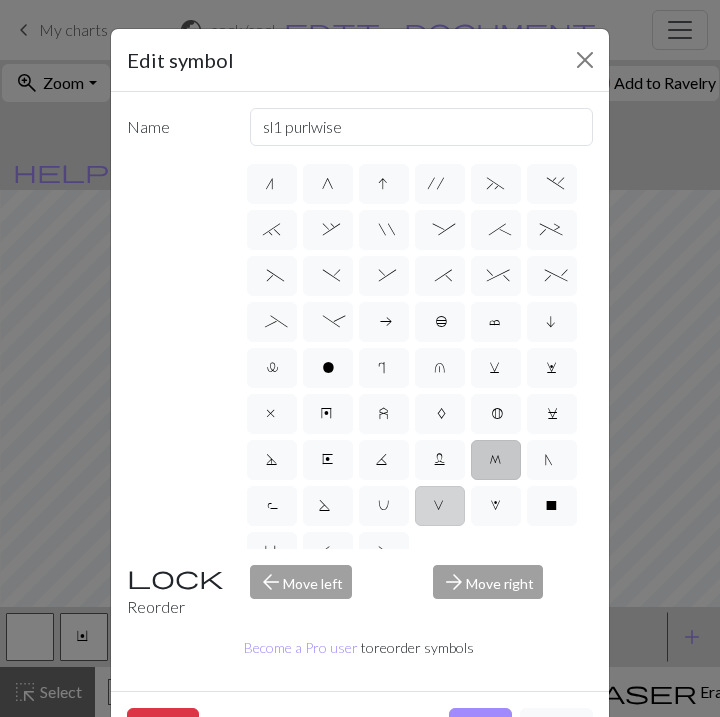 scroll, scrollTop: 66, scrollLeft: 0, axis: vertical 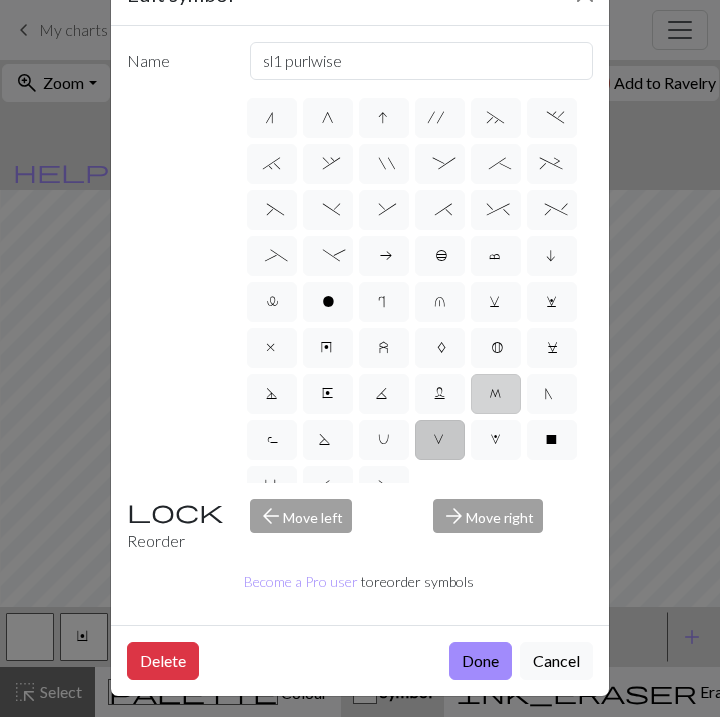 click on "M" at bounding box center (496, 394) 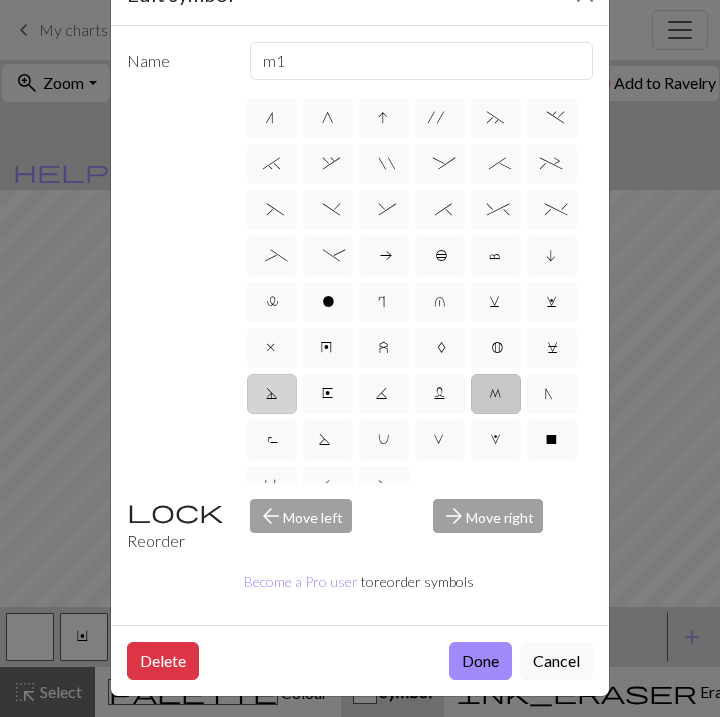 click on "D" at bounding box center (271, 396) 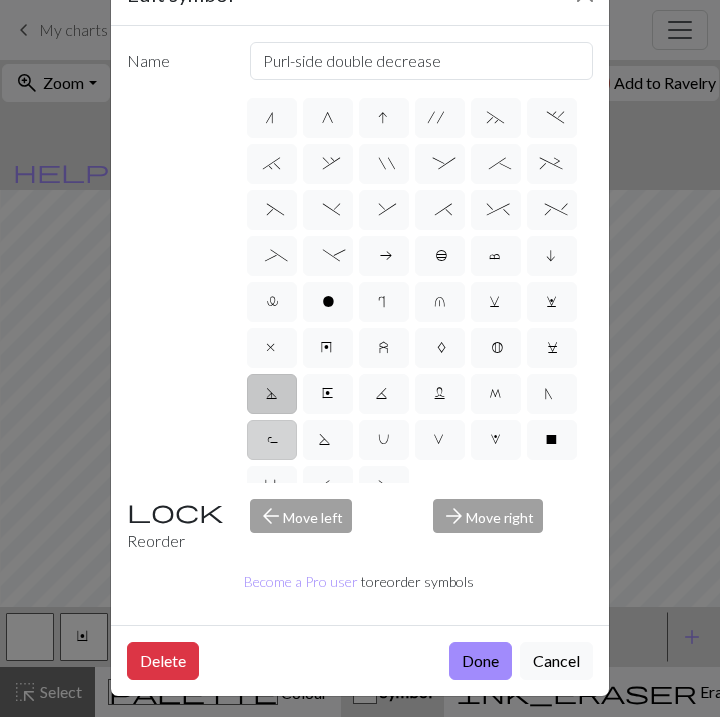 click on "R" at bounding box center [272, 440] 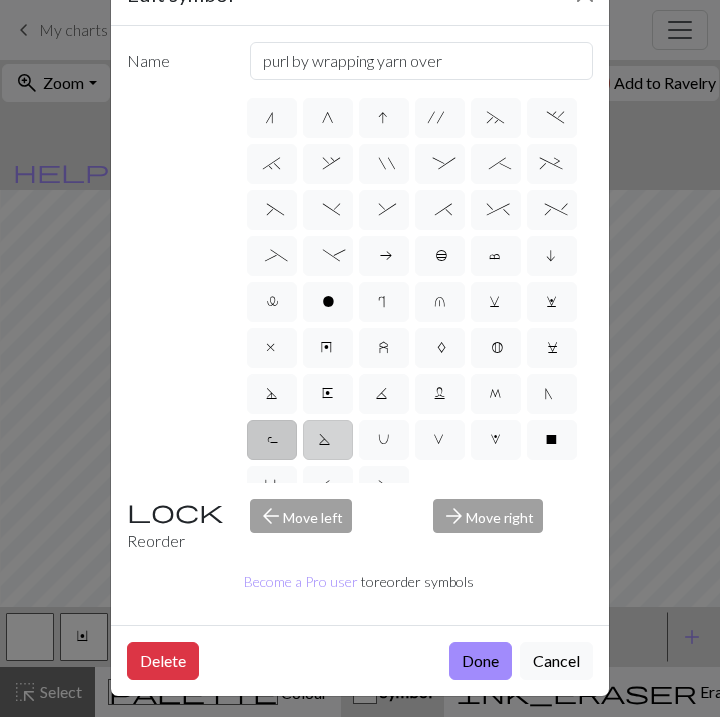 click on "S" at bounding box center (328, 440) 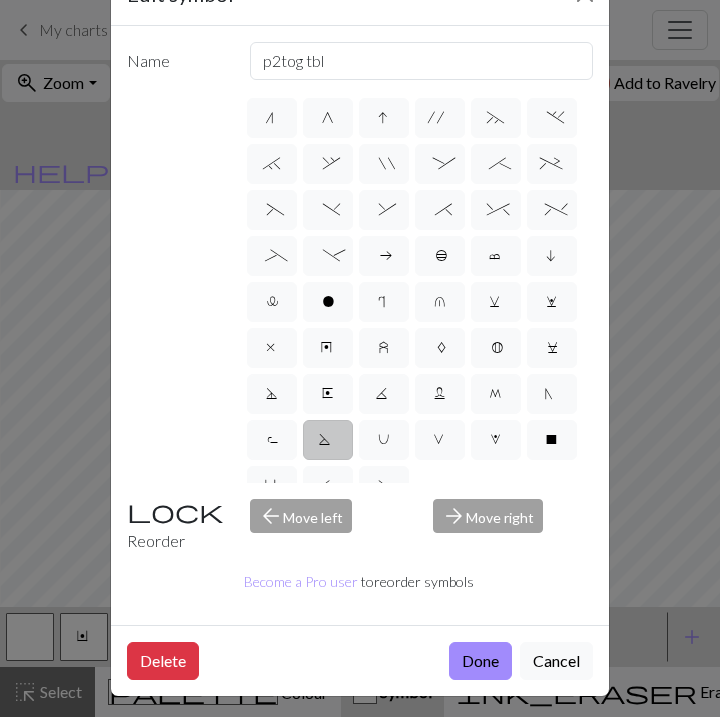 scroll, scrollTop: 257, scrollLeft: 0, axis: vertical 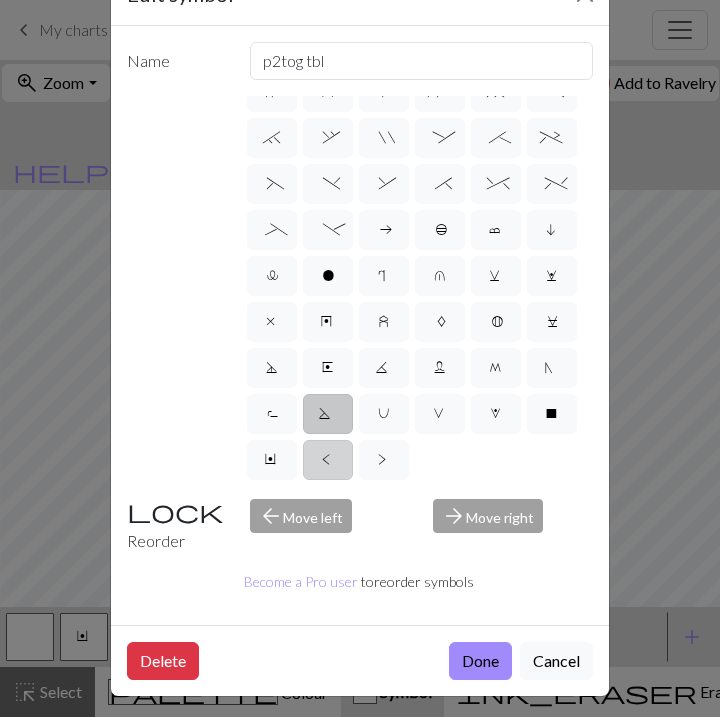 click on "<" at bounding box center (328, 462) 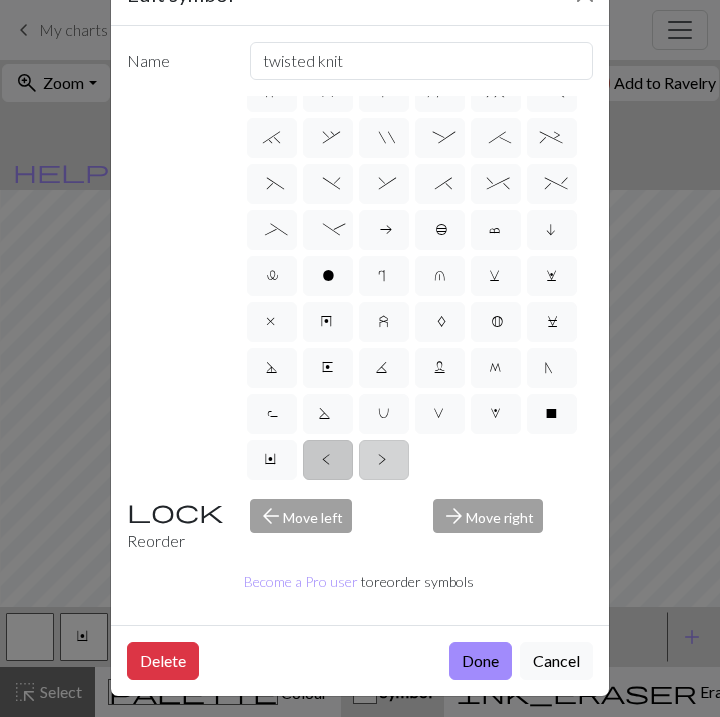 click on ">" at bounding box center (384, 460) 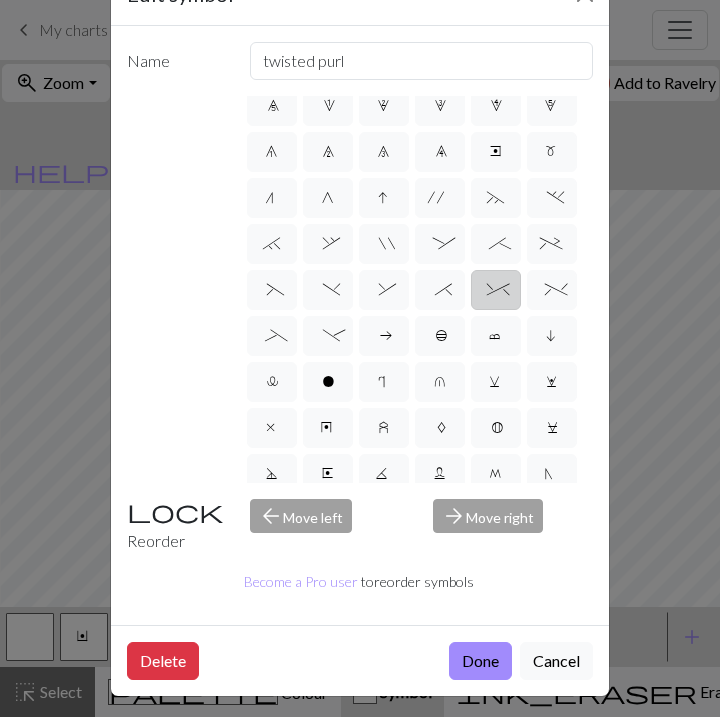 scroll, scrollTop: 0, scrollLeft: 0, axis: both 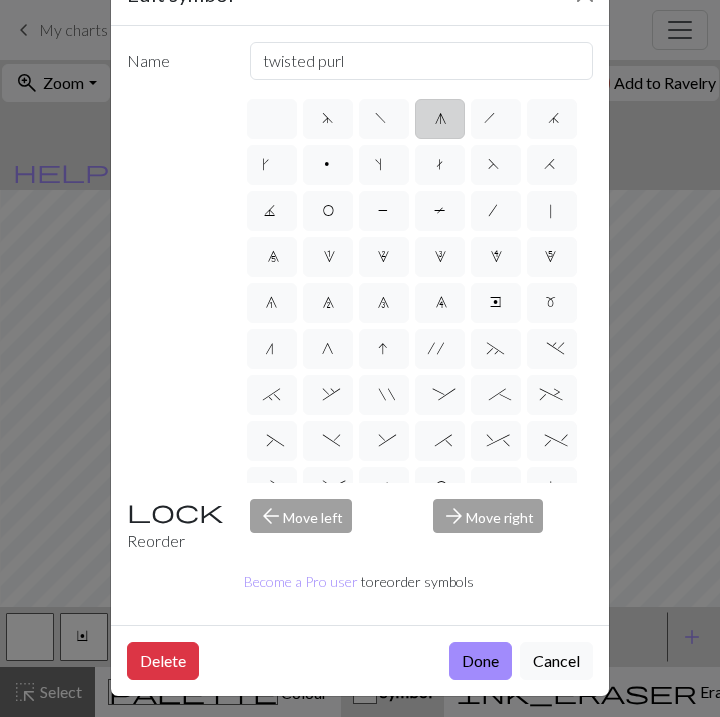 click on "g" at bounding box center [439, 121] 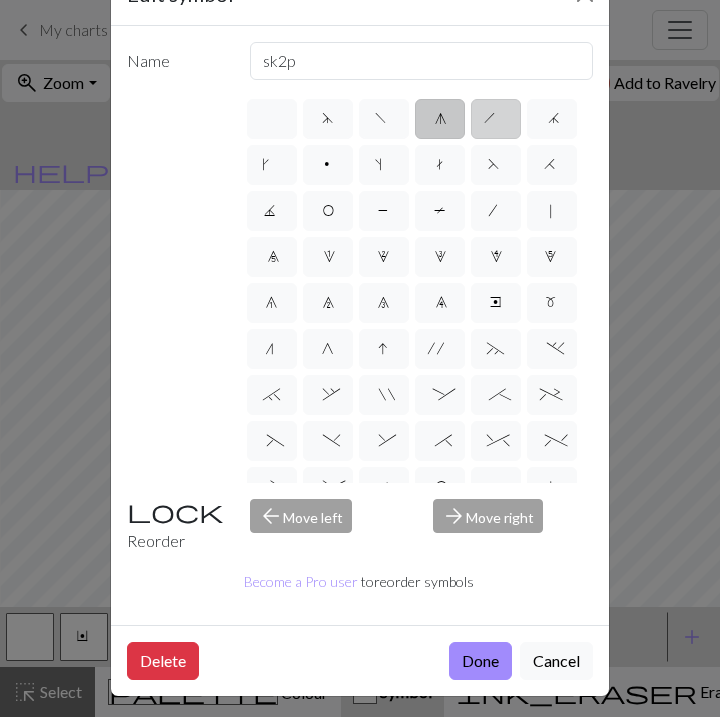 click on "h" at bounding box center [496, 119] 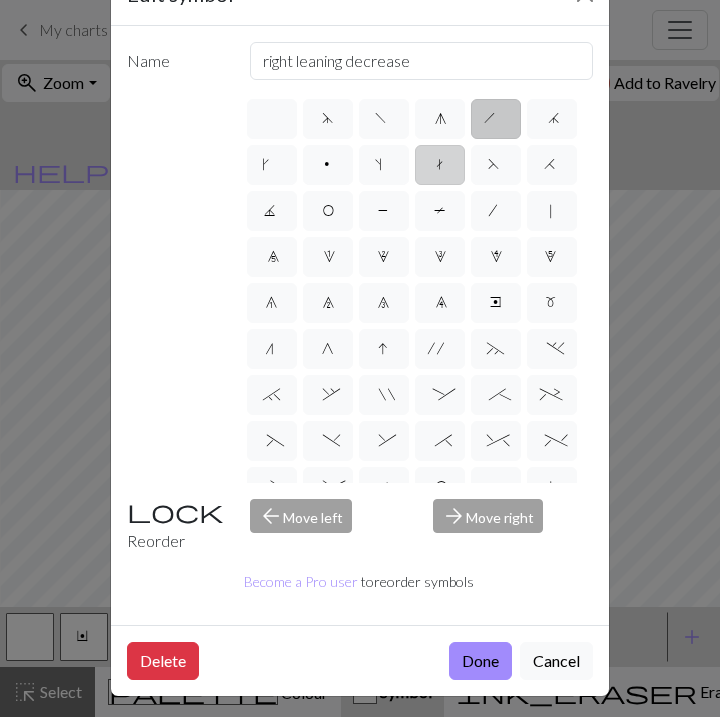 click on "t" at bounding box center (440, 165) 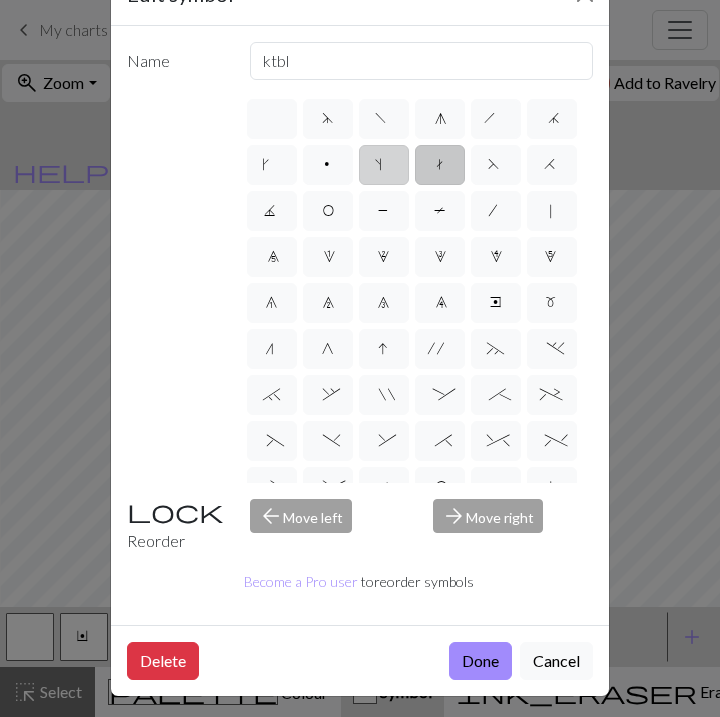 click on "s" at bounding box center (384, 165) 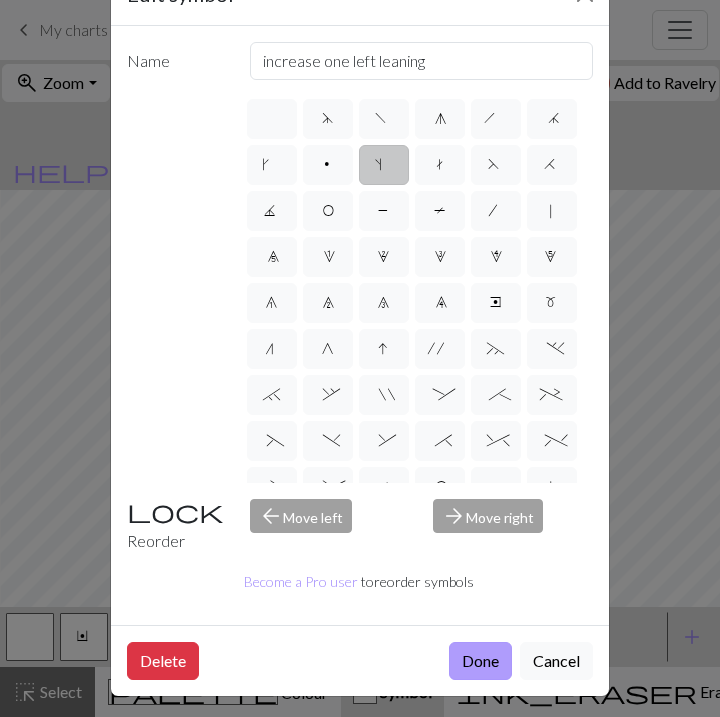 click on "Done" at bounding box center [480, 661] 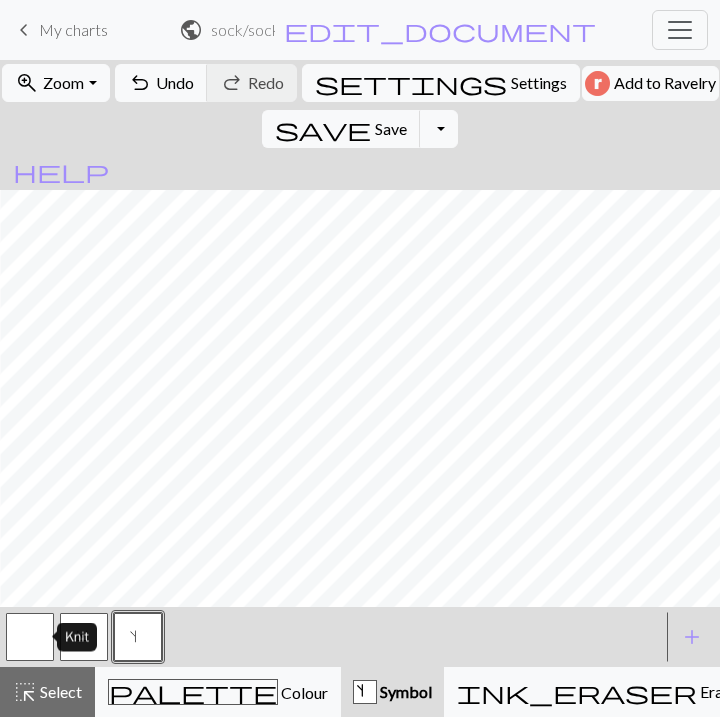 click at bounding box center (30, 637) 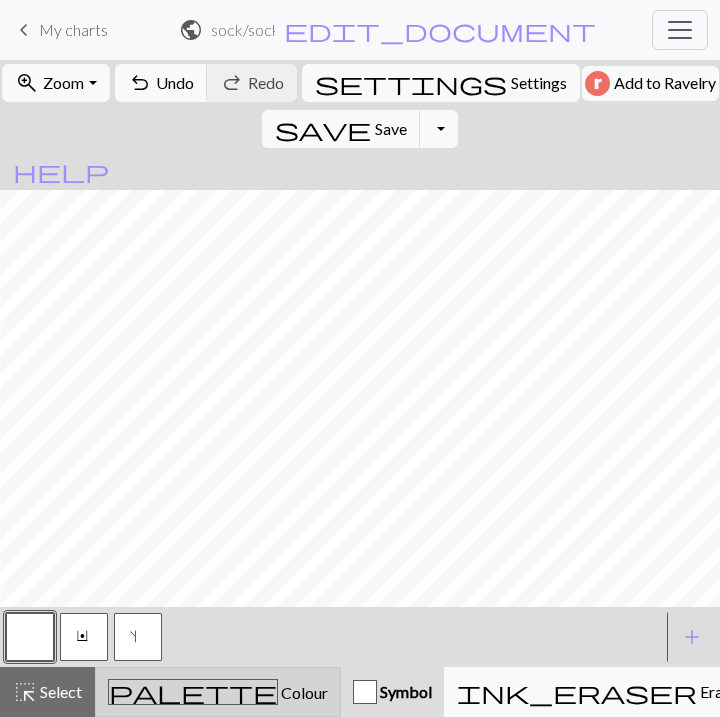 click on "Colour" at bounding box center (303, 692) 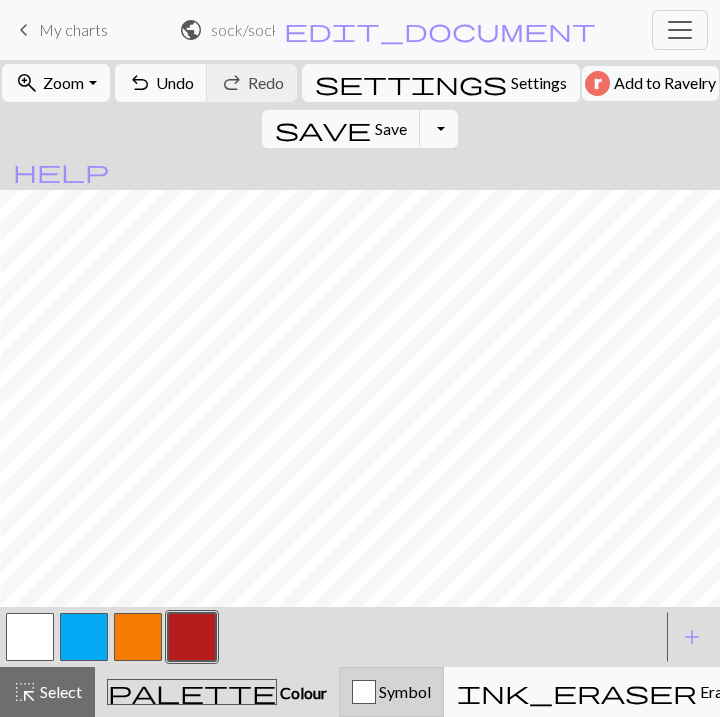 click on "Symbol" at bounding box center (403, 691) 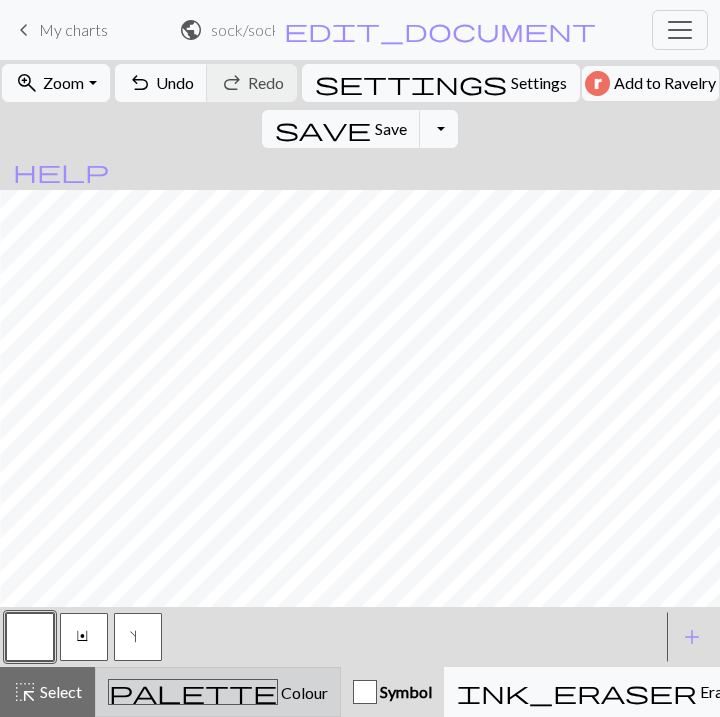 click on "palette   Colour   Colour" at bounding box center (218, 692) 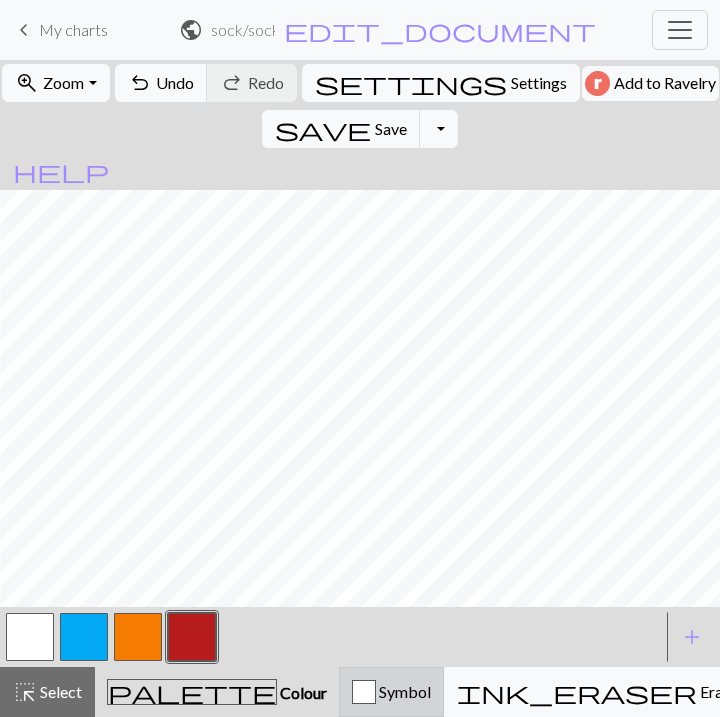 click on "Symbol" at bounding box center (403, 691) 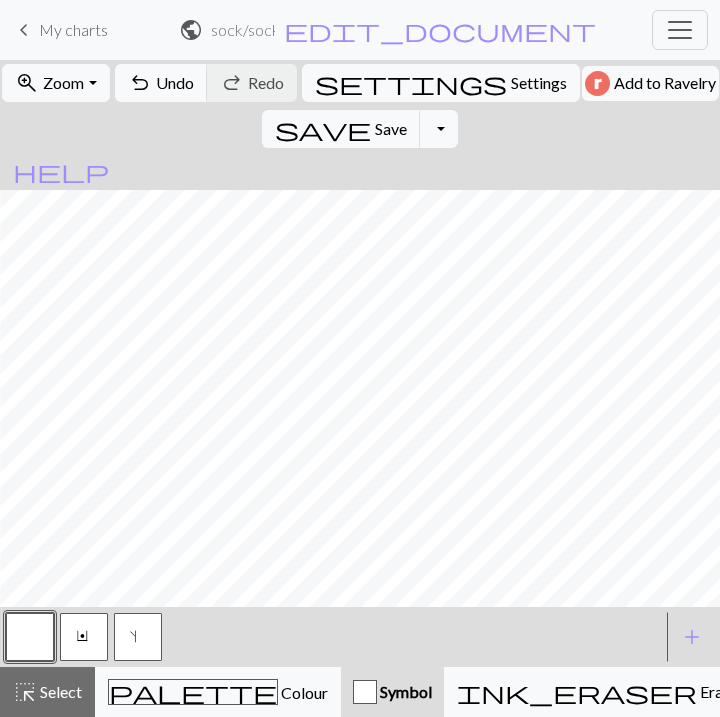 click at bounding box center (30, 637) 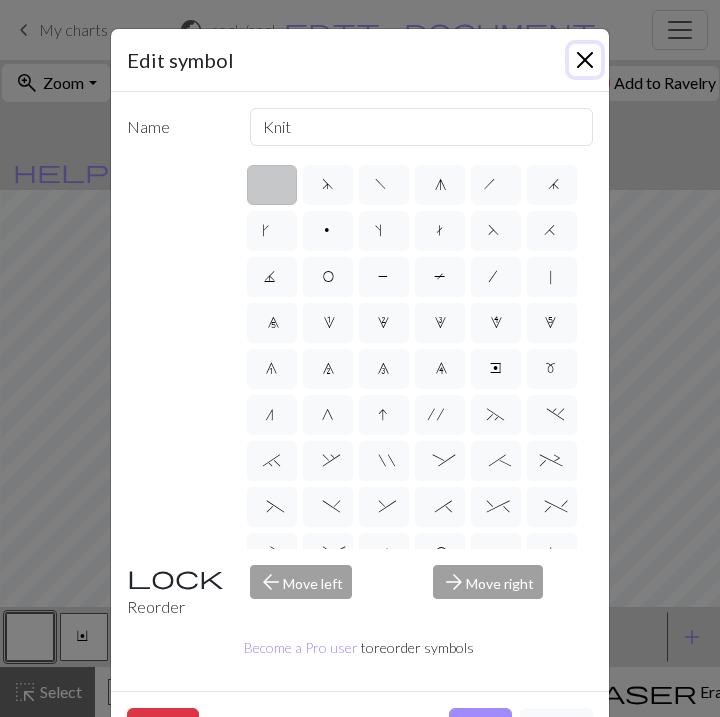 click at bounding box center (585, 60) 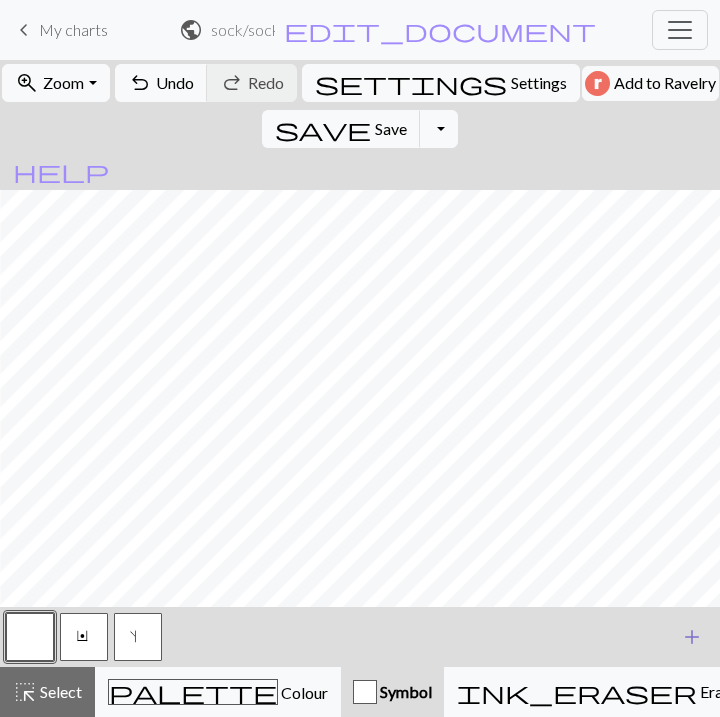 click on "add" at bounding box center [692, 637] 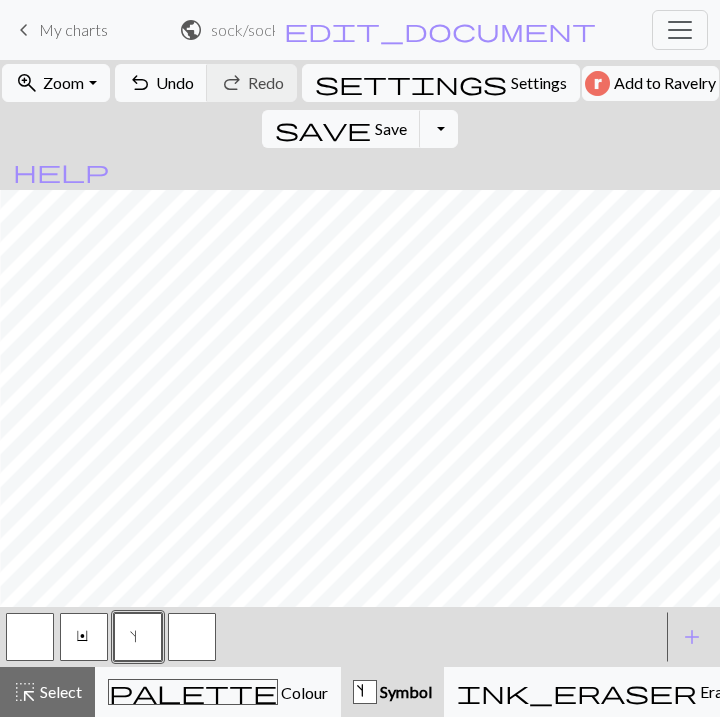 click at bounding box center (192, 637) 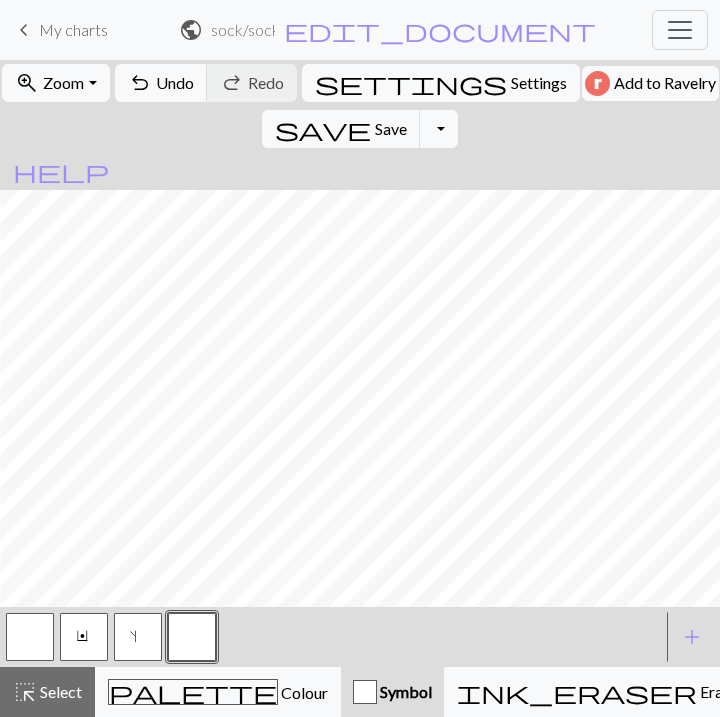 click at bounding box center [192, 637] 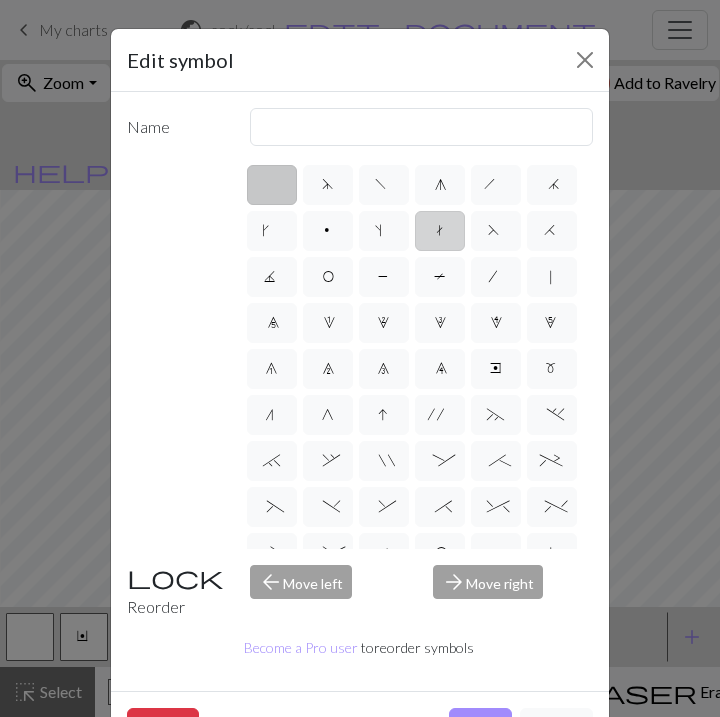 click on "t" at bounding box center [440, 233] 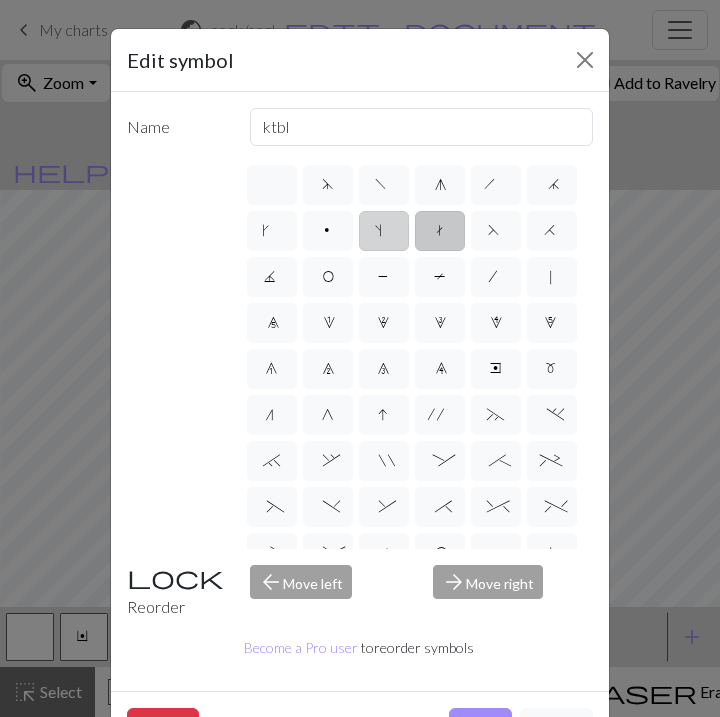 click on "s" at bounding box center [384, 231] 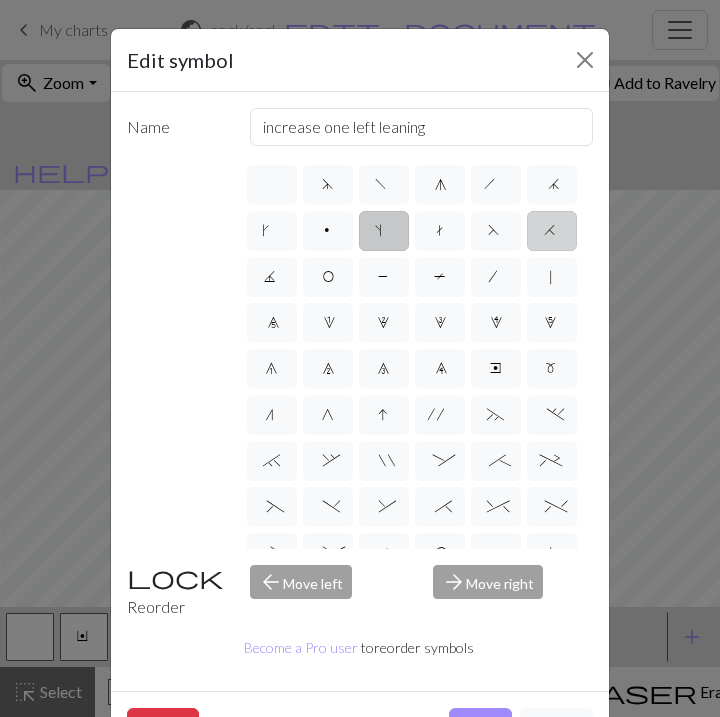 click on "H" at bounding box center [552, 231] 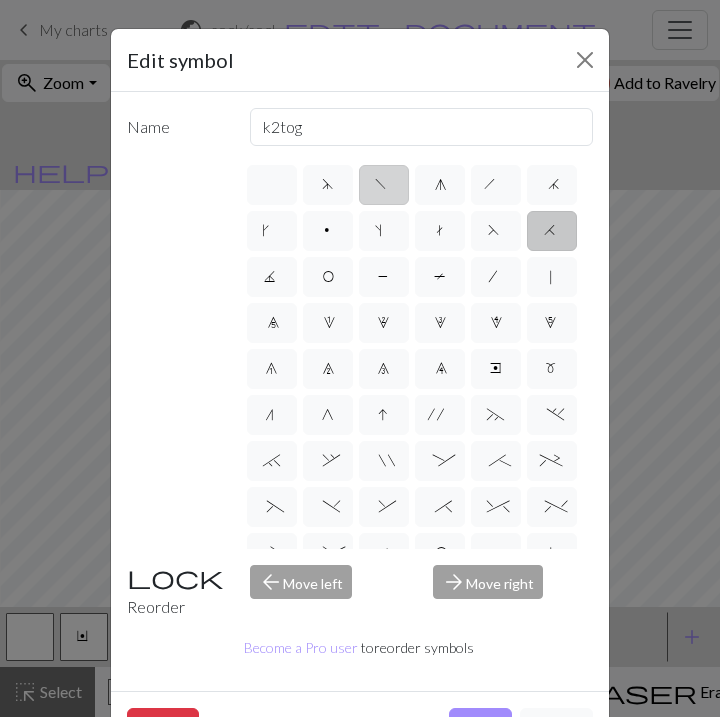 click on "f" at bounding box center [384, 185] 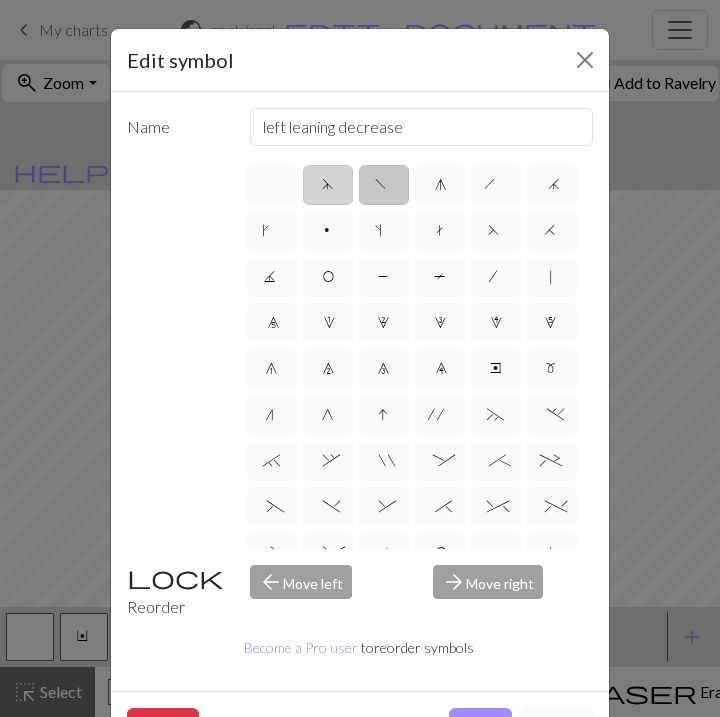 click on "d" at bounding box center [328, 185] 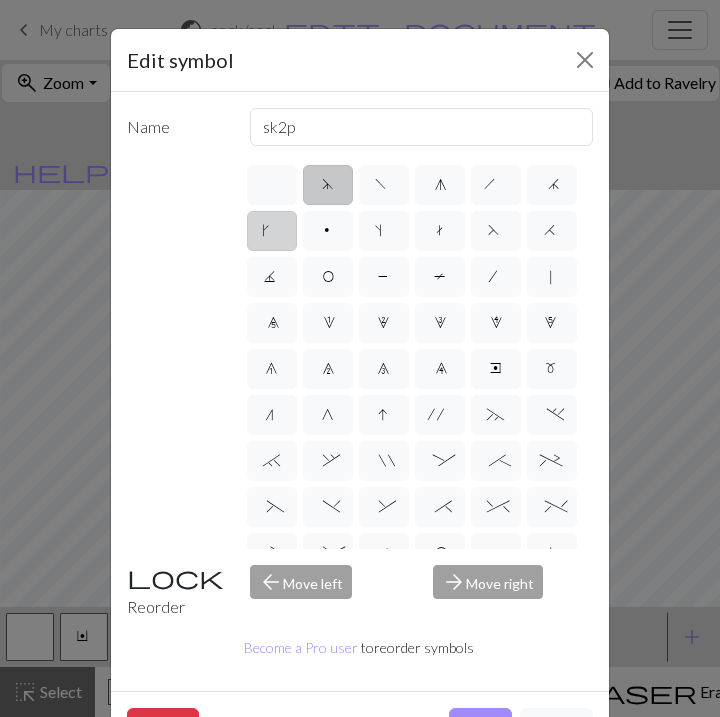 click on "k" at bounding box center [272, 231] 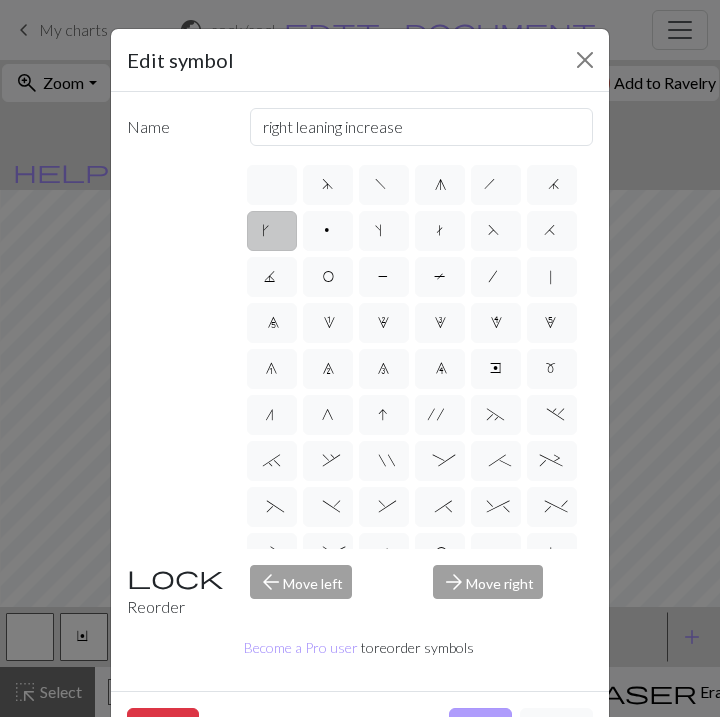 click on "Done" at bounding box center [480, 727] 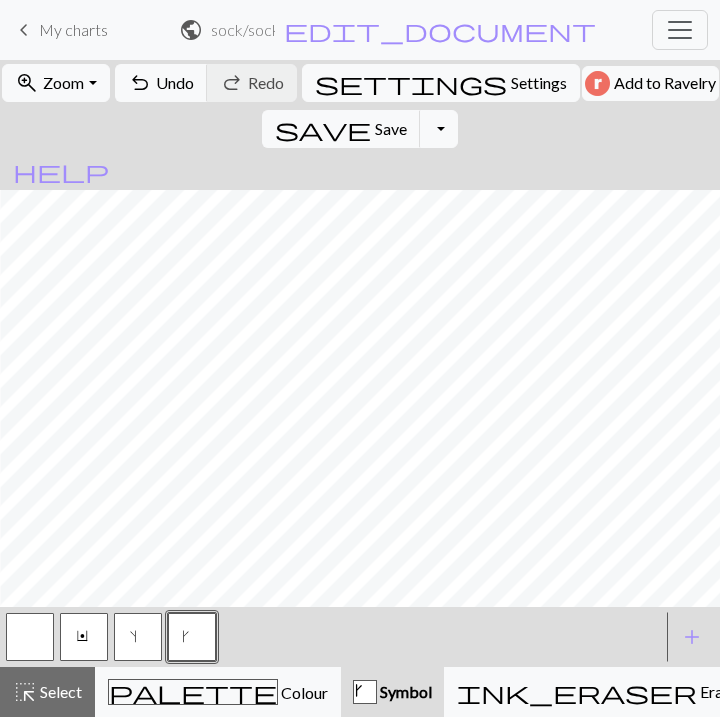 click at bounding box center [30, 637] 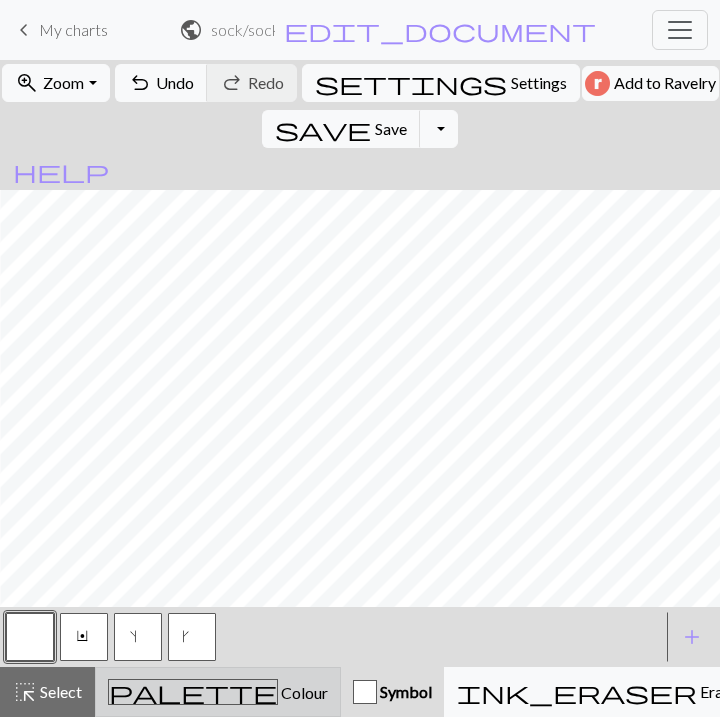 click on "Colour" at bounding box center (303, 692) 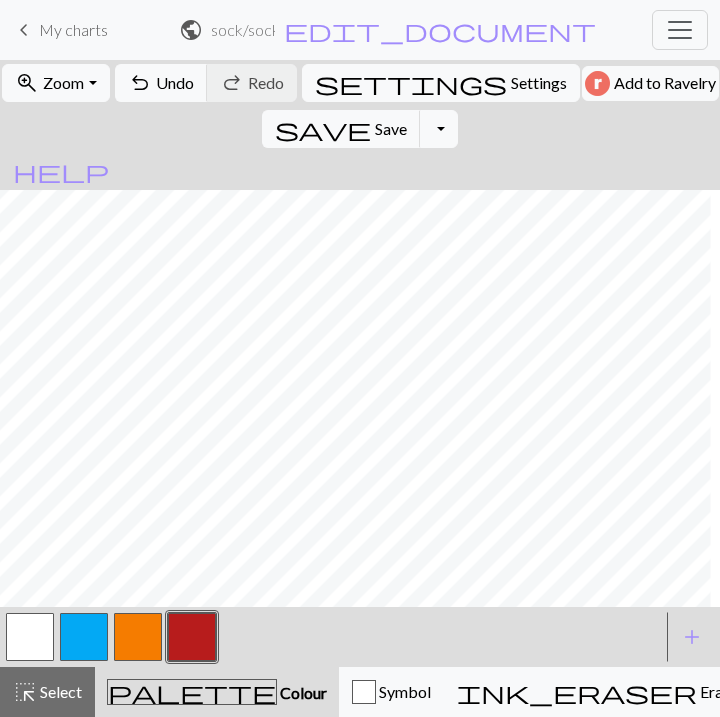scroll, scrollTop: 1256, scrollLeft: 399, axis: both 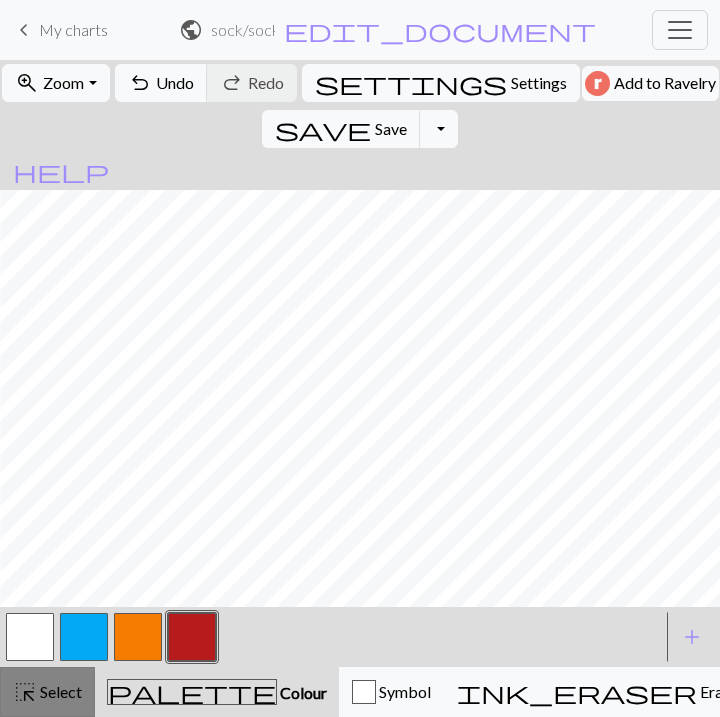 click on "highlight_alt   Select   Select" at bounding box center [47, 692] 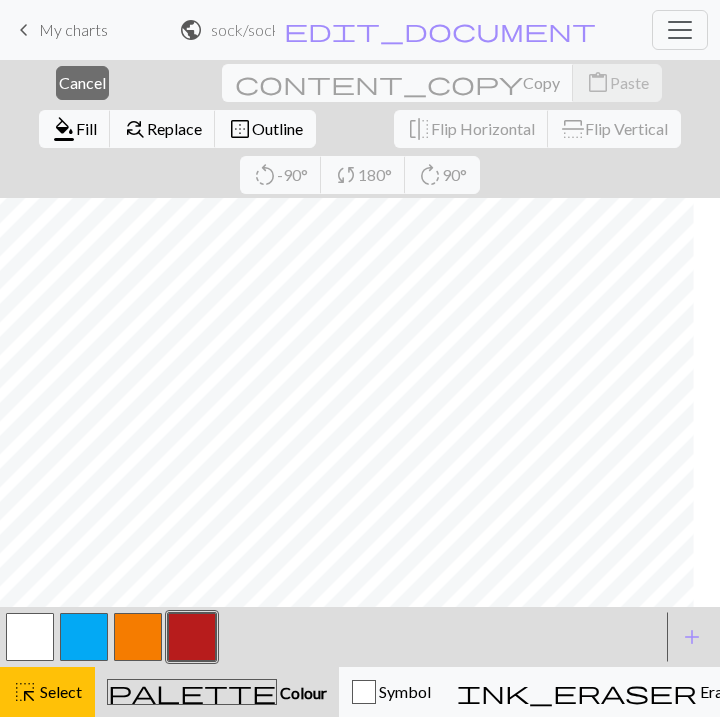 scroll, scrollTop: 1256, scrollLeft: 341, axis: both 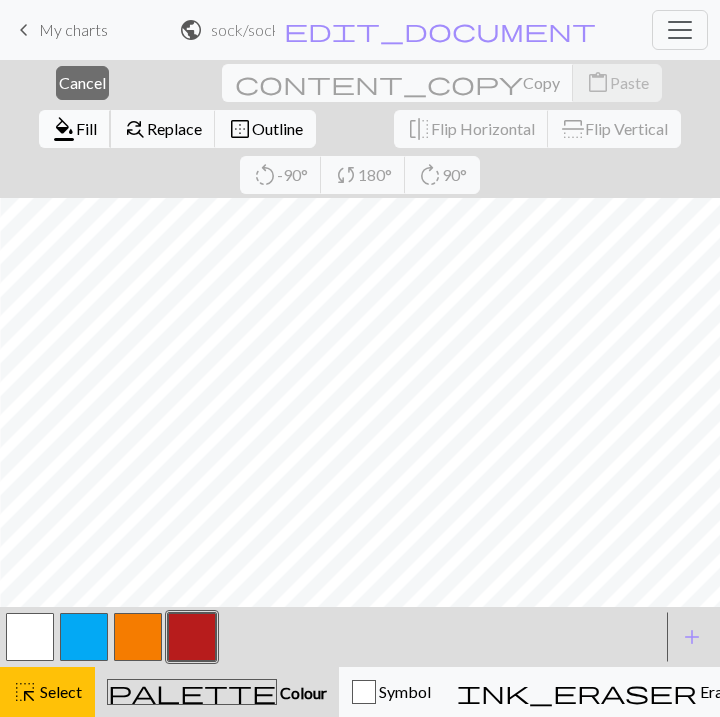click on "format_color_fill  Fill" at bounding box center (75, 129) 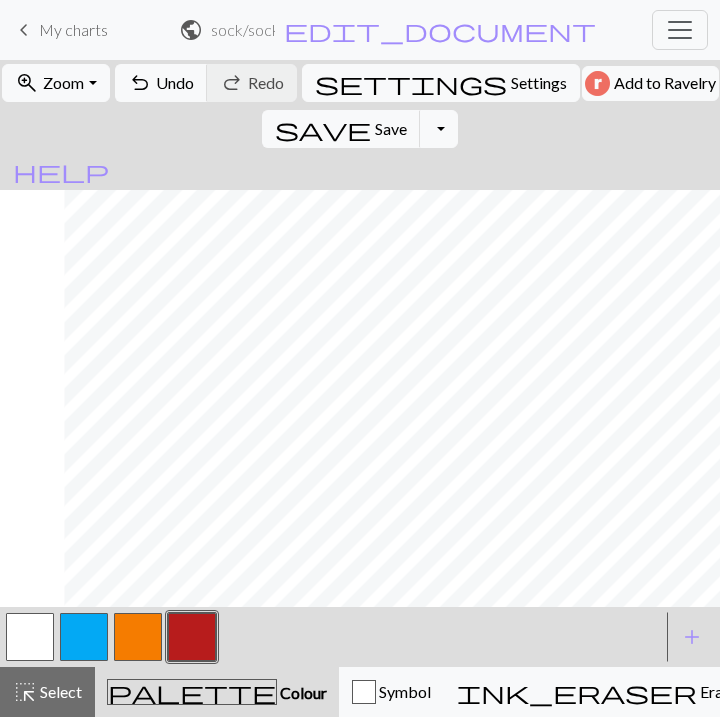 scroll, scrollTop: 1256, scrollLeft: 497, axis: both 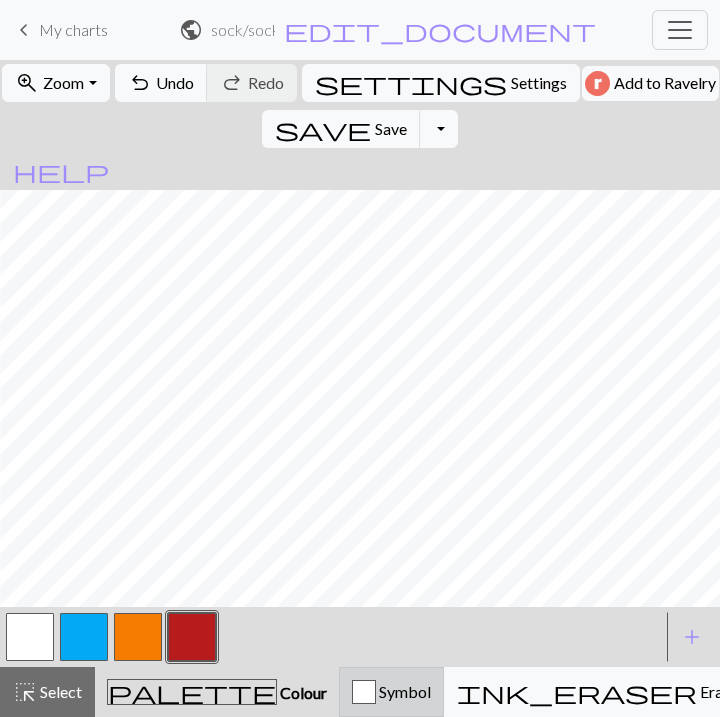 click on "Symbol" at bounding box center [403, 691] 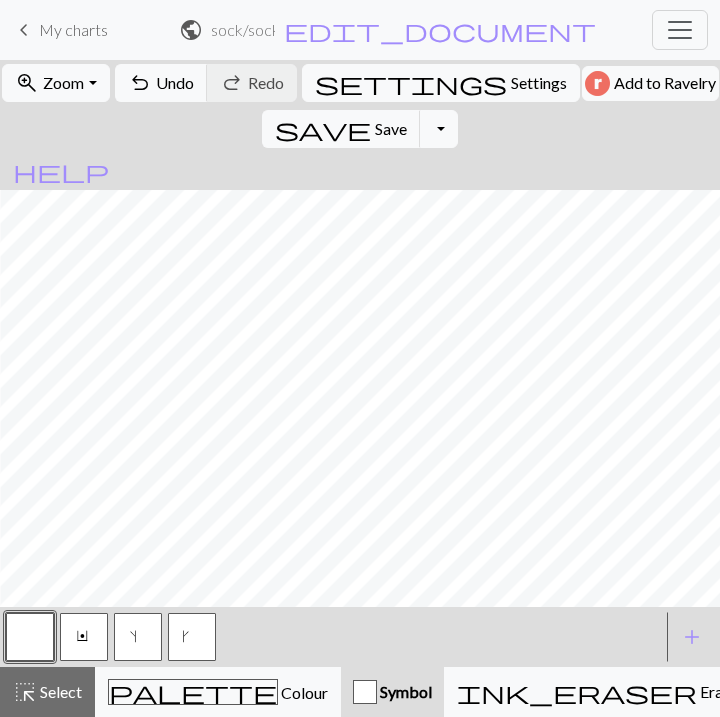 click on "k" at bounding box center [192, 639] 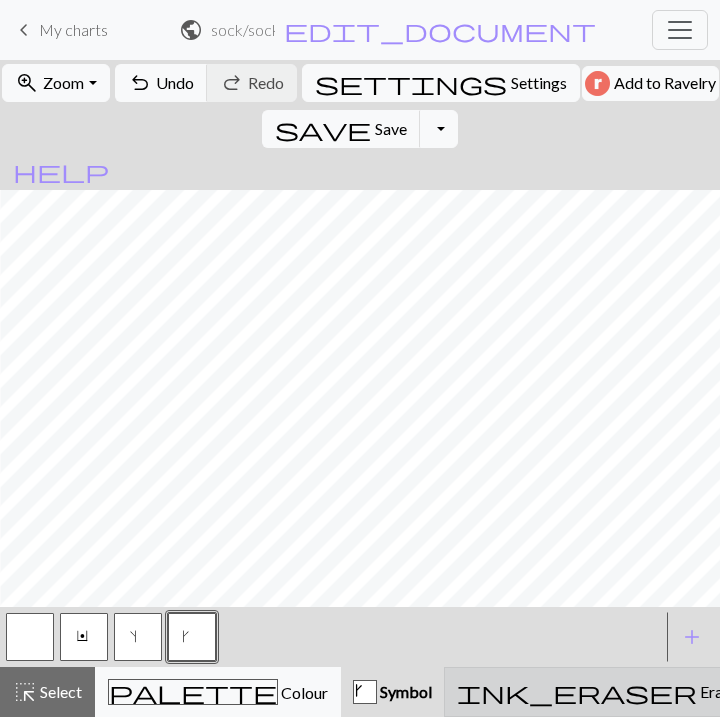 click on "ink_eraser   Erase   Erase" at bounding box center (597, 692) 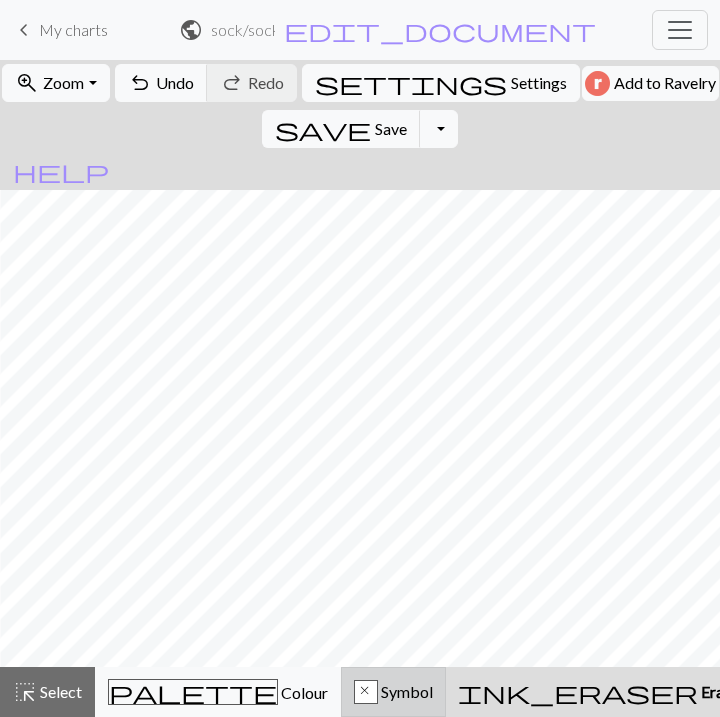 click on "x" at bounding box center [366, 693] 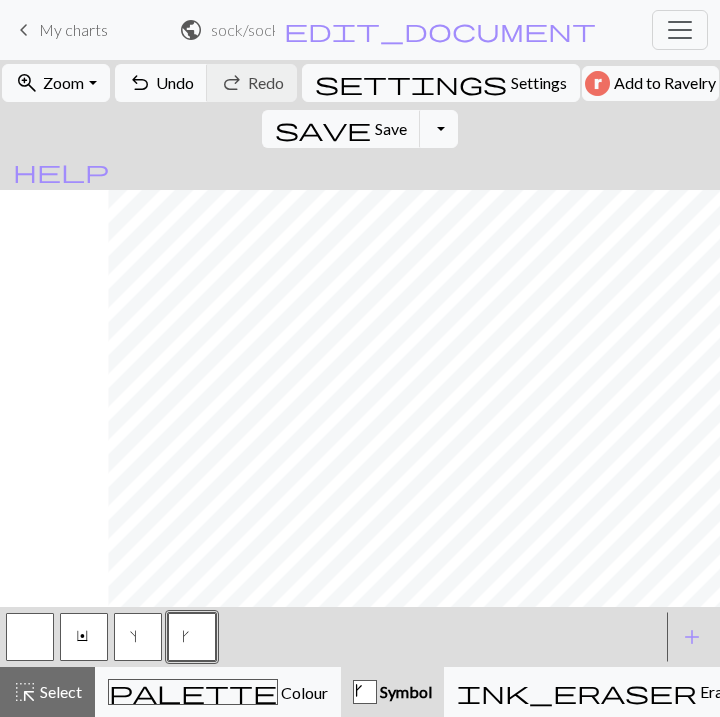 scroll, scrollTop: 1183, scrollLeft: 793, axis: both 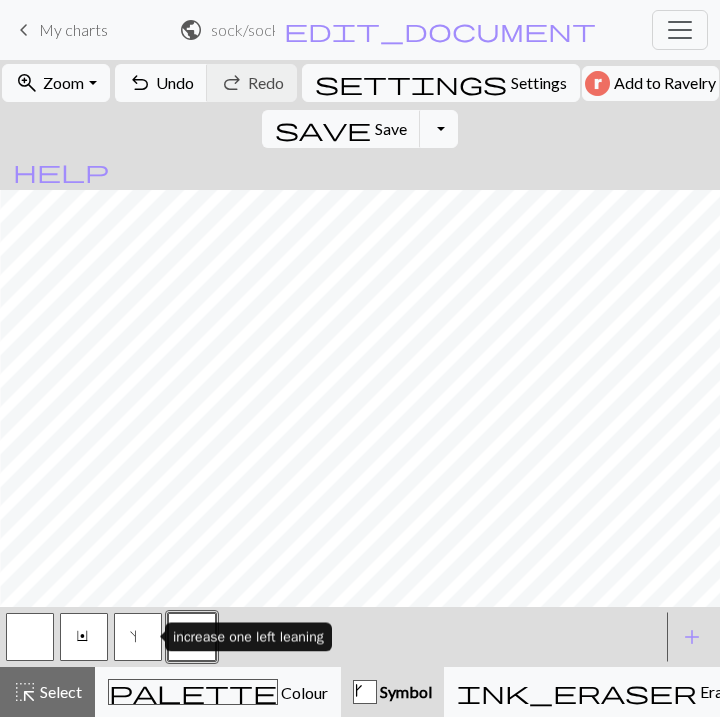 click on "s" at bounding box center (138, 637) 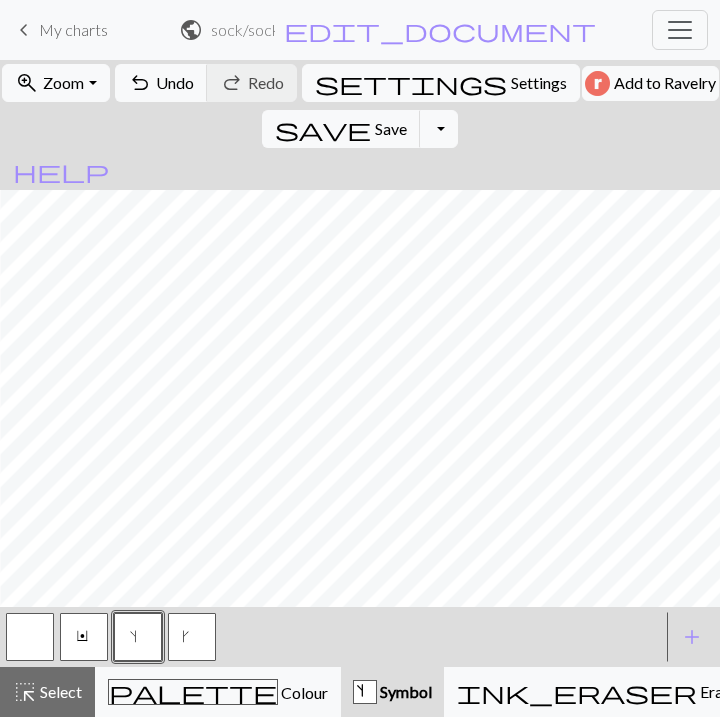 click at bounding box center [30, 637] 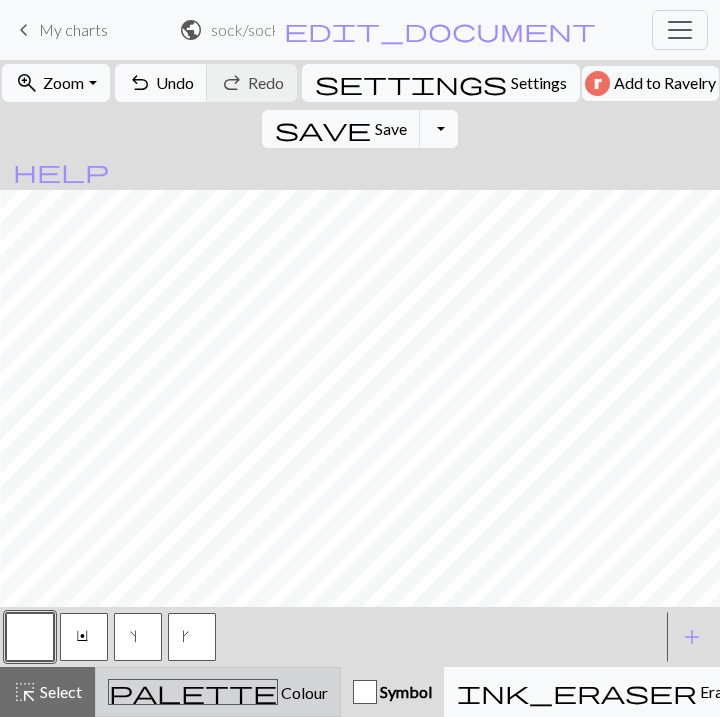 click on "Colour" at bounding box center (303, 692) 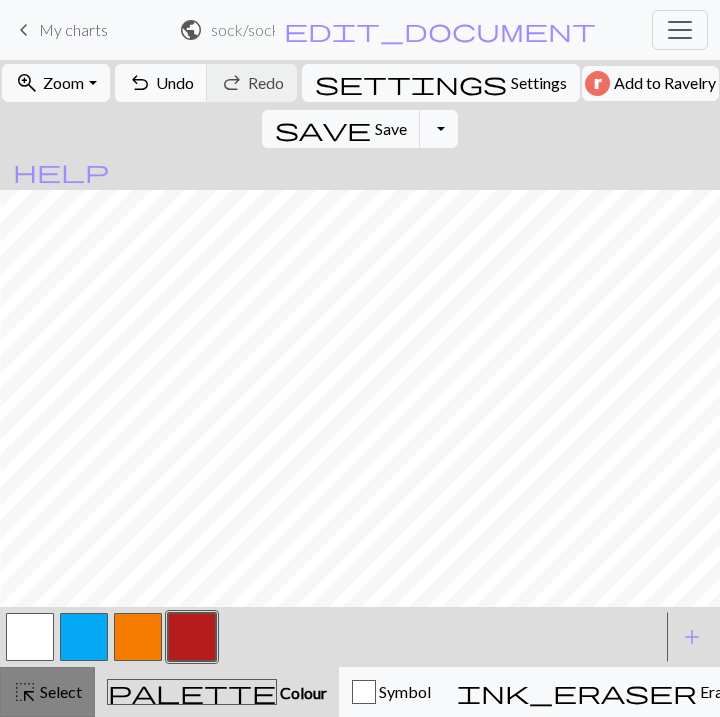 click on "Select" at bounding box center (59, 691) 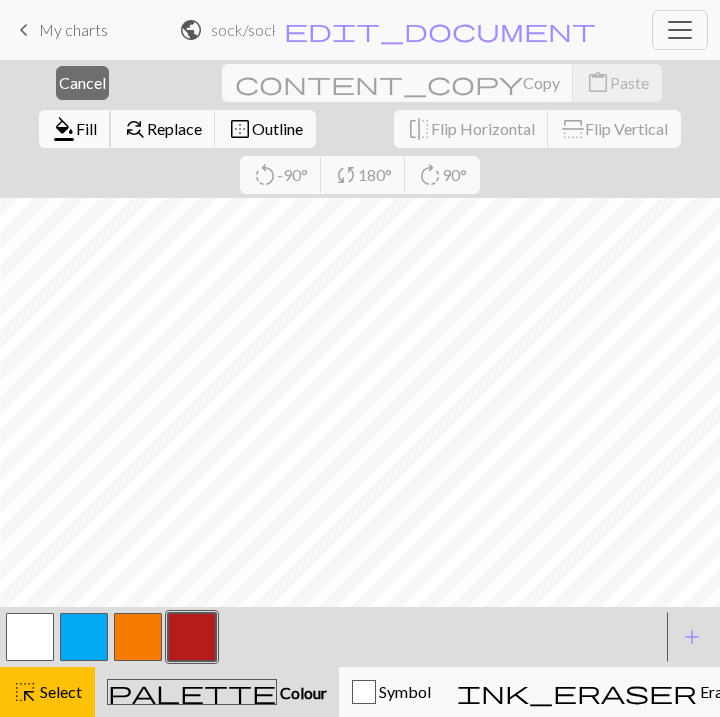 click on "format_color_fill" at bounding box center (64, 129) 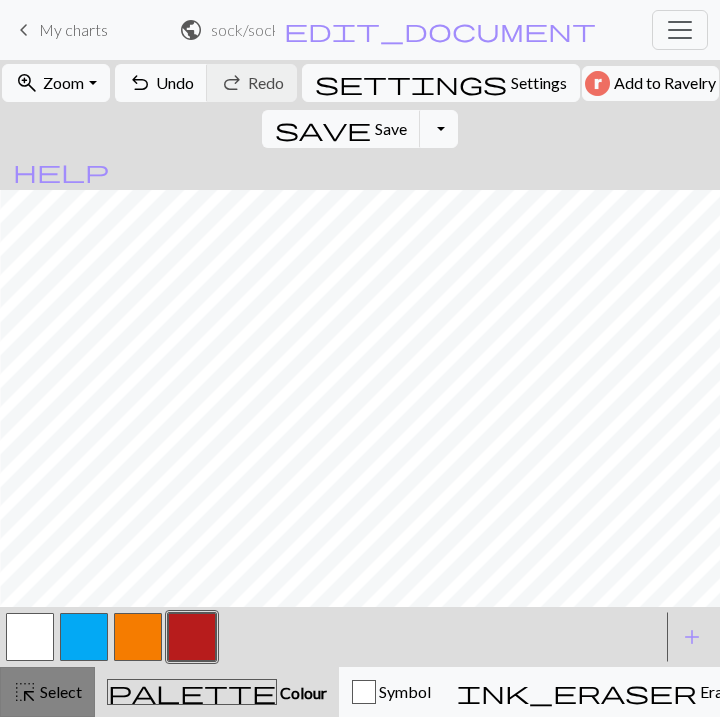 click on "highlight_alt   Select   Select" at bounding box center [47, 692] 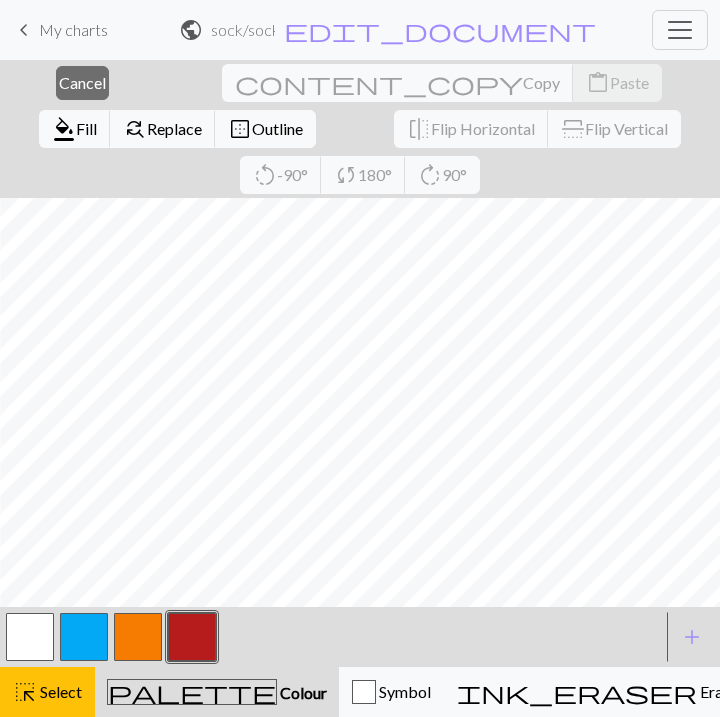 click at bounding box center (192, 637) 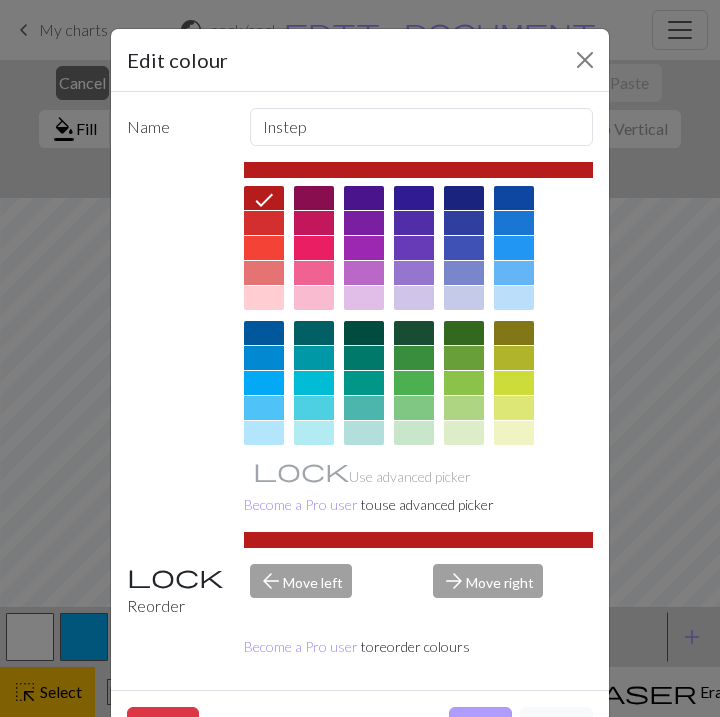 click on "Done" at bounding box center (480, 726) 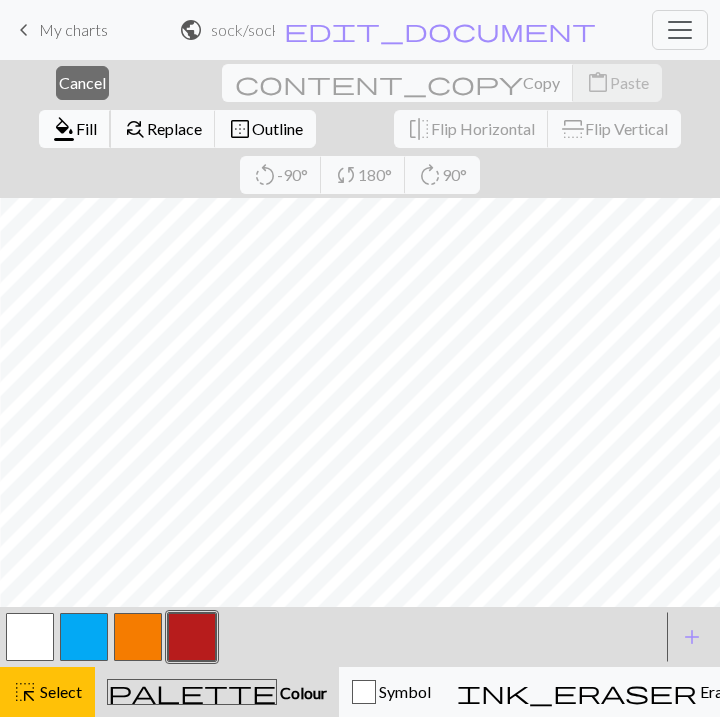 click on "format_color_fill" at bounding box center [64, 129] 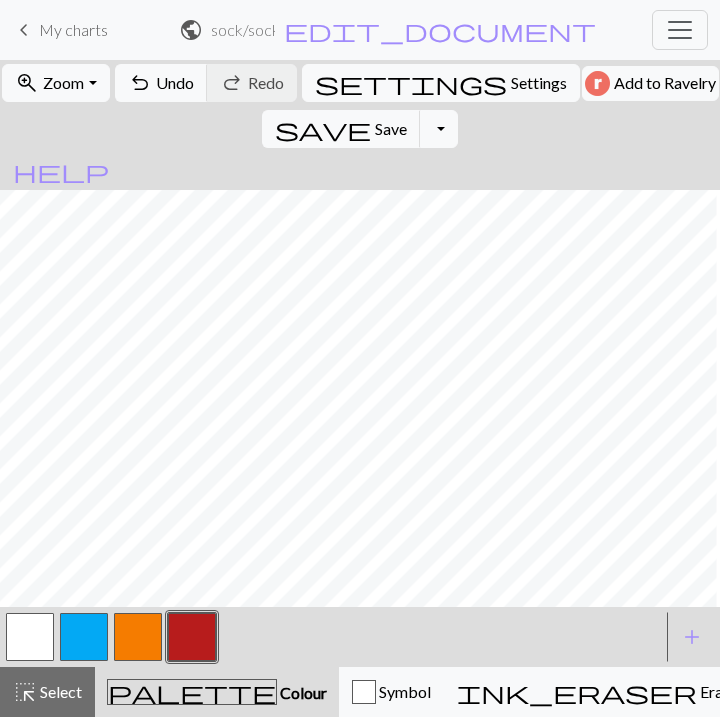 scroll, scrollTop: 1183, scrollLeft: 196, axis: both 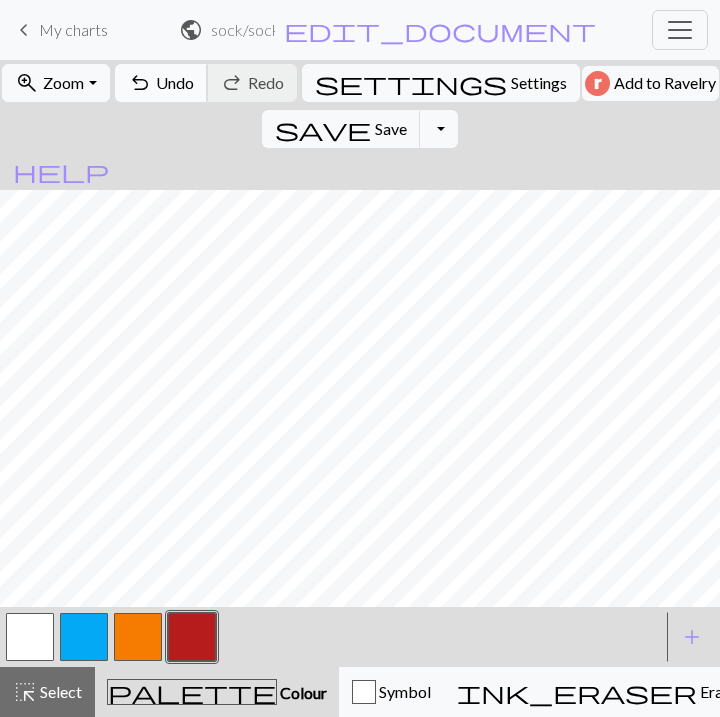 click on "undo" at bounding box center [140, 83] 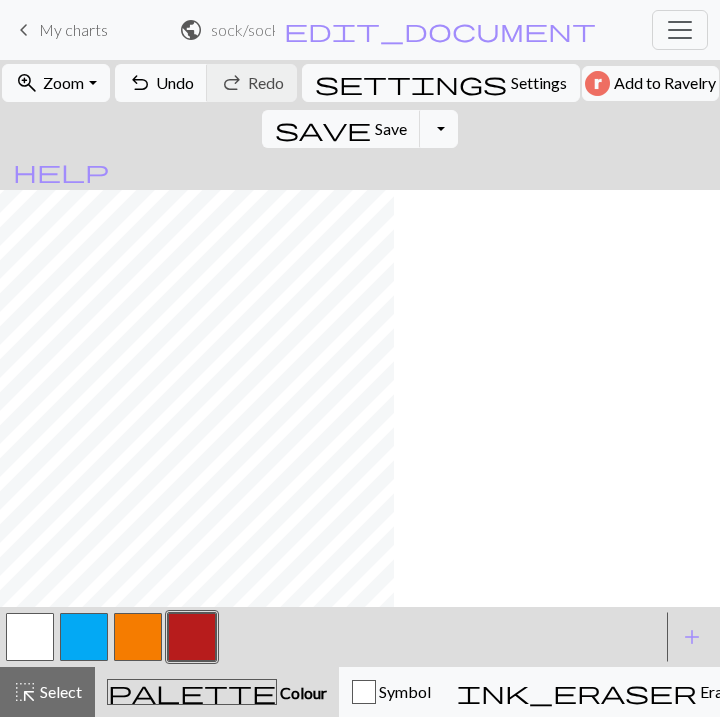 scroll, scrollTop: 1183, scrollLeft: 0, axis: vertical 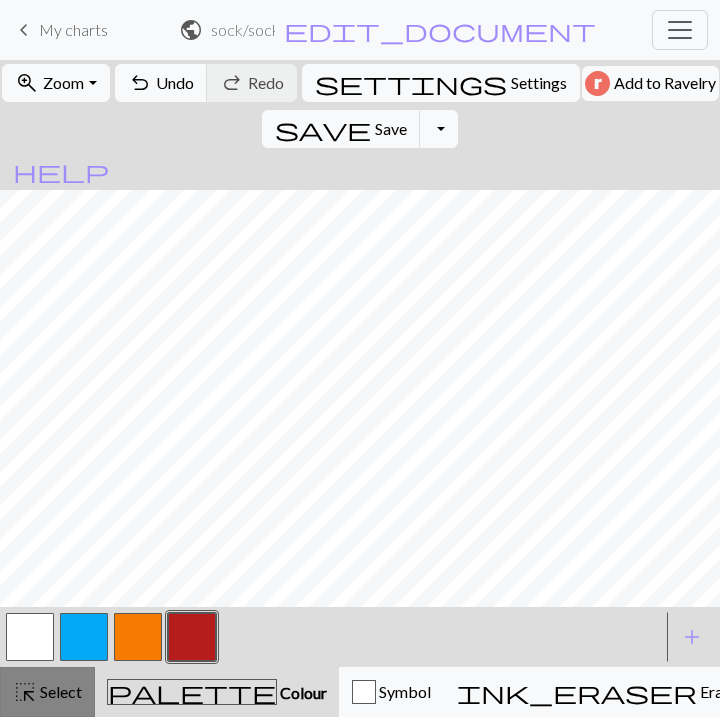click on "Select" at bounding box center (59, 691) 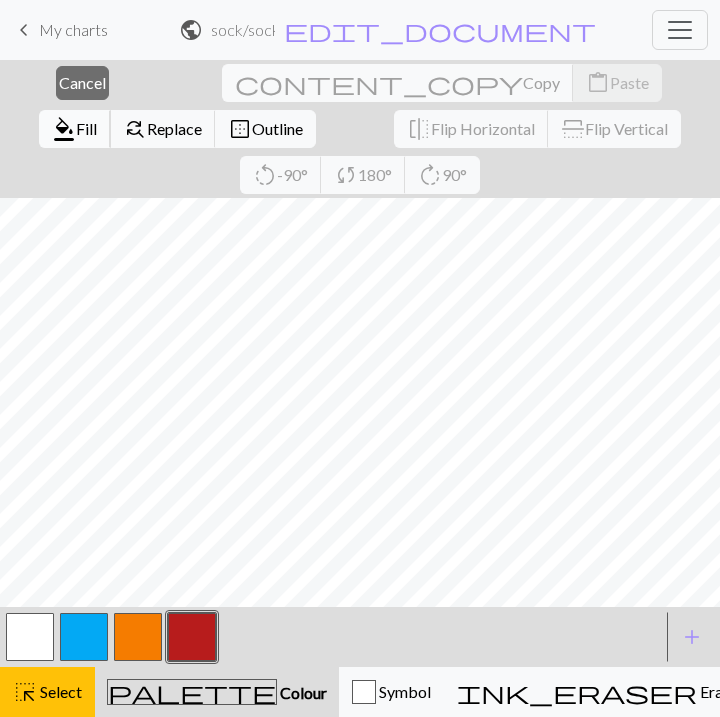 click on "Fill" at bounding box center [86, 128] 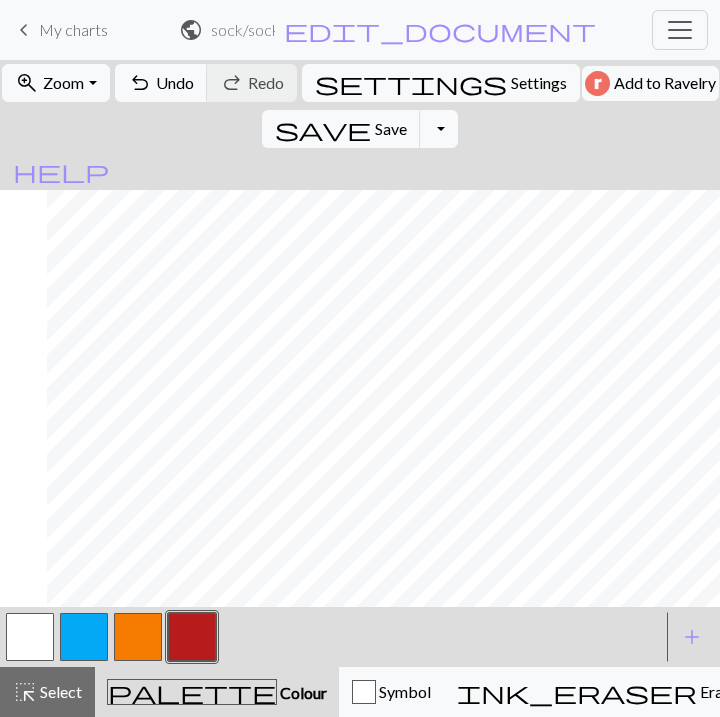scroll, scrollTop: 1183, scrollLeft: 387, axis: both 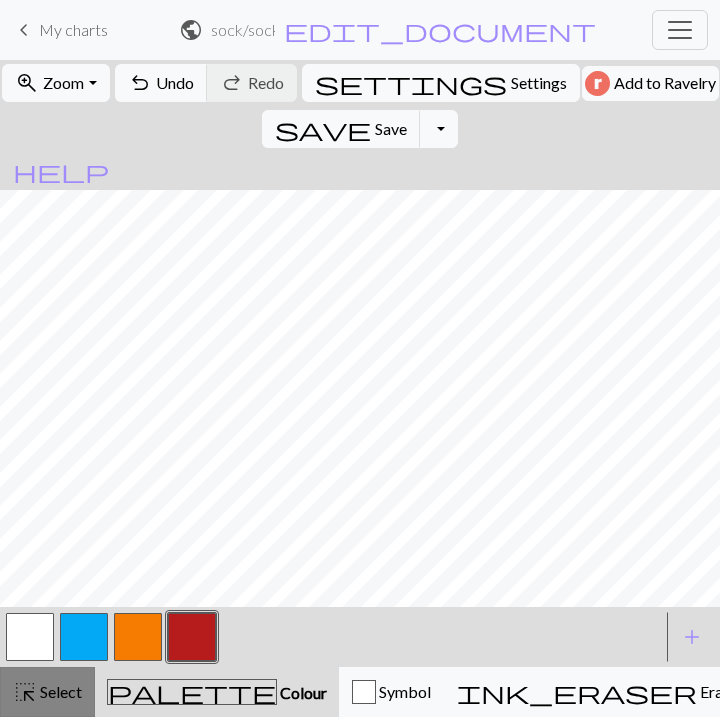 click on "Select" at bounding box center [59, 691] 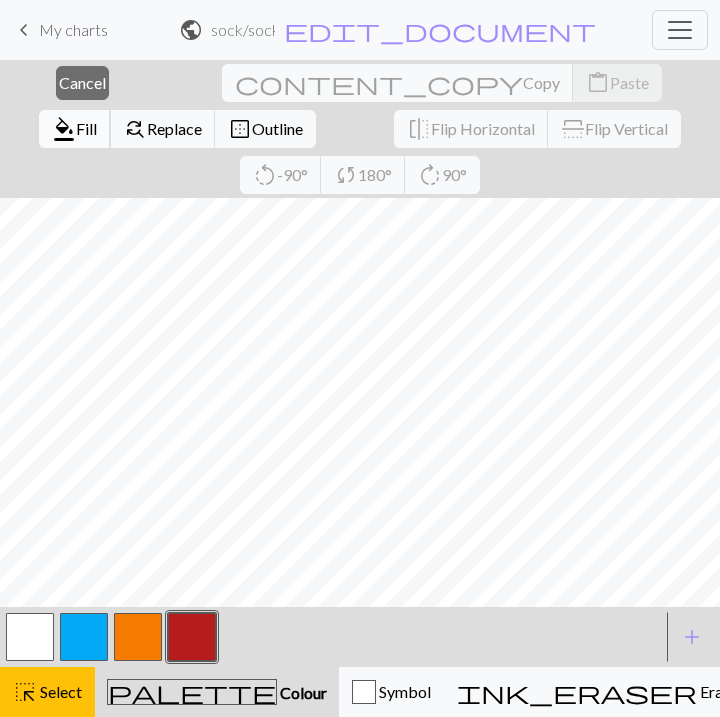 click on "Fill" at bounding box center (86, 128) 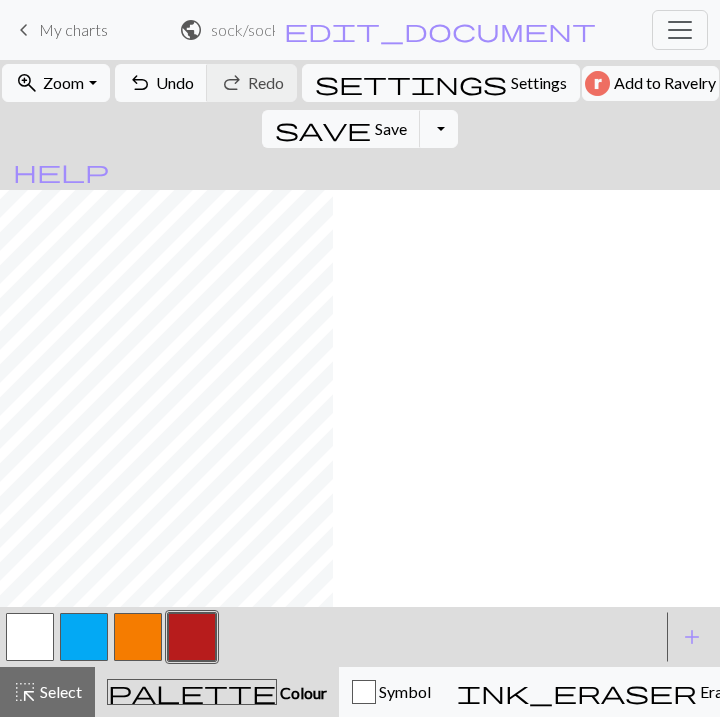 scroll, scrollTop: 1183, scrollLeft: 0, axis: vertical 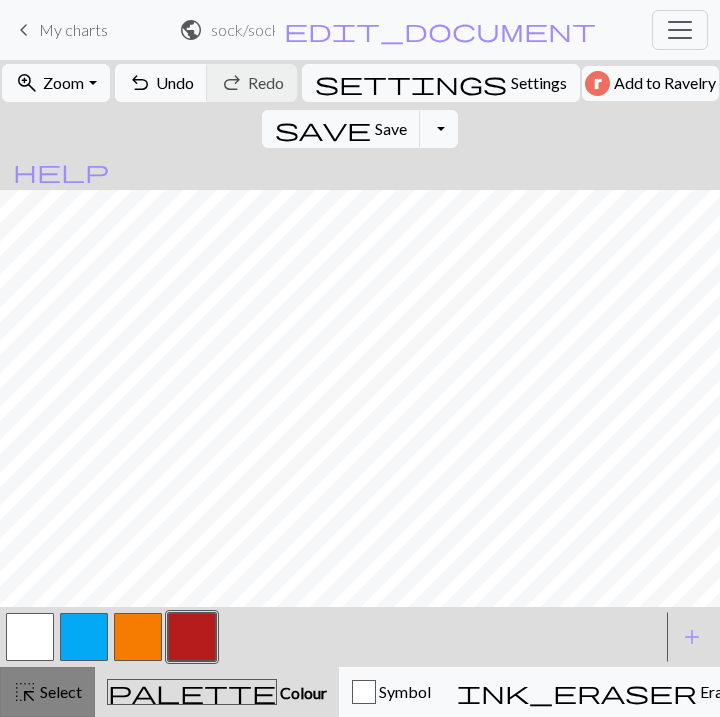 click on "highlight_alt   Select   Select" at bounding box center (47, 692) 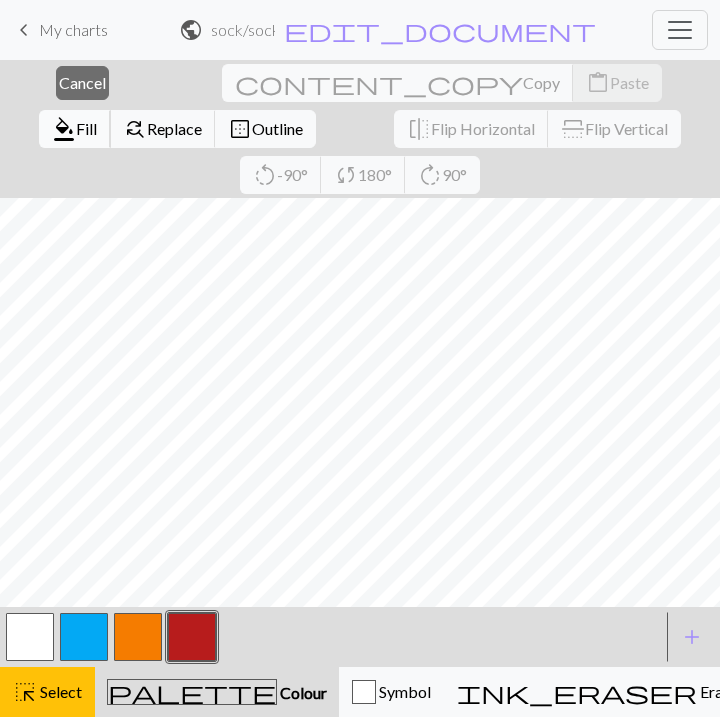 click on "Fill" at bounding box center (86, 128) 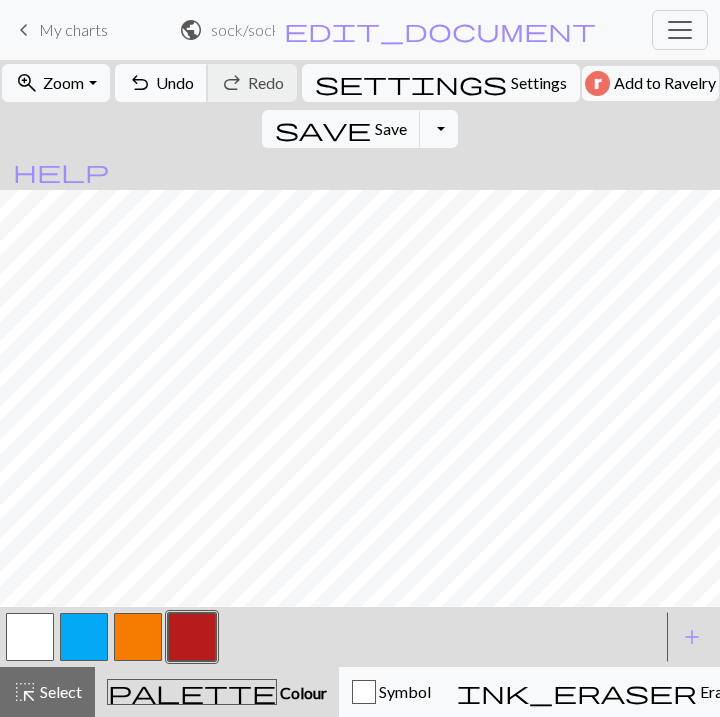 click on "undo" at bounding box center (140, 83) 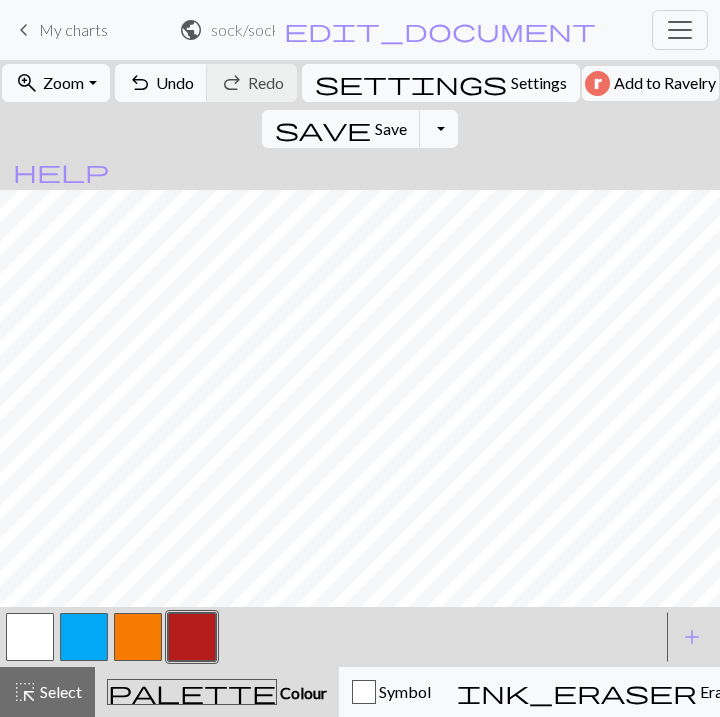 click on "settings  Settings" at bounding box center [441, 83] 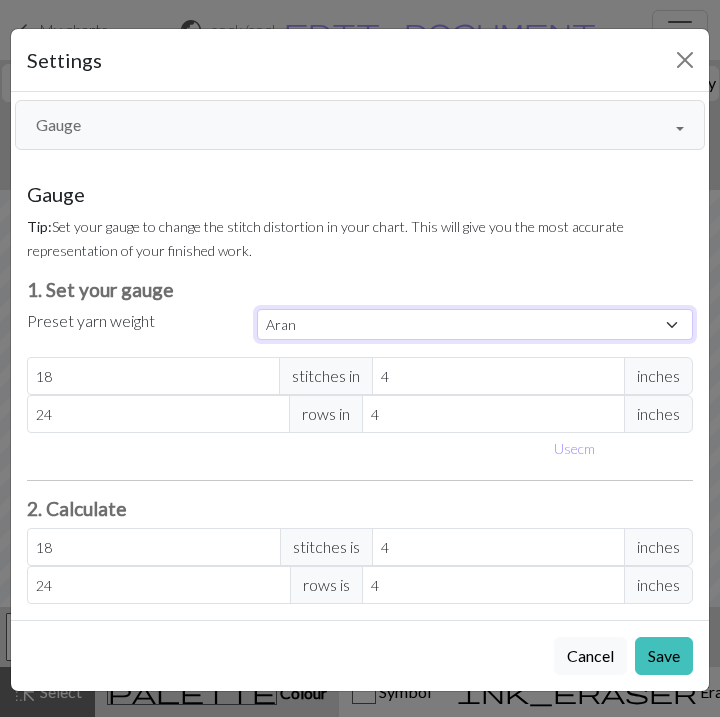 click on "Custom Square Lace Light Fingering Fingering Sport Double knit Worsted Aran Bulky Super Bulky" at bounding box center (475, 324) 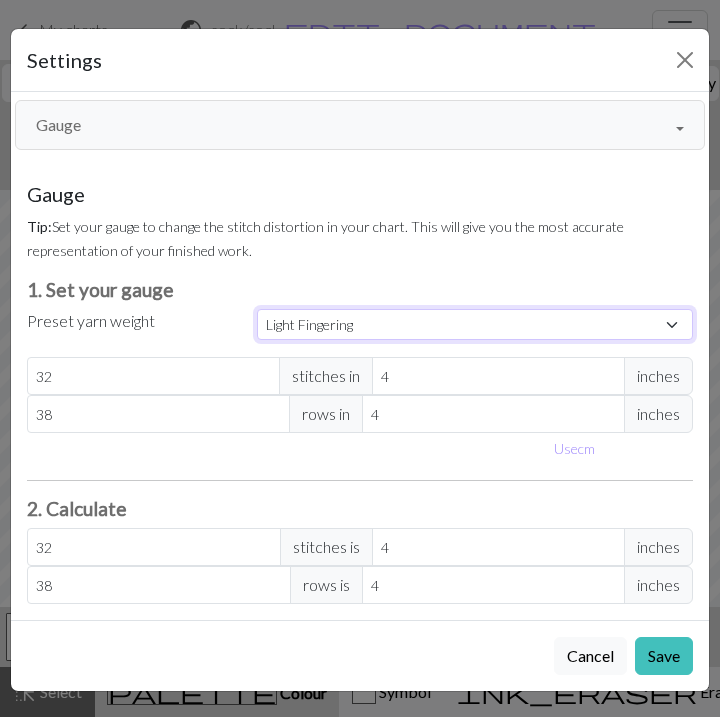 click on "Custom Square Lace Light Fingering Fingering Sport Double knit Worsted Aran Bulky Super Bulky" at bounding box center [475, 324] 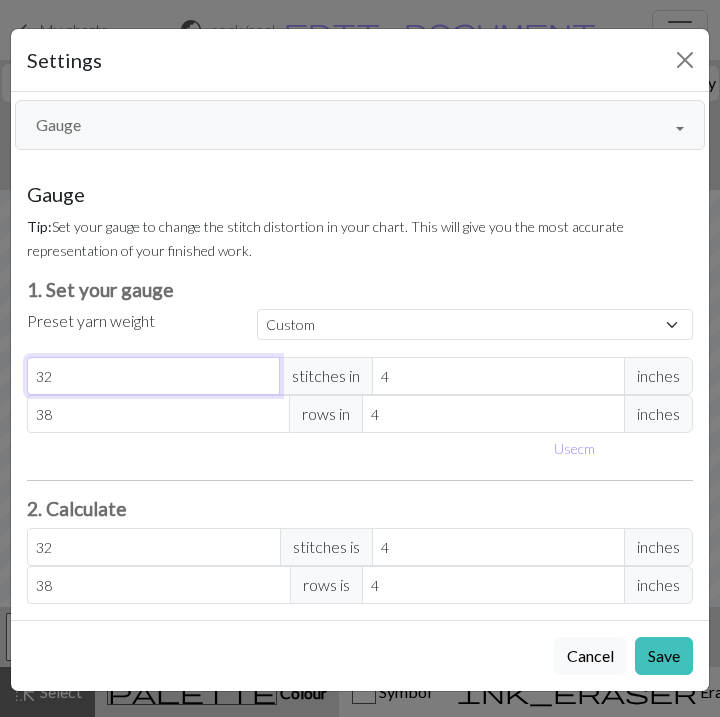 click on "32" at bounding box center (153, 376) 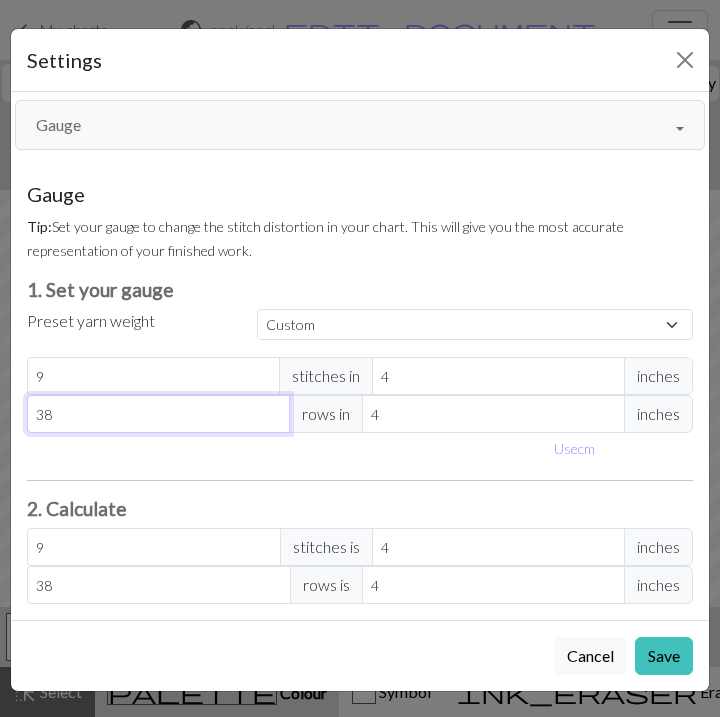 click on "38" at bounding box center (158, 414) 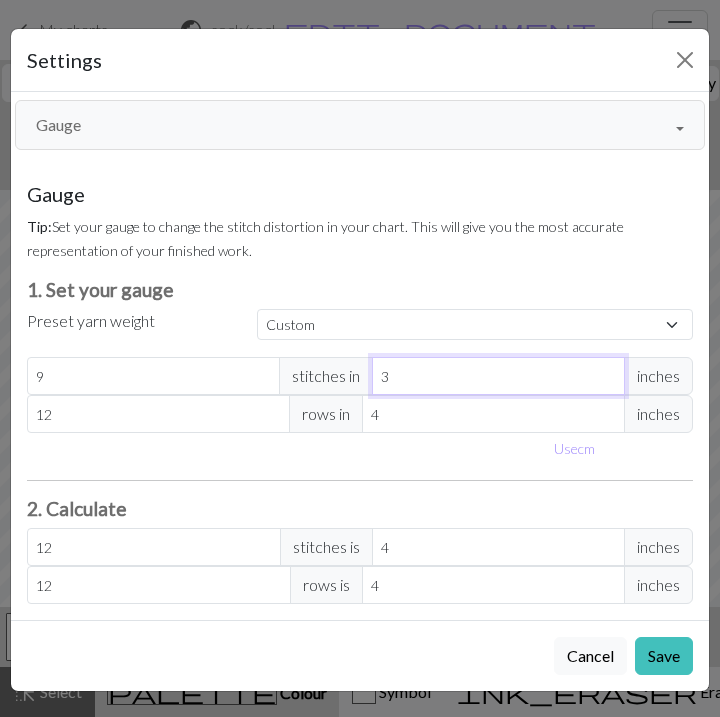 click on "3" at bounding box center (498, 376) 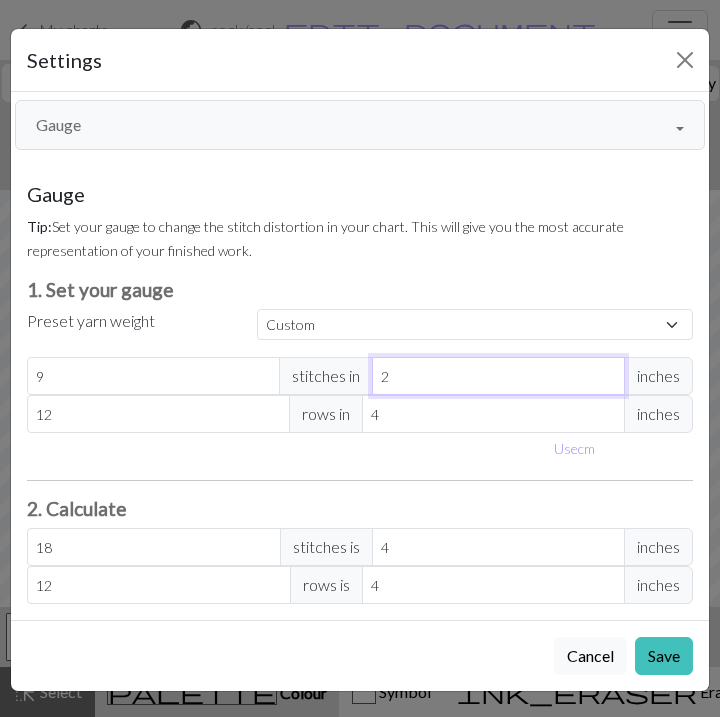 click on "2" at bounding box center (498, 376) 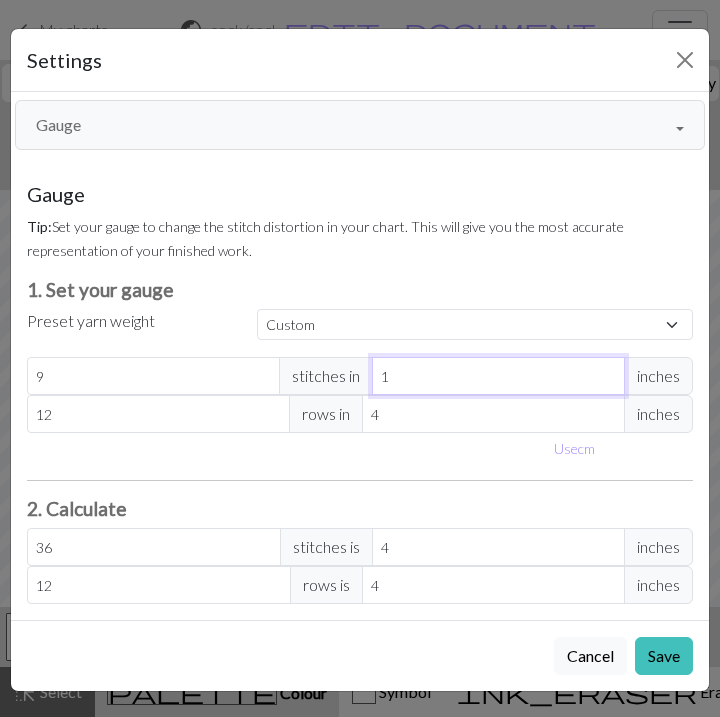 click on "1" at bounding box center [498, 376] 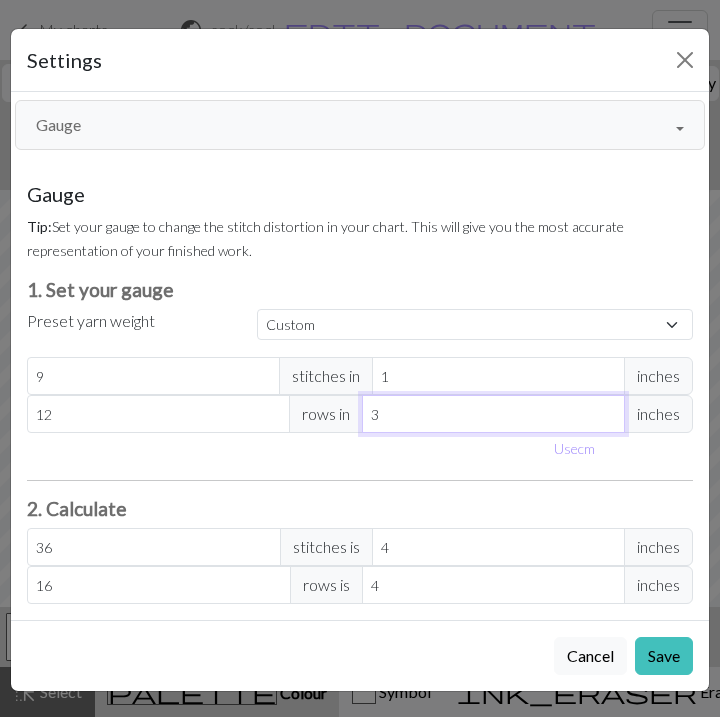 click on "3" at bounding box center [493, 414] 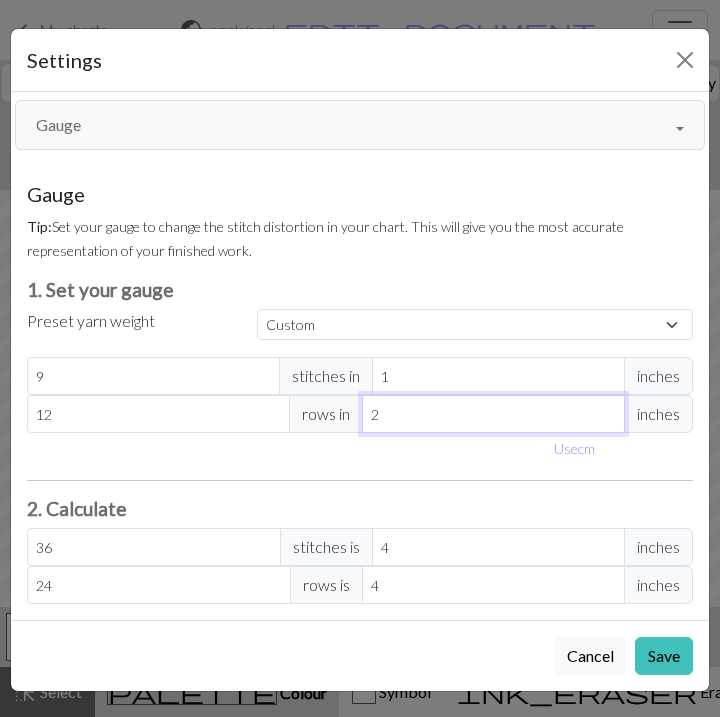 click on "2" at bounding box center (493, 414) 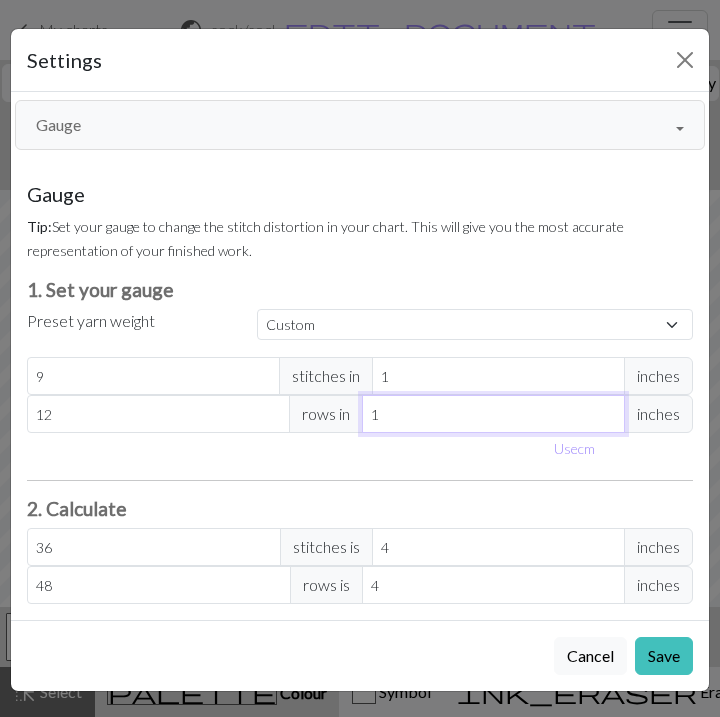 click on "1" at bounding box center (493, 414) 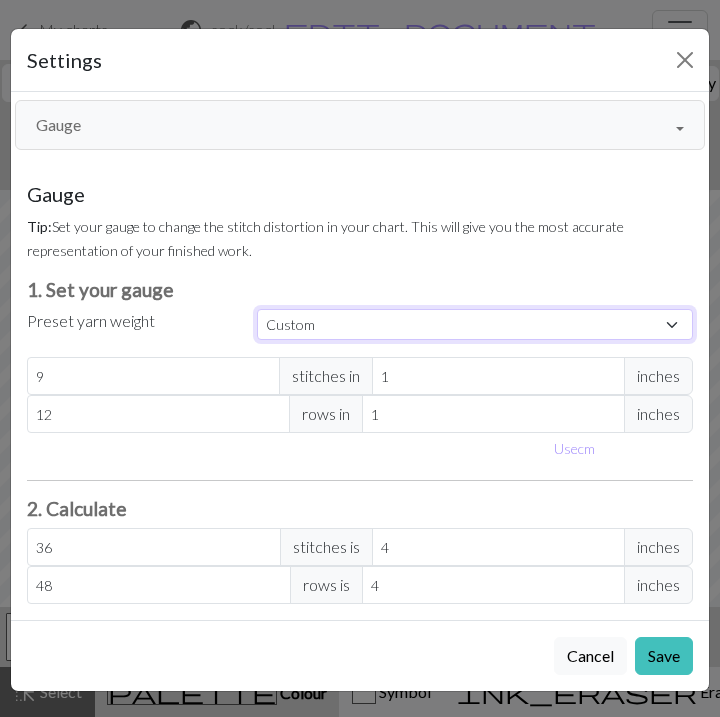 click on "Custom Square Lace Light Fingering Fingering Sport Double knit Worsted Aran Bulky Super Bulky" at bounding box center [475, 324] 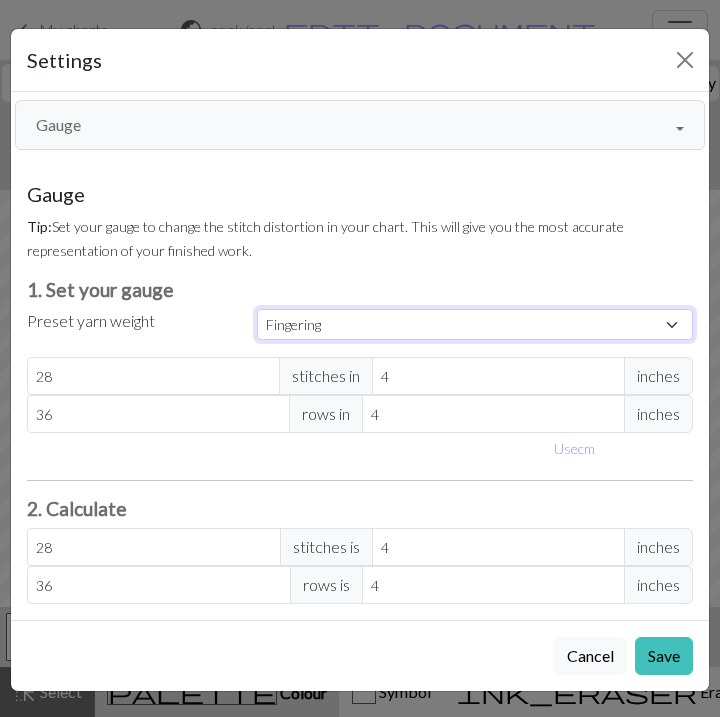click on "Custom Square Lace Light Fingering Fingering Sport Double knit Worsted Aran Bulky Super Bulky" at bounding box center [475, 324] 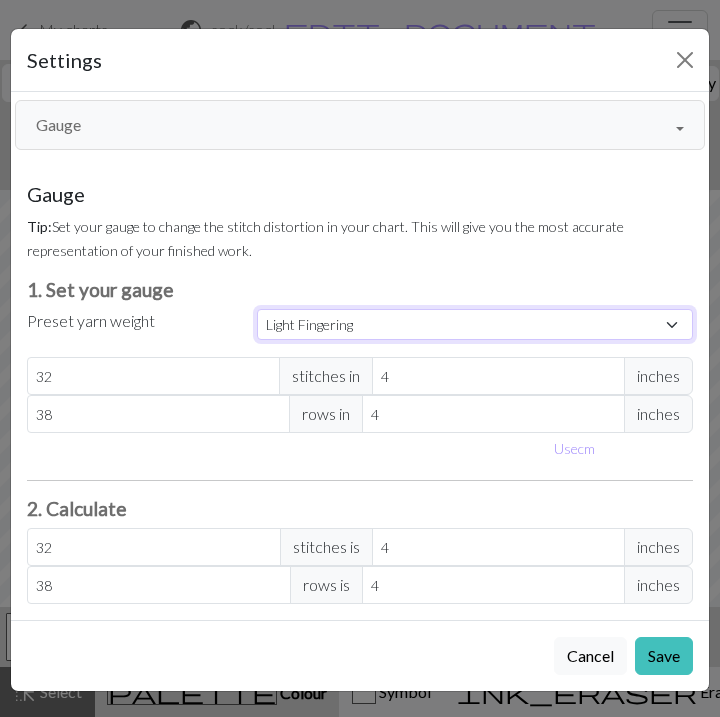 click on "Custom Square Lace Light Fingering Fingering Sport Double knit Worsted Aran Bulky Super Bulky" at bounding box center [475, 324] 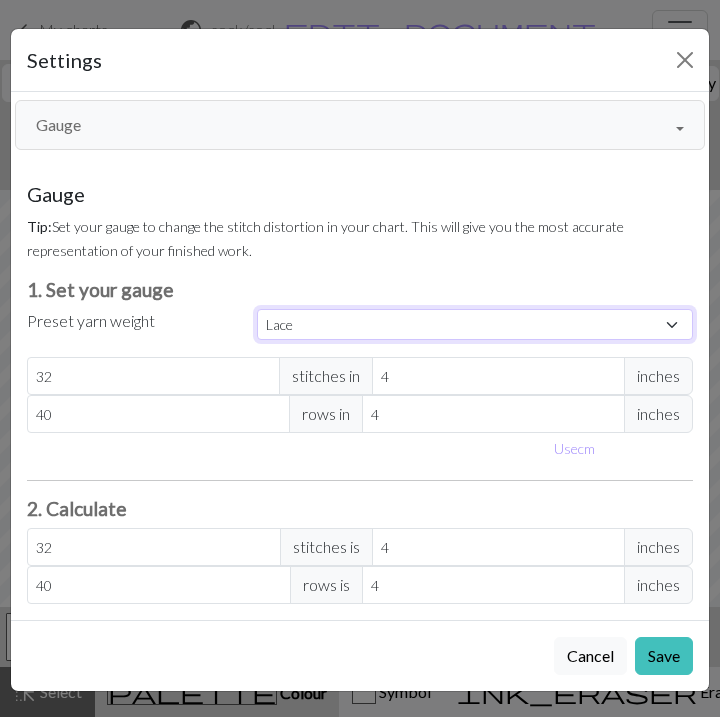 click on "Custom Square Lace Light Fingering Fingering Sport Double knit Worsted Aran Bulky Super Bulky" at bounding box center [475, 324] 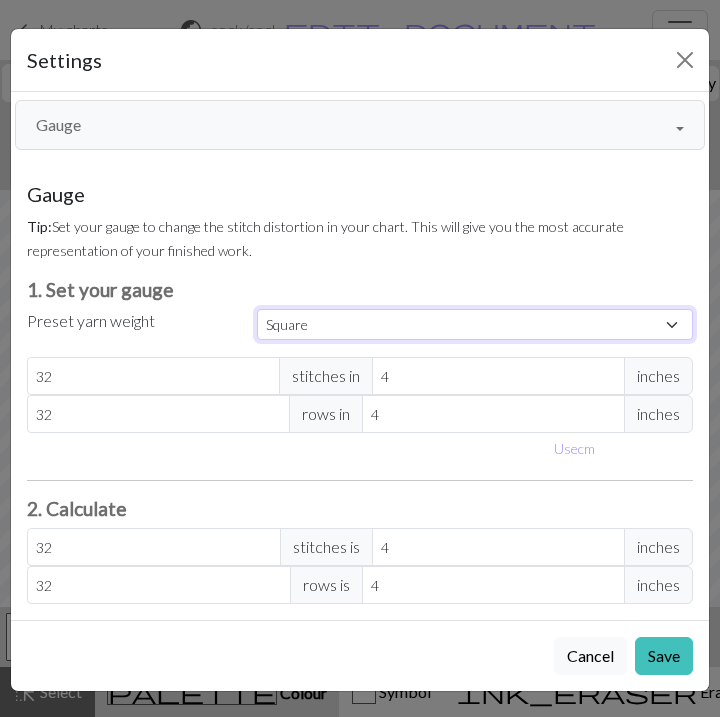 click on "Custom Square Lace Light Fingering Fingering Sport Double knit Worsted Aran Bulky Super Bulky" at bounding box center (475, 324) 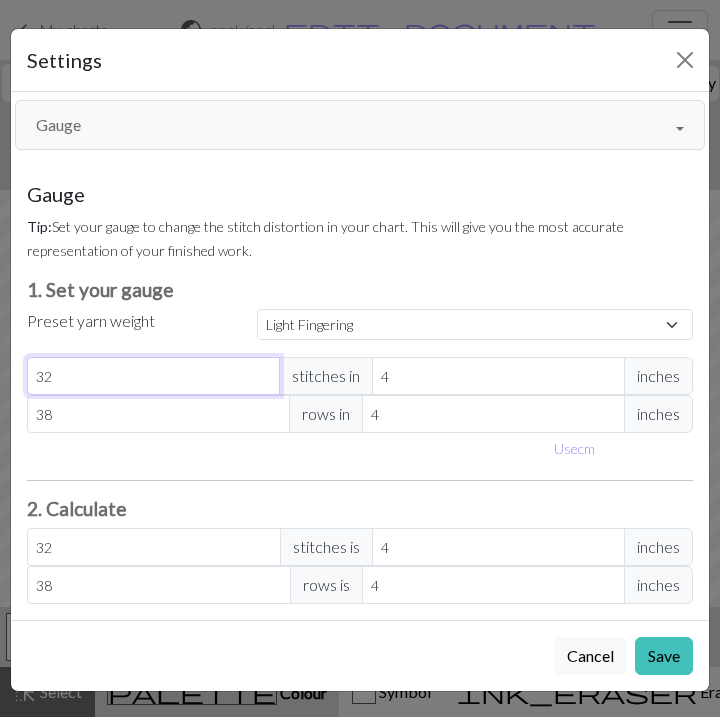 click on "32" at bounding box center (153, 376) 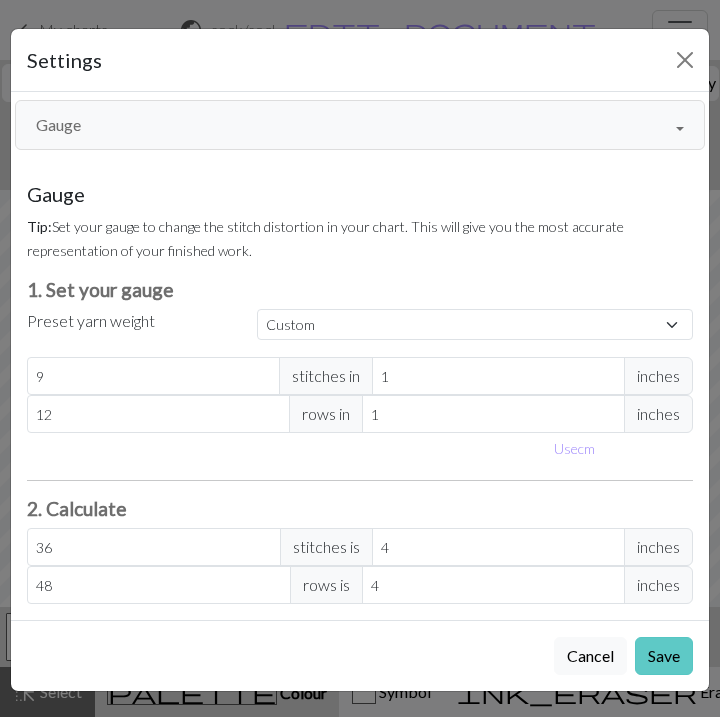 click on "Save" at bounding box center [664, 656] 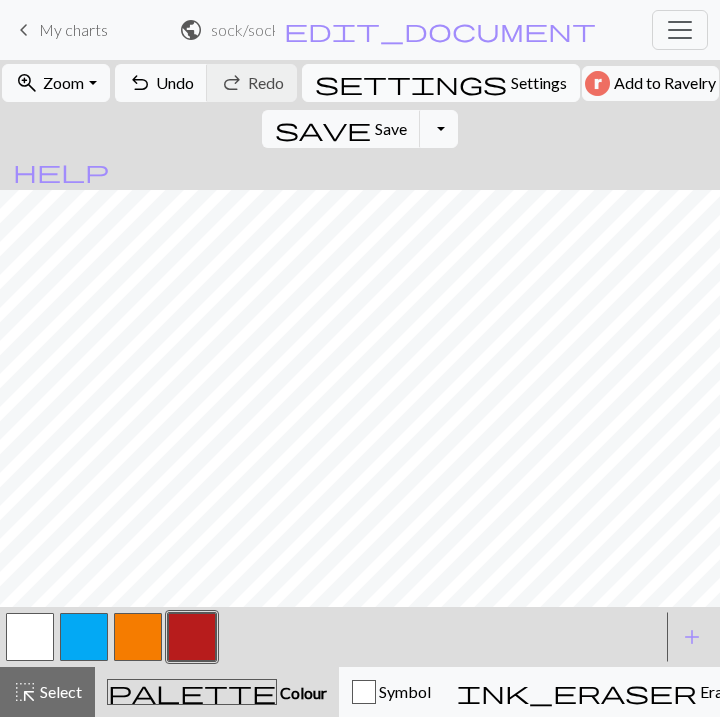 click on "Settings" at bounding box center (539, 83) 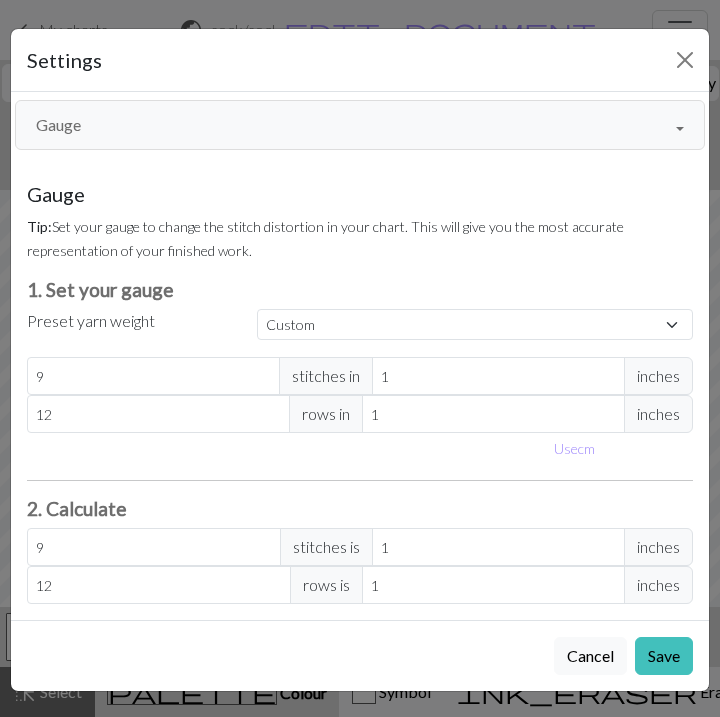 click on "Gauge" at bounding box center (360, 125) 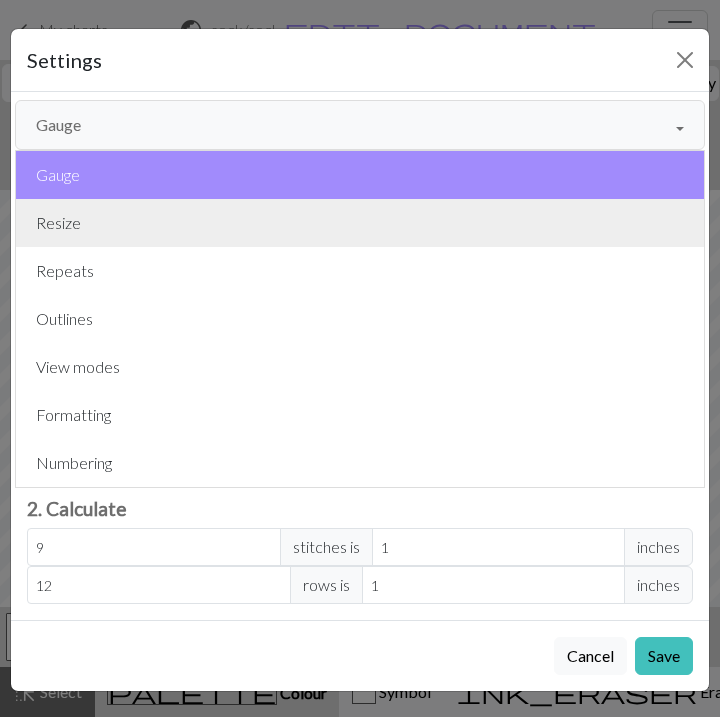 click on "Resize" at bounding box center (360, 223) 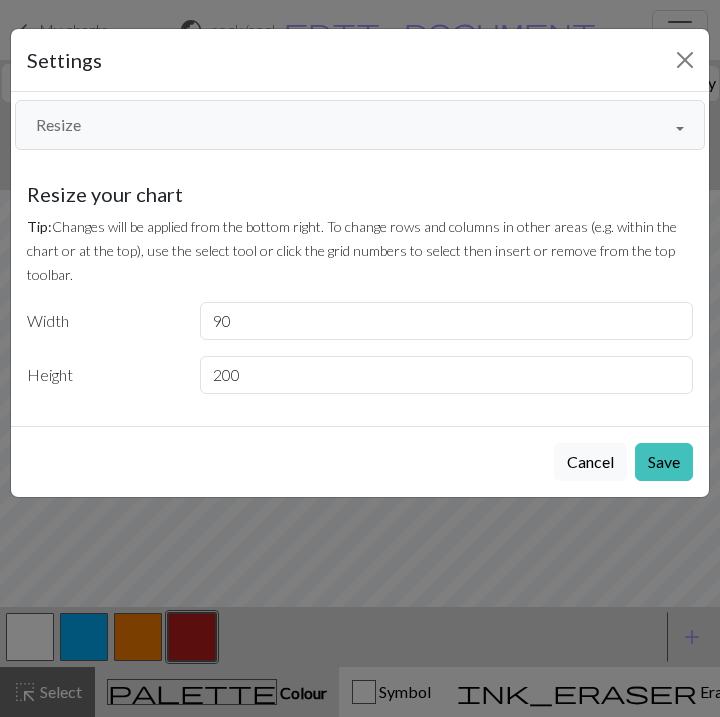 click on "Resize" at bounding box center (360, 125) 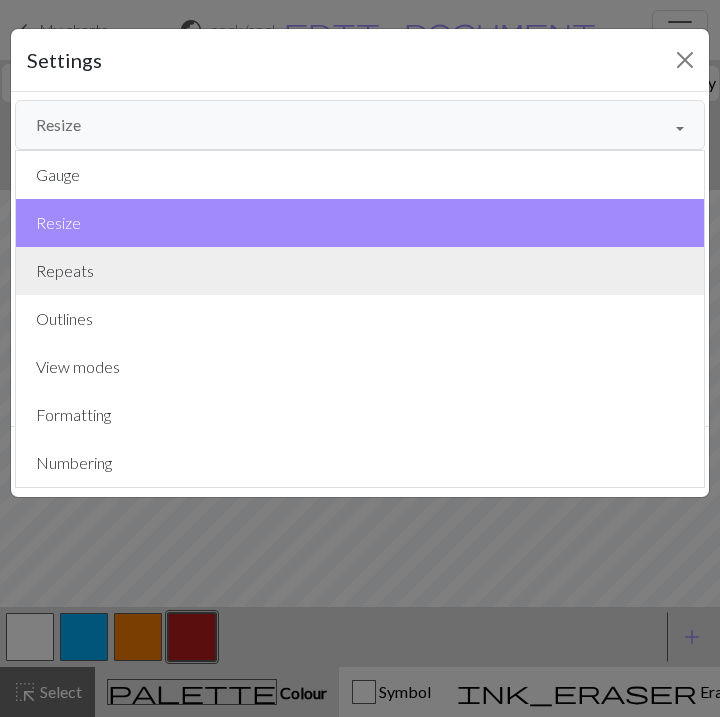 click on "Repeats" at bounding box center [360, 271] 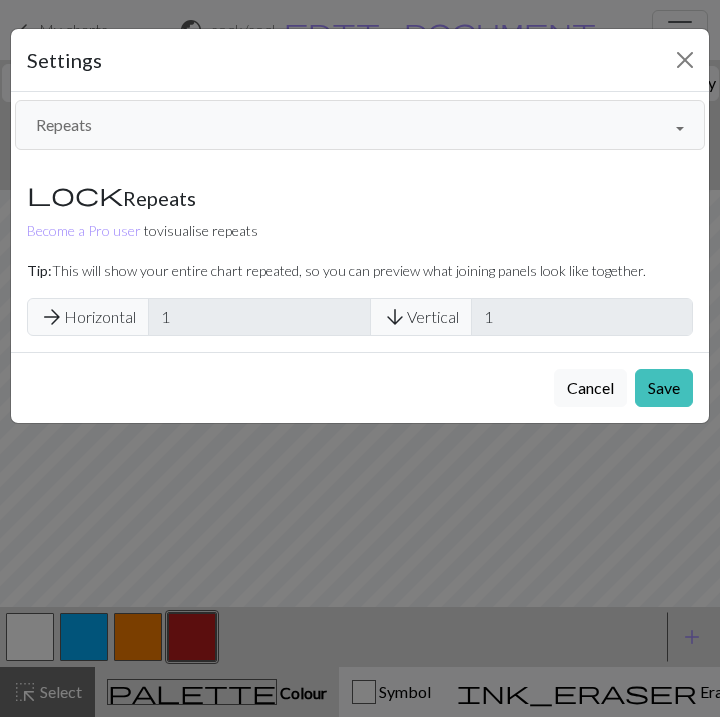 click on "Repeats" at bounding box center (360, 125) 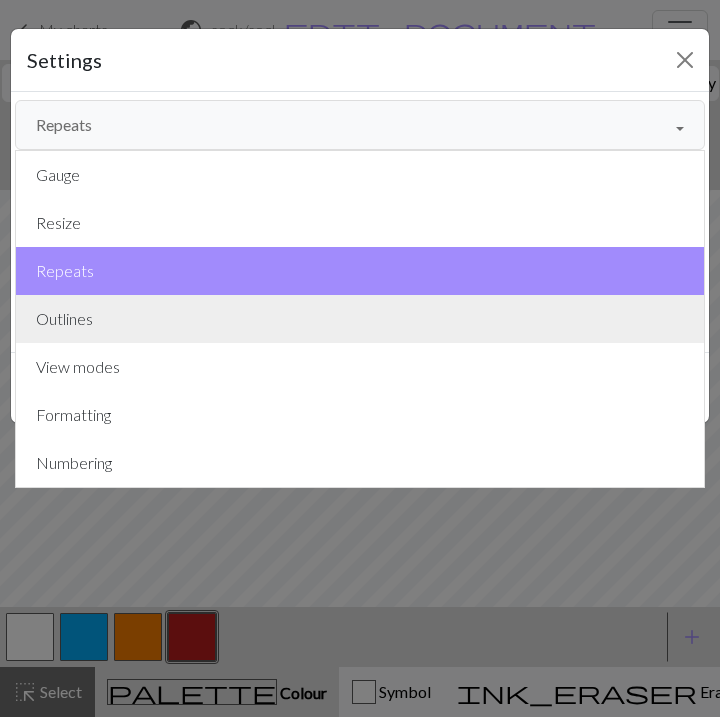click on "Outlines" at bounding box center (360, 319) 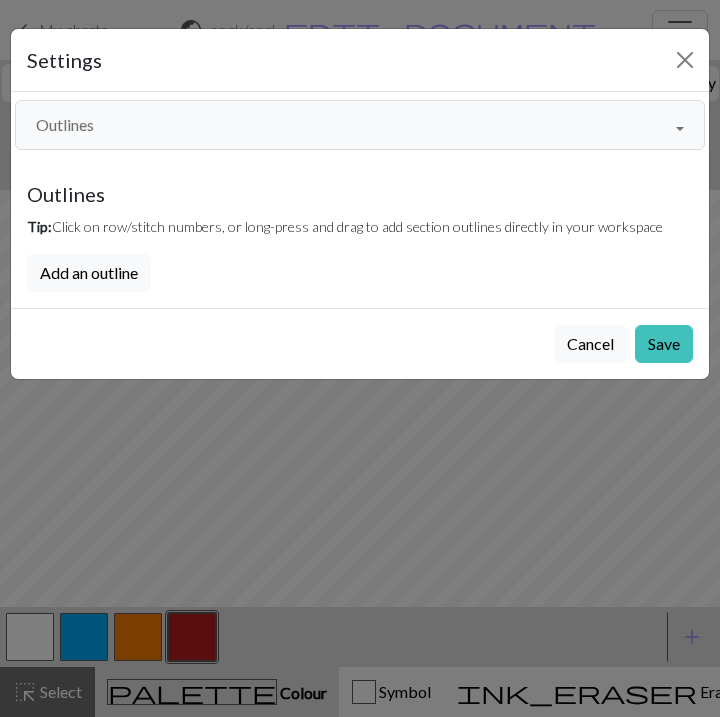 click on "Outlines" at bounding box center (360, 125) 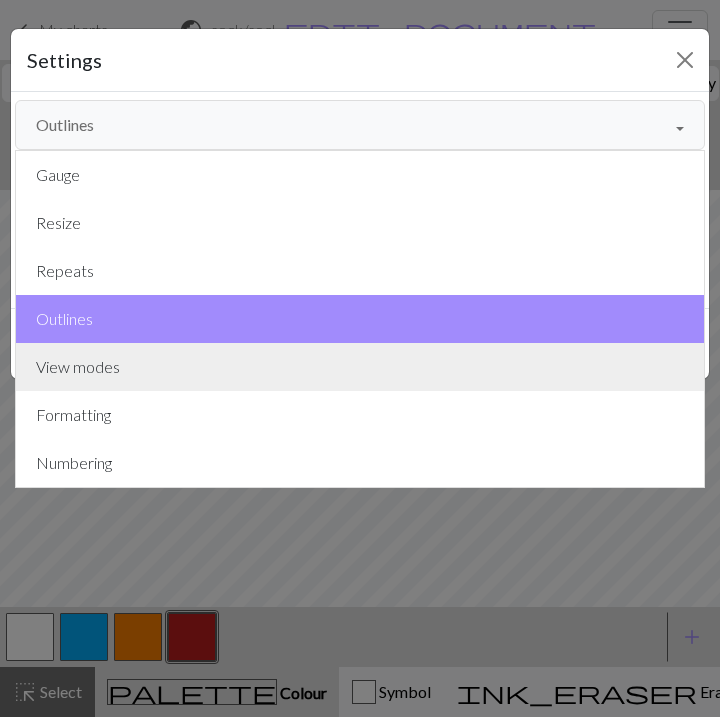 click on "View modes" at bounding box center (360, 367) 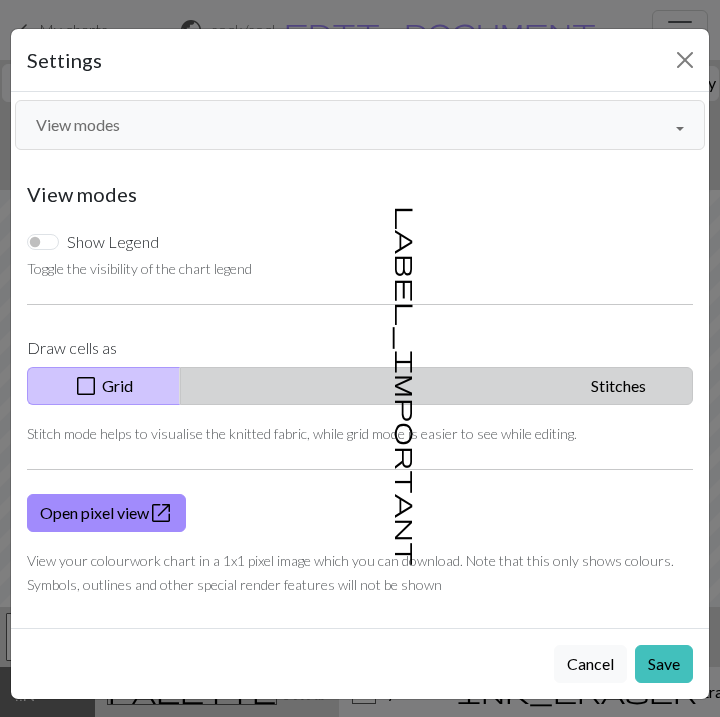 click on "label_important Stitches" at bounding box center [436, 386] 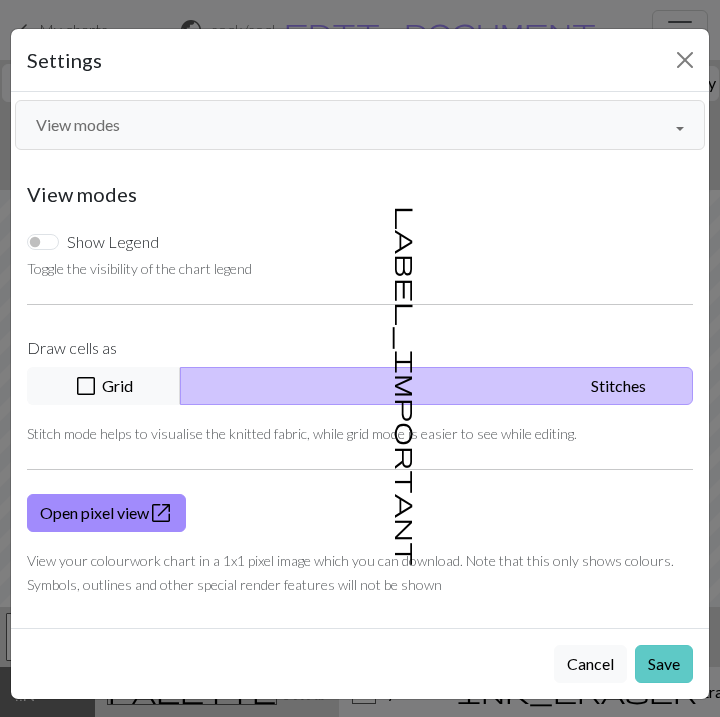 click on "Save" at bounding box center [664, 664] 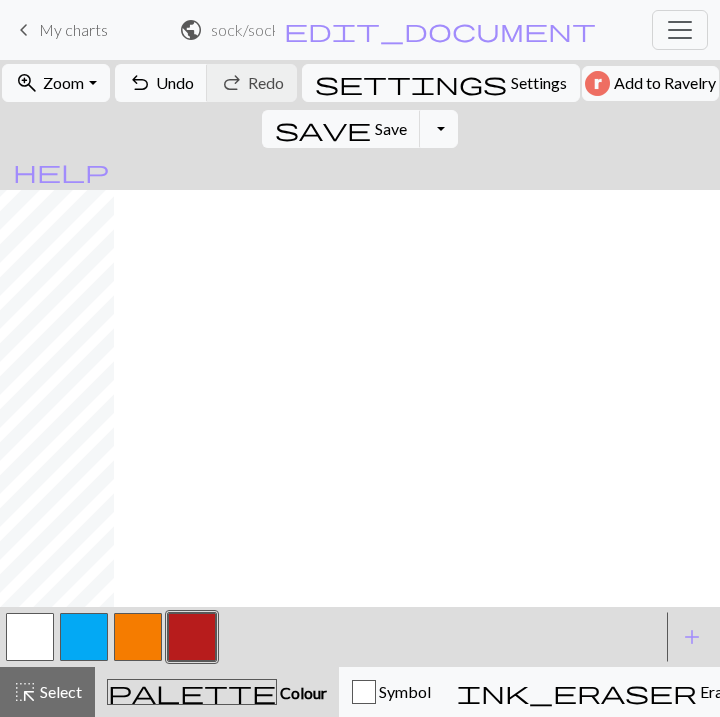 scroll, scrollTop: 1184, scrollLeft: 0, axis: vertical 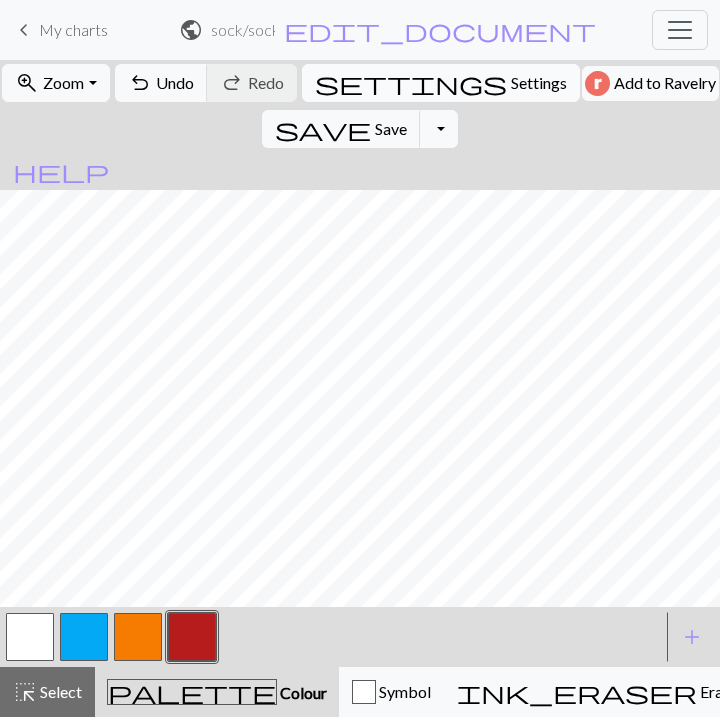 click on "Settings" at bounding box center (539, 83) 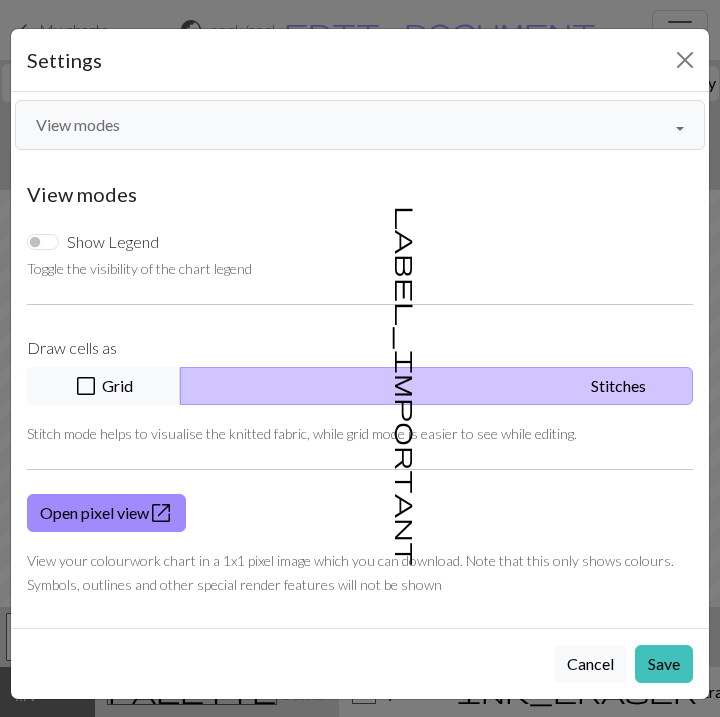 click on "View modes" at bounding box center [360, 125] 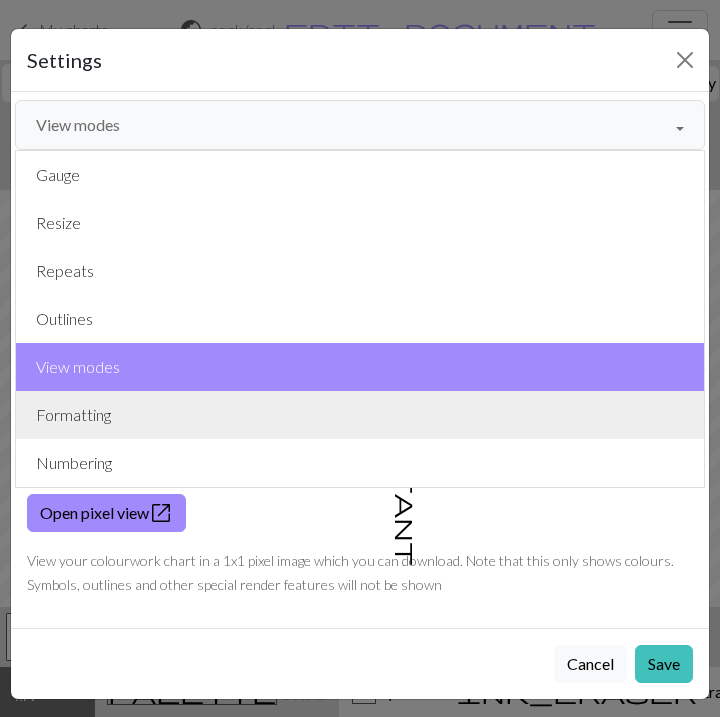 click on "Formatting" at bounding box center (360, 415) 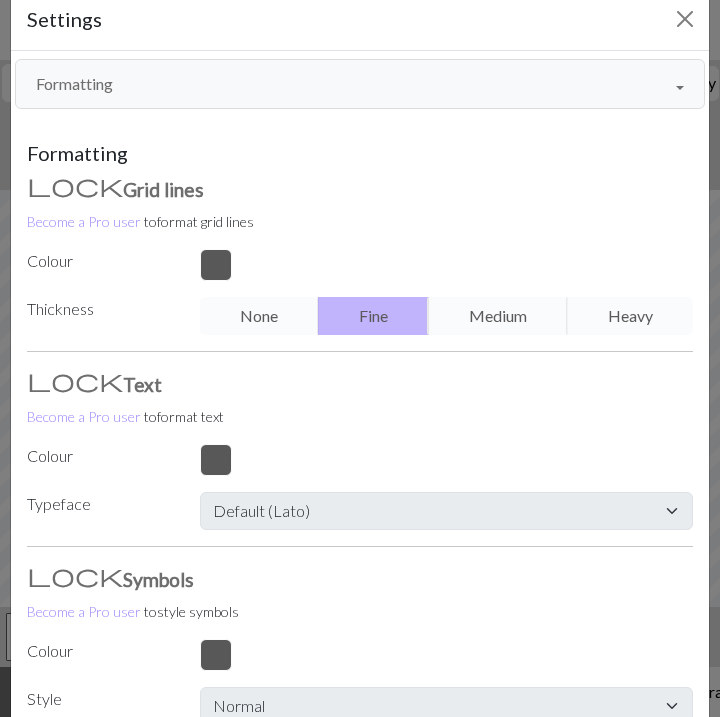 scroll, scrollTop: 0, scrollLeft: 0, axis: both 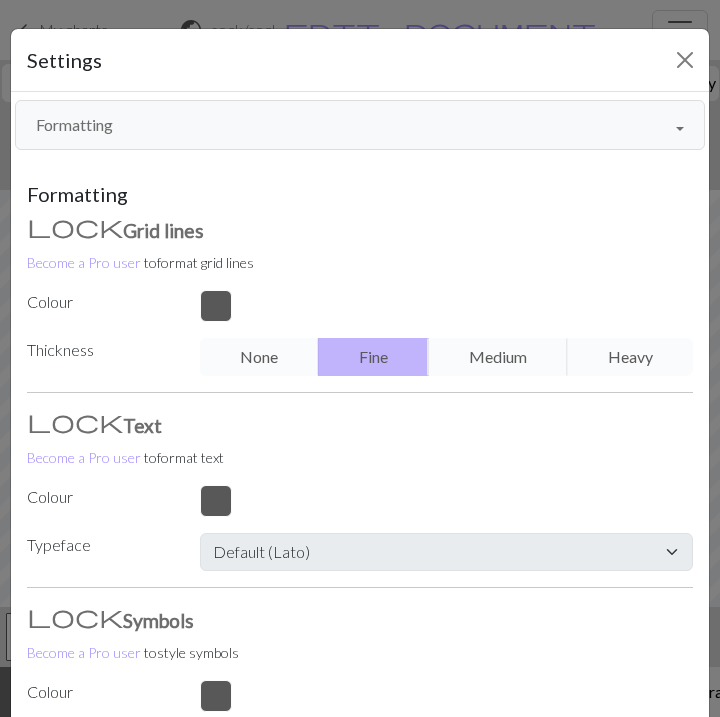 click on "Settings" at bounding box center (360, 60) 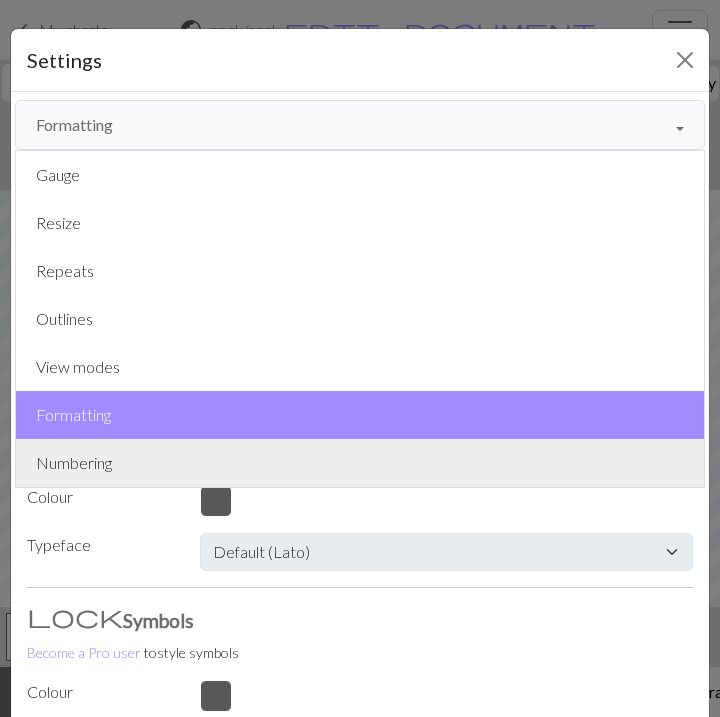 click on "Numbering" at bounding box center (360, 463) 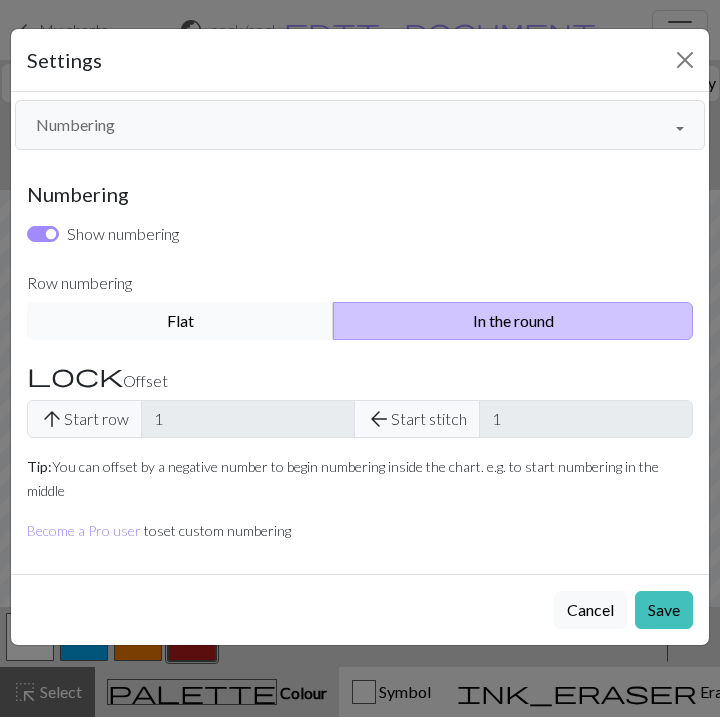 click on "Flat" at bounding box center [180, 321] 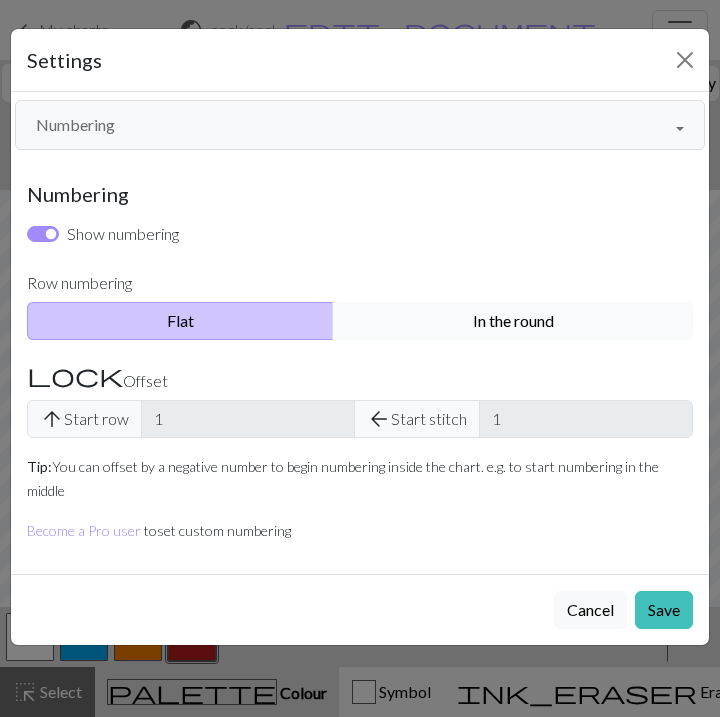 click on "In the round" at bounding box center (513, 321) 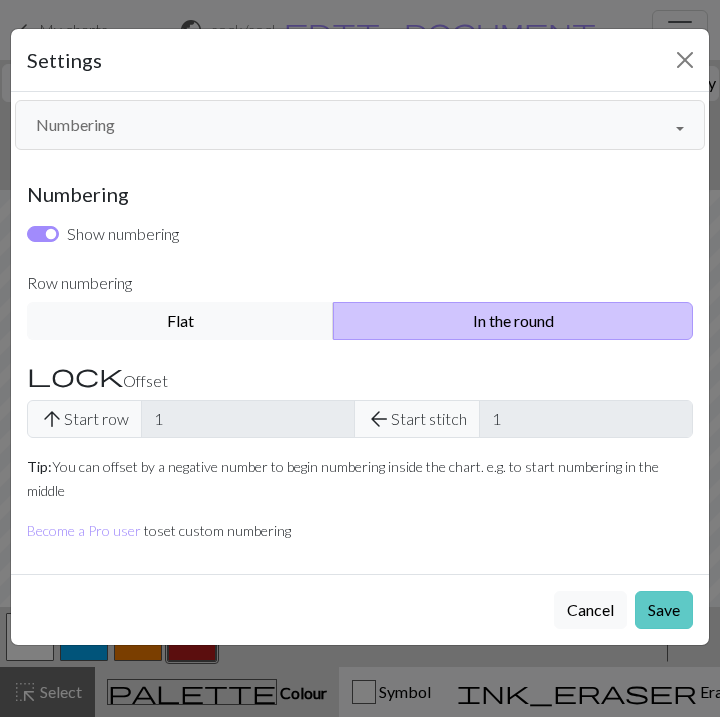 click on "Save" at bounding box center [664, 610] 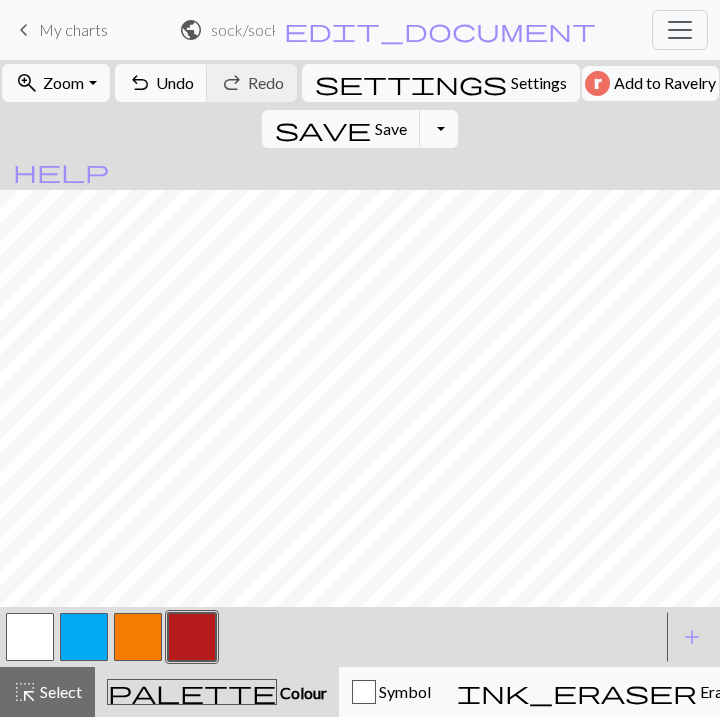 click on "Knitting mode" at bounding box center [1150, 691] 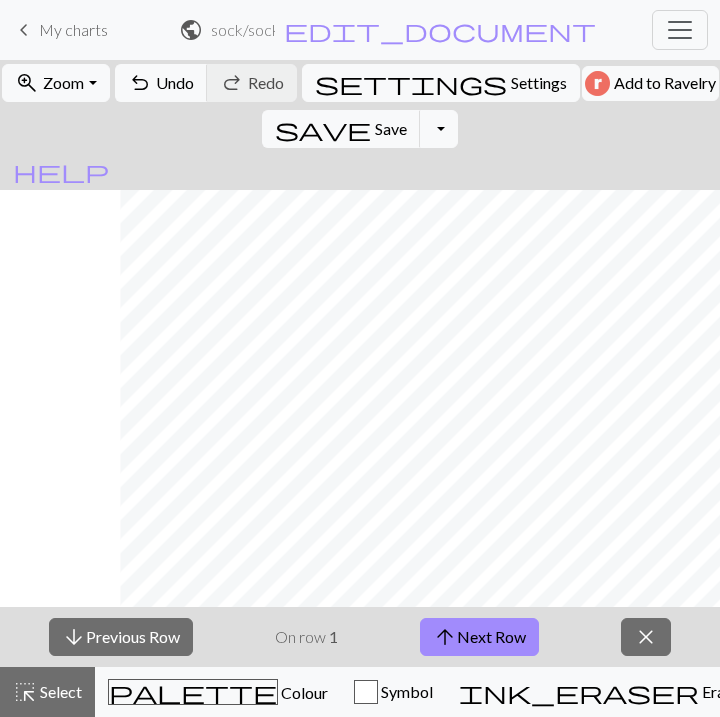 scroll, scrollTop: 1997, scrollLeft: 390, axis: both 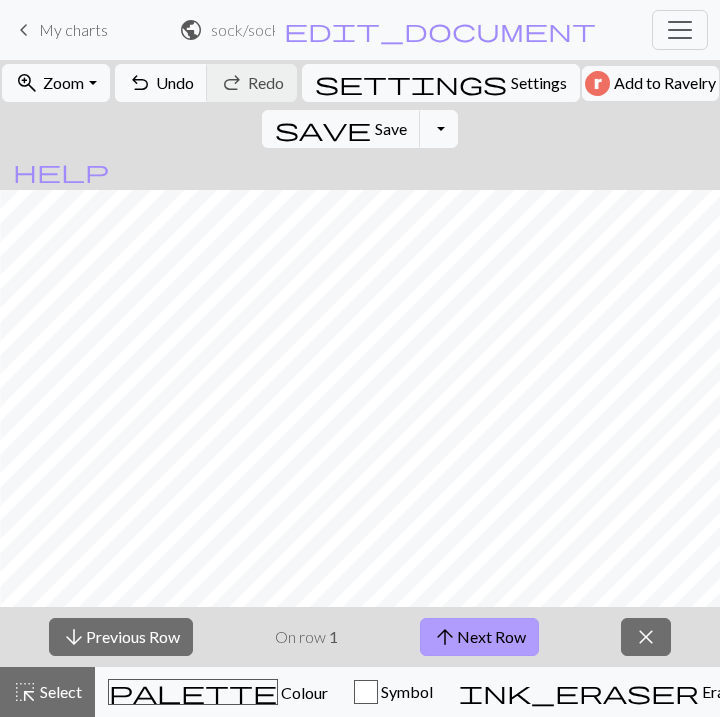 click on "arrow_upward  Next Row" at bounding box center (479, 637) 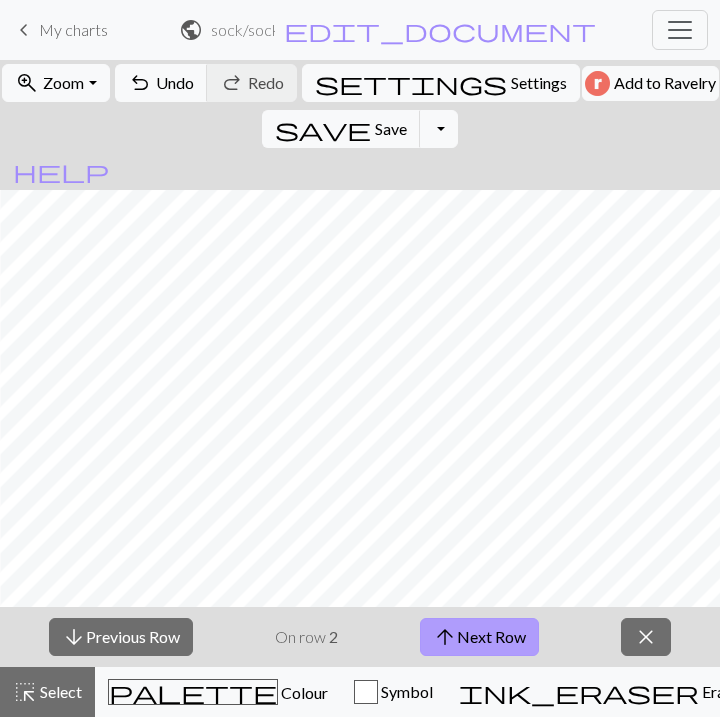 click on "arrow_upward  Next Row" at bounding box center (479, 637) 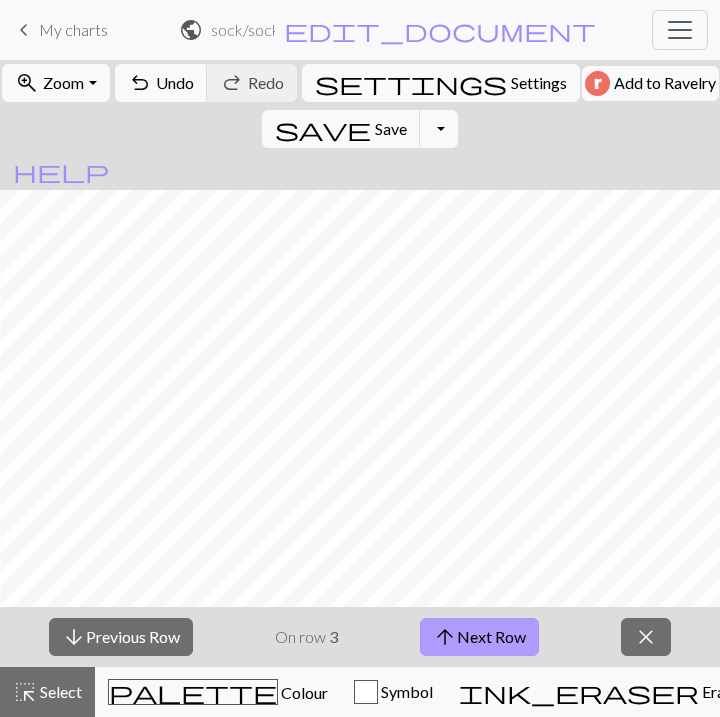 click on "arrow_upward  Next Row" at bounding box center [479, 637] 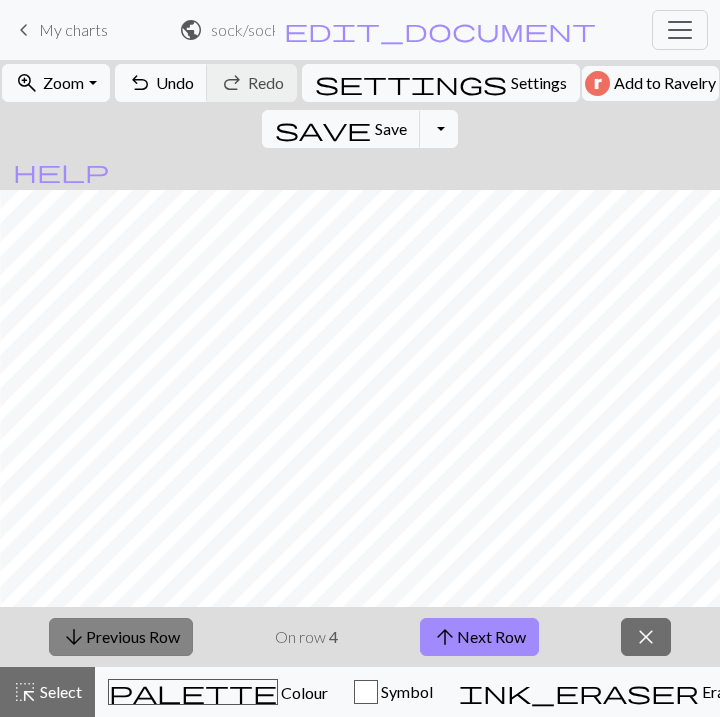 click on "arrow_downward Previous Row" at bounding box center [121, 637] 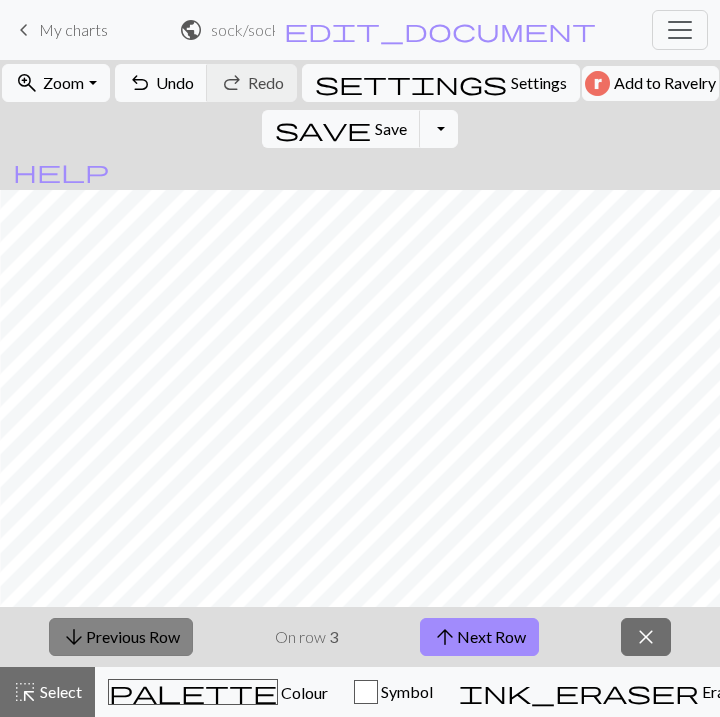 click on "arrow_downward Previous Row" at bounding box center [121, 637] 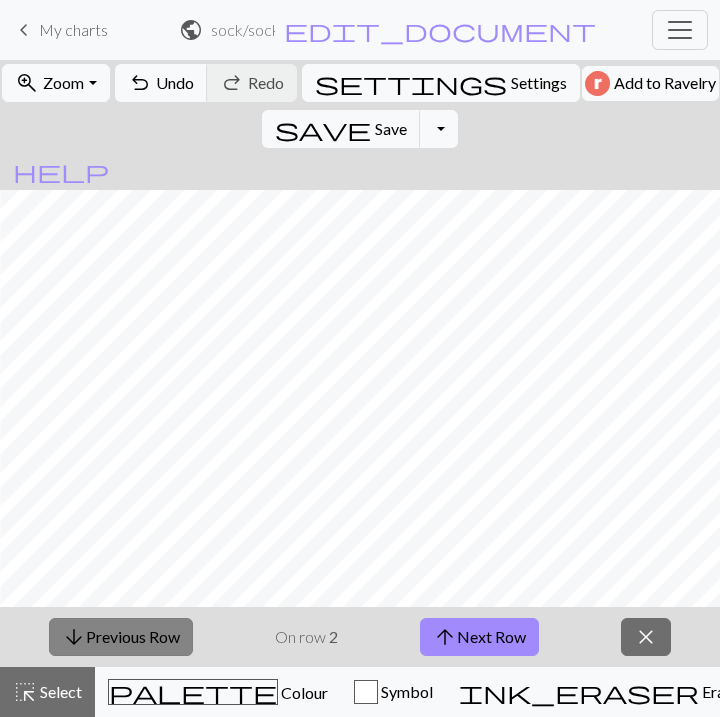 click on "arrow_downward Previous Row" at bounding box center (121, 637) 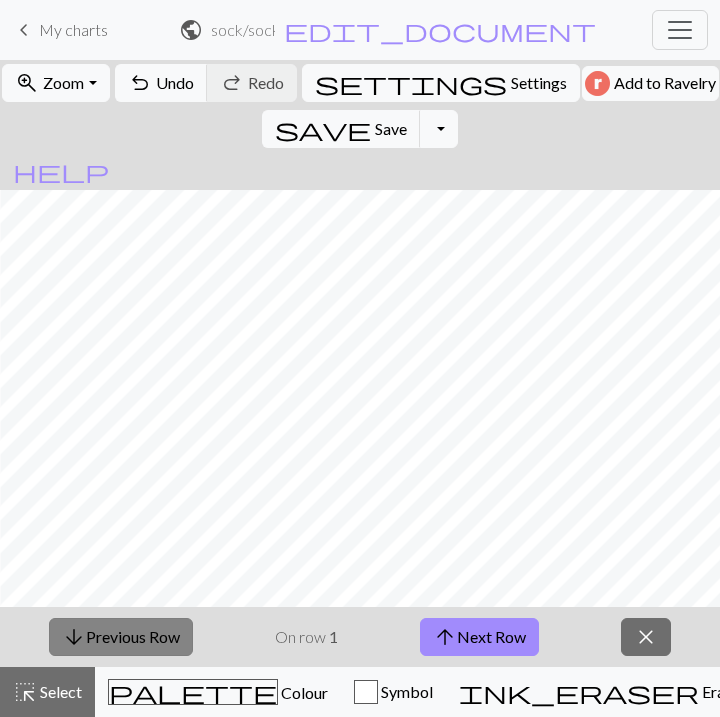 click on "arrow_downward Previous Row" at bounding box center [121, 637] 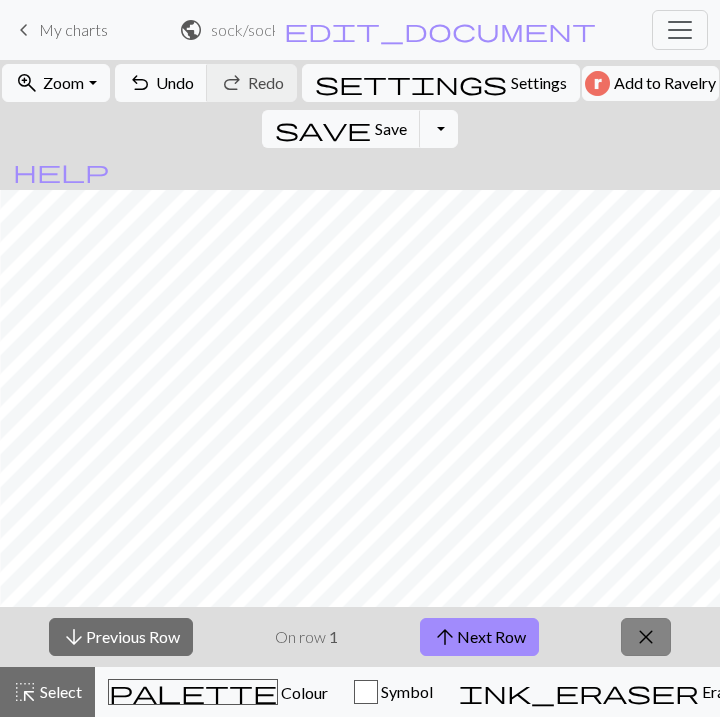 click on "close" at bounding box center [646, 637] 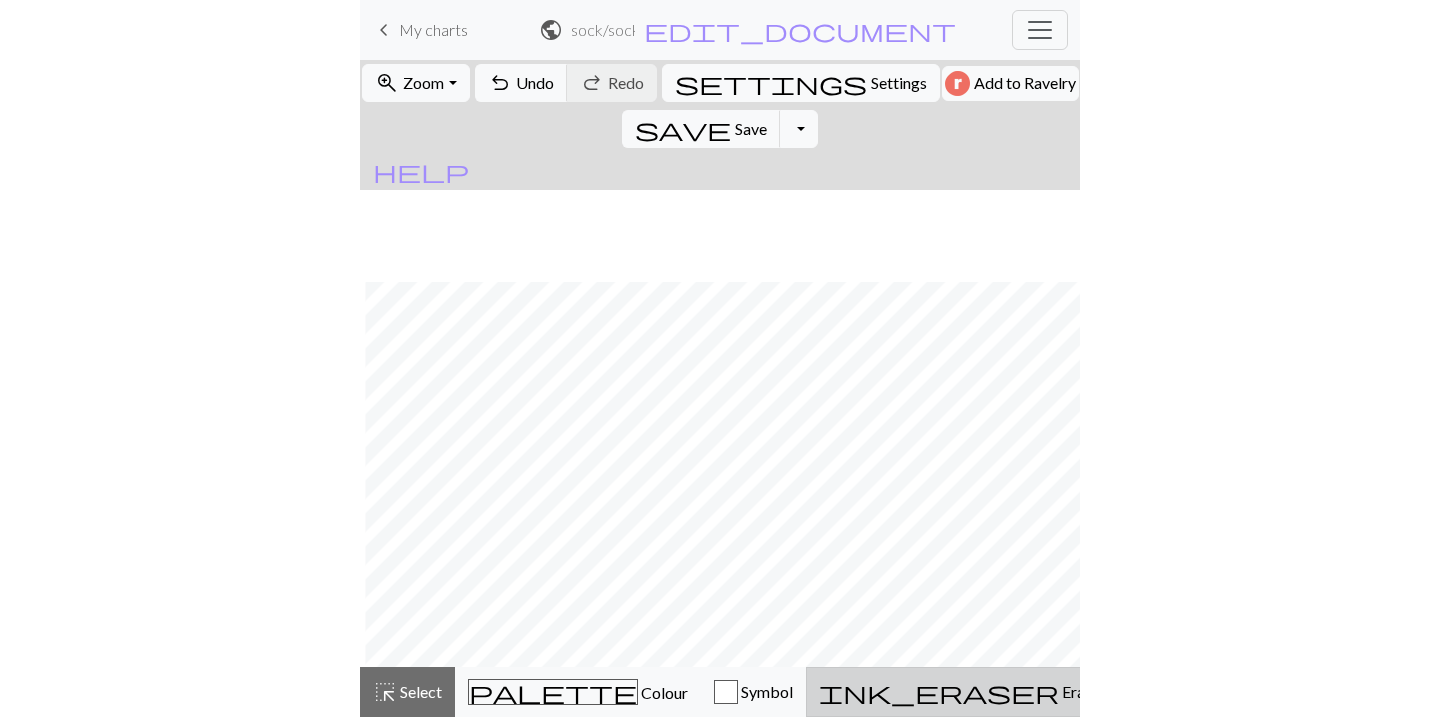 scroll, scrollTop: 1263, scrollLeft: 618, axis: both 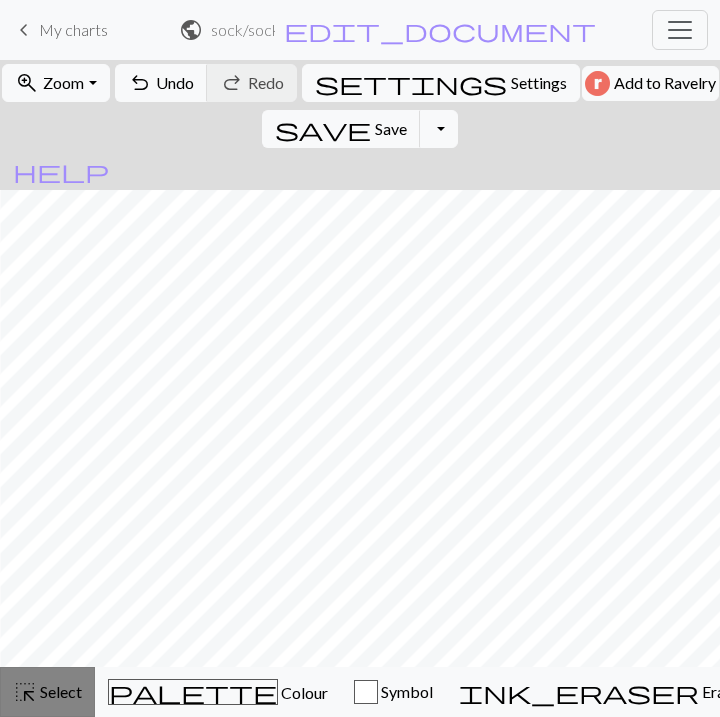 click on "Select" at bounding box center [59, 691] 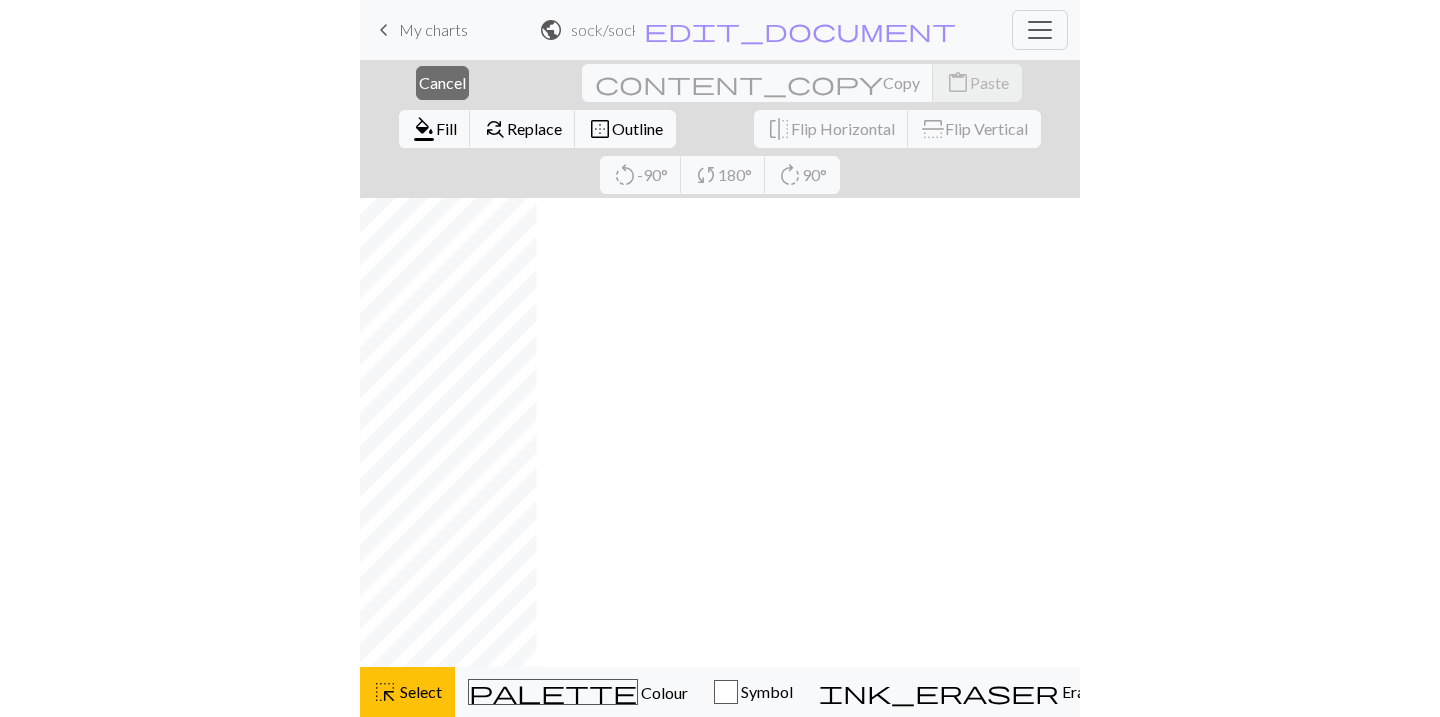 scroll, scrollTop: 1263, scrollLeft: 73, axis: both 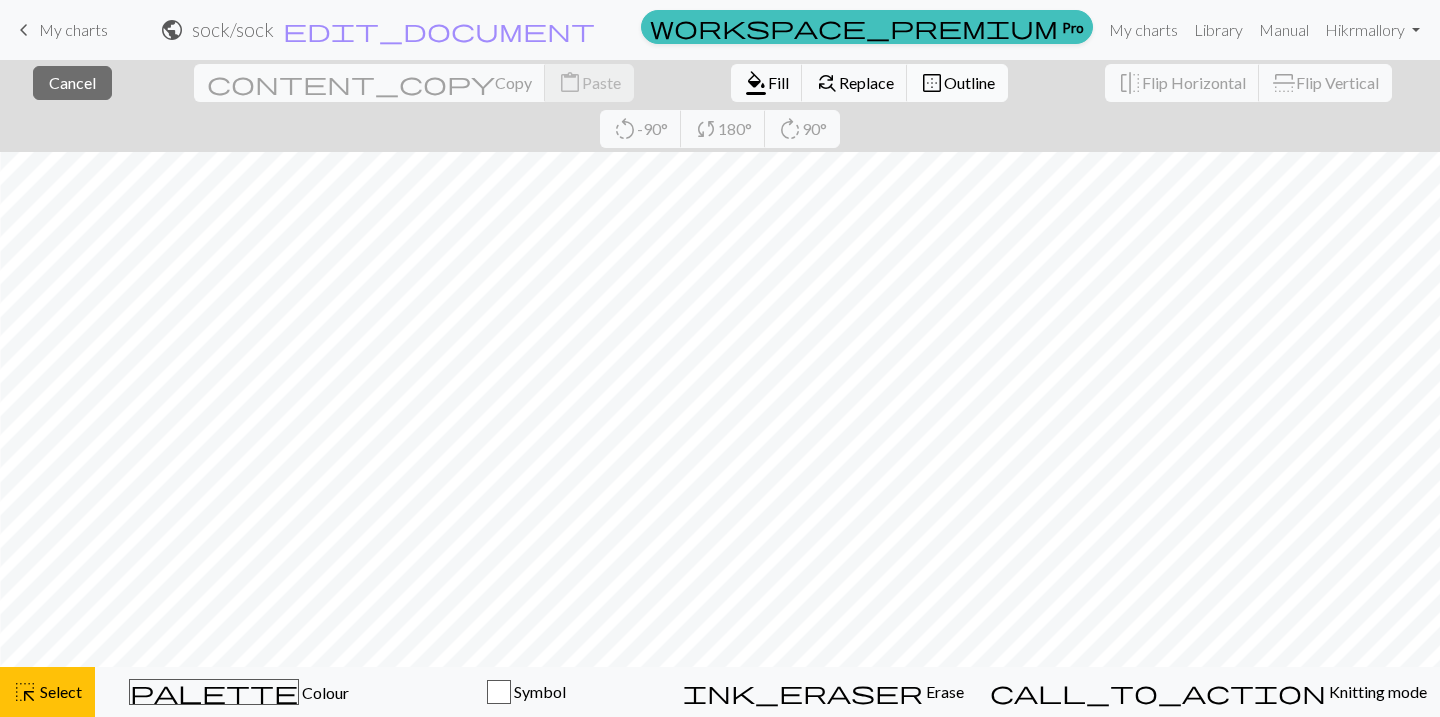 click on "Outline" at bounding box center (969, 82) 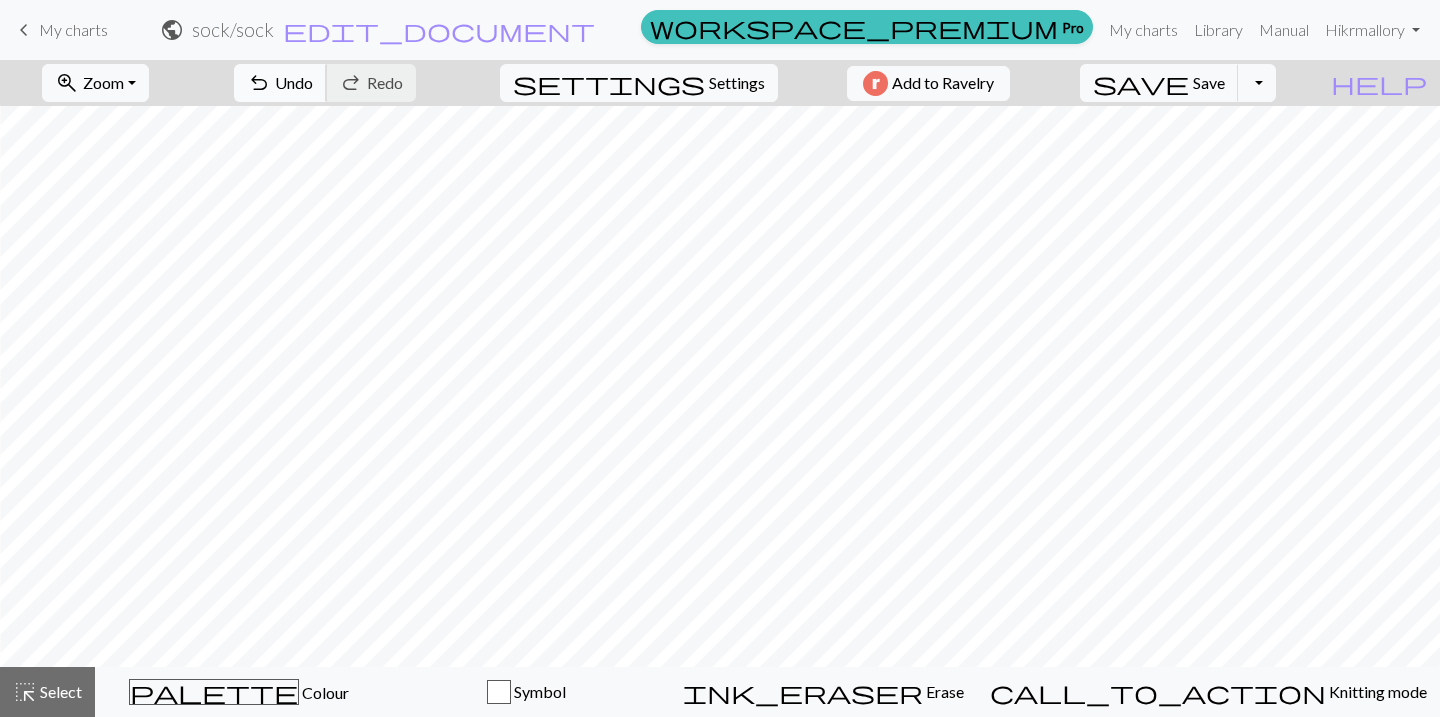 click on "Undo" at bounding box center [294, 82] 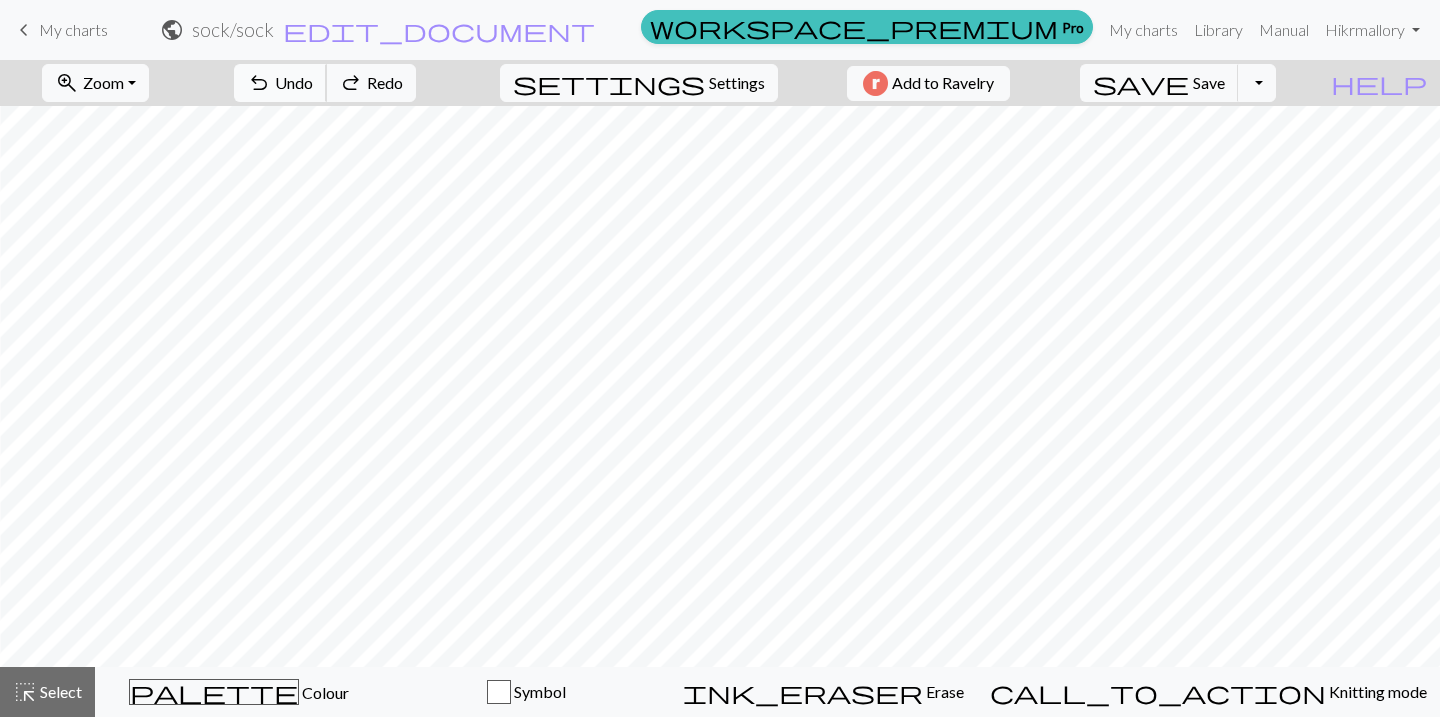 click on "Undo" at bounding box center [294, 82] 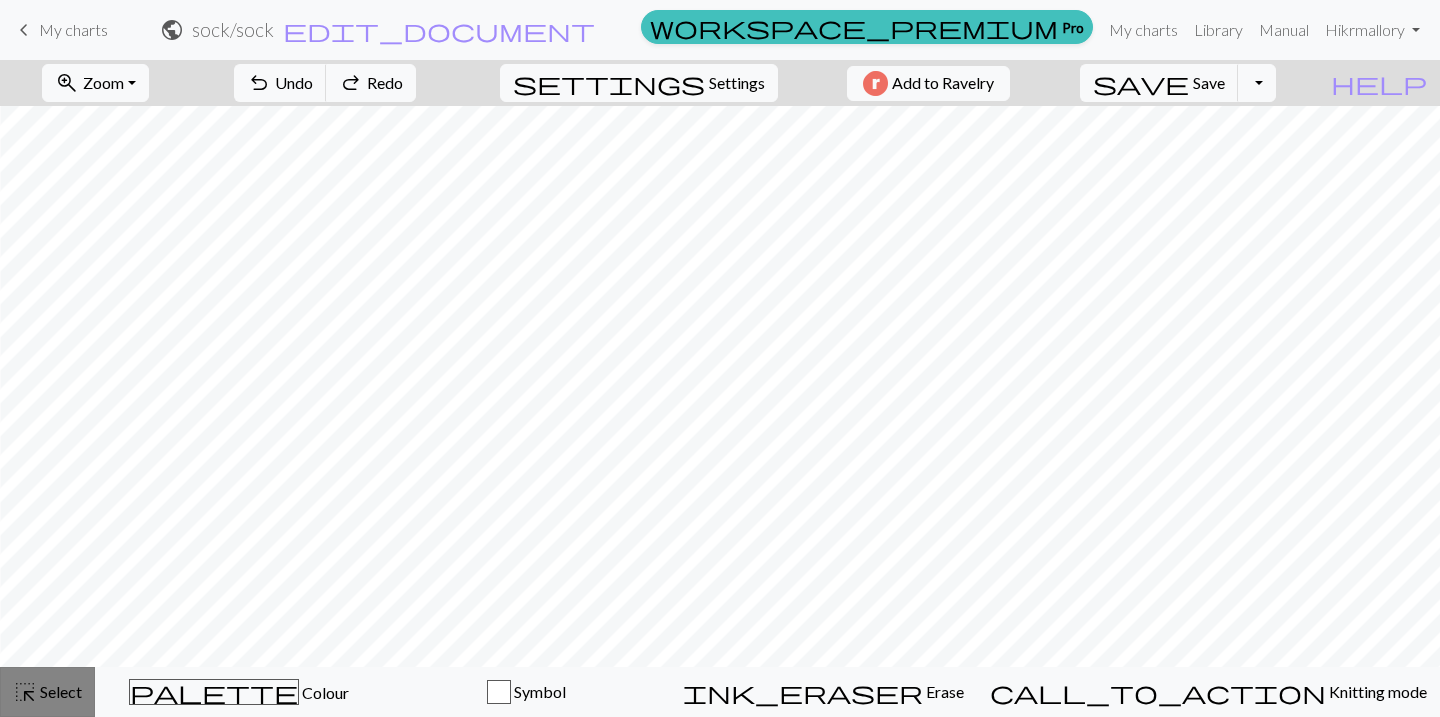 click on "Select" at bounding box center [59, 691] 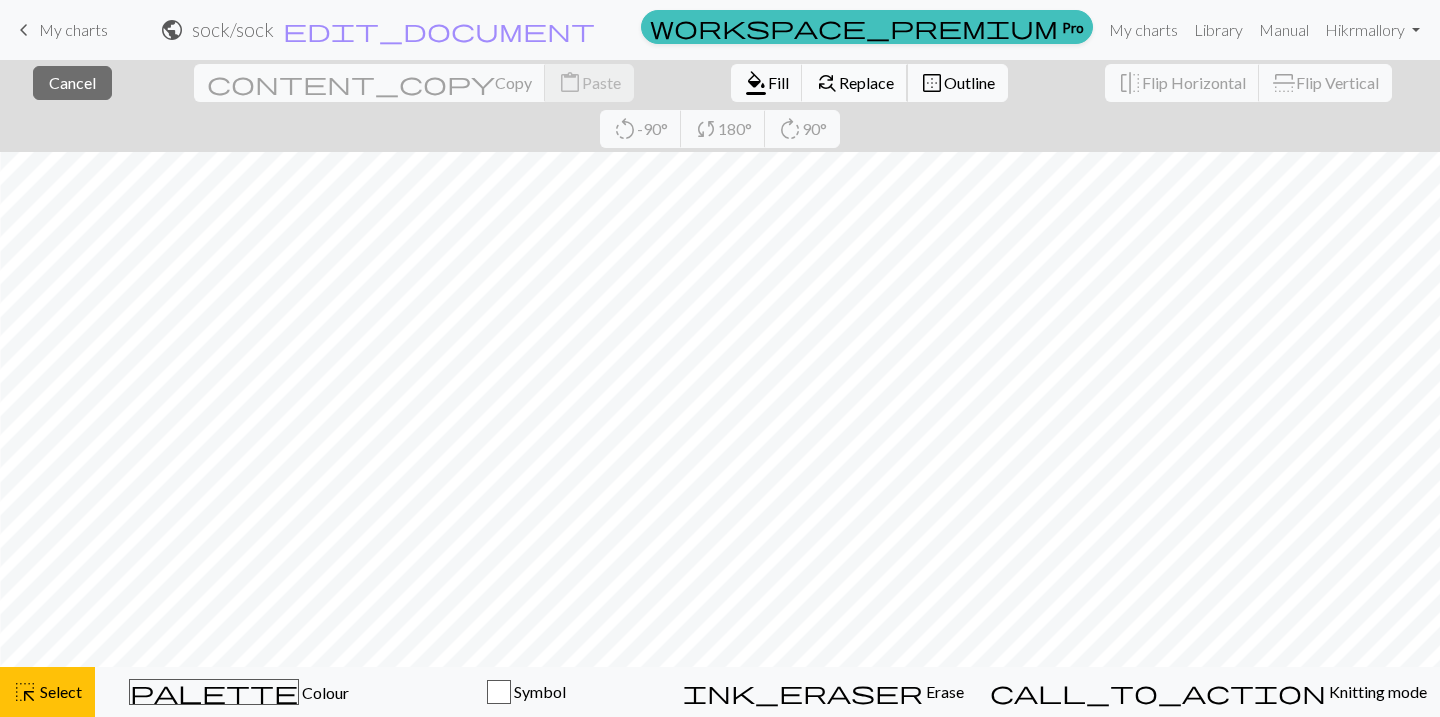 click on "Replace" at bounding box center [866, 82] 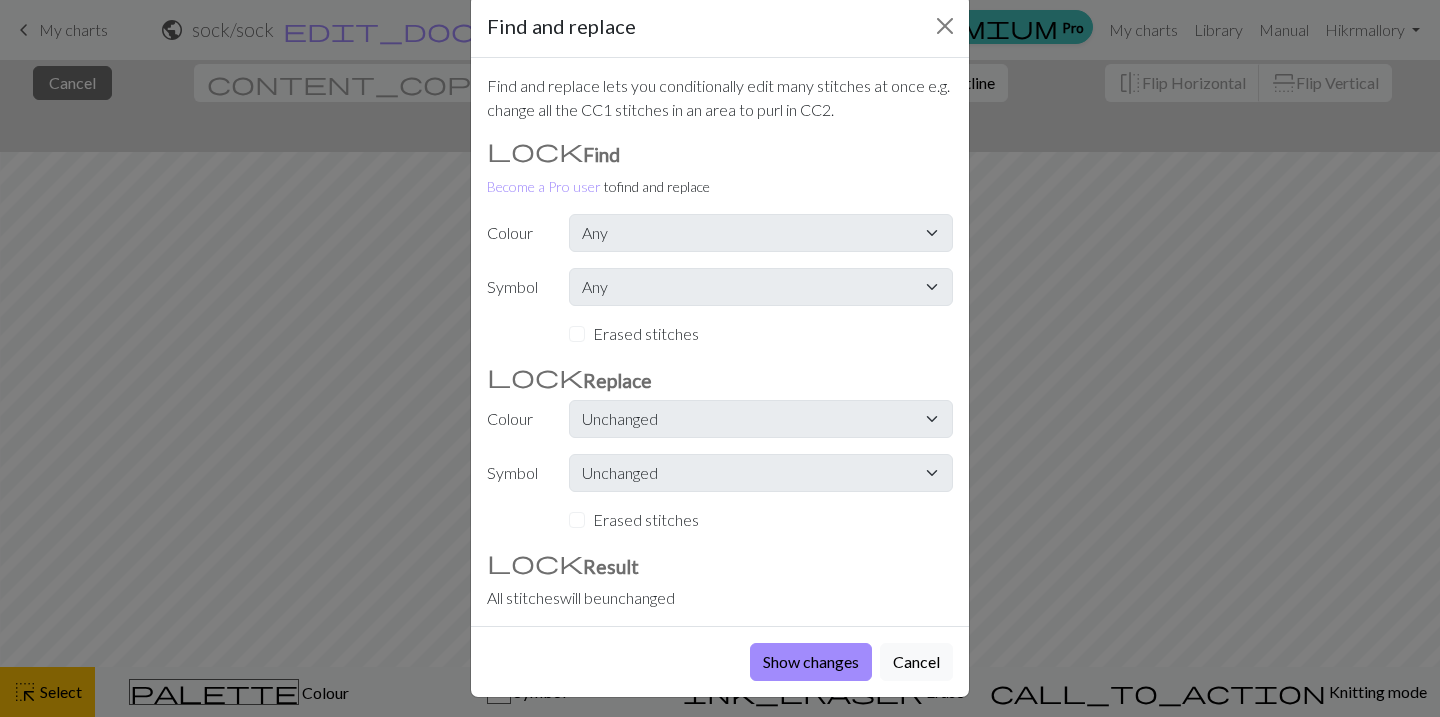 scroll, scrollTop: 38, scrollLeft: 0, axis: vertical 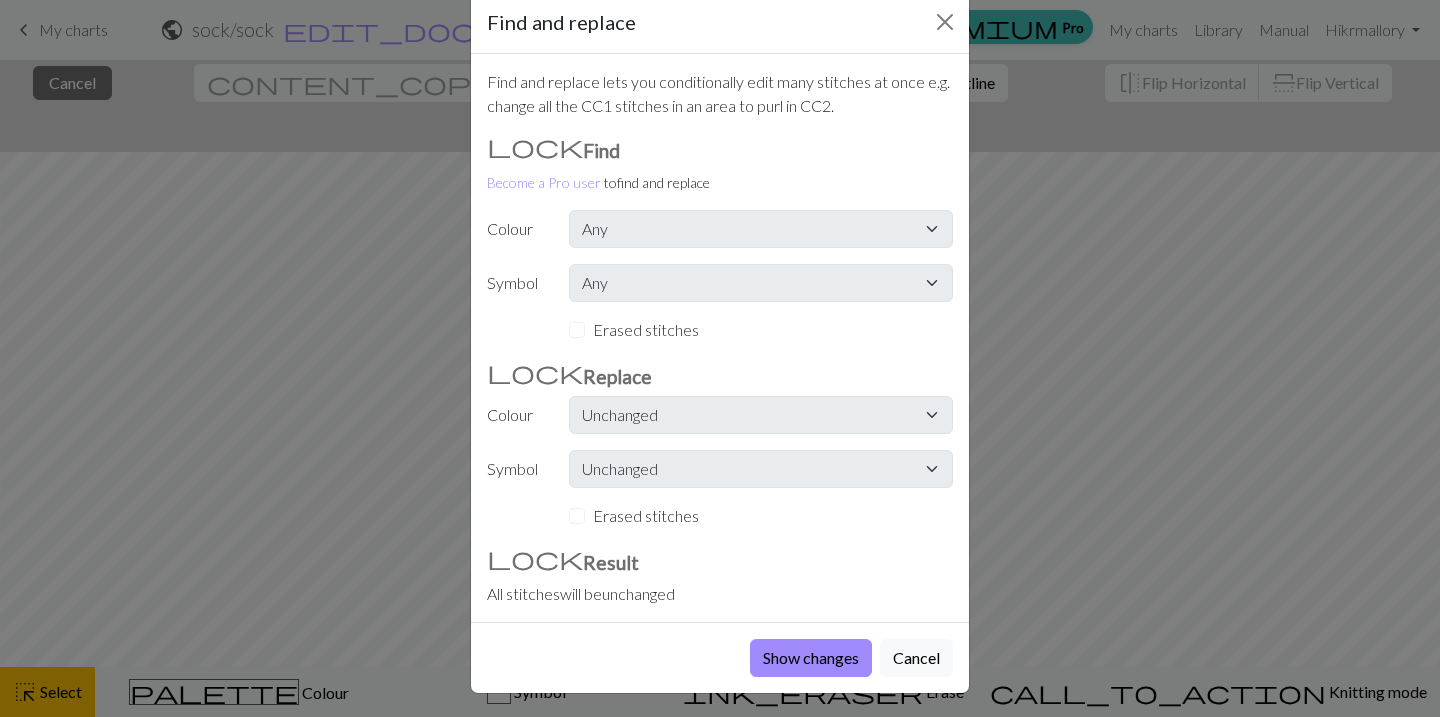 click on "Erased stitches" at bounding box center (646, 516) 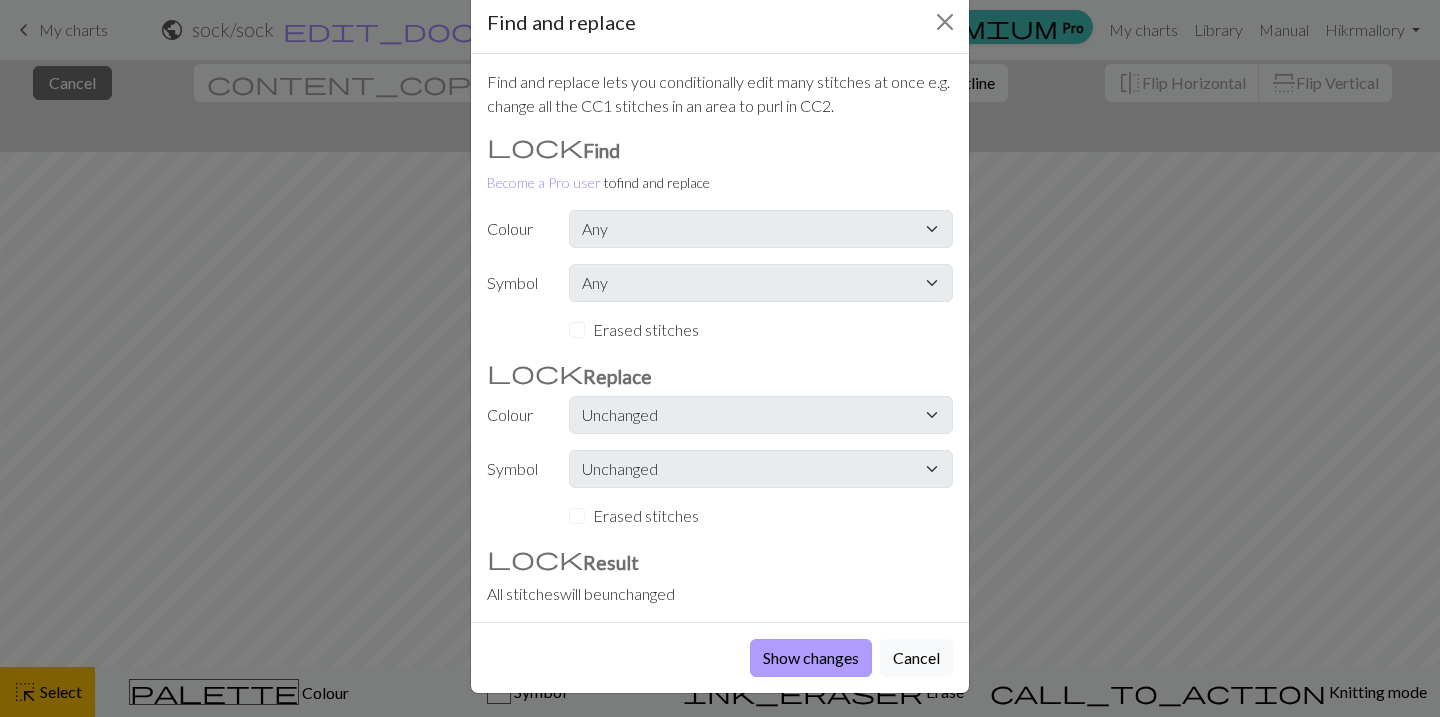 click on "Show changes" at bounding box center (811, 658) 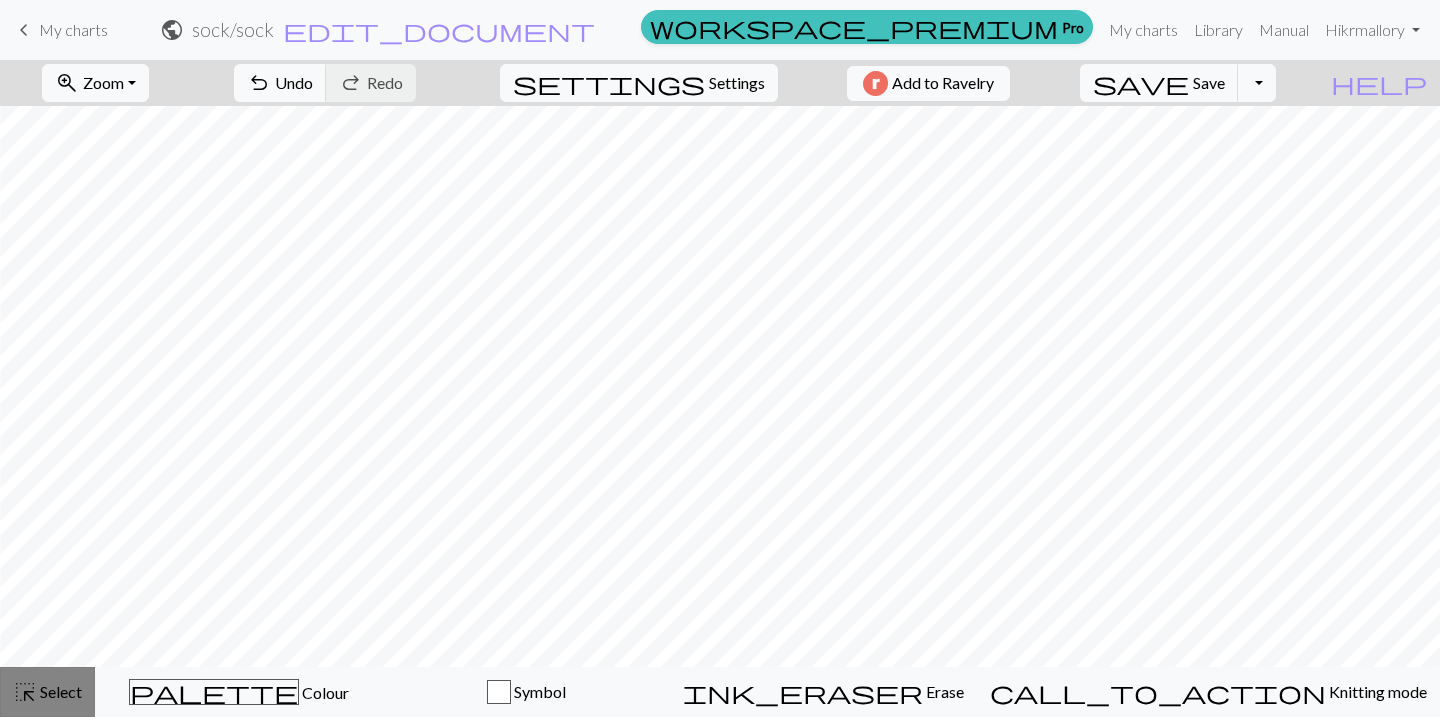 click on "highlight_alt" at bounding box center (25, 692) 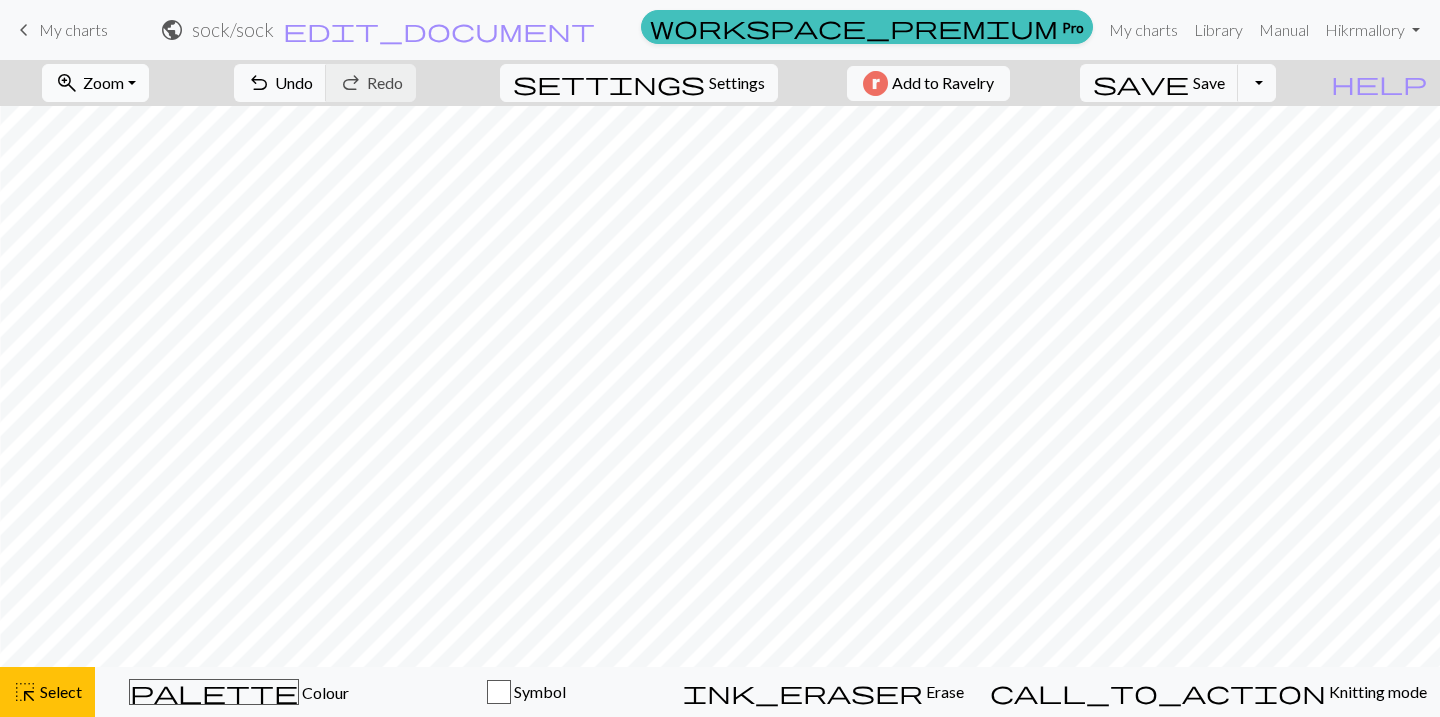 click on "Zoom" at bounding box center (103, 82) 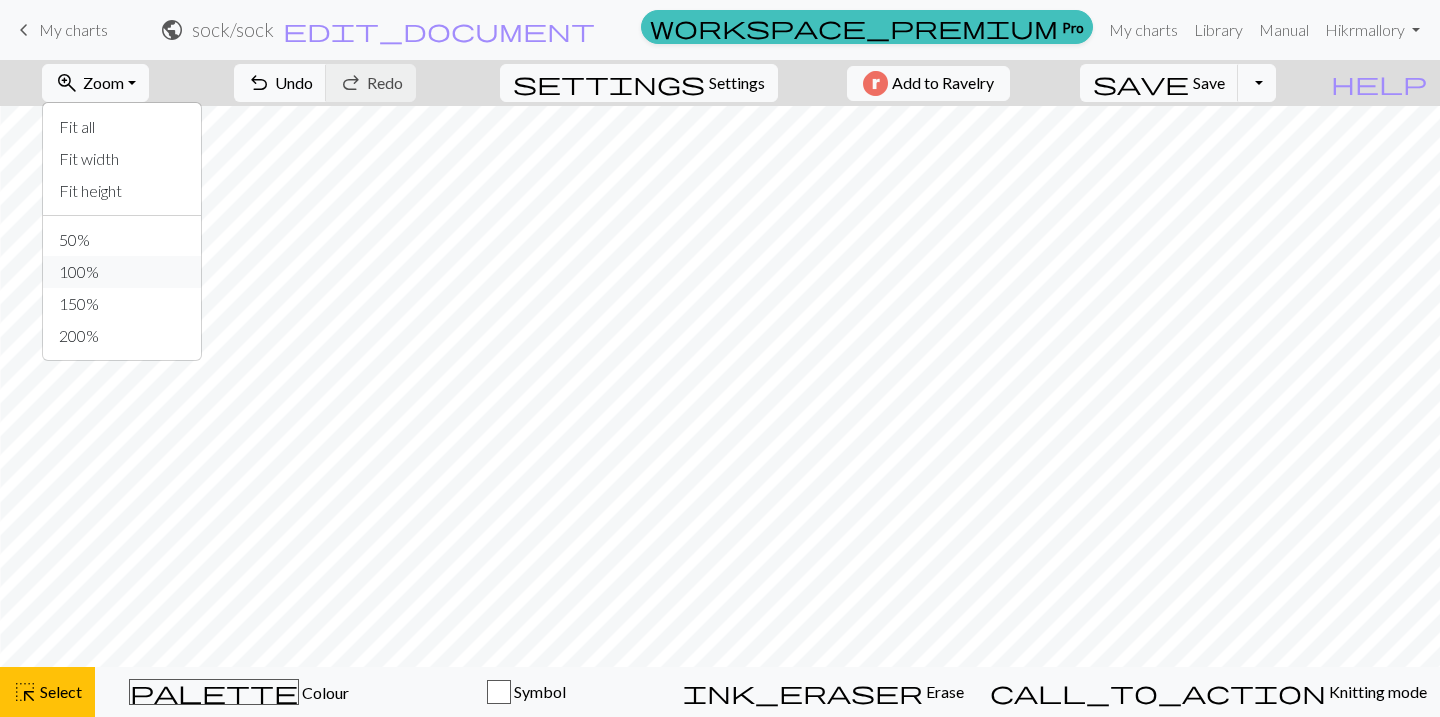 click on "100%" at bounding box center [122, 272] 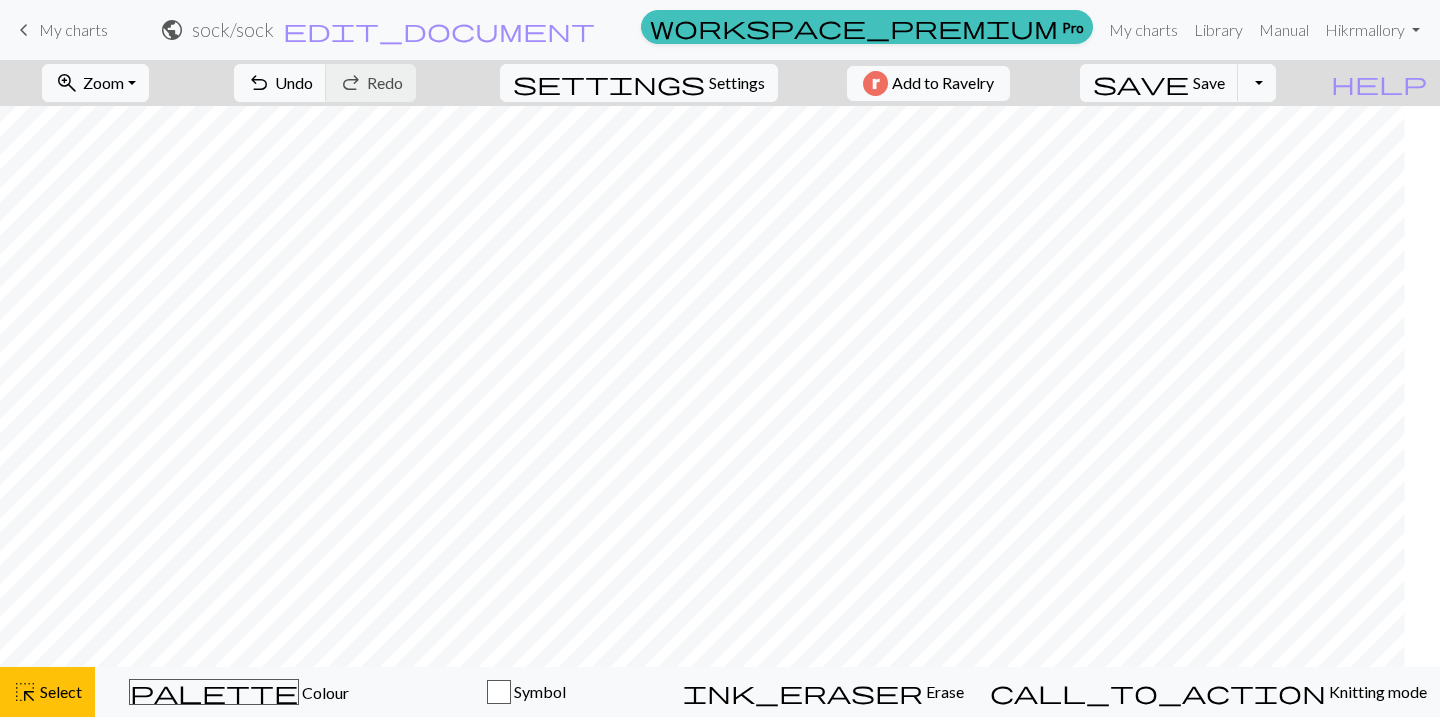 scroll, scrollTop: 2046, scrollLeft: 434, axis: both 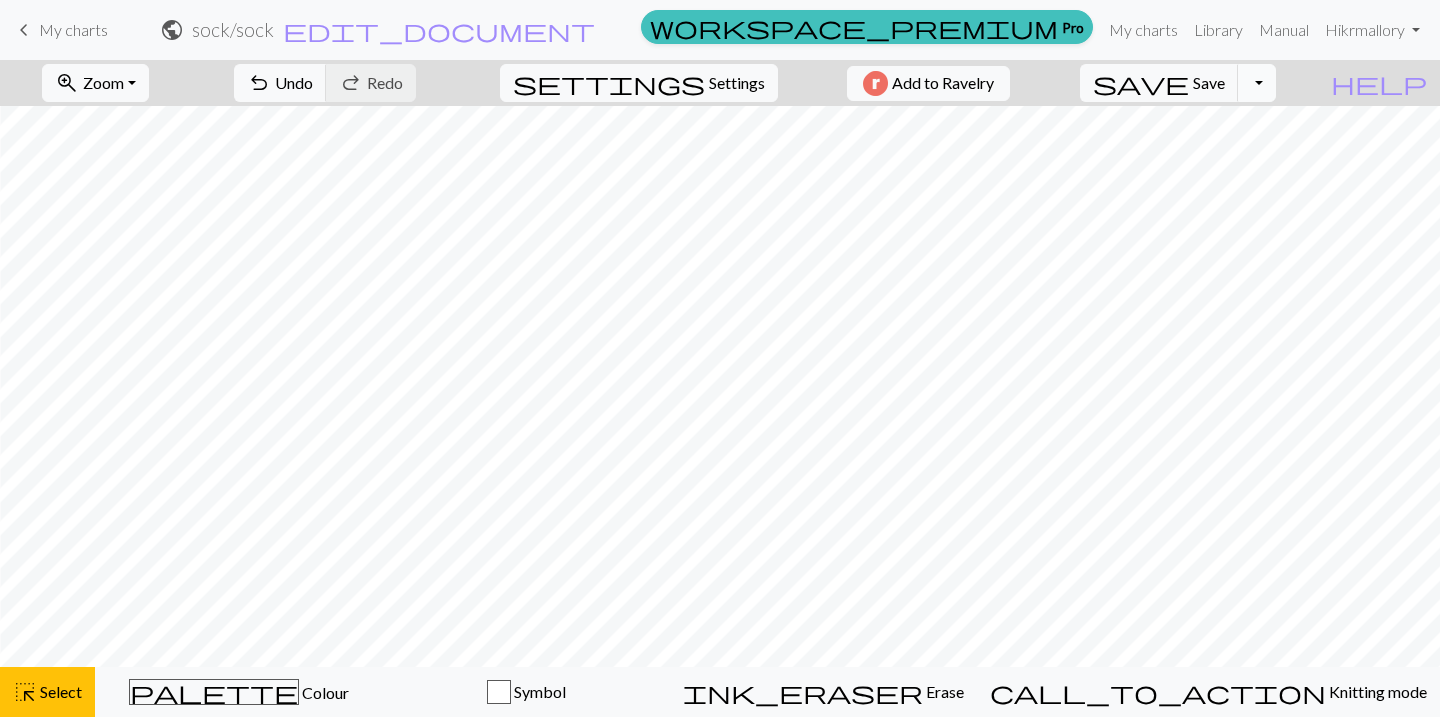 click on "Toggle Dropdown" at bounding box center [1257, 83] 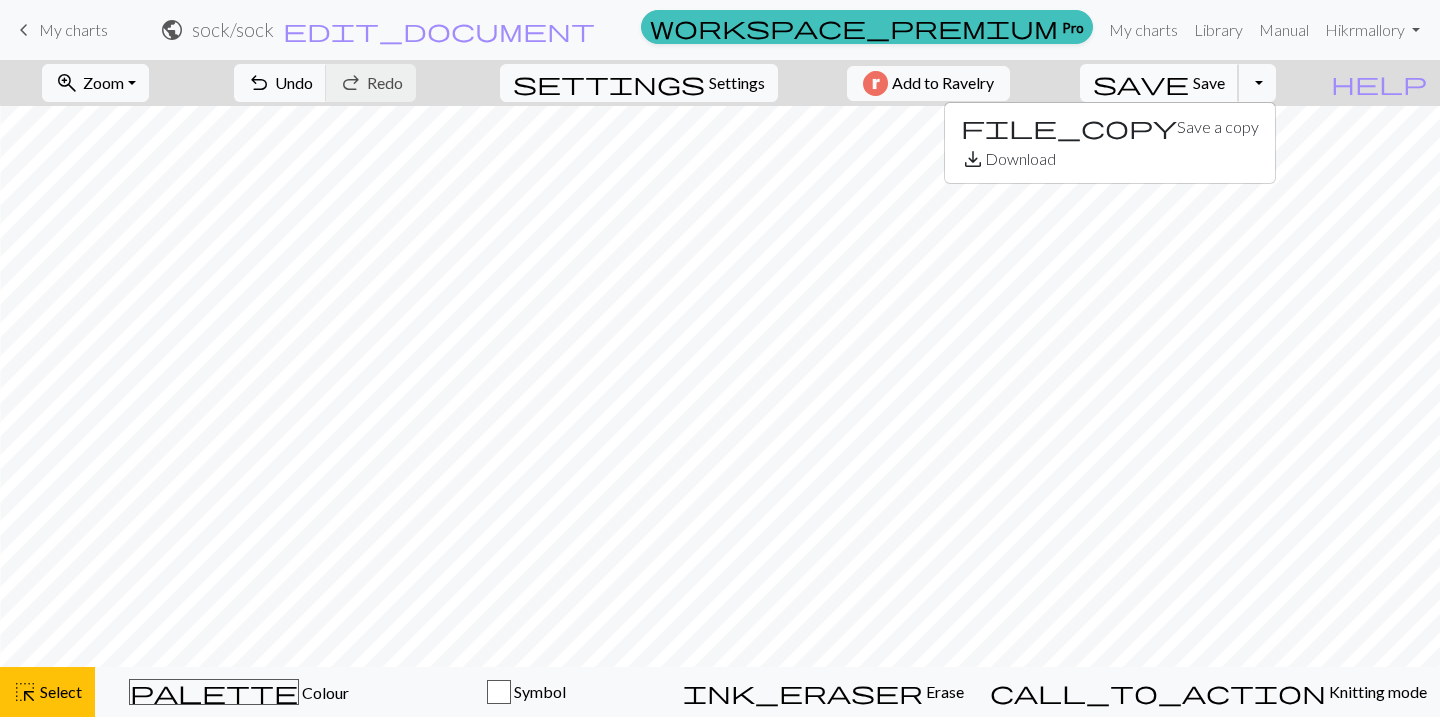 click on "Save" at bounding box center (1209, 82) 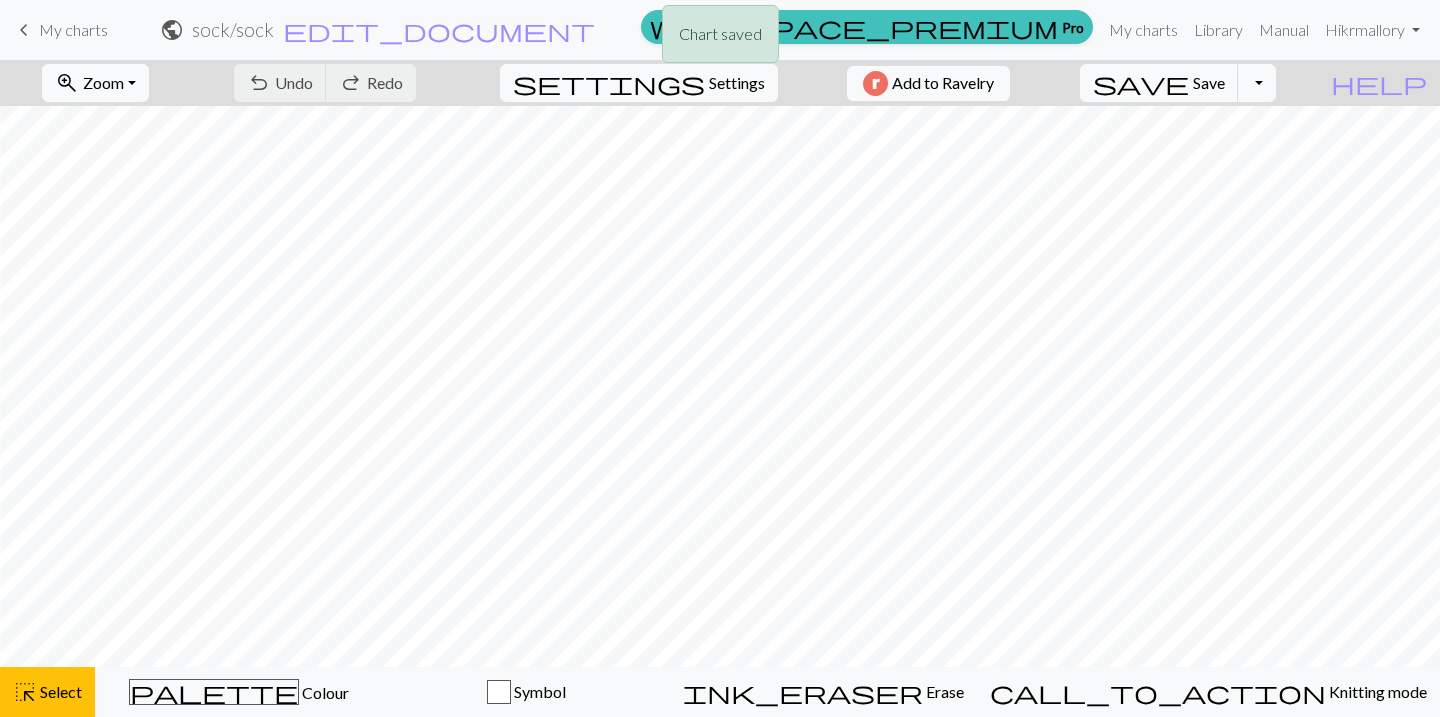 click on "Chart saved" at bounding box center (720, 39) 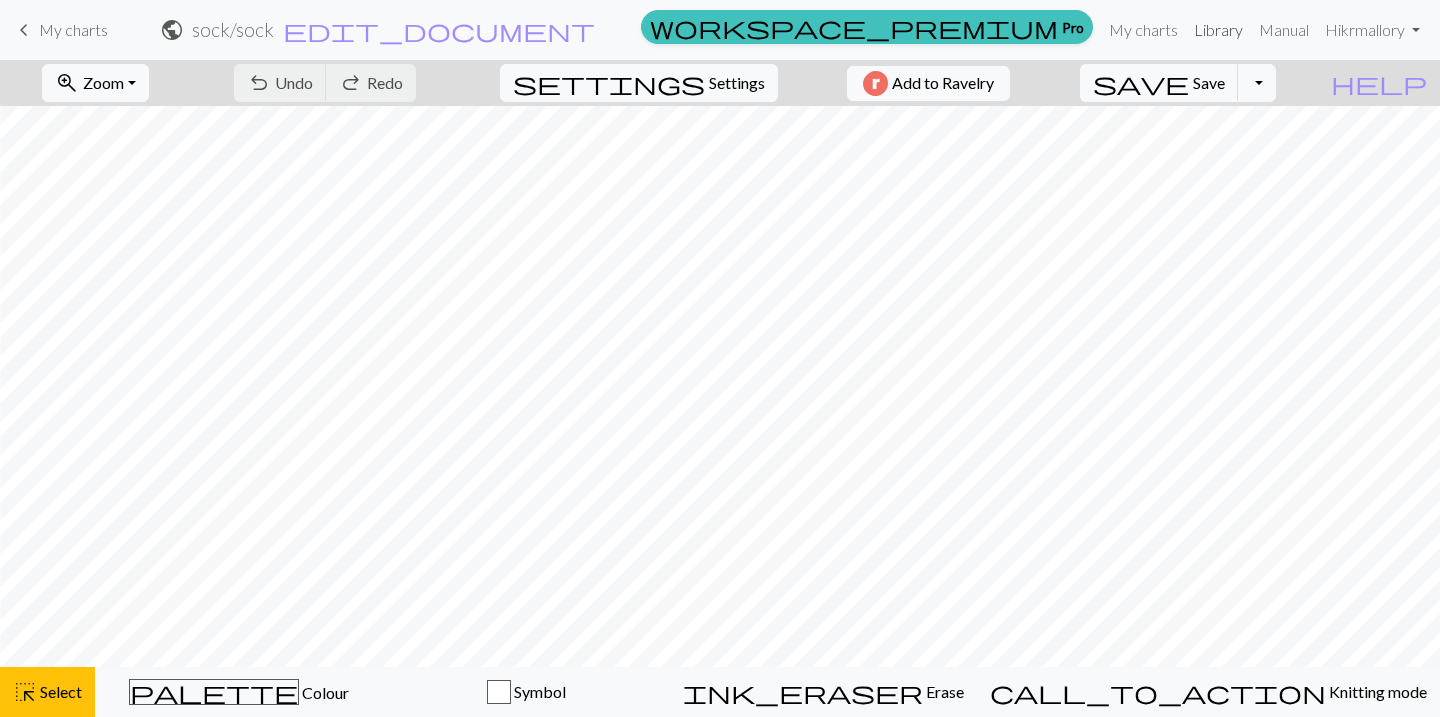 click on "Library" at bounding box center [1218, 30] 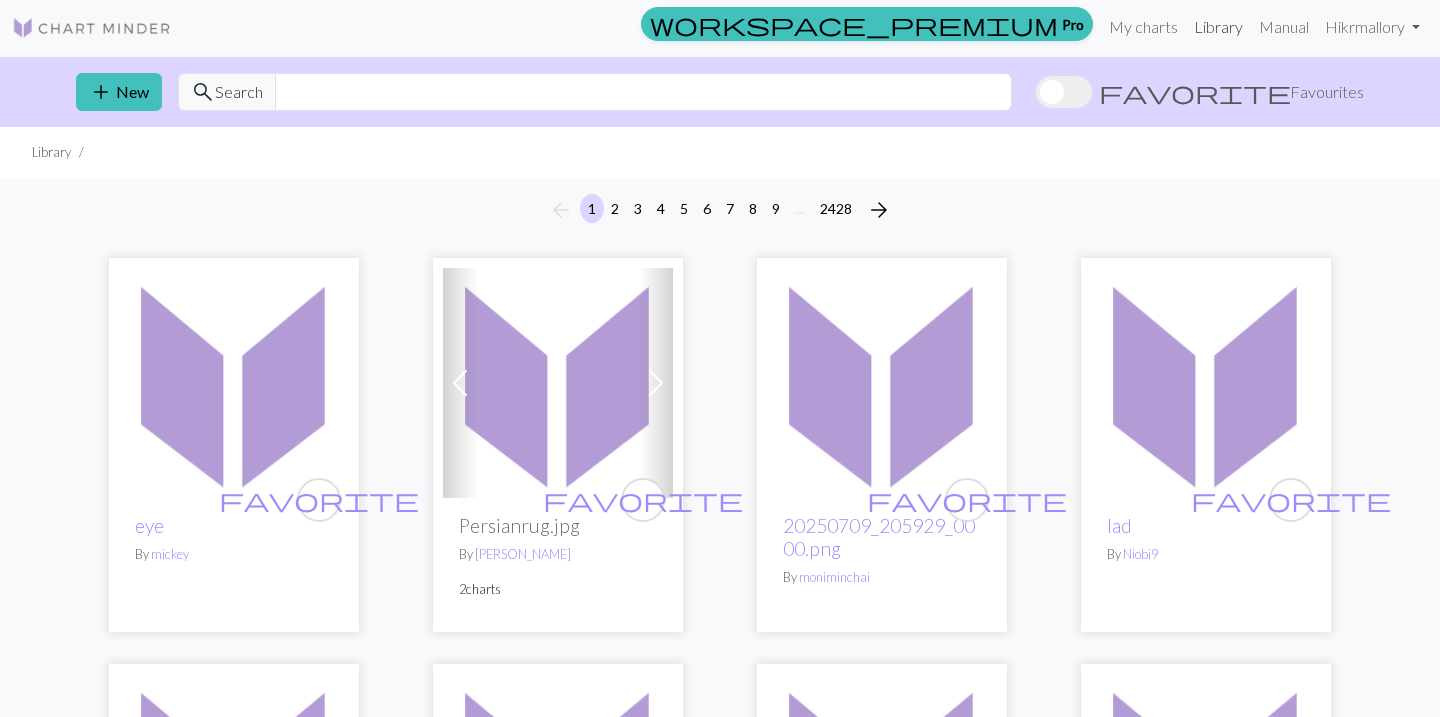 scroll, scrollTop: 0, scrollLeft: 0, axis: both 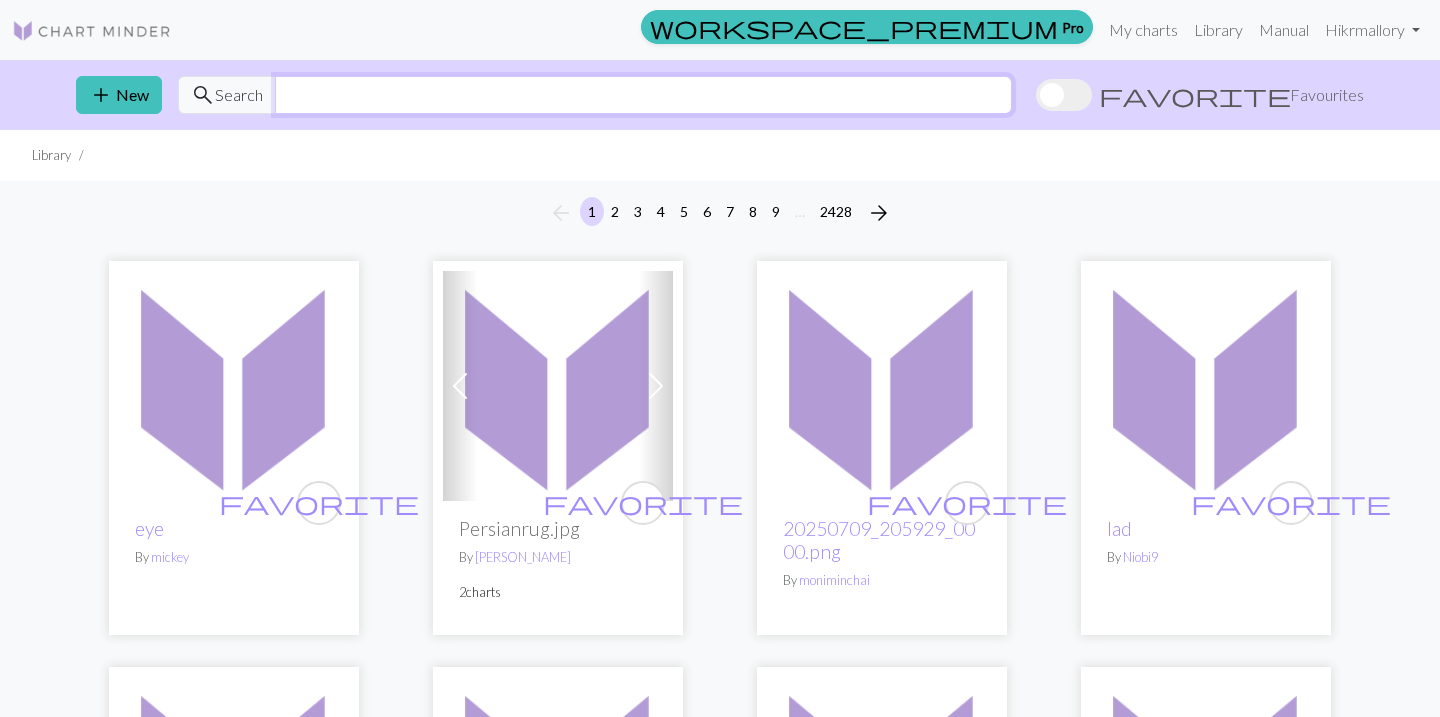 click at bounding box center (643, 95) 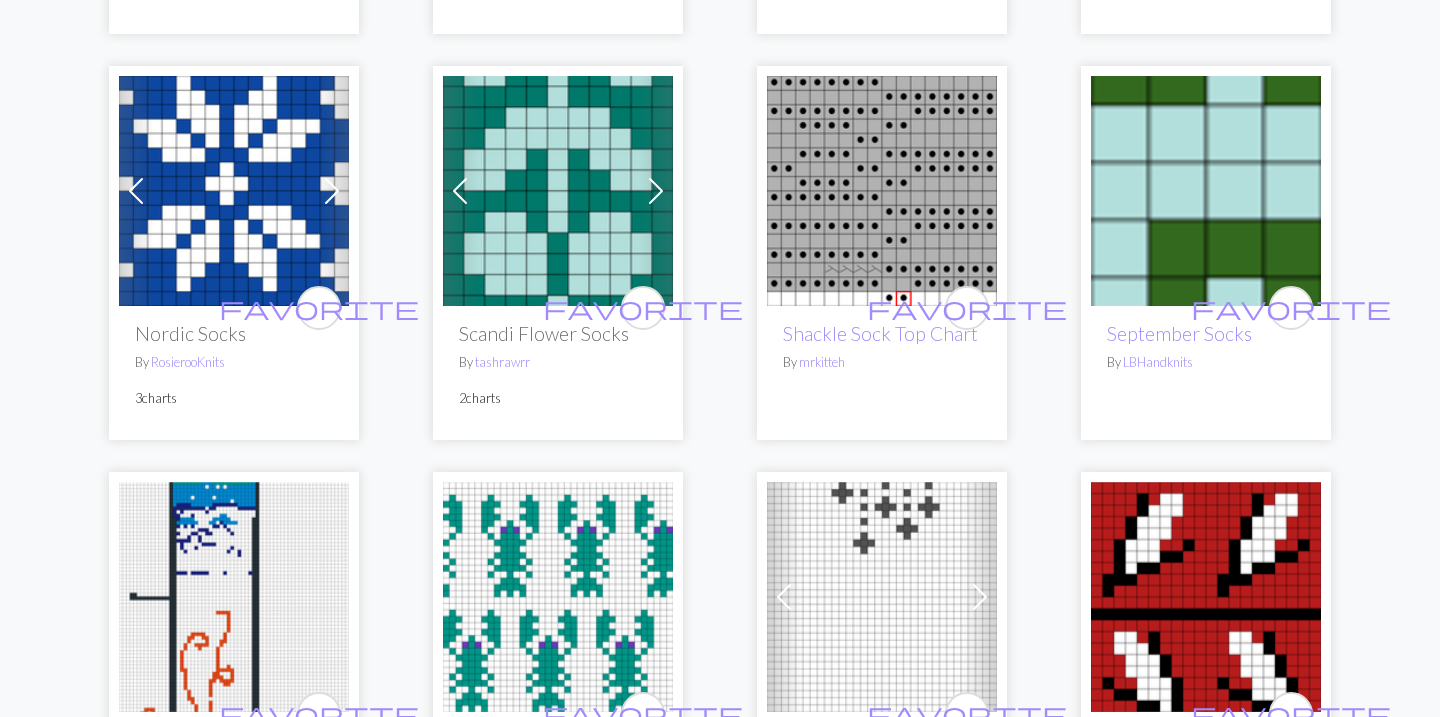 scroll, scrollTop: 2280, scrollLeft: 0, axis: vertical 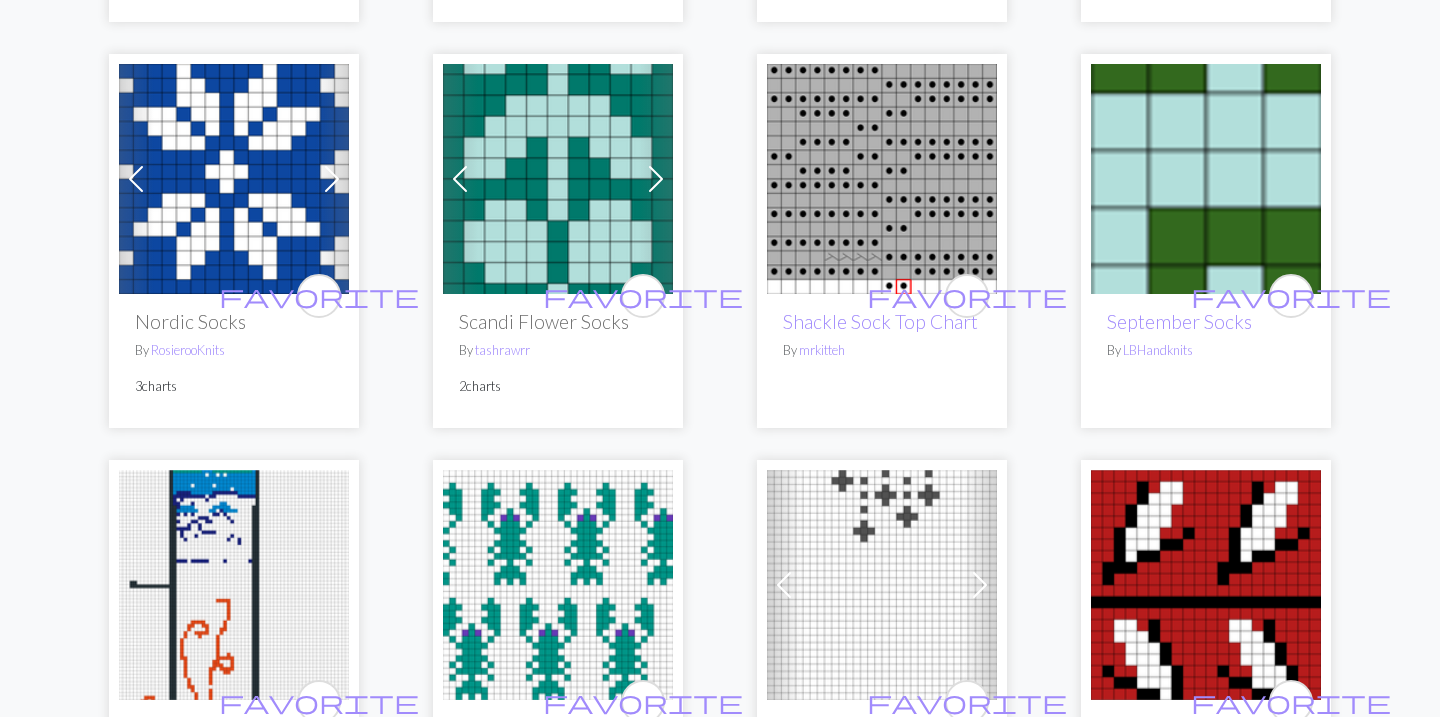 click at bounding box center (234, 179) 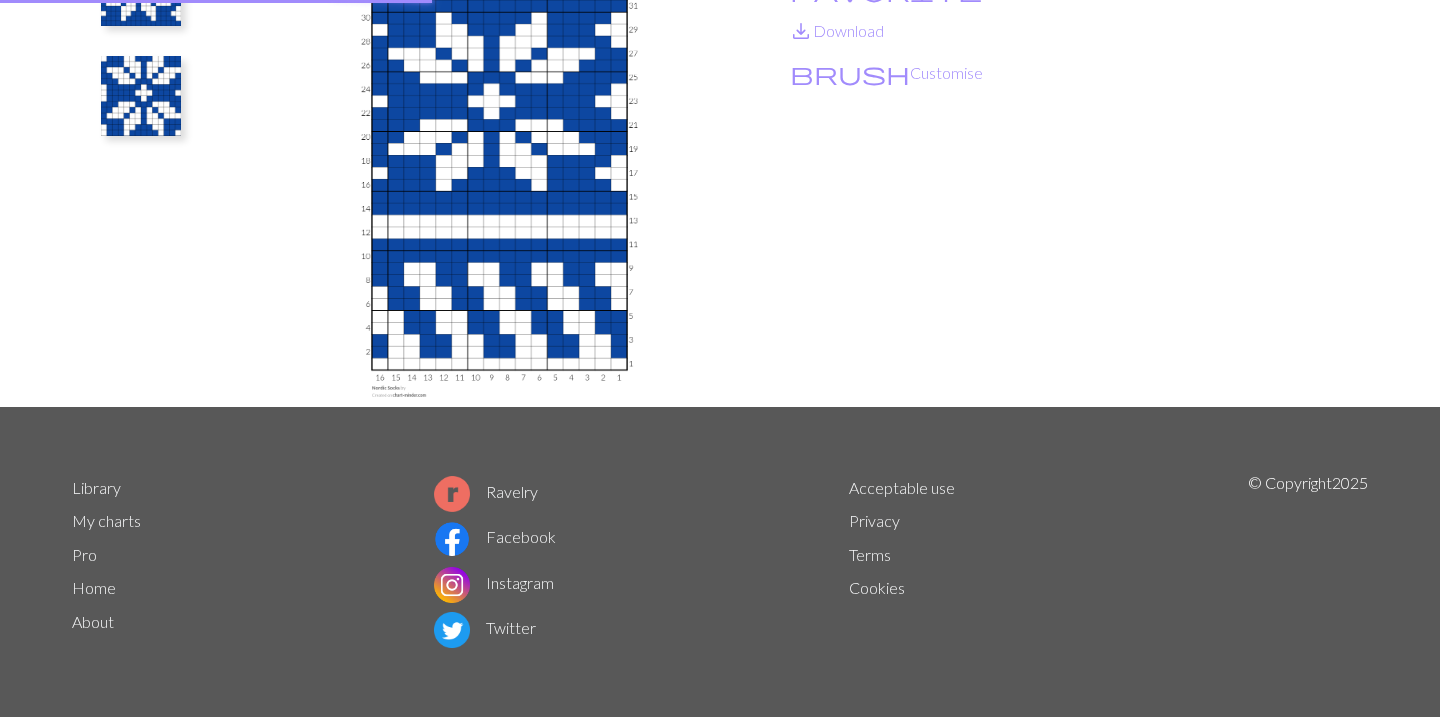 scroll, scrollTop: 0, scrollLeft: 0, axis: both 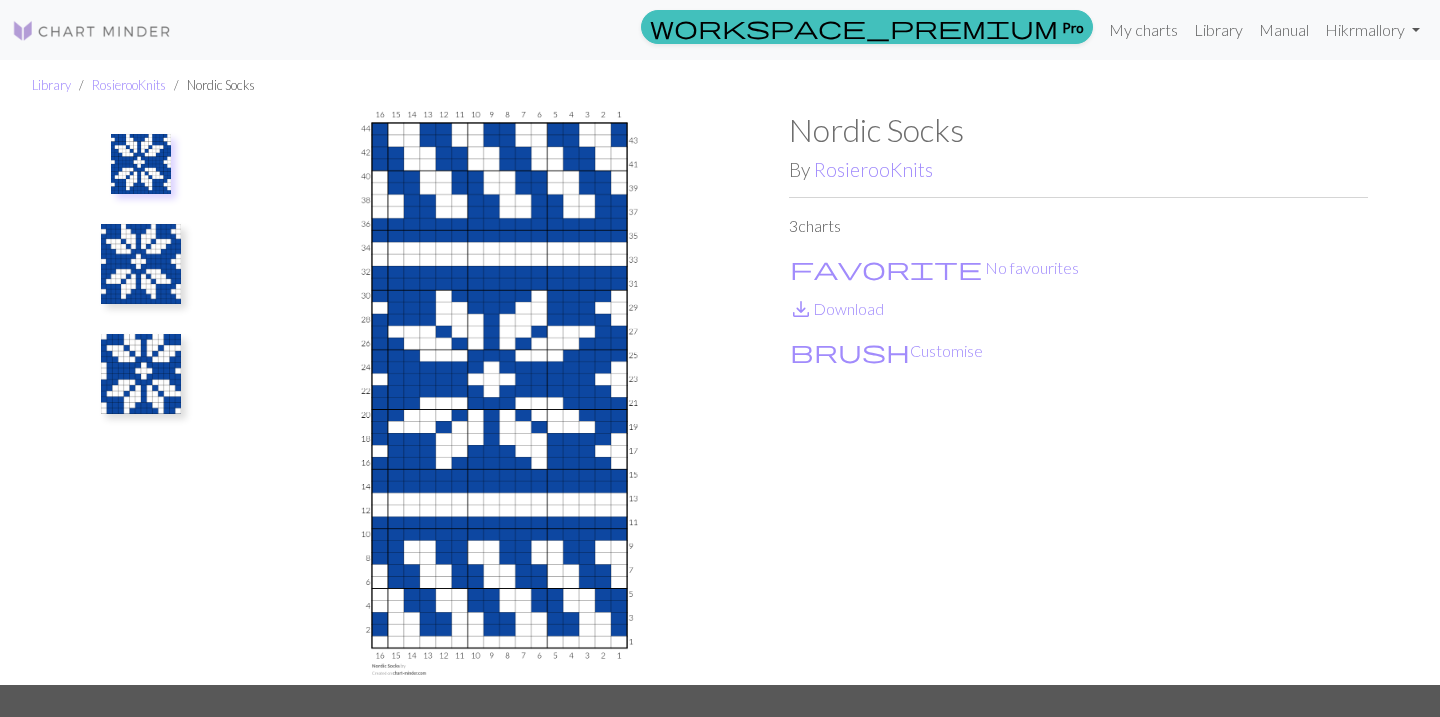 click at bounding box center (141, 164) 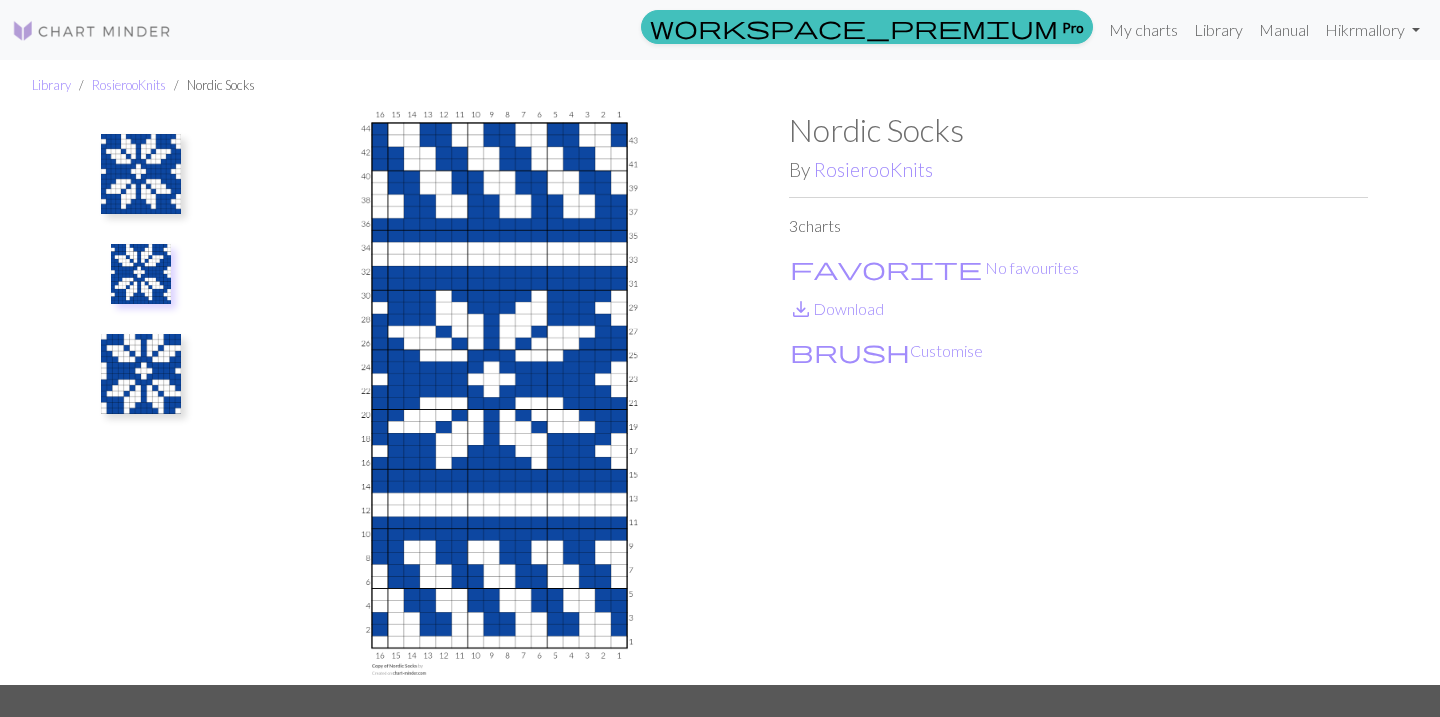 click at bounding box center (141, 374) 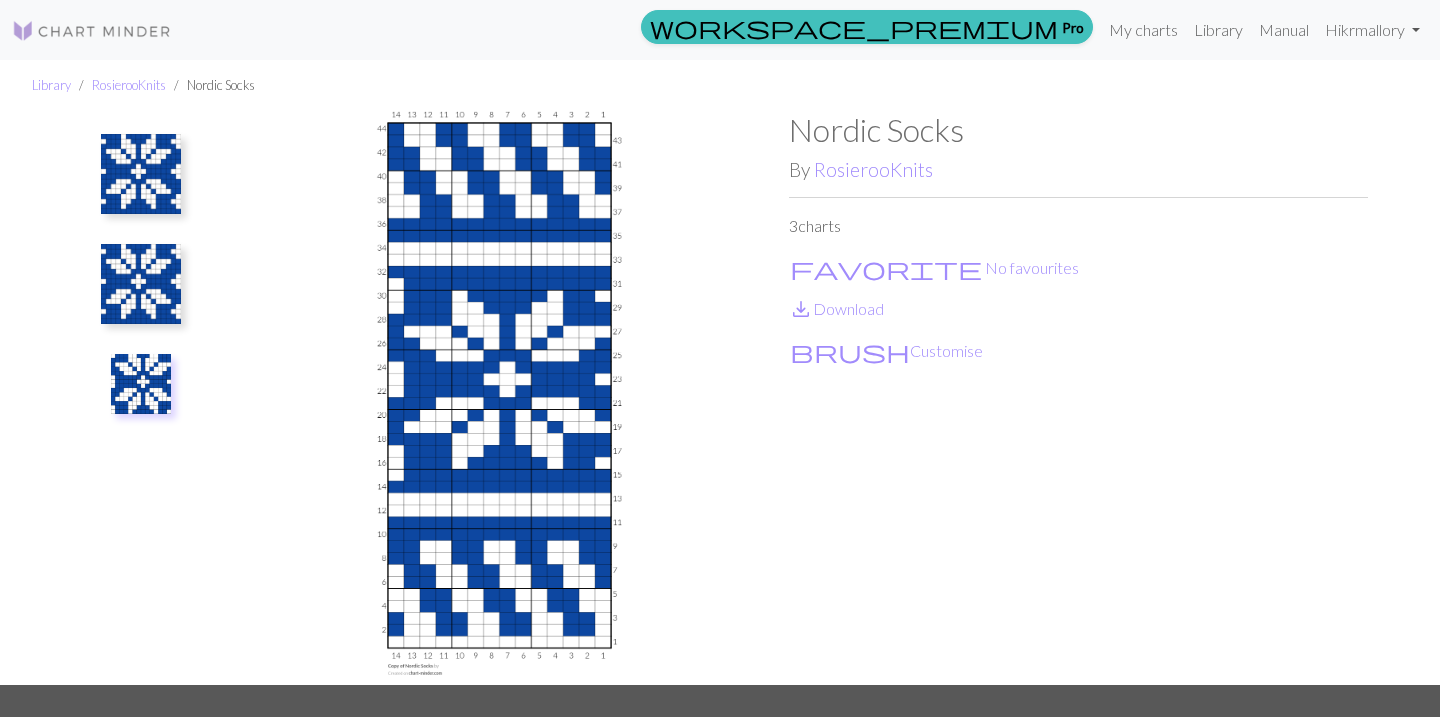 click at bounding box center [141, 174] 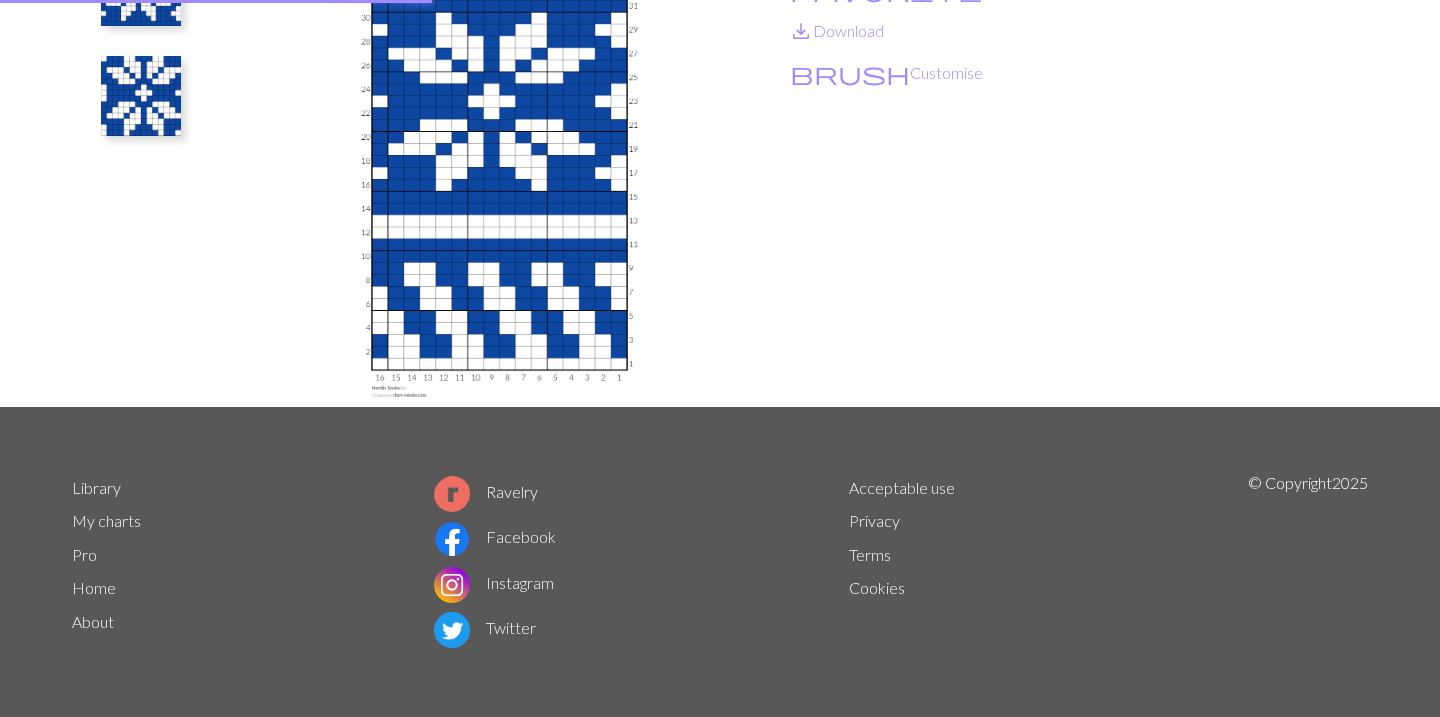 scroll, scrollTop: 0, scrollLeft: 0, axis: both 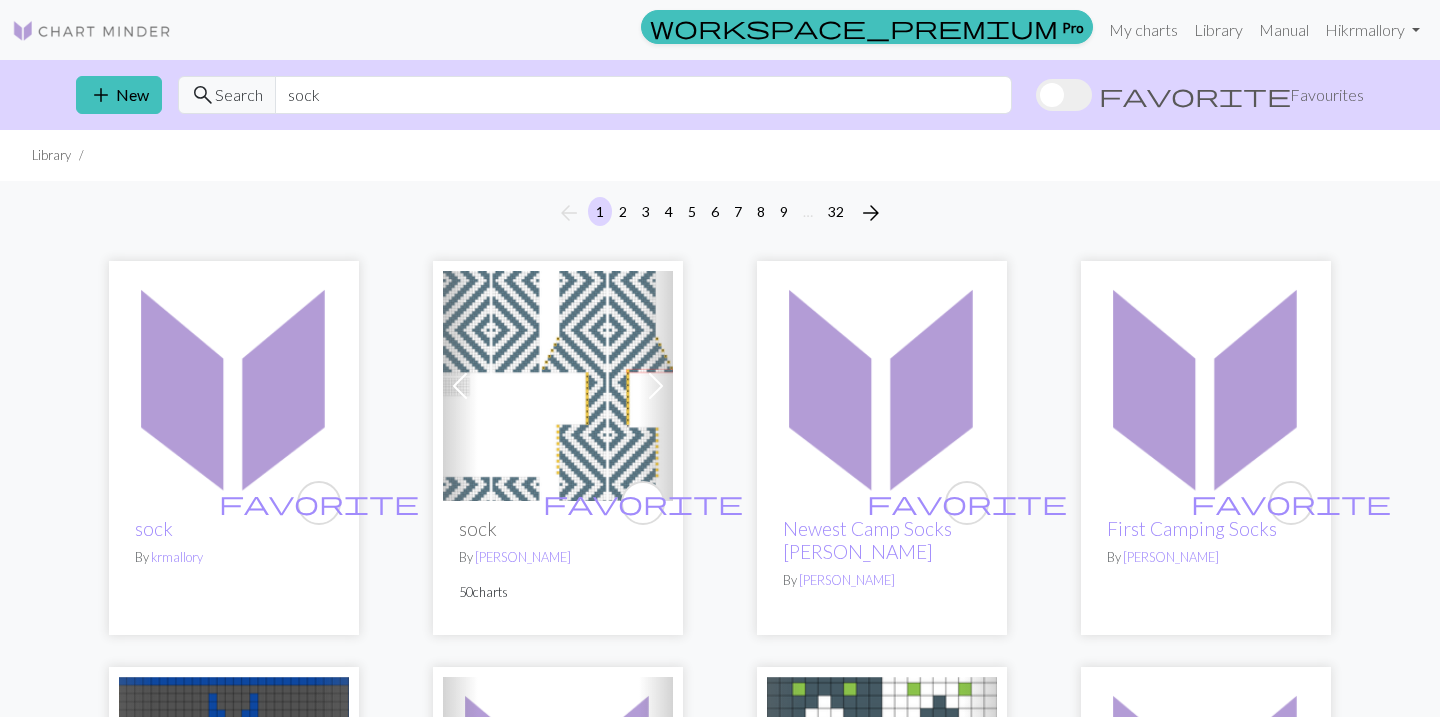 click at bounding box center [558, 386] 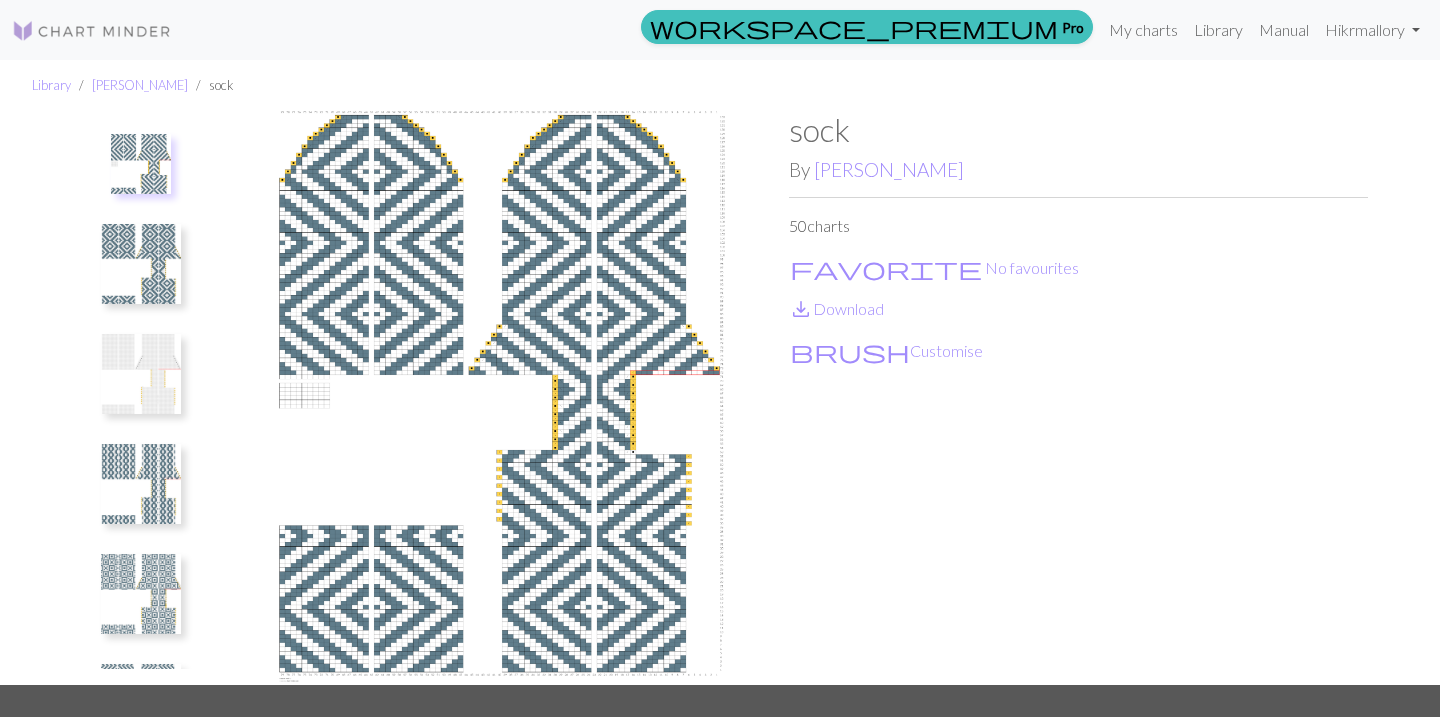 click at bounding box center [499, 398] 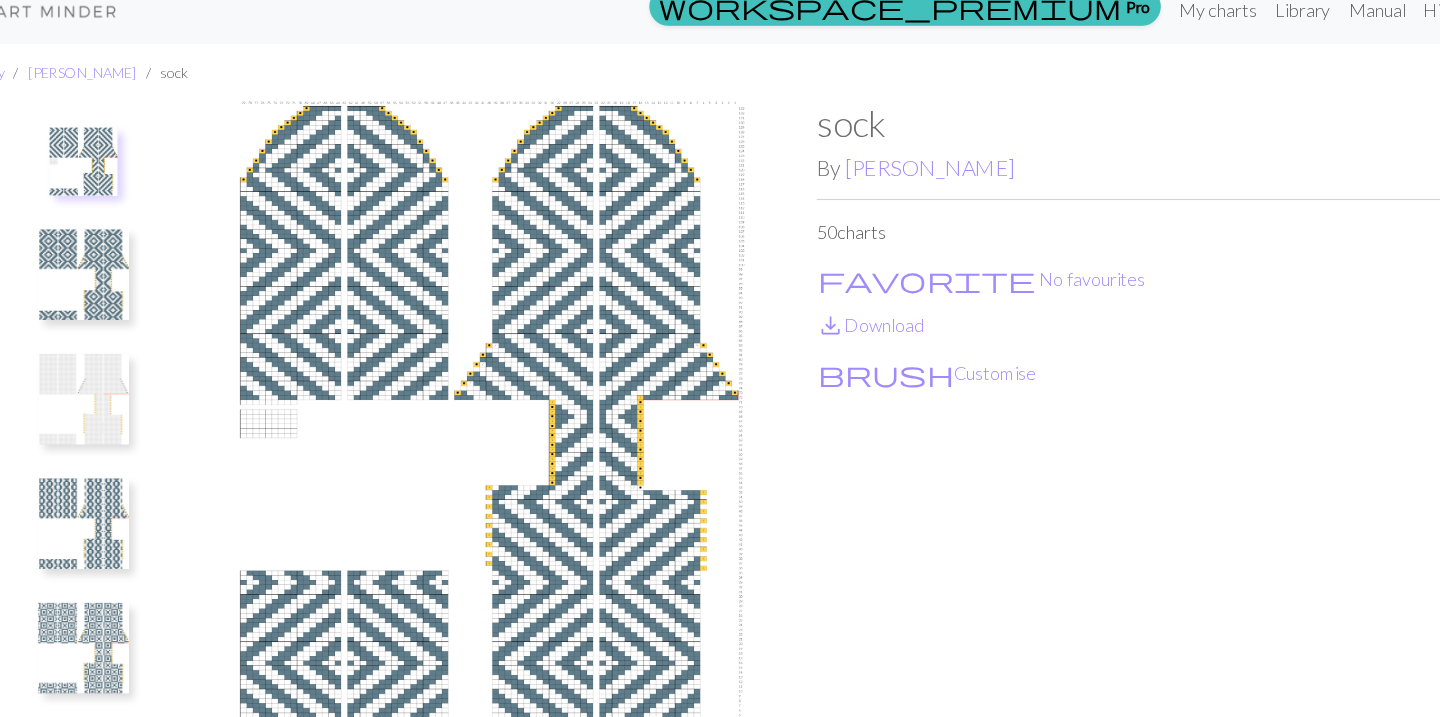 click at bounding box center [141, 264] 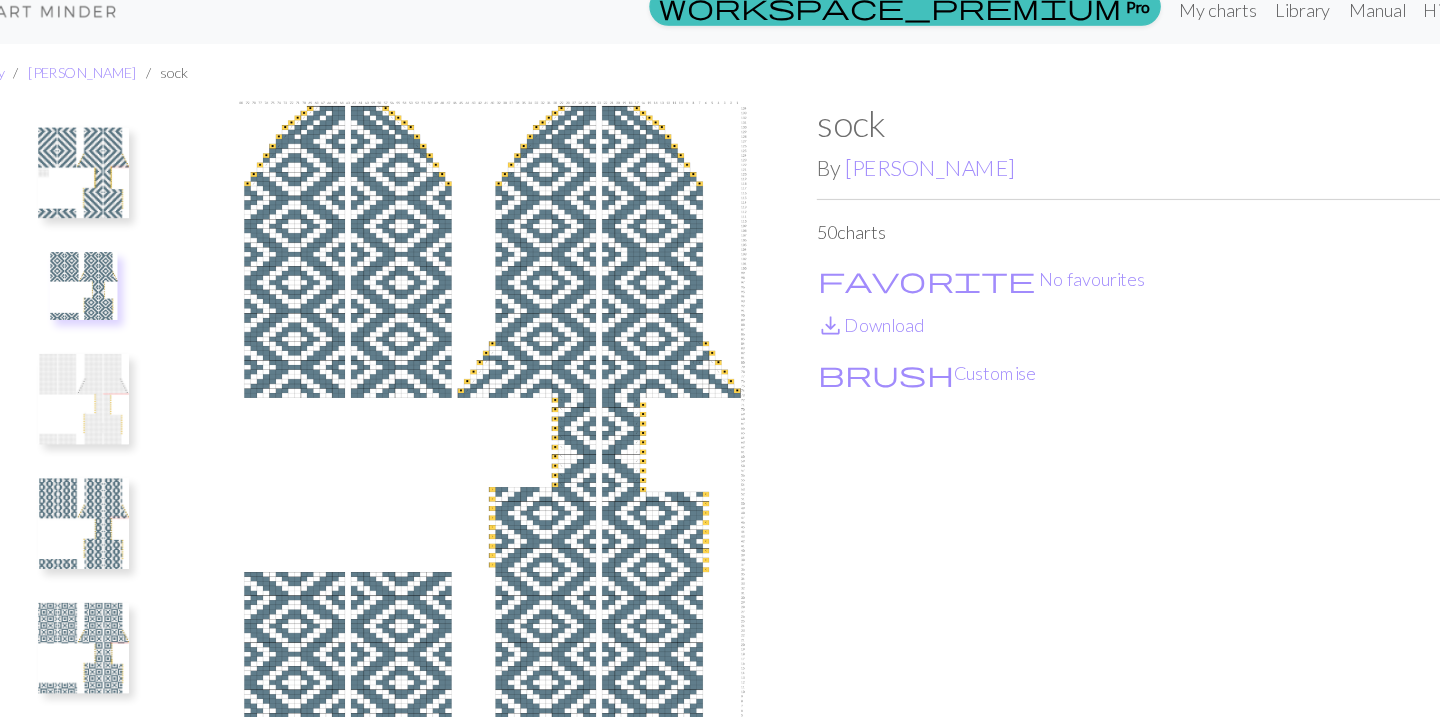 click at bounding box center (499, 398) 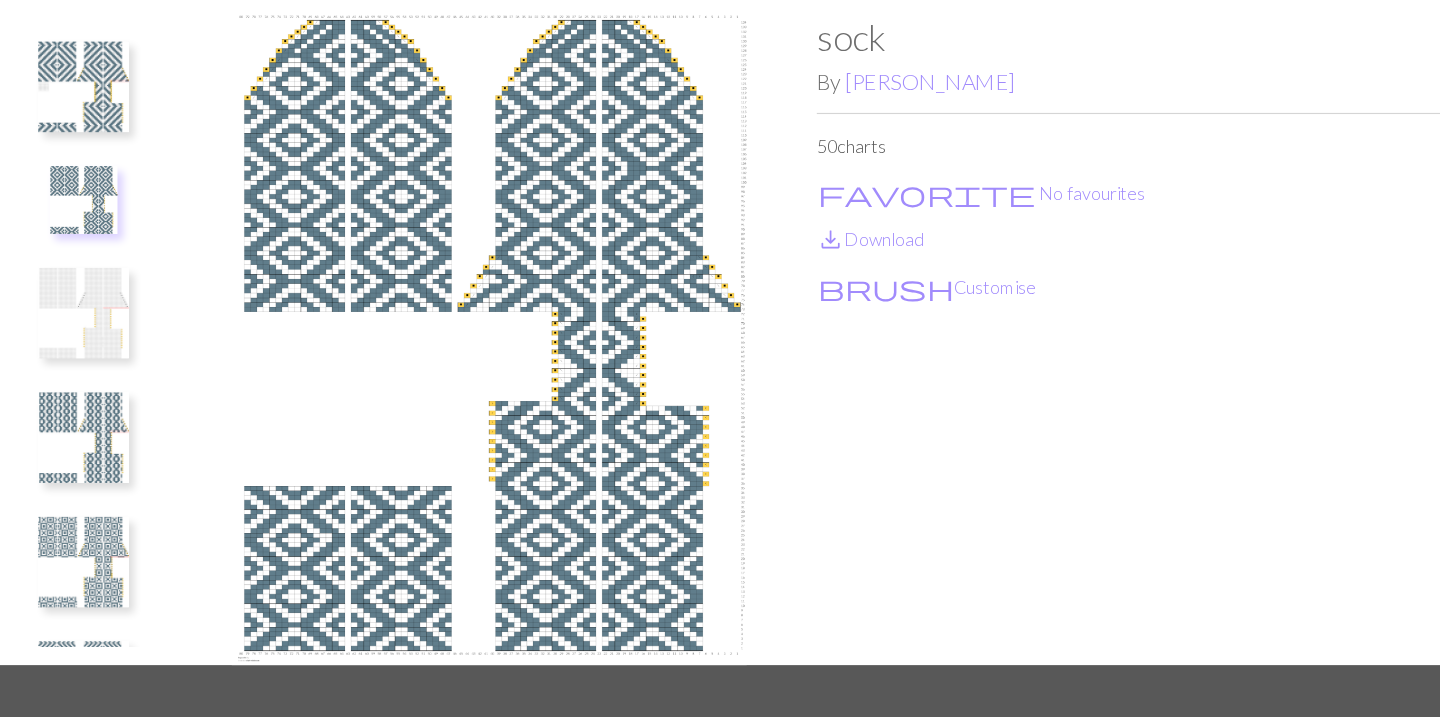 scroll, scrollTop: 86, scrollLeft: 0, axis: vertical 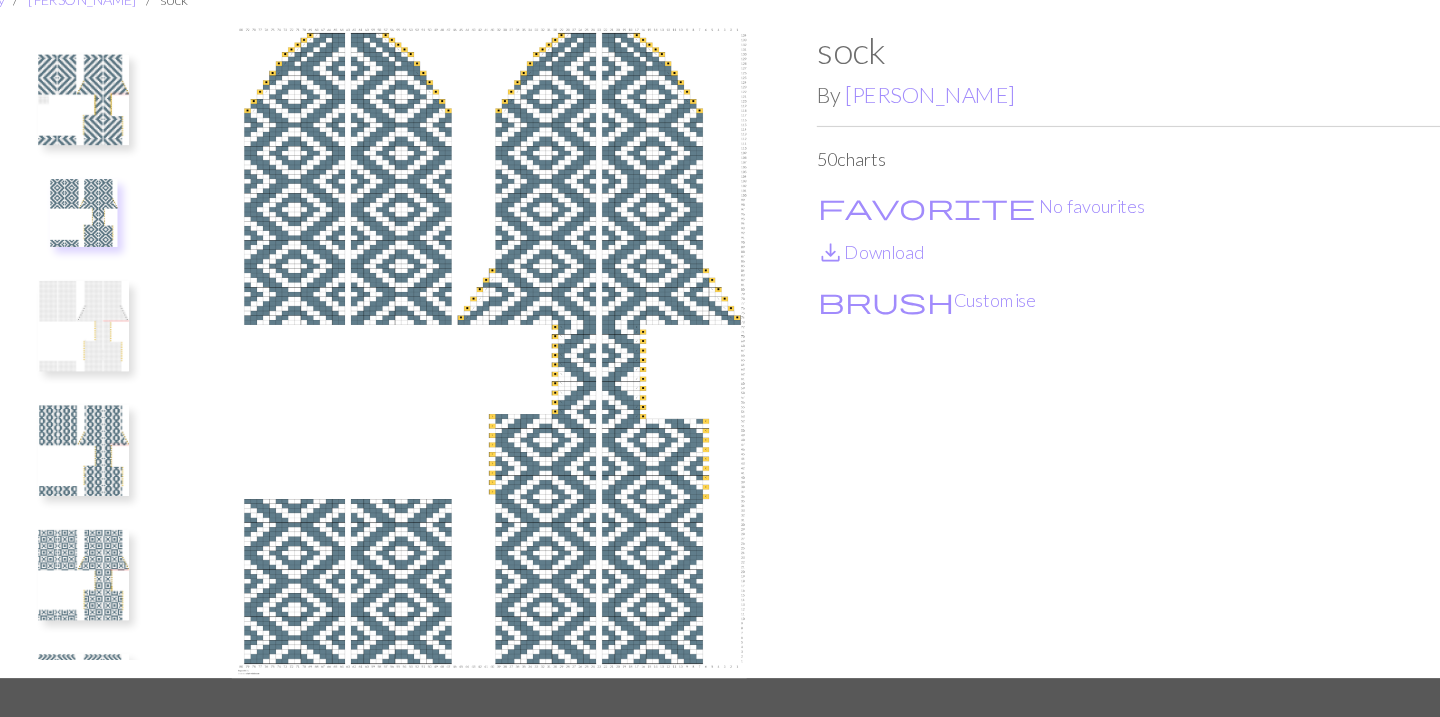 click at bounding box center [141, 508] 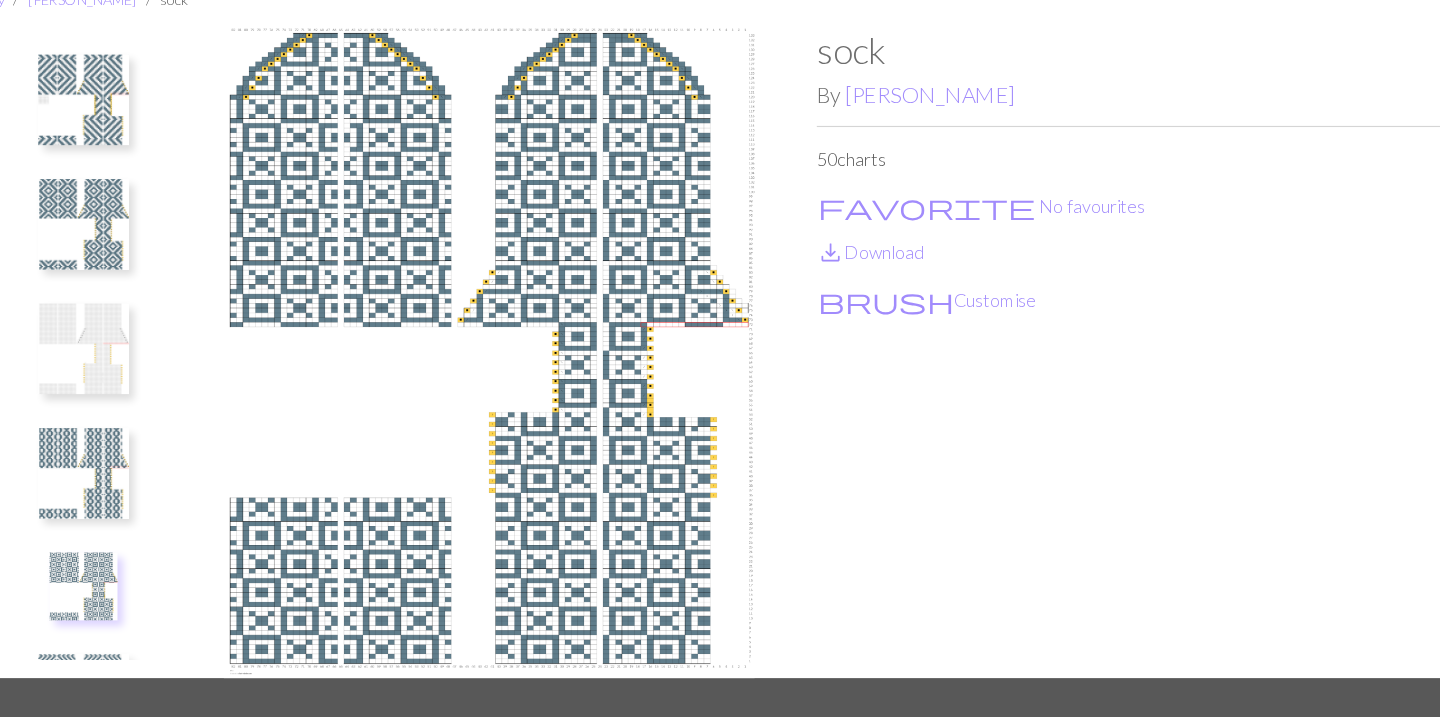 click at bounding box center (141, 418) 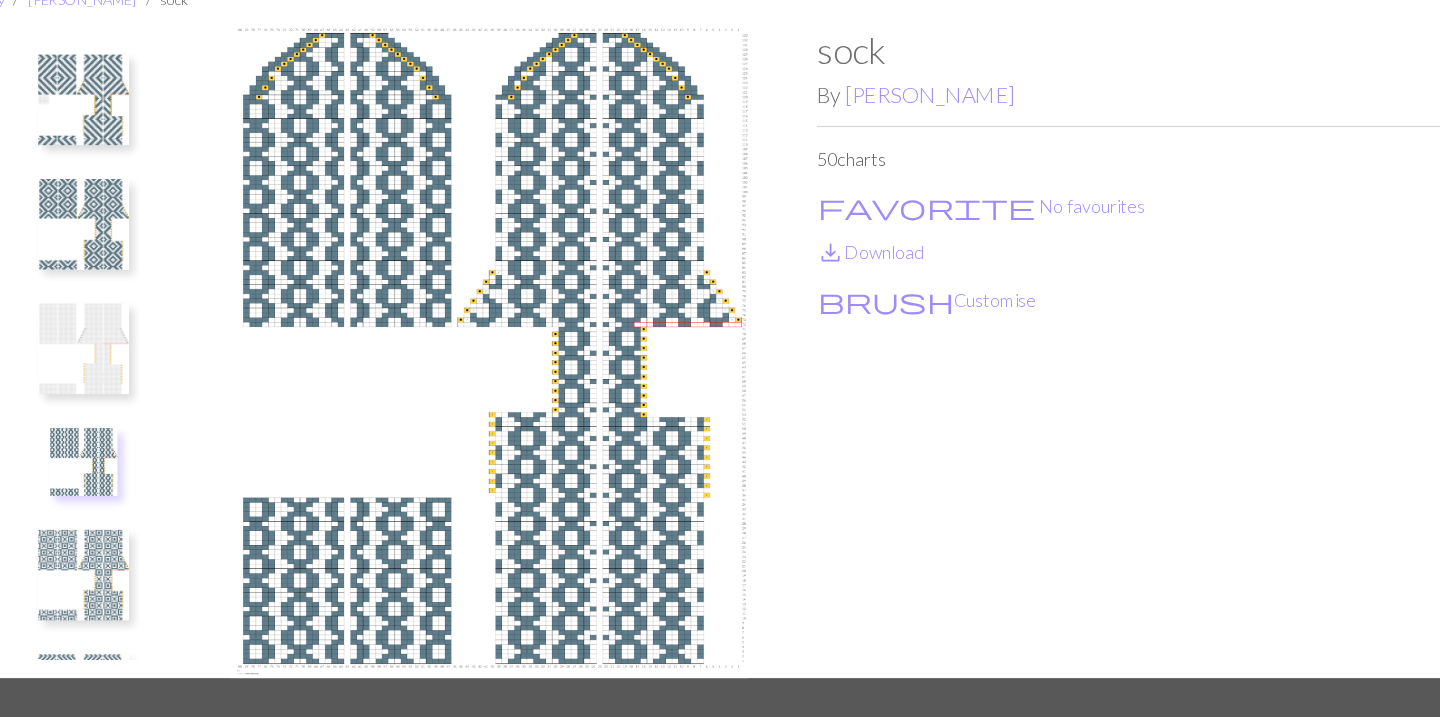 click at bounding box center (141, 308) 